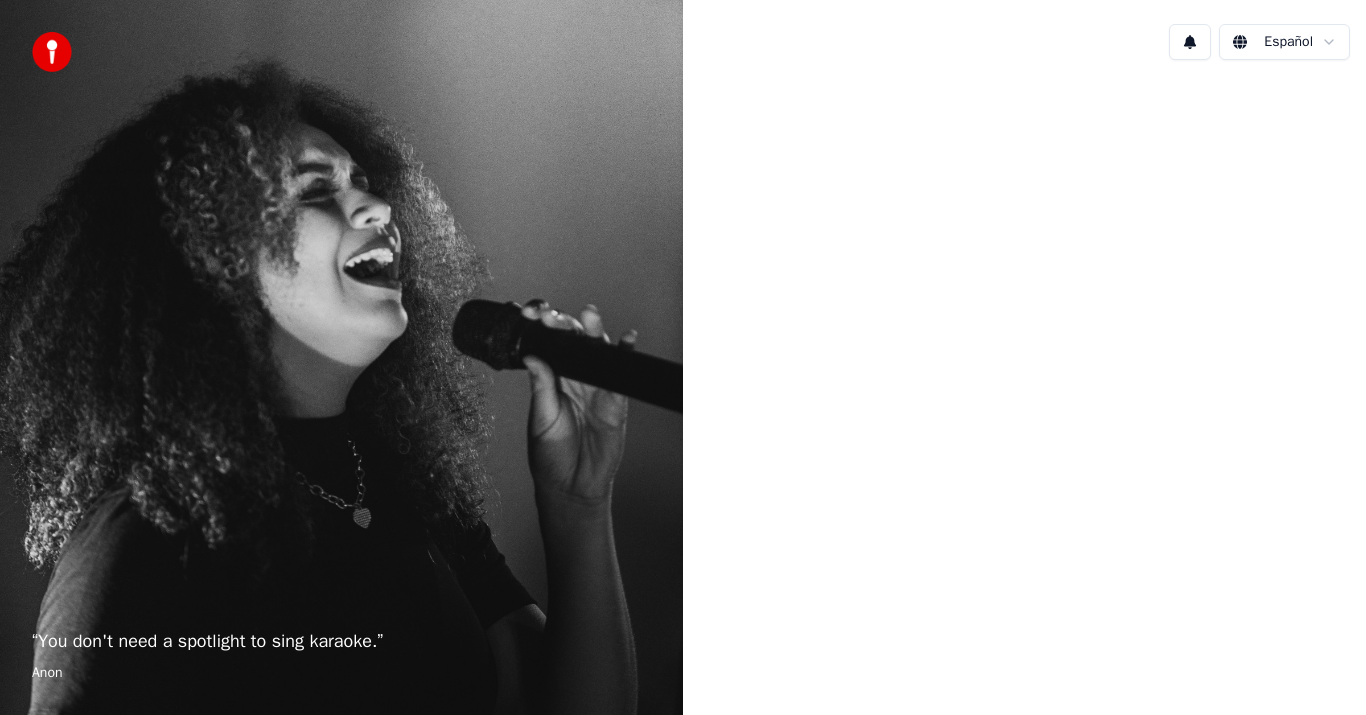 scroll, scrollTop: 0, scrollLeft: 0, axis: both 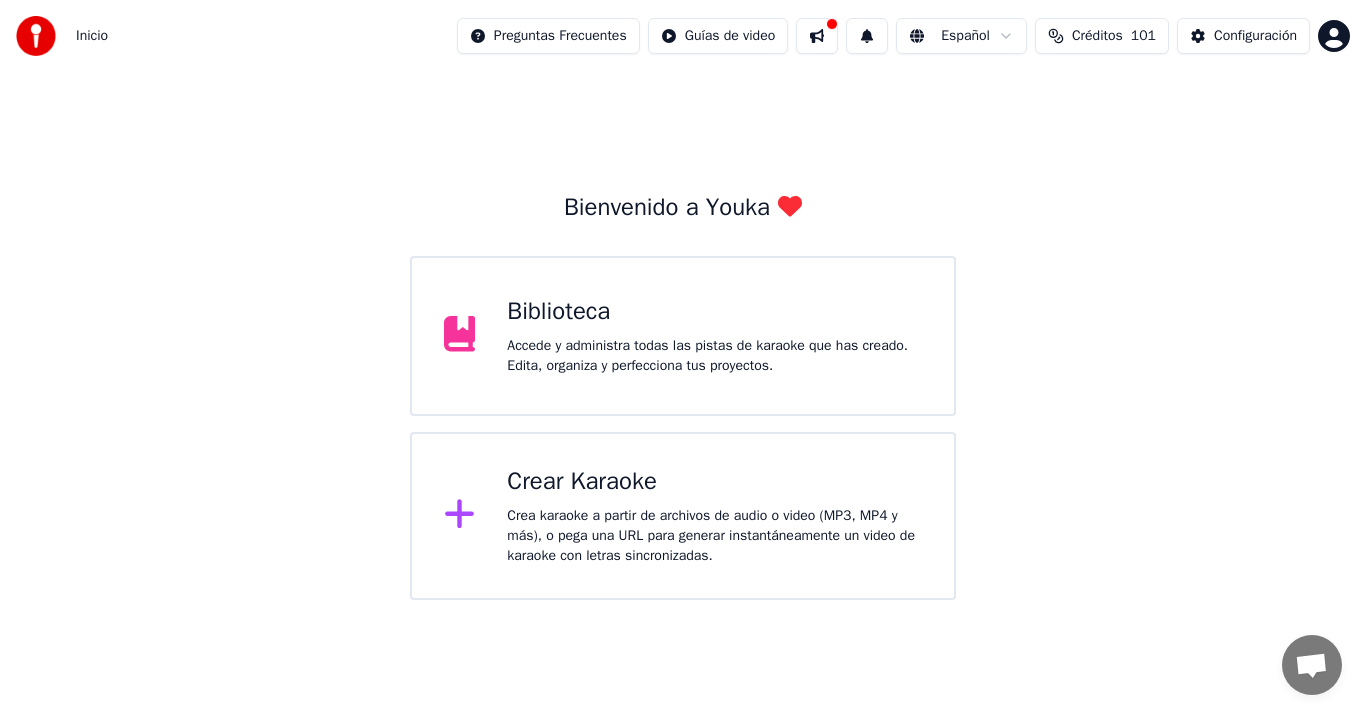 click at bounding box center [817, 36] 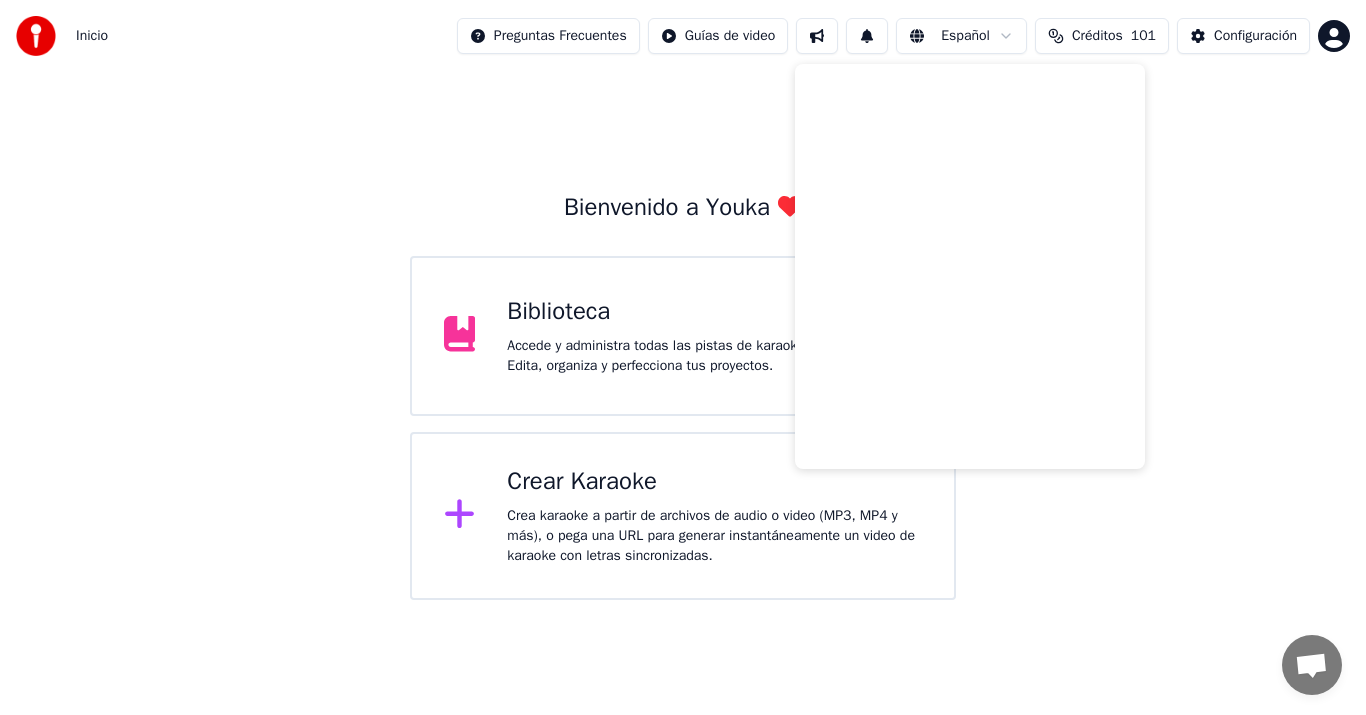 click on "Bienvenido a Youka Biblioteca Accede y administra todas las pistas de karaoke que has creado. Edita, organiza y perfecciona tus proyectos. Crear Karaoke Crea karaoke a partir de archivos de audio o video (MP3, MP4 y más), o pega una URL para generar instantáneamente un video de karaoke con letras sincronizadas." at bounding box center [683, 336] 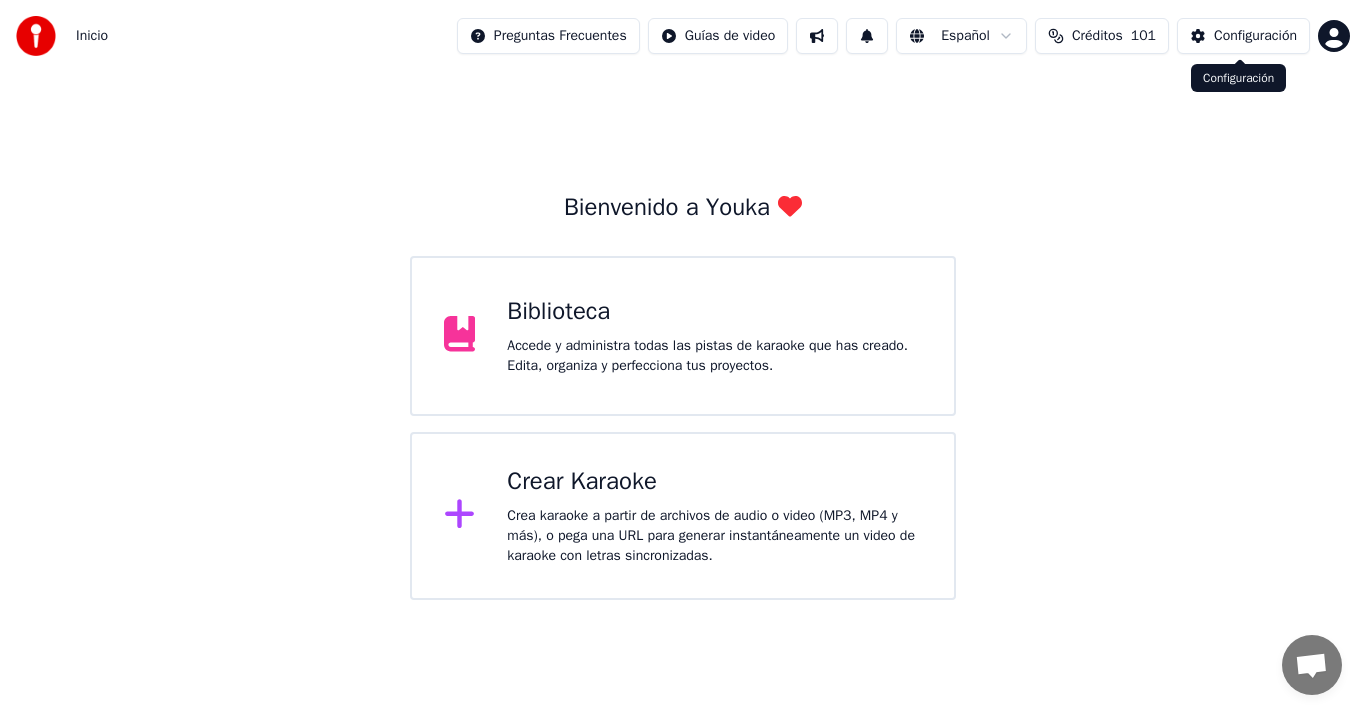 click on "Configuración" at bounding box center [1255, 36] 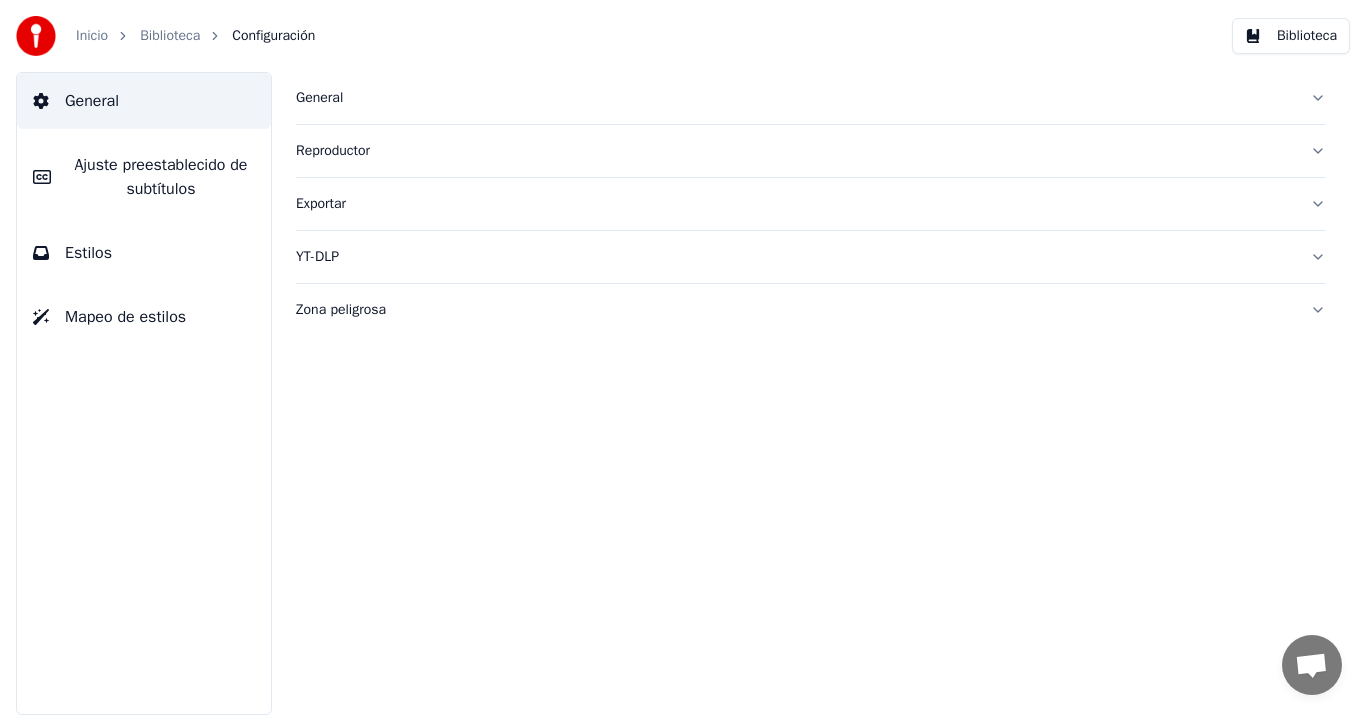 click on "Ajuste preestablecido de subtítulos" at bounding box center (161, 177) 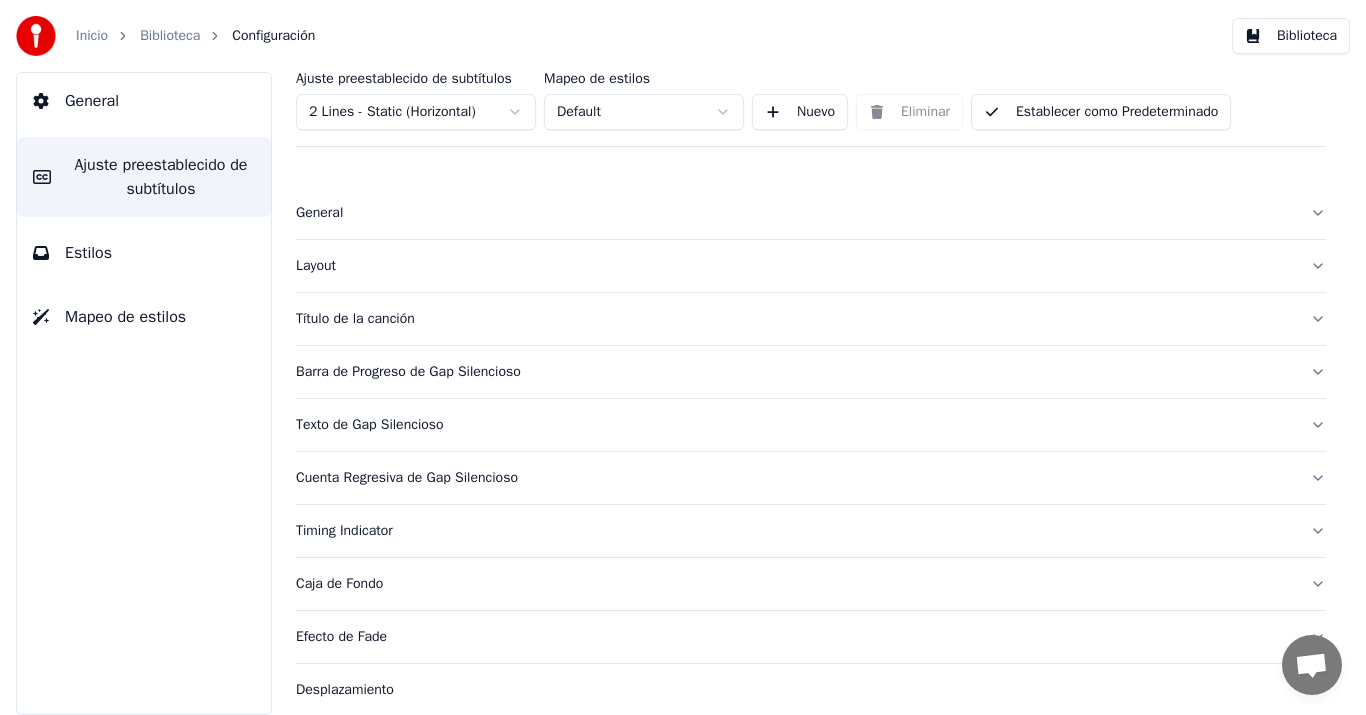 click on "Barra de Progreso de Gap Silencioso" at bounding box center (795, 372) 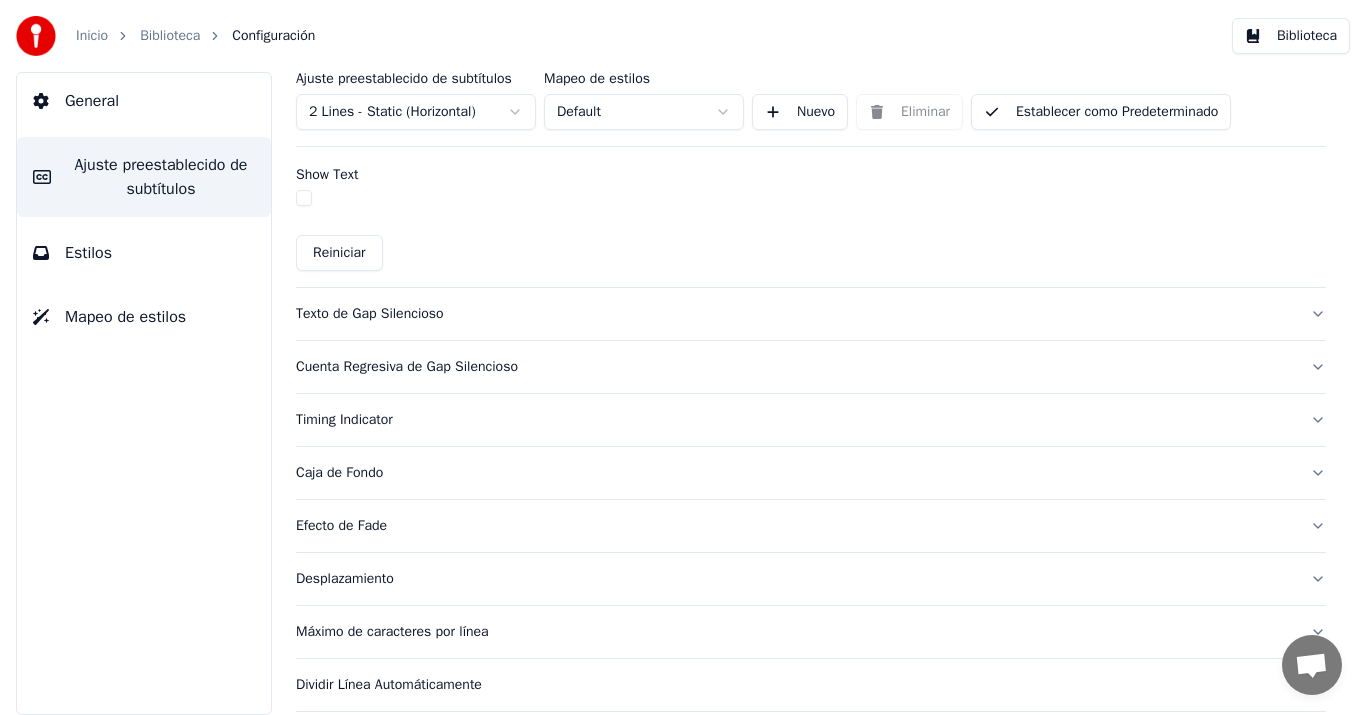 scroll, scrollTop: 1300, scrollLeft: 0, axis: vertical 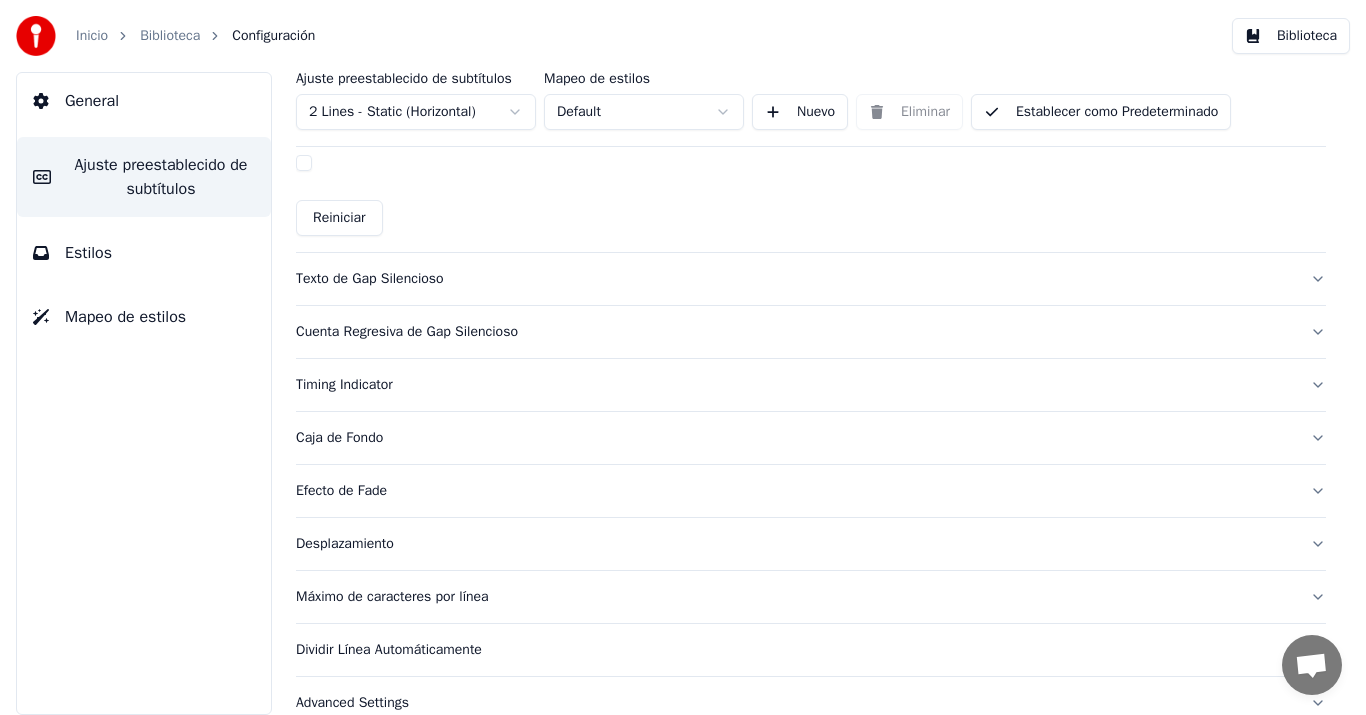 click on "Estilos" at bounding box center (144, 253) 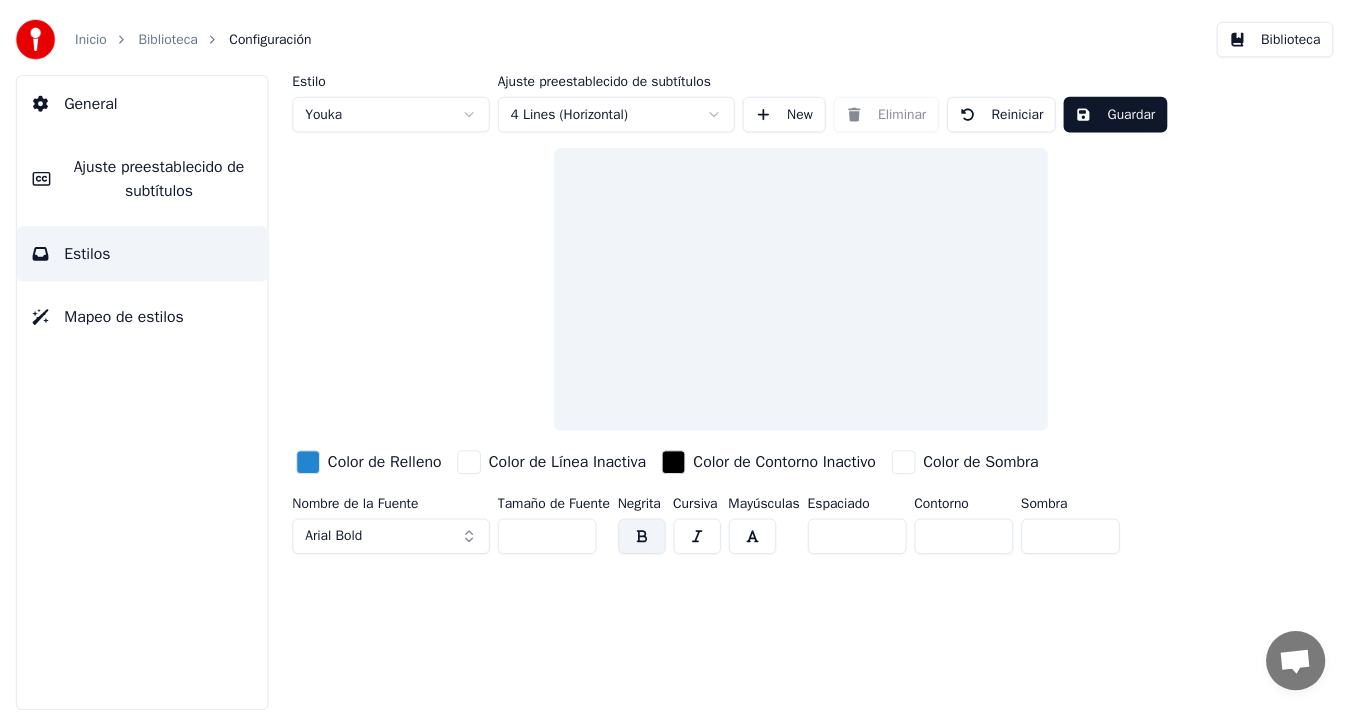 scroll, scrollTop: 0, scrollLeft: 0, axis: both 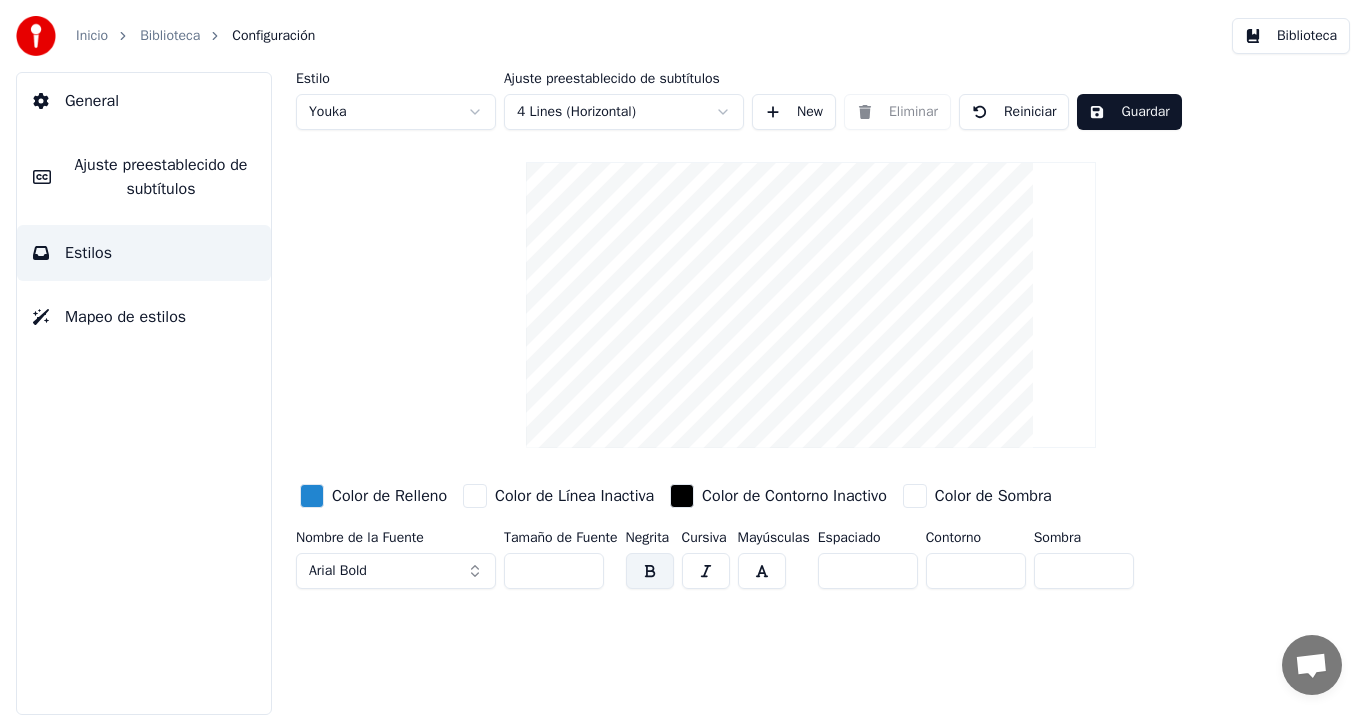 click on "Mapeo de estilos" at bounding box center [125, 317] 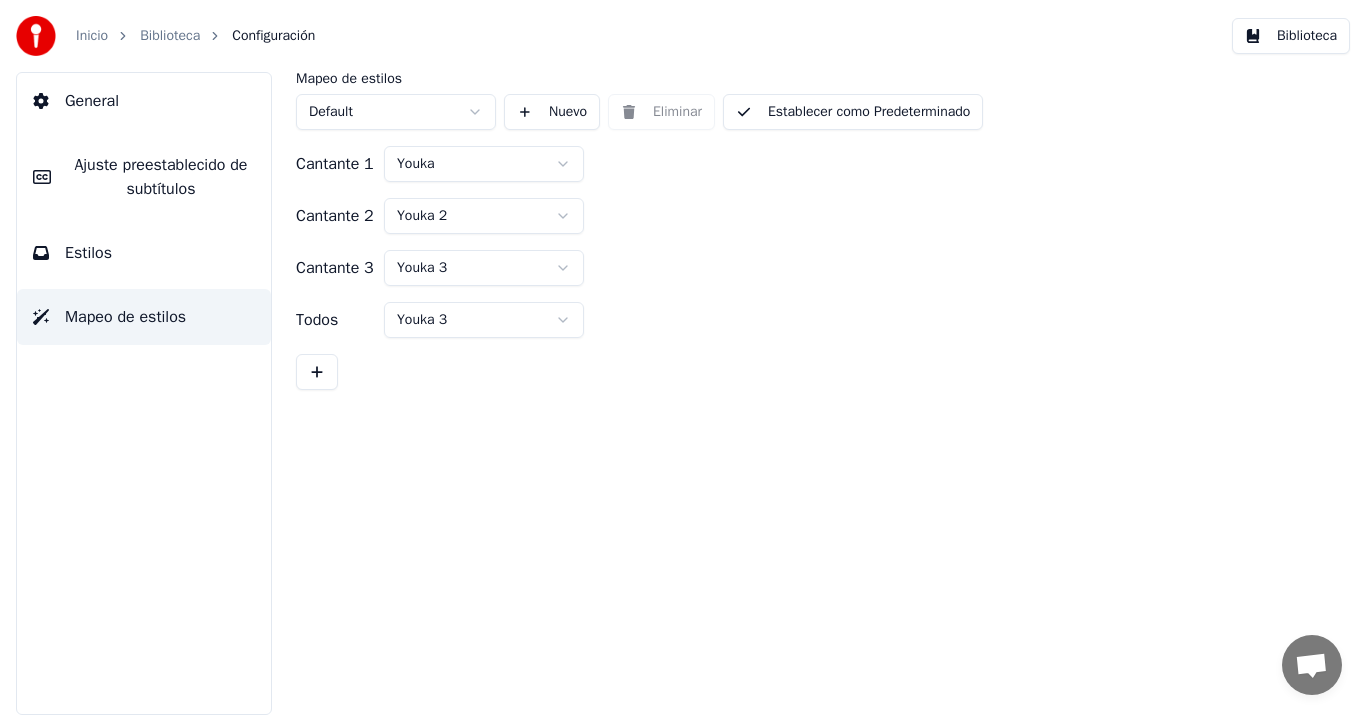 click on "General" at bounding box center [92, 101] 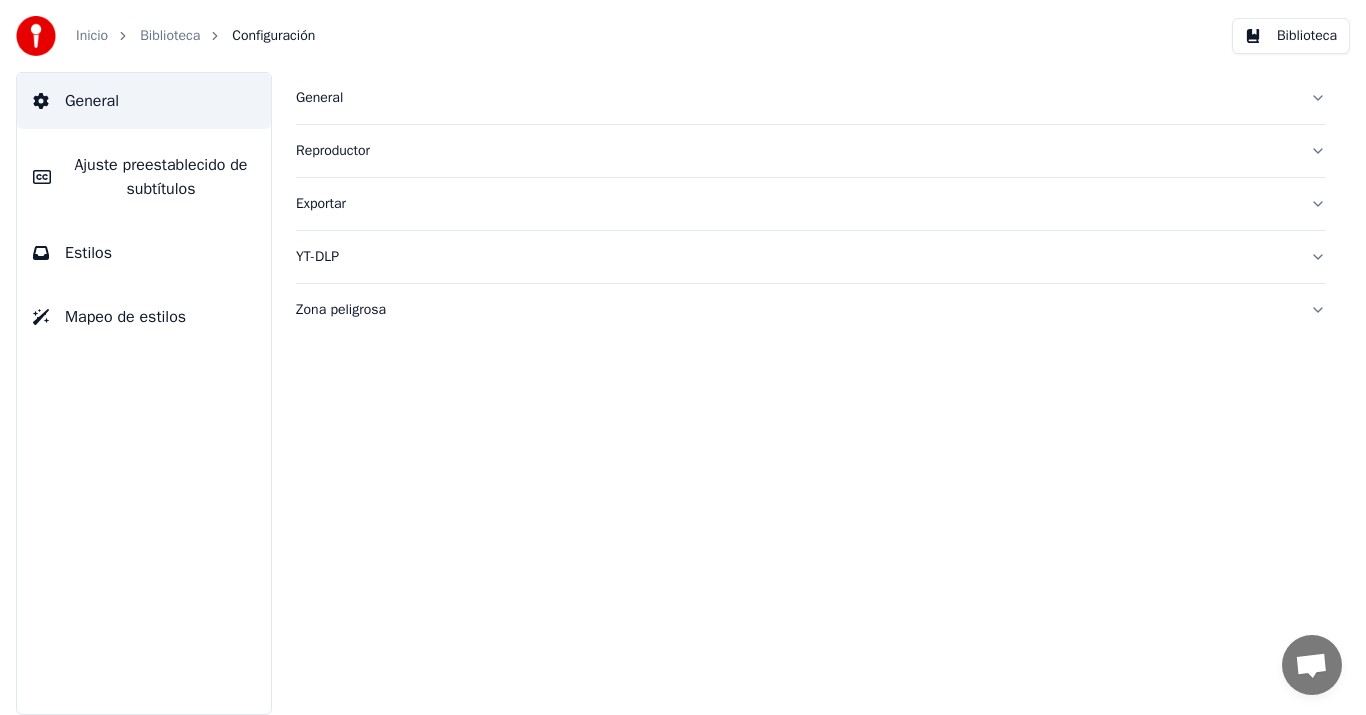 click on "General" at bounding box center (795, 98) 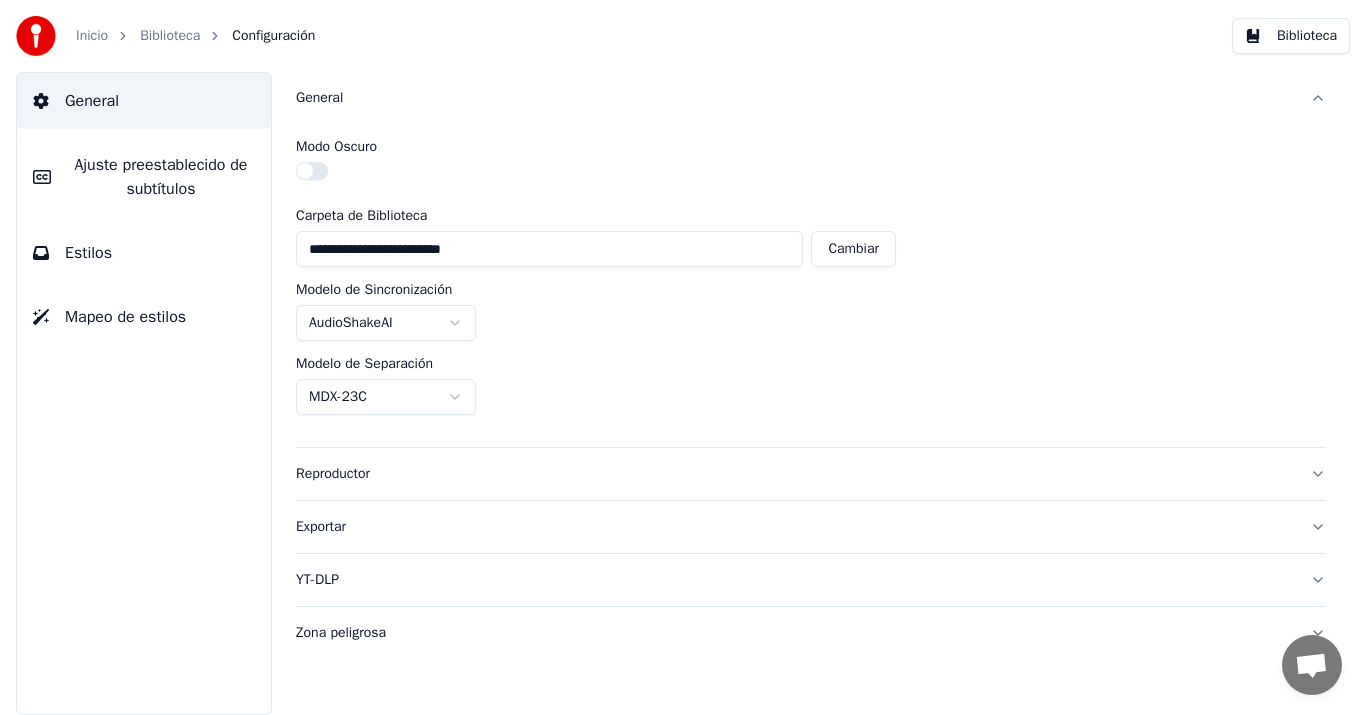 click on "Reproductor" at bounding box center (795, 474) 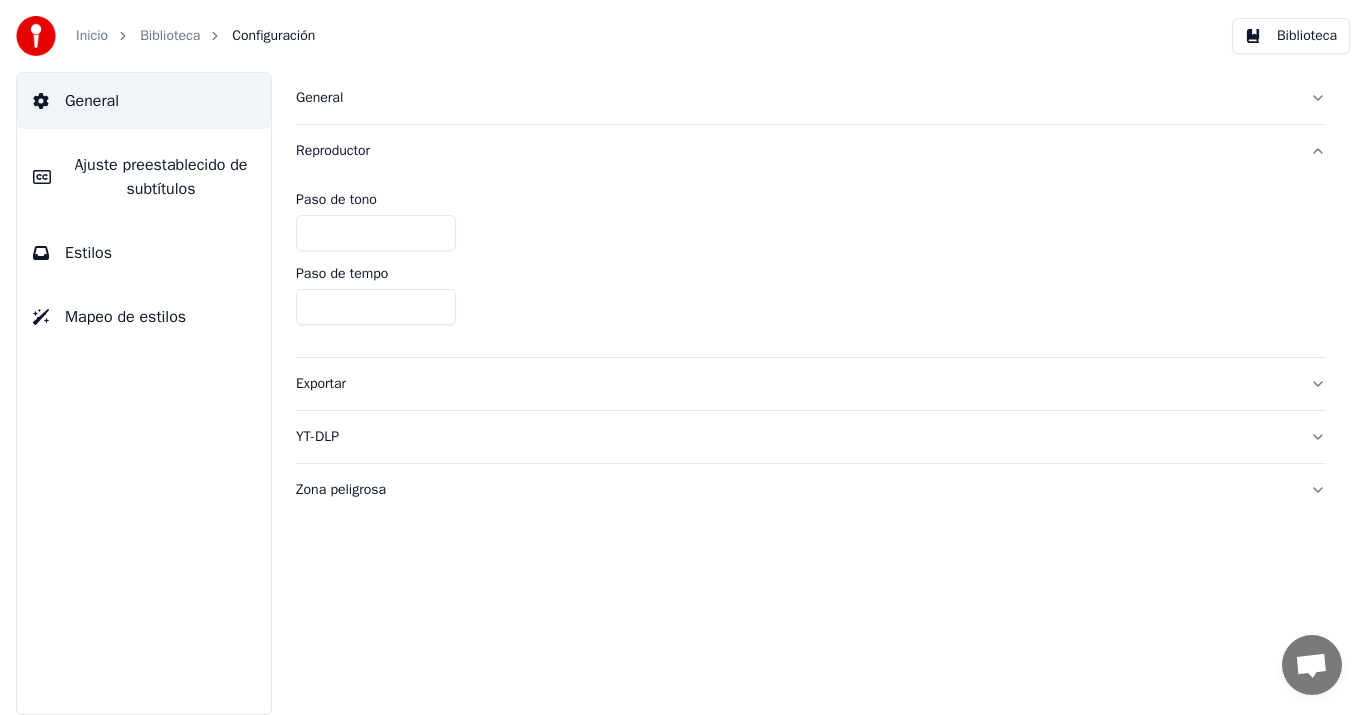 click on "Biblioteca" at bounding box center (1291, 36) 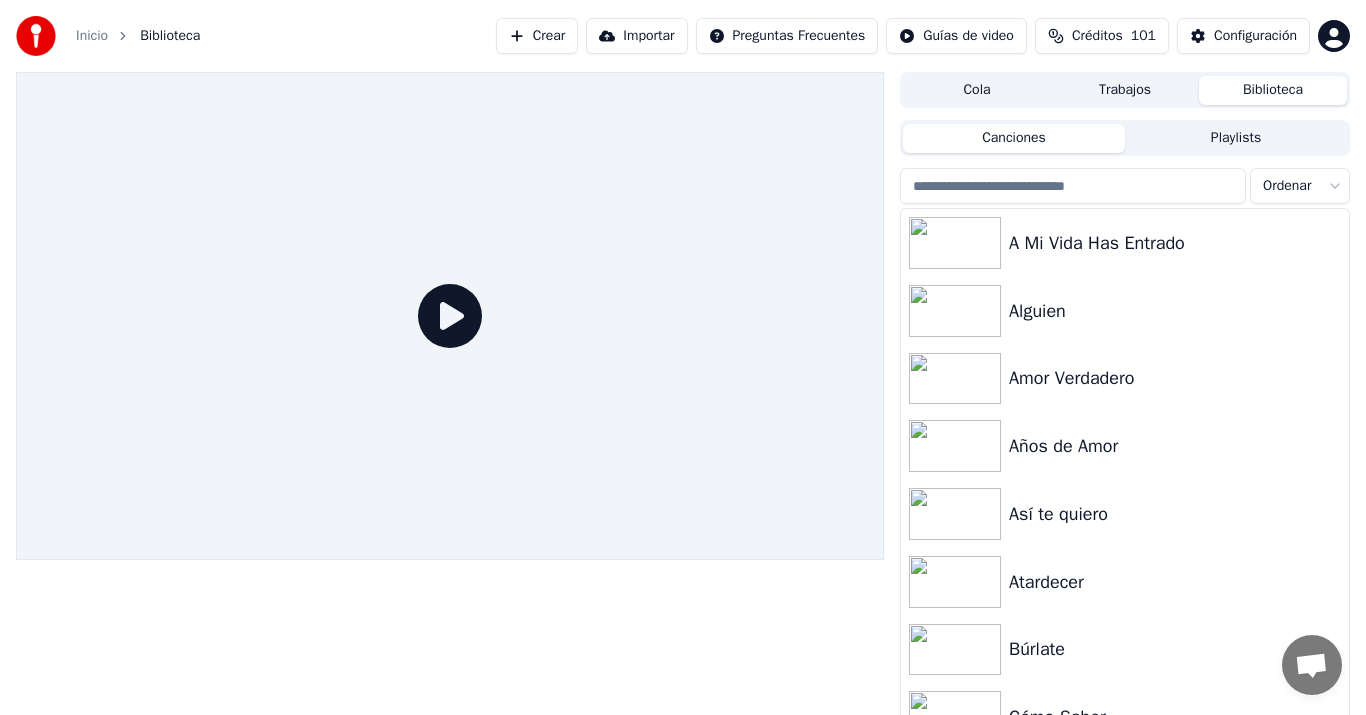 click on "Inicio Biblioteca Crear Importar Preguntas Frecuentes Guías de video Créditos 101 Configuración Cola Trabajos Biblioteca Canciones Playlists Ordenar A Mi Vida Has Entrado Alguien Amor Verdadero Años de Amor Así te quiero Atardecer Búrlate Cómo Saber Decir Te Quiero El Amor Nos Cambia El Mar Conversación Adam de Youka Desktop Más canales Continuar en Correo electrónico Red fuera de línea. Reconectando... Por ahora no se pueden recibir ni enviar mensajes. Youka Desktop ¡Hola! ¿En qué te puedo ayudar?  Jueves, 3 Julio puedo cambiar el tono de la canción? 3/7/2025 Viernes, 4 Julio Adam Por supuesto, tienes control de tono en el reproductor cerca del volumen. 4/7/2025 Enviar un archivo Insertar un emoji Enviar un archivo Grabar mensaje de audio We run on Crisp" at bounding box center (683, 357) 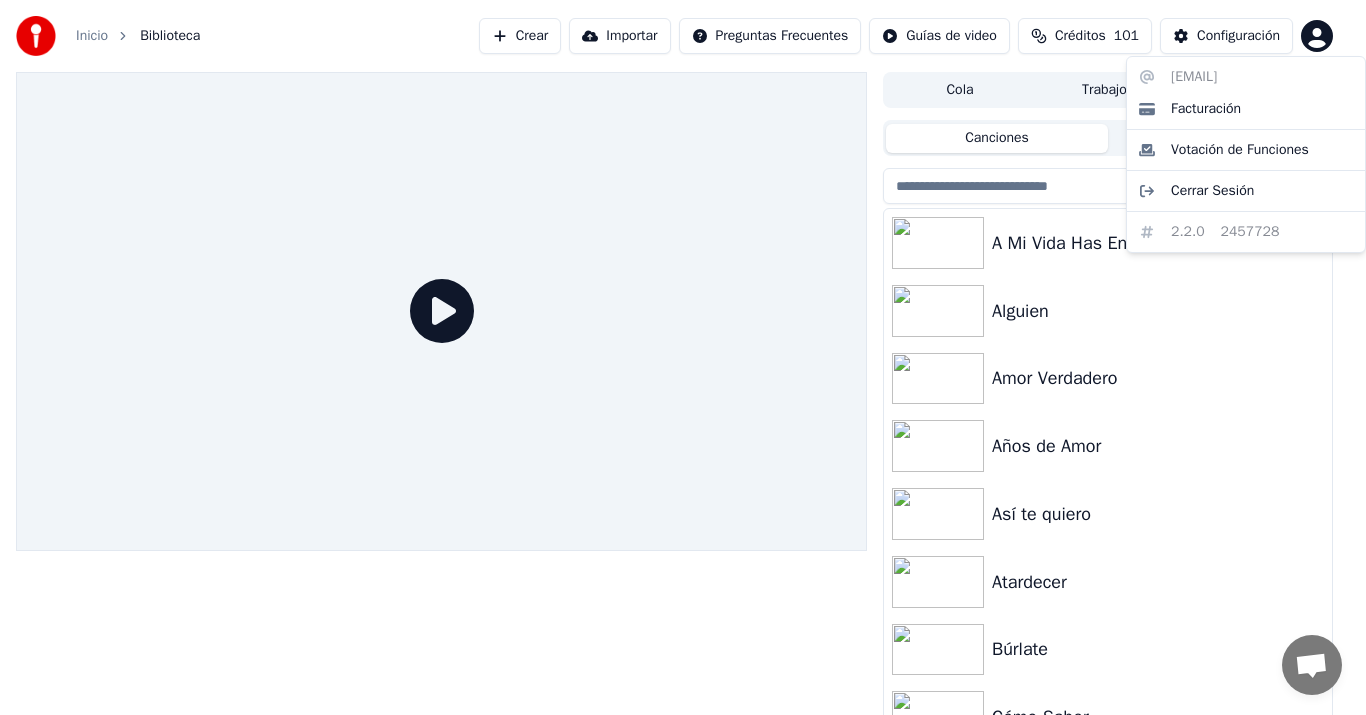 click on "Inicio Biblioteca Crear Importar Preguntas Frecuentes Guías de video Créditos 101 Configuración Cola Trabajos Biblioteca Canciones Playlists Ordenar A Mi Vida Has Entrado Alguien Amor Verdadero Años de Amor Así te quiero Atardecer Búrlate Cómo Saber Decir Te Quiero El Amor Nos Cambia El Mar Conversación Adam de Youka Desktop Más canales Continuar en Correo electrónico Red fuera de línea. Reconectando... Por ahora no se pueden recibir ni enviar mensajes. Youka Desktop ¡Hola! ¿En qué te puedo ayudar?  Jueves, 3 Julio puedo cambiar el tono de la canción? 3/7/2025 Viernes, 4 Julio Adam Por supuesto, tienes control de tono en el reproductor cerca del volumen. 4/7/2025 Enviar un archivo Insertar un emoji Enviar un archivo Grabar mensaje de audio We run on Crisp rogerpech@gmail.com Facturación Votación de Funciones Cerrar Sesión 2.2.0 2457728" at bounding box center [683, 357] 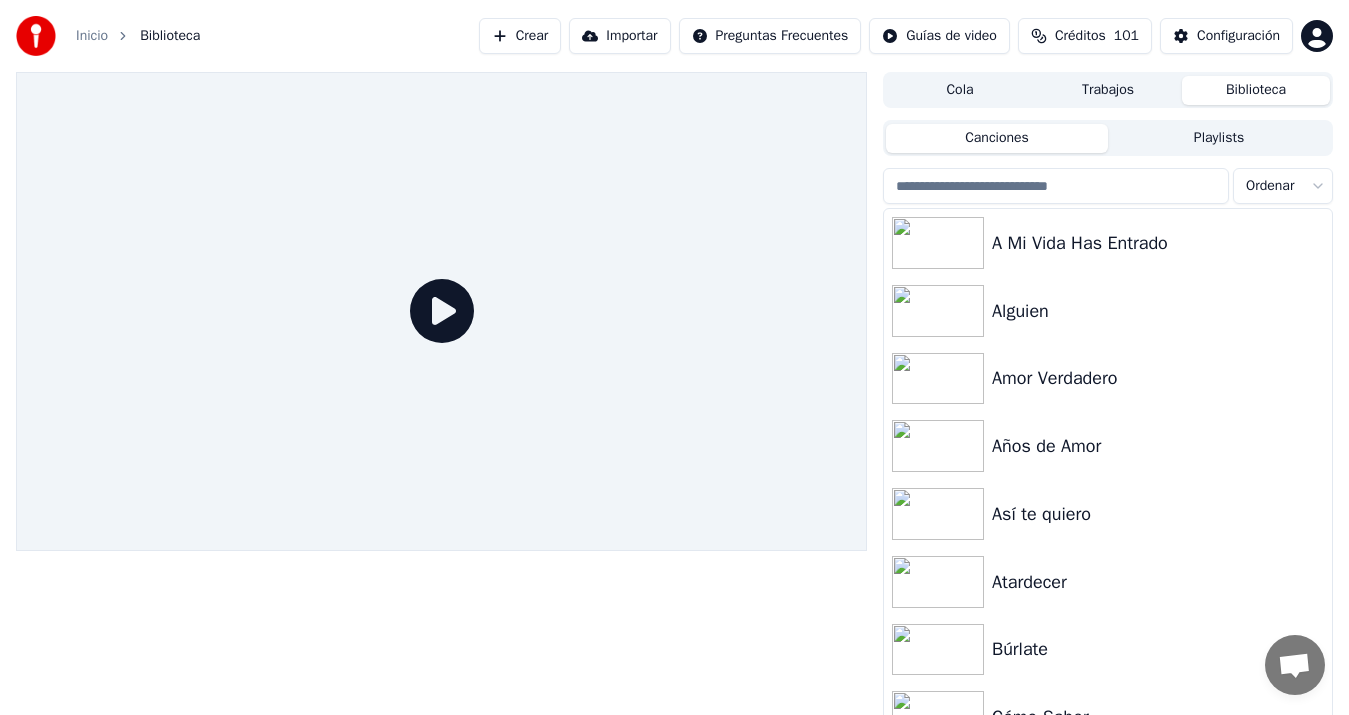 click on "Importar" at bounding box center [619, 36] 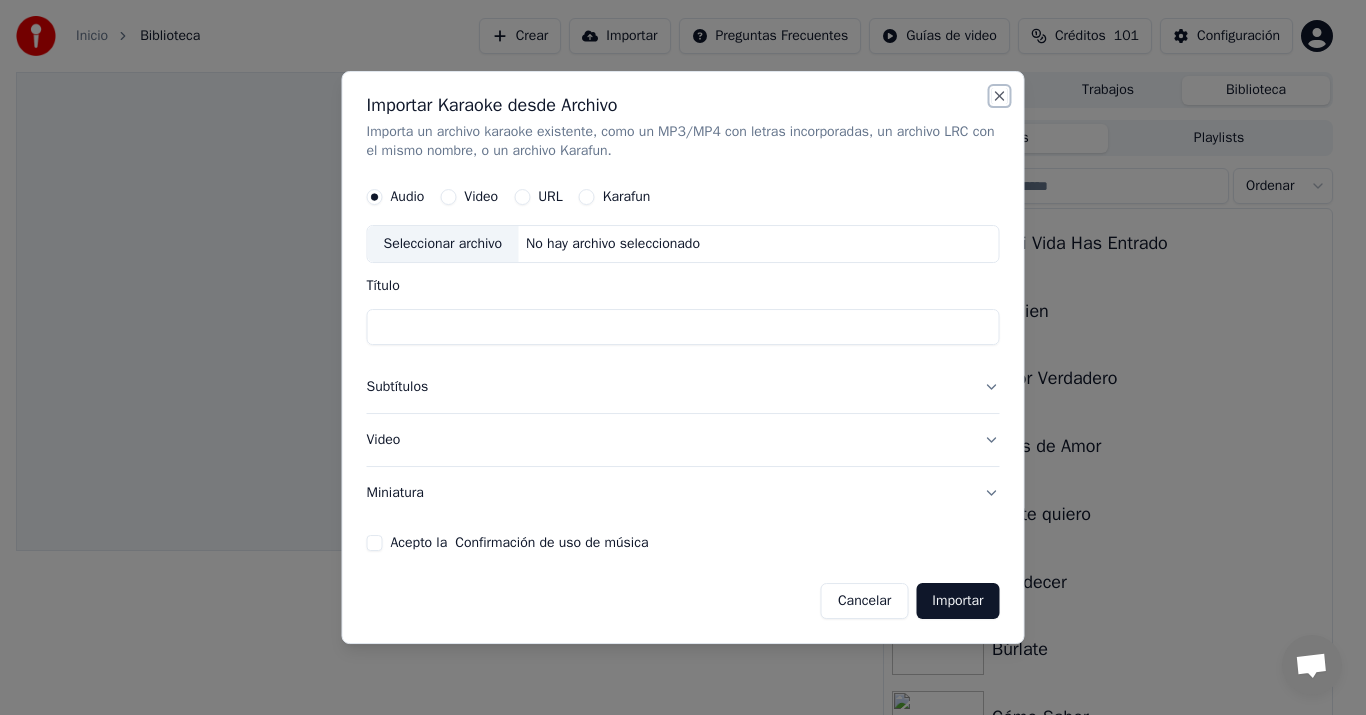 click on "Close" at bounding box center (1000, 96) 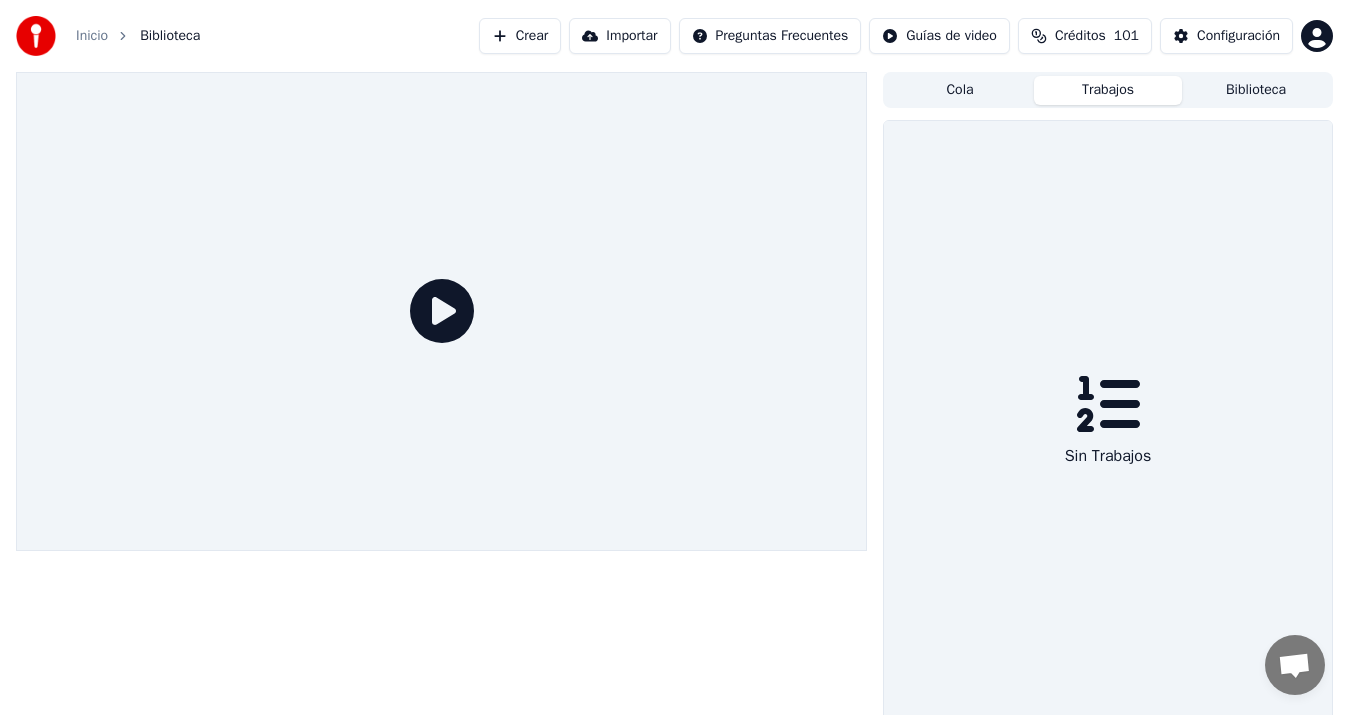 click on "Trabajos" at bounding box center (1108, 90) 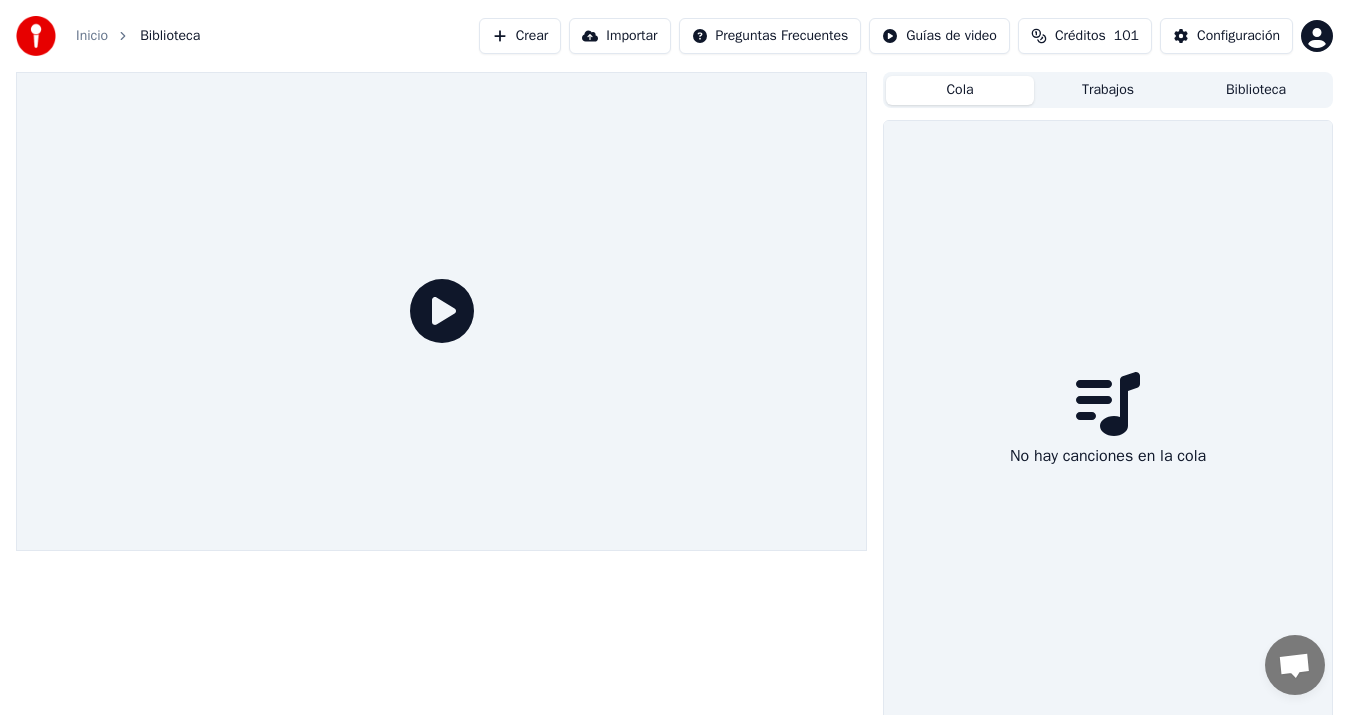 click on "Cola" at bounding box center [960, 90] 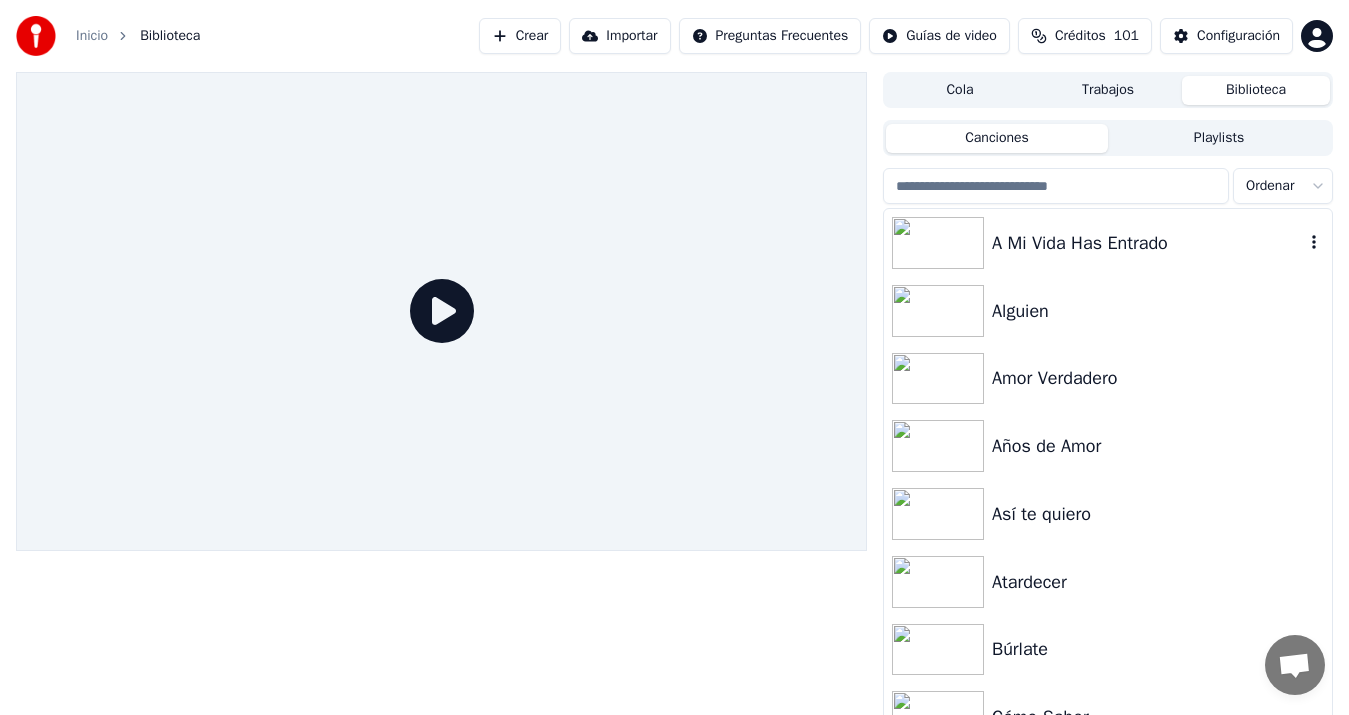 click on "A Mi Vida Has Entrado" at bounding box center (1148, 243) 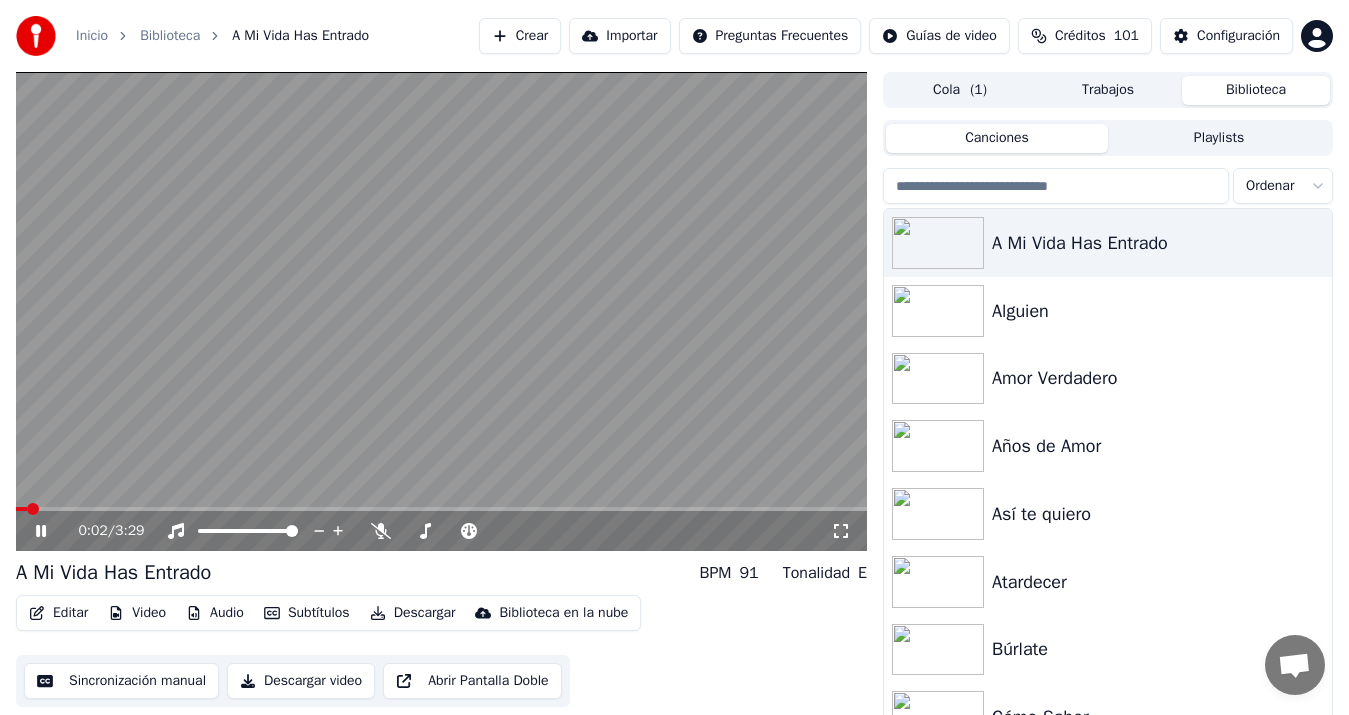 click 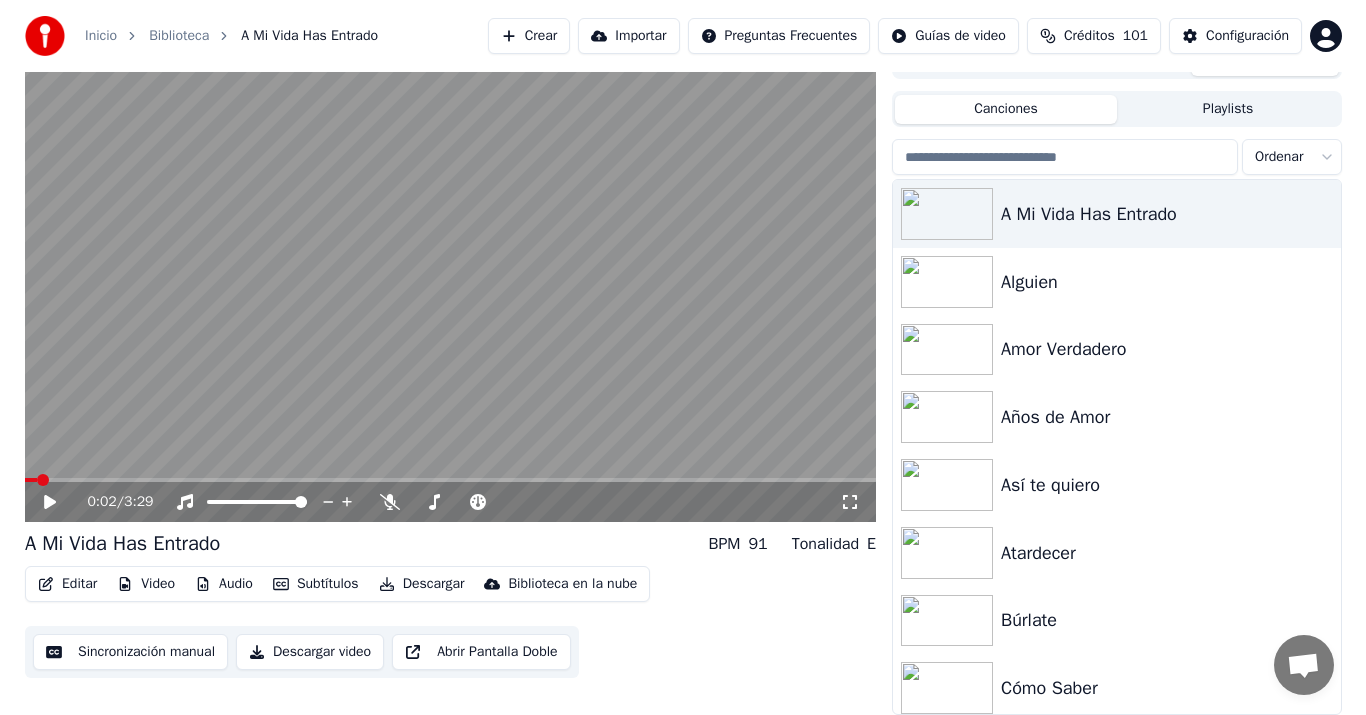 scroll, scrollTop: 0, scrollLeft: 0, axis: both 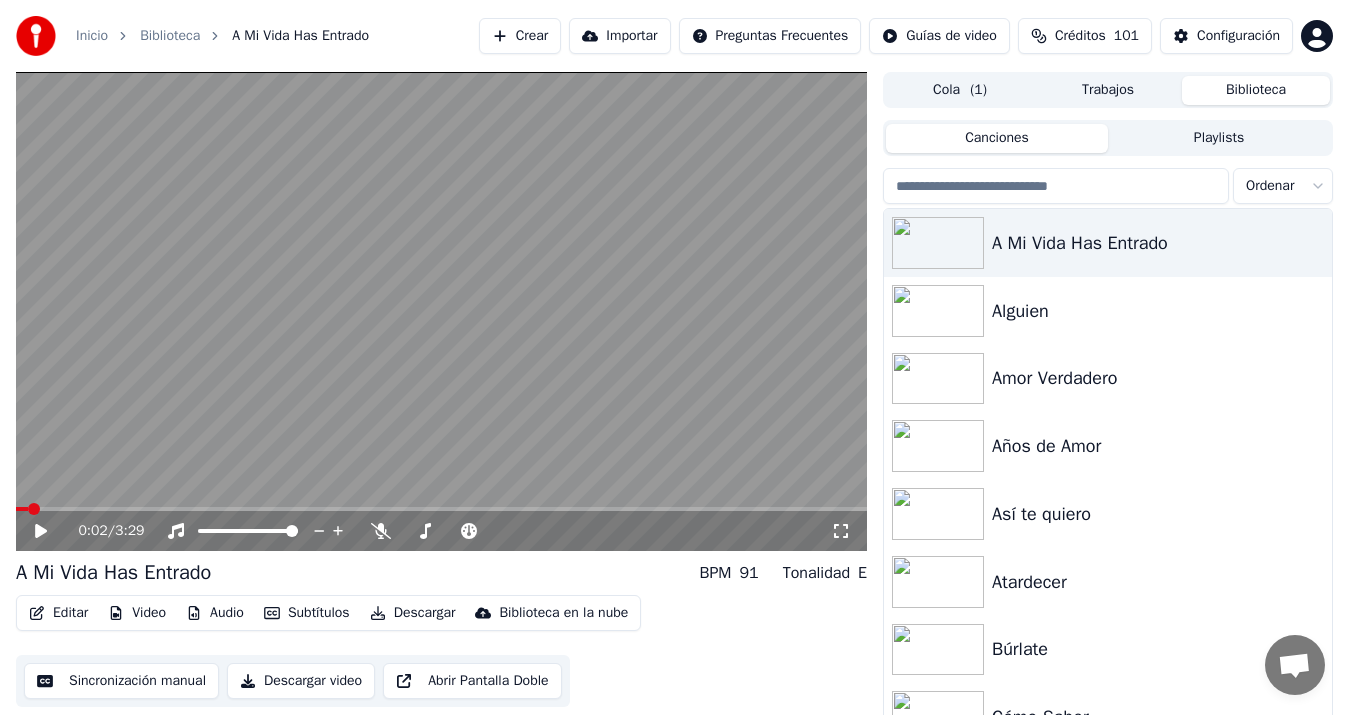click 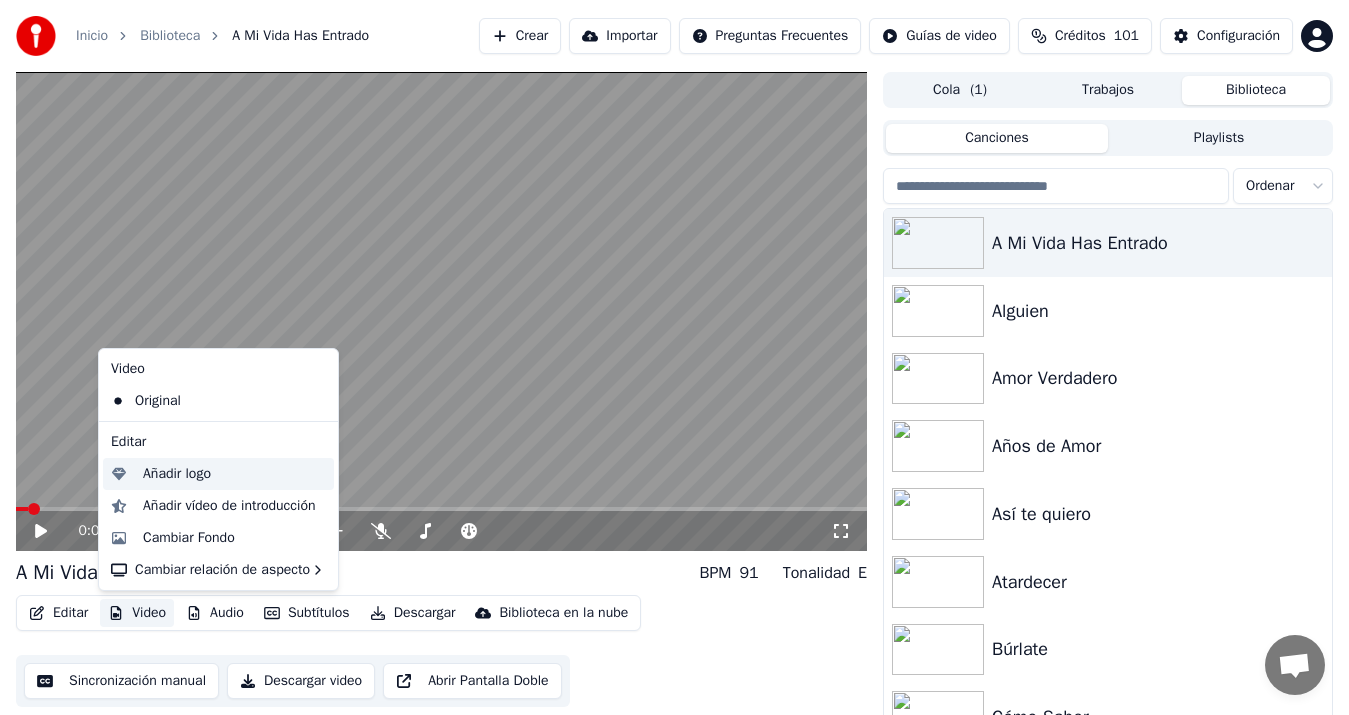click on "Añadir logo" at bounding box center [177, 474] 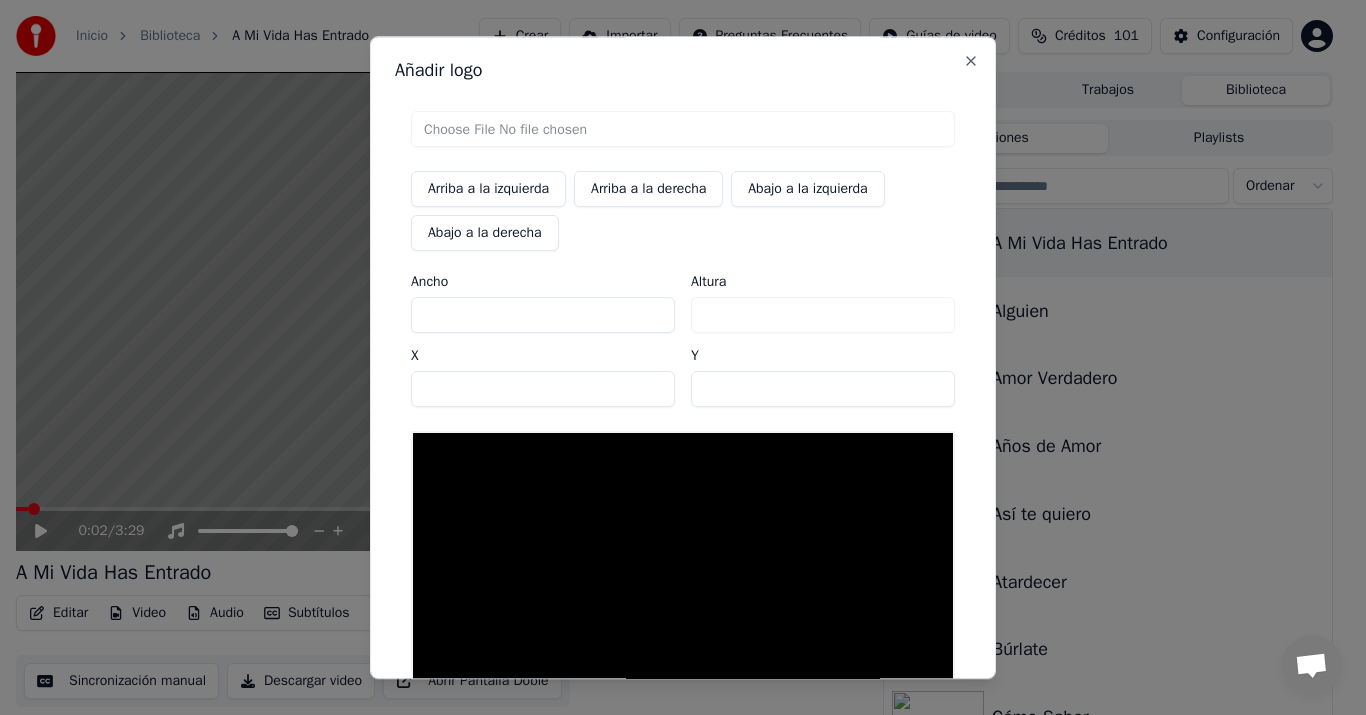 click at bounding box center [683, 129] 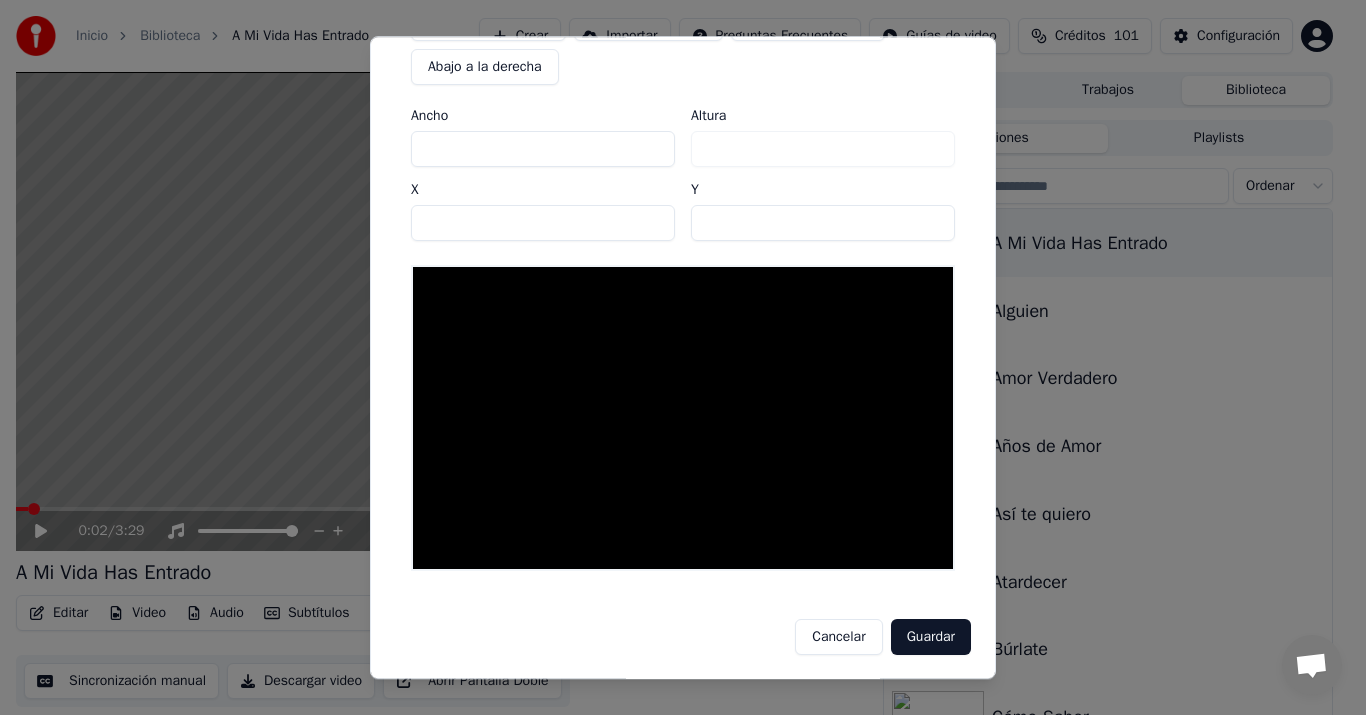 scroll, scrollTop: 67, scrollLeft: 0, axis: vertical 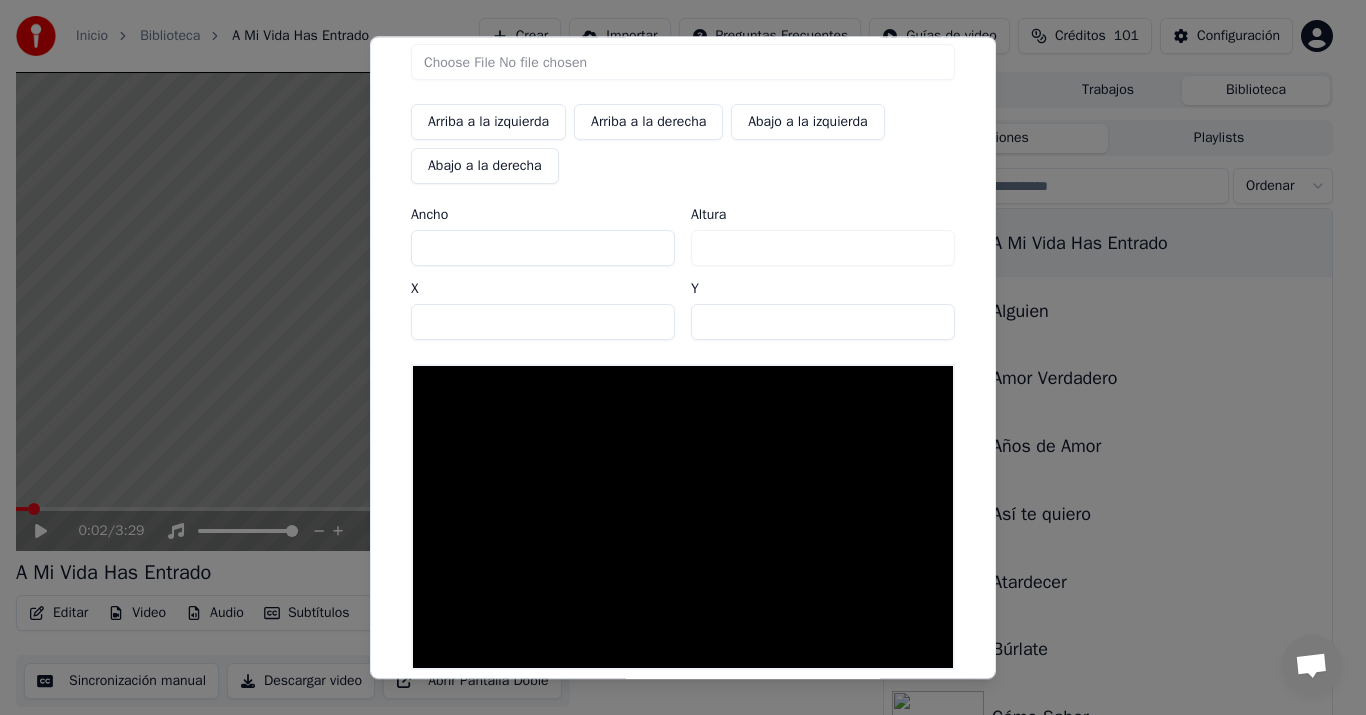 type on "**********" 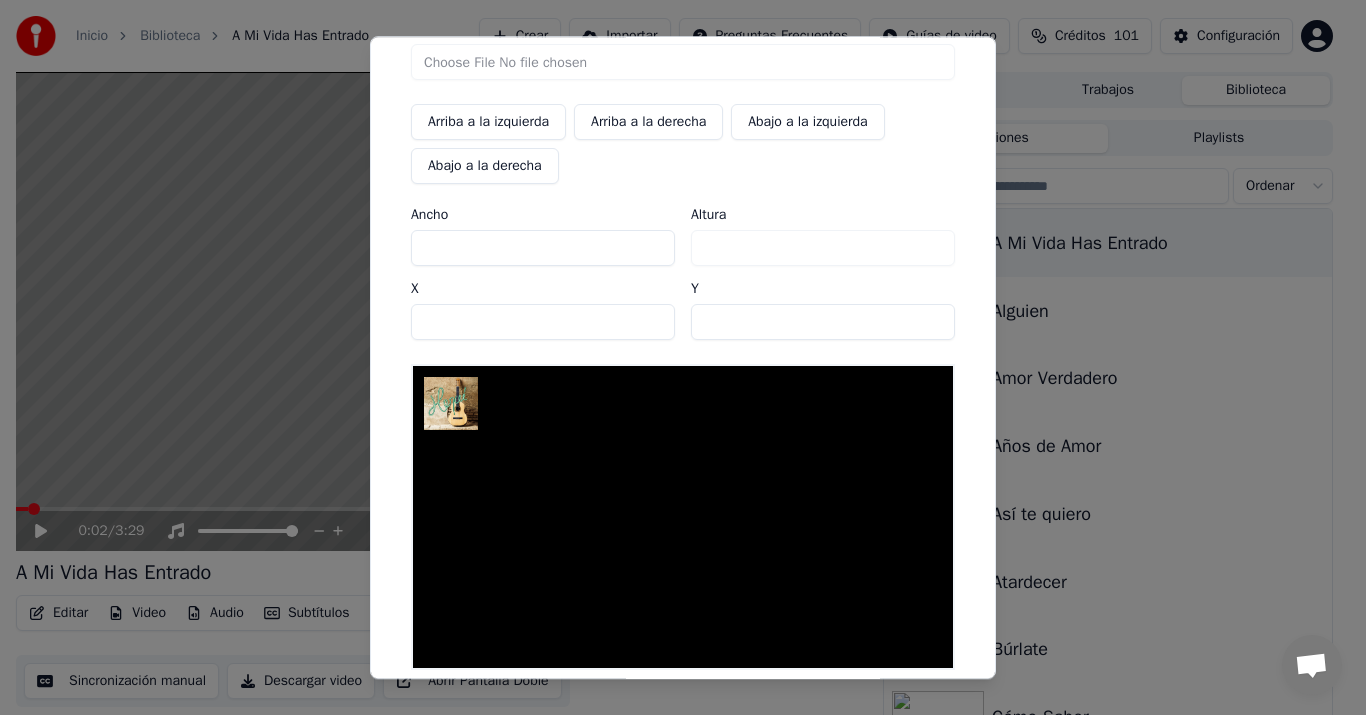 click on "Abajo a la derecha" at bounding box center [485, 166] 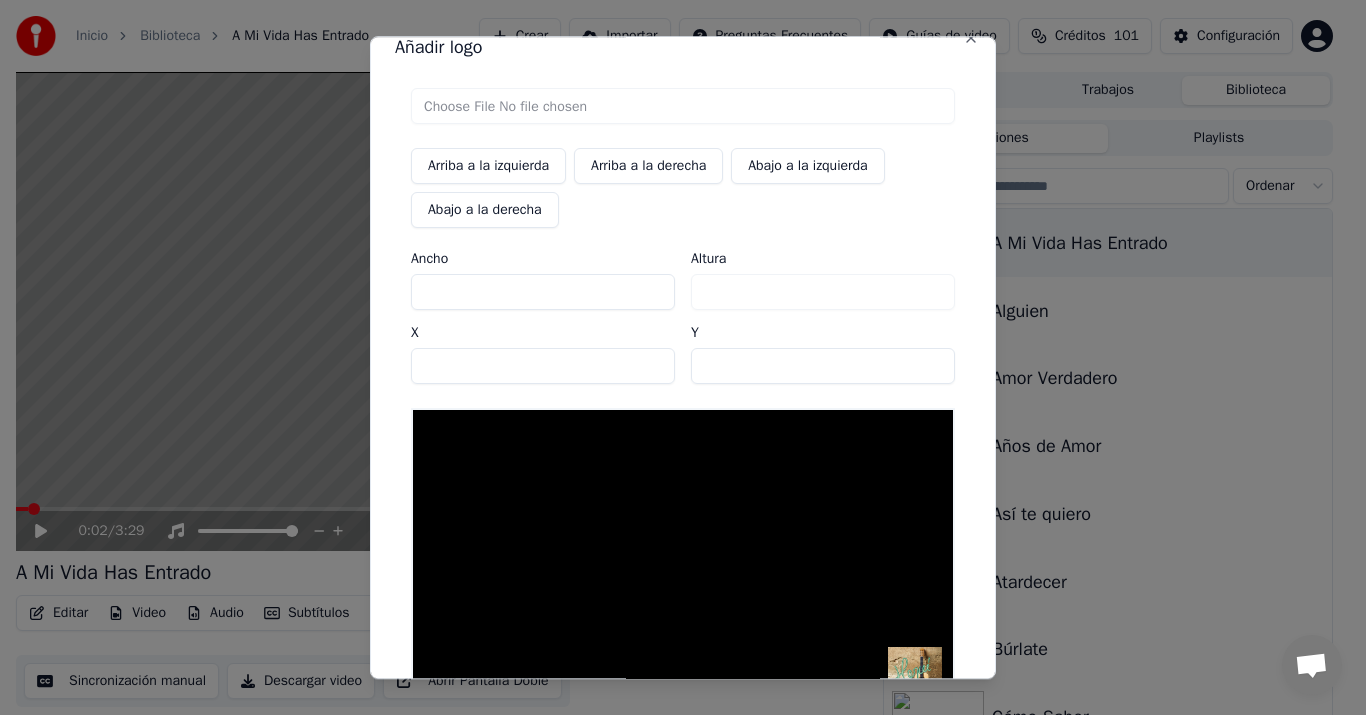 scroll, scrollTop: 0, scrollLeft: 0, axis: both 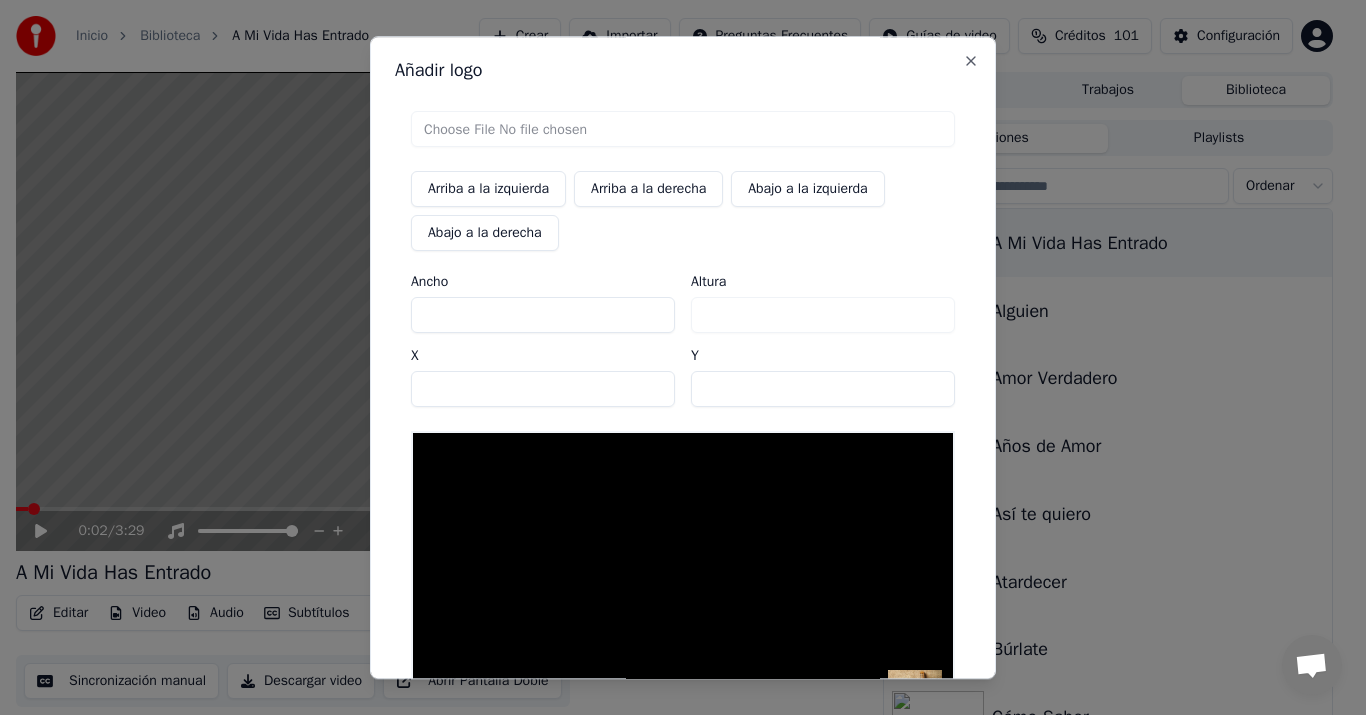 click at bounding box center [683, 129] 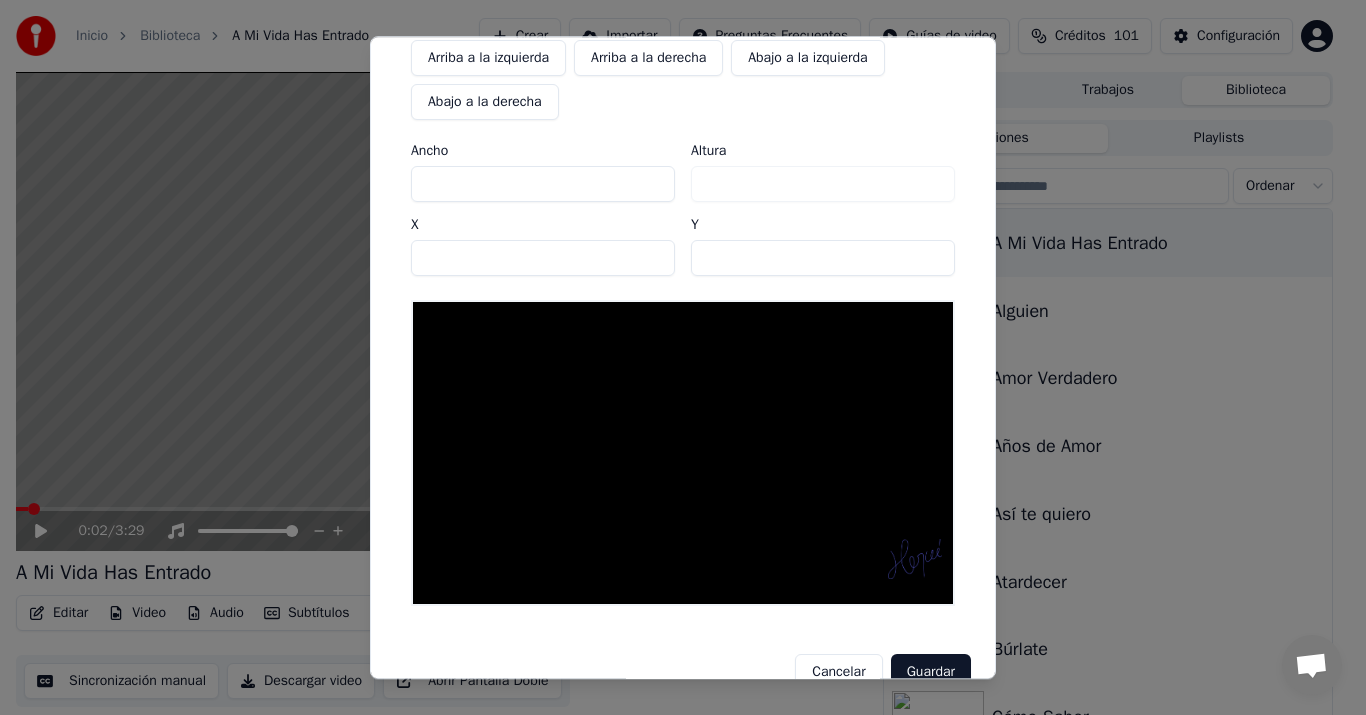scroll, scrollTop: 108, scrollLeft: 0, axis: vertical 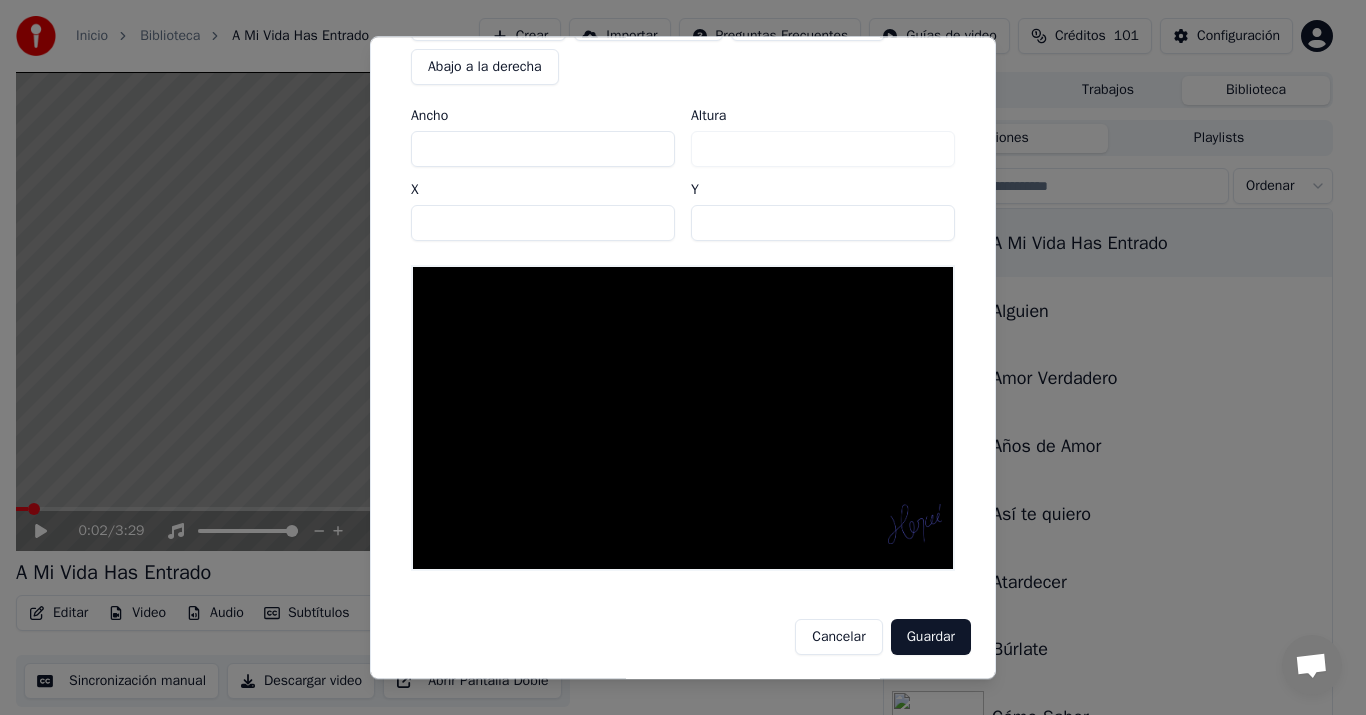 click on "Guardar" at bounding box center [931, 637] 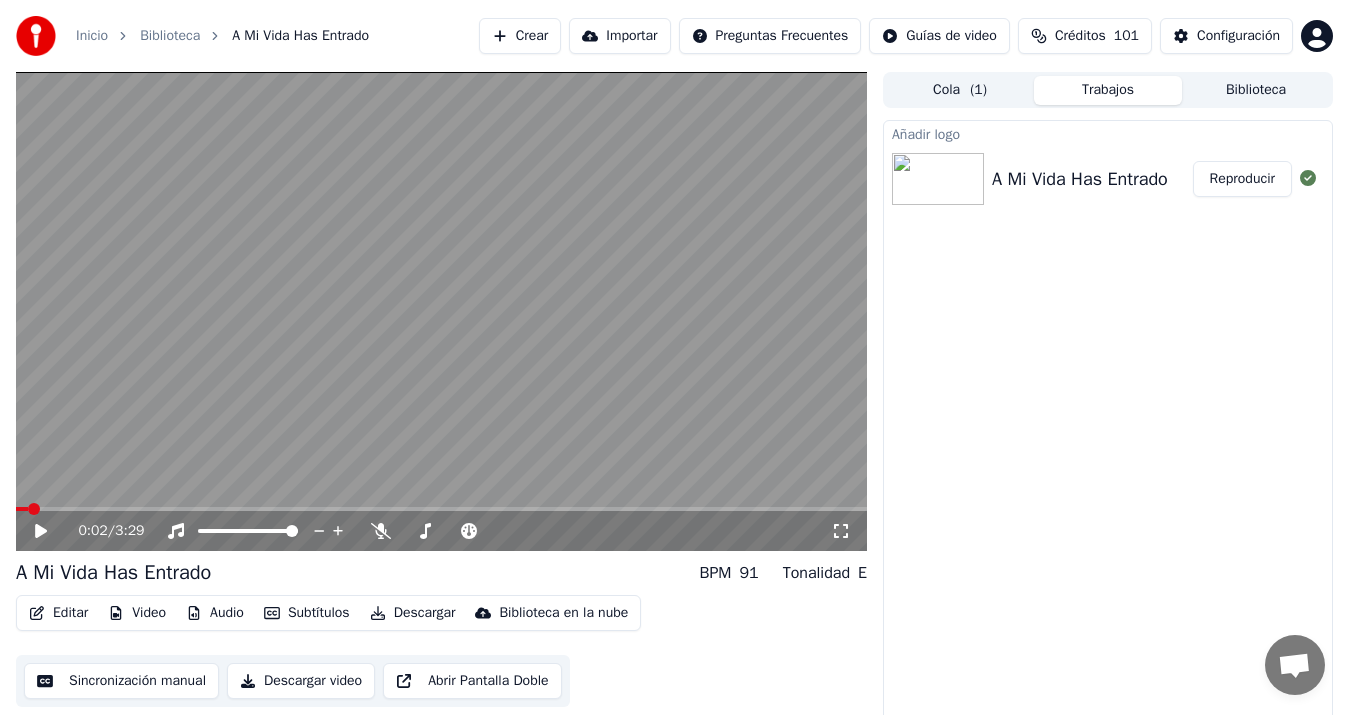 click on "Reproducir" at bounding box center [1242, 179] 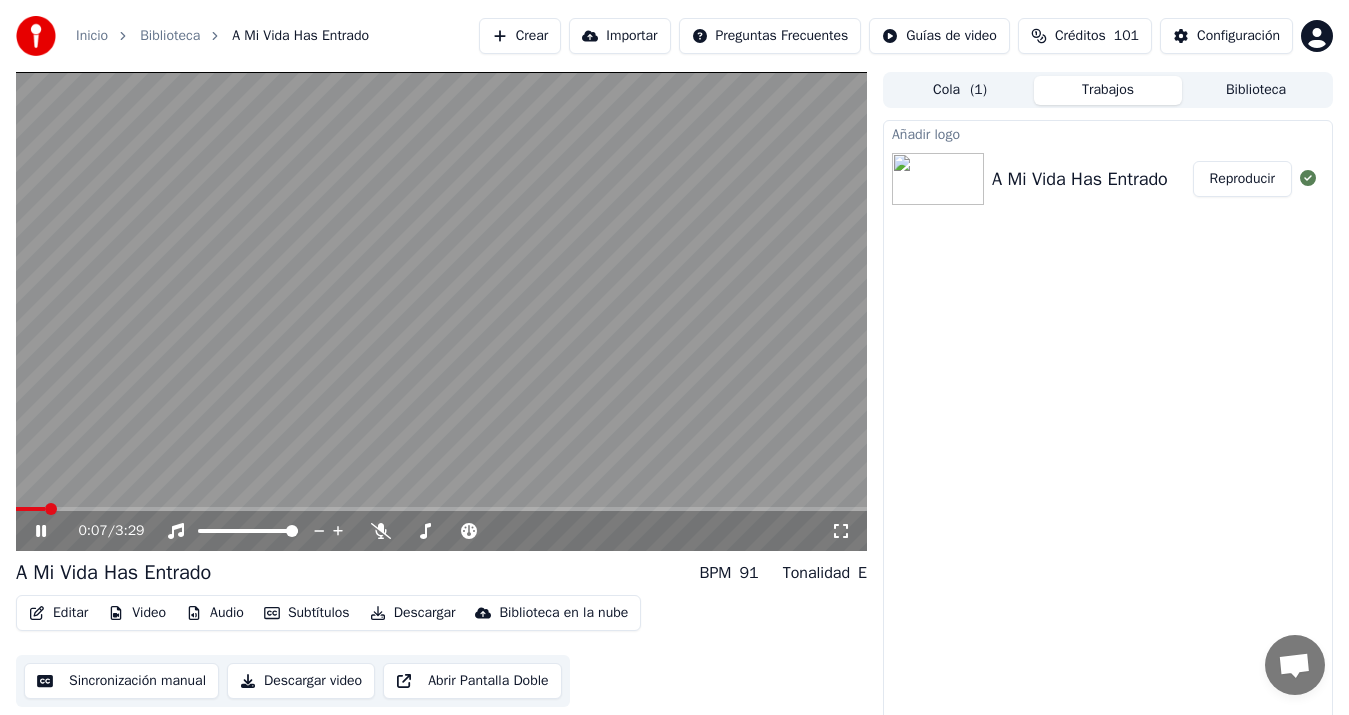 click at bounding box center (441, 311) 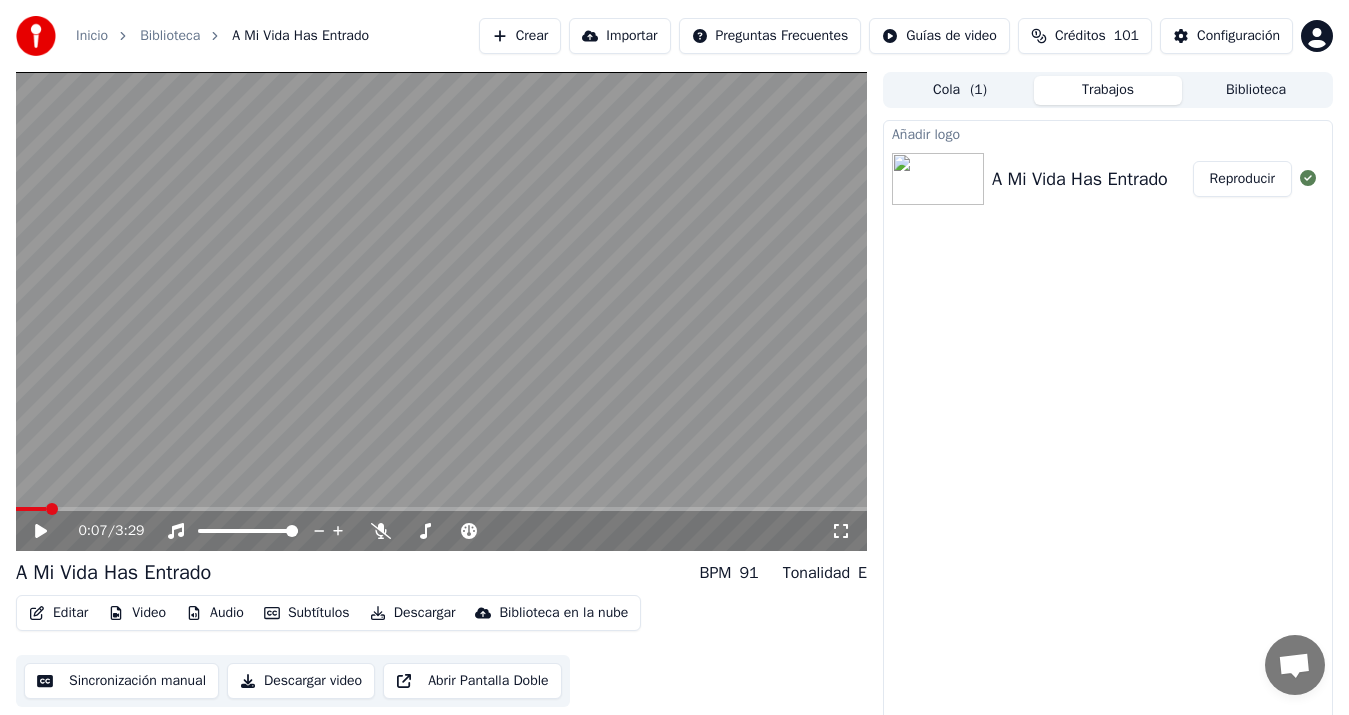 click at bounding box center [441, 509] 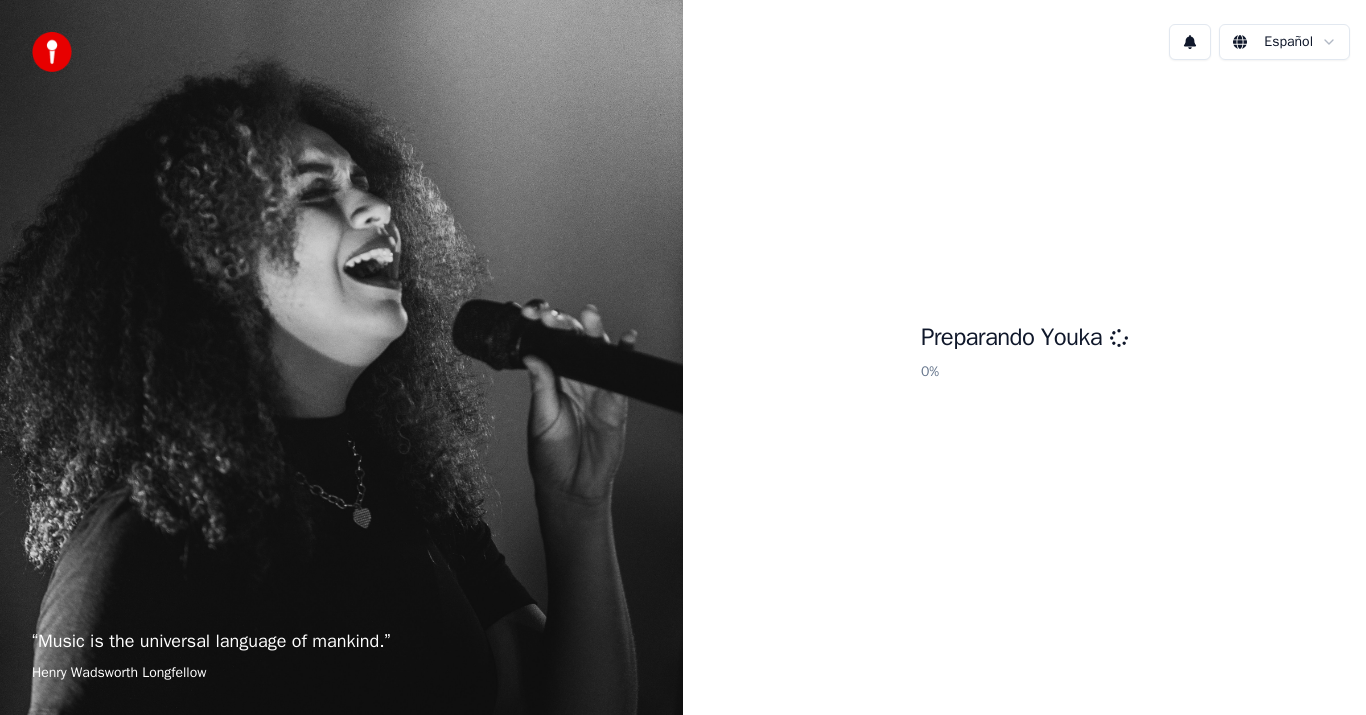 scroll, scrollTop: 0, scrollLeft: 0, axis: both 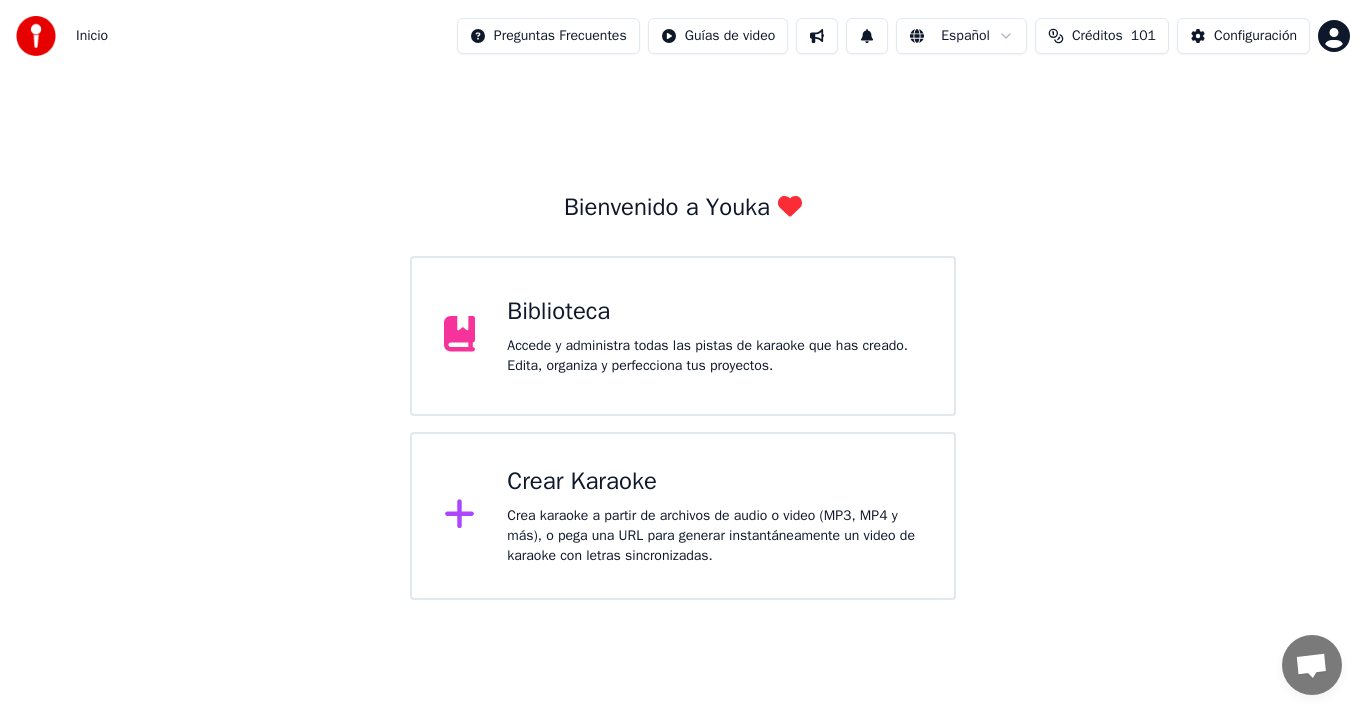 click on "Biblioteca Accede y administra todas las pistas de karaoke que has creado. Edita, organiza y perfecciona tus proyectos." at bounding box center (714, 336) 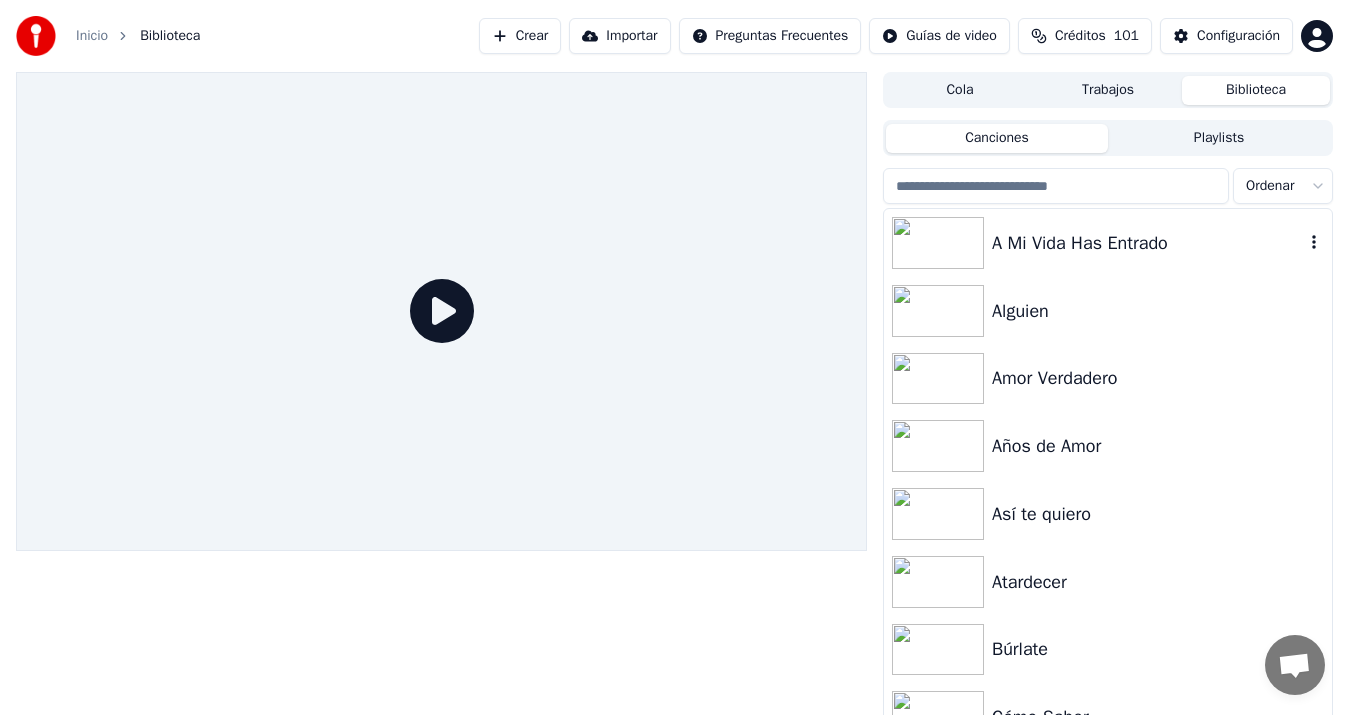 click on "A Mi Vida Has Entrado" at bounding box center (1108, 243) 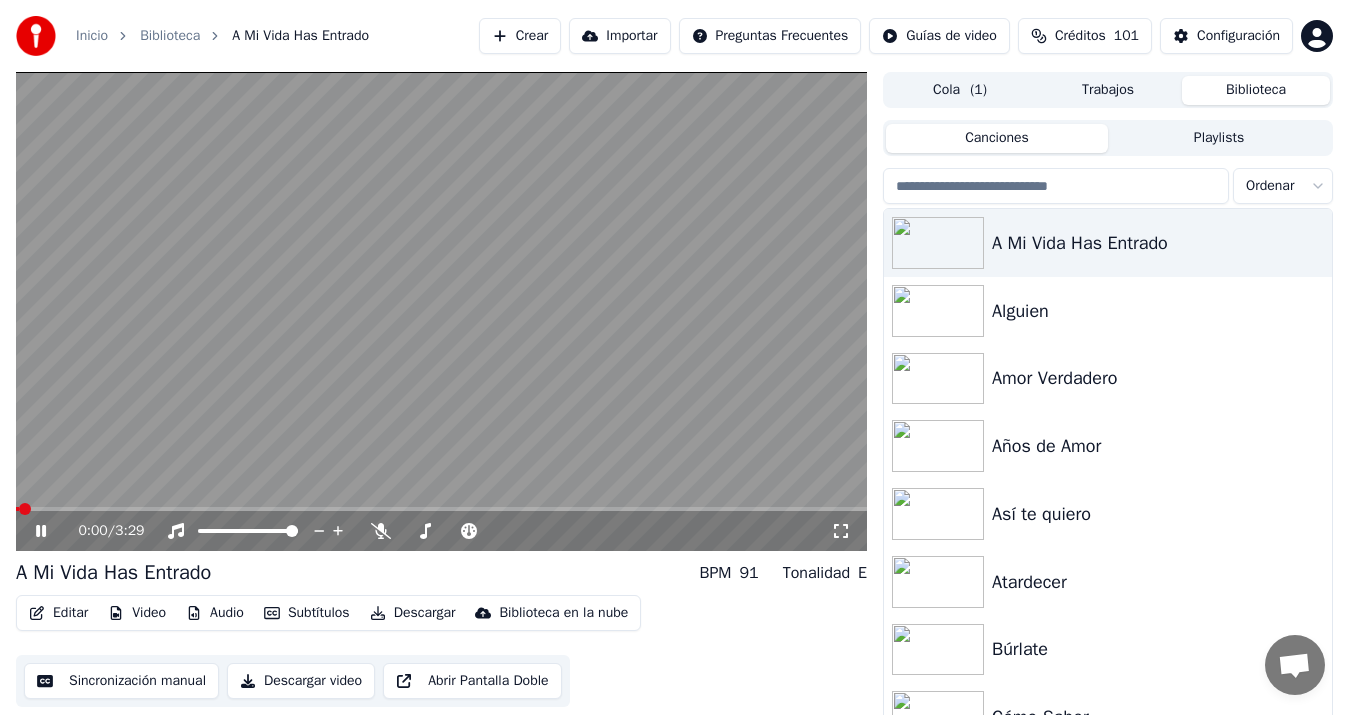 click on "Editar" at bounding box center [58, 613] 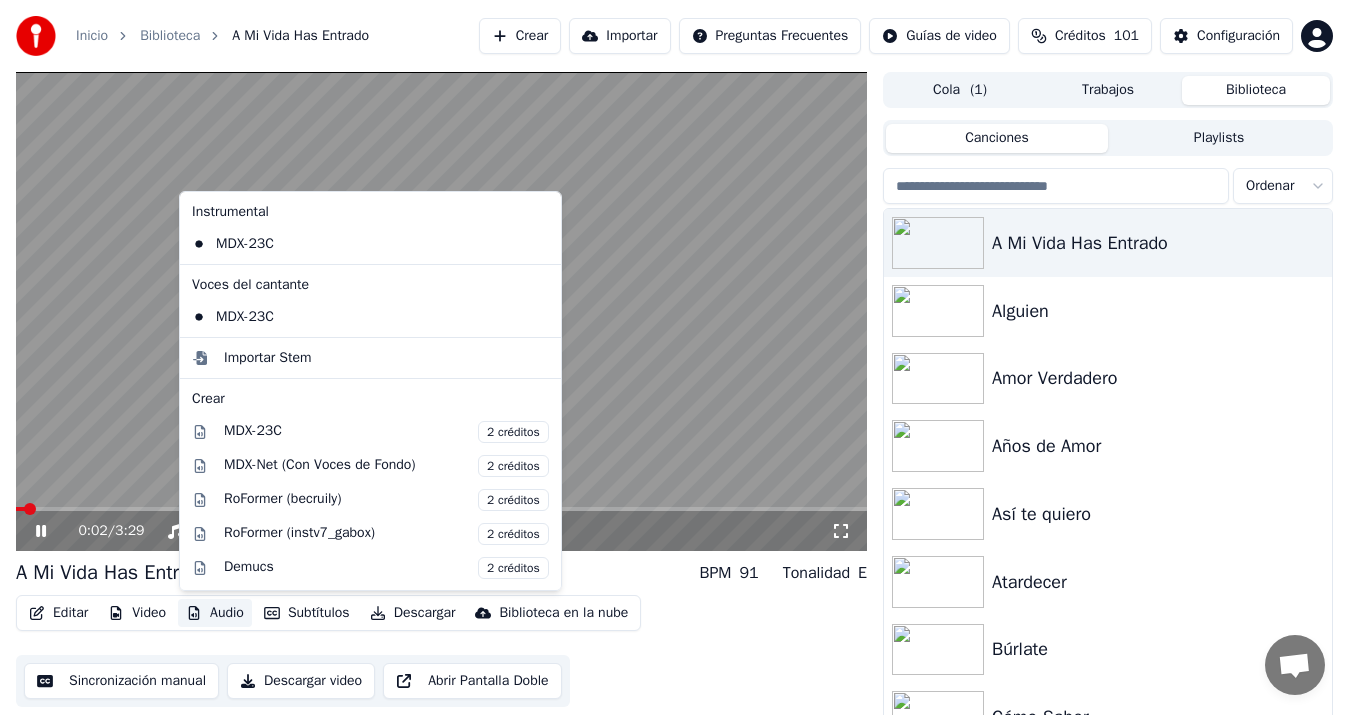 click on "2 créditos" at bounding box center [513, 466] 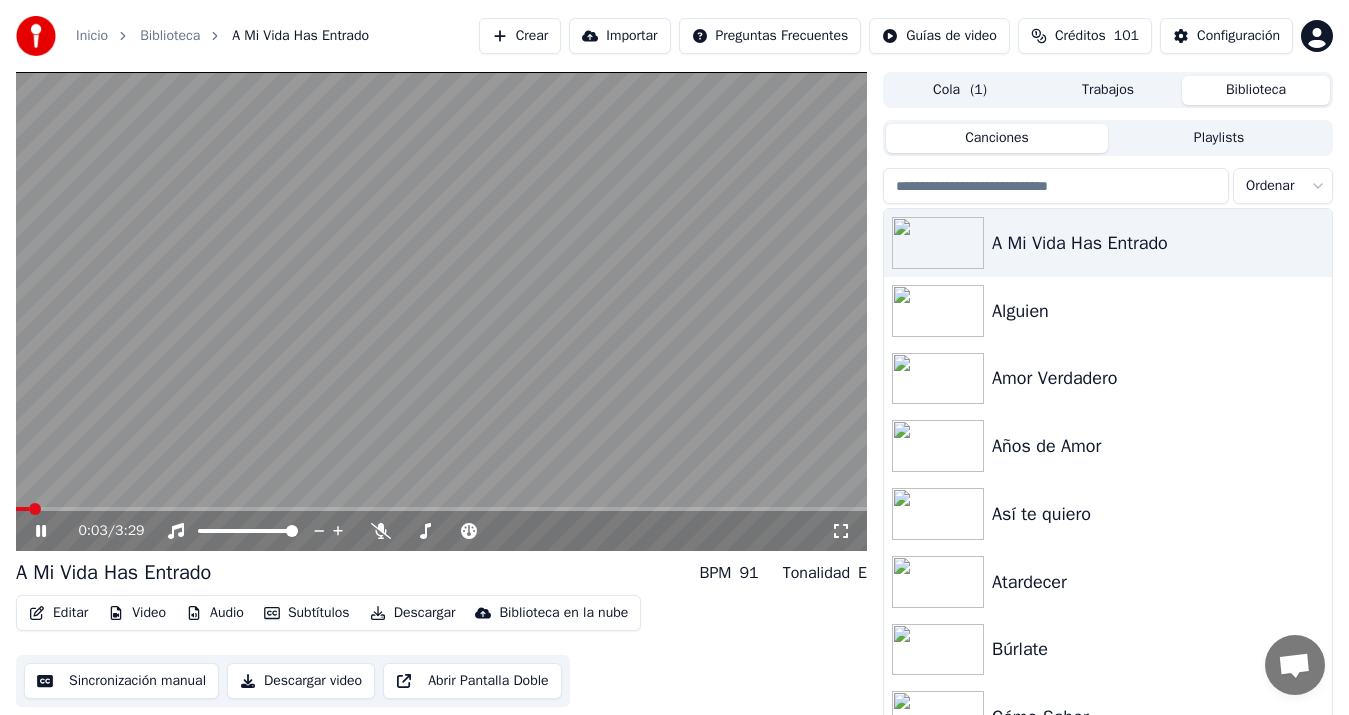 click at bounding box center (441, 311) 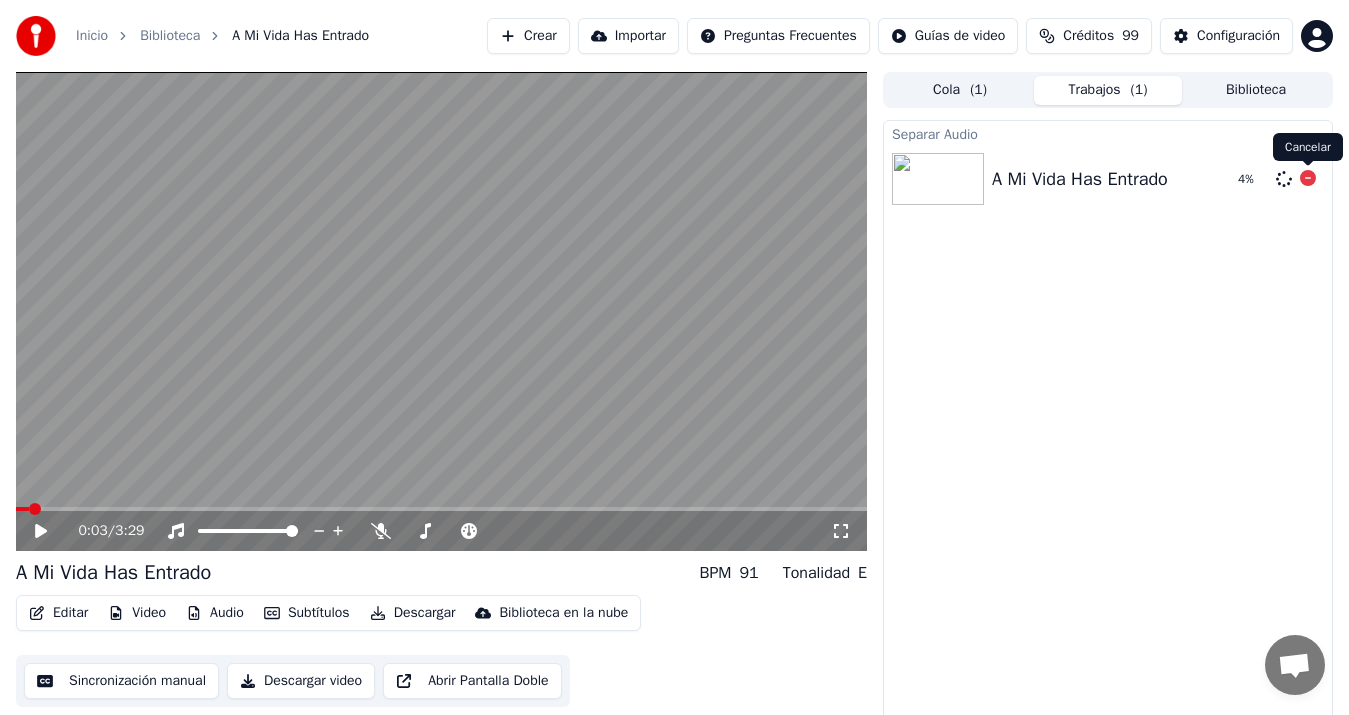 click 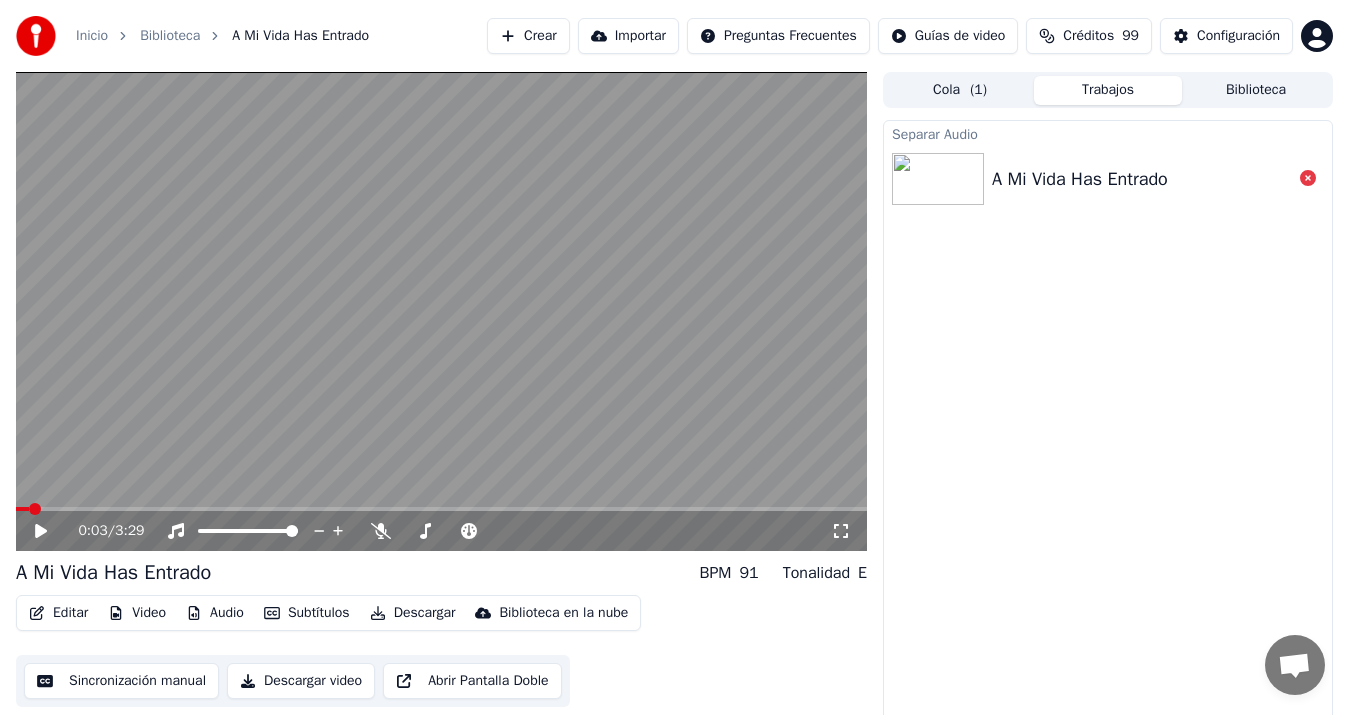 click 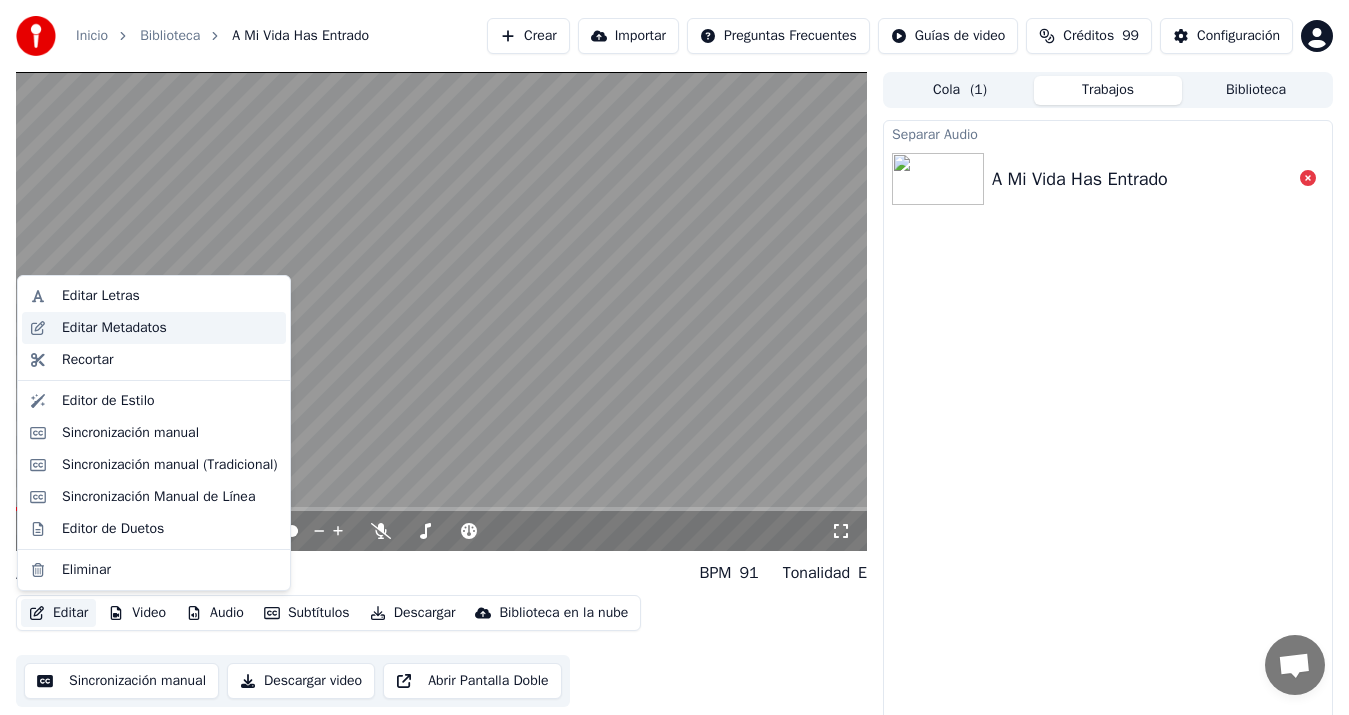 click on "Editar Metadatos" at bounding box center (154, 328) 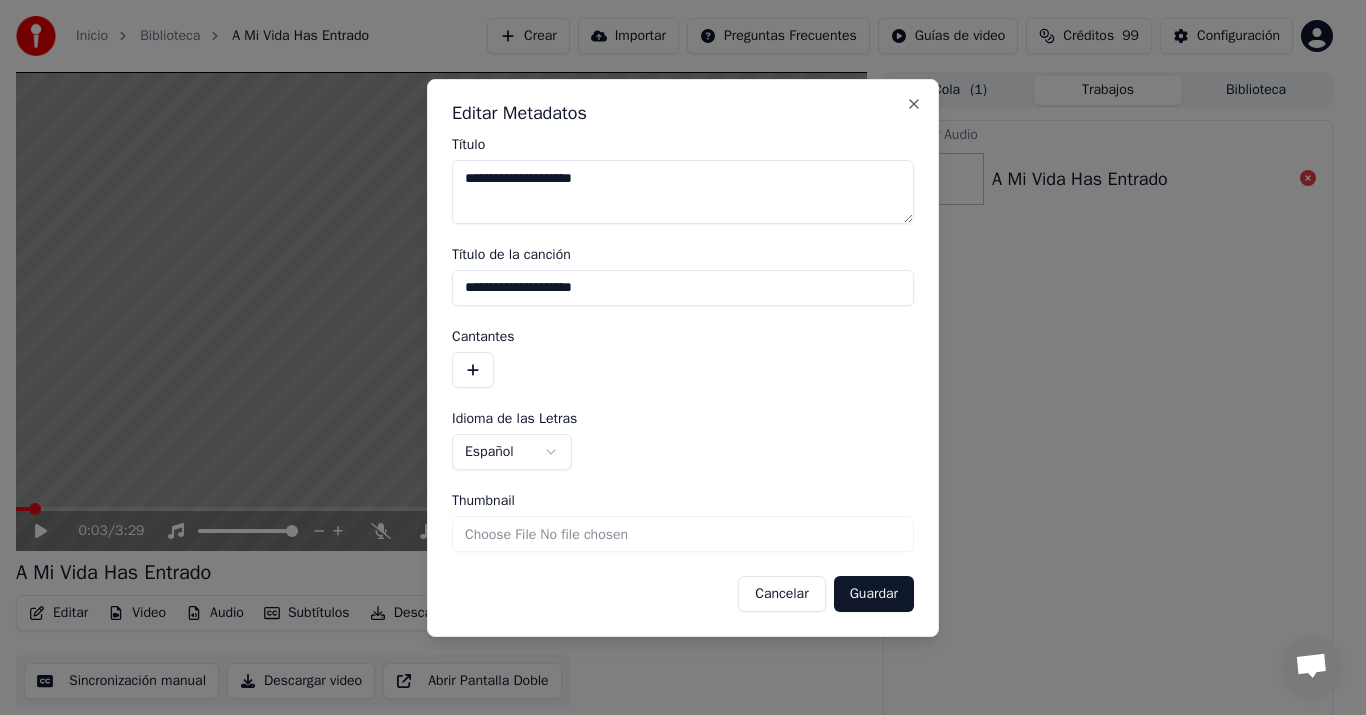 click on "Cancelar" at bounding box center (781, 594) 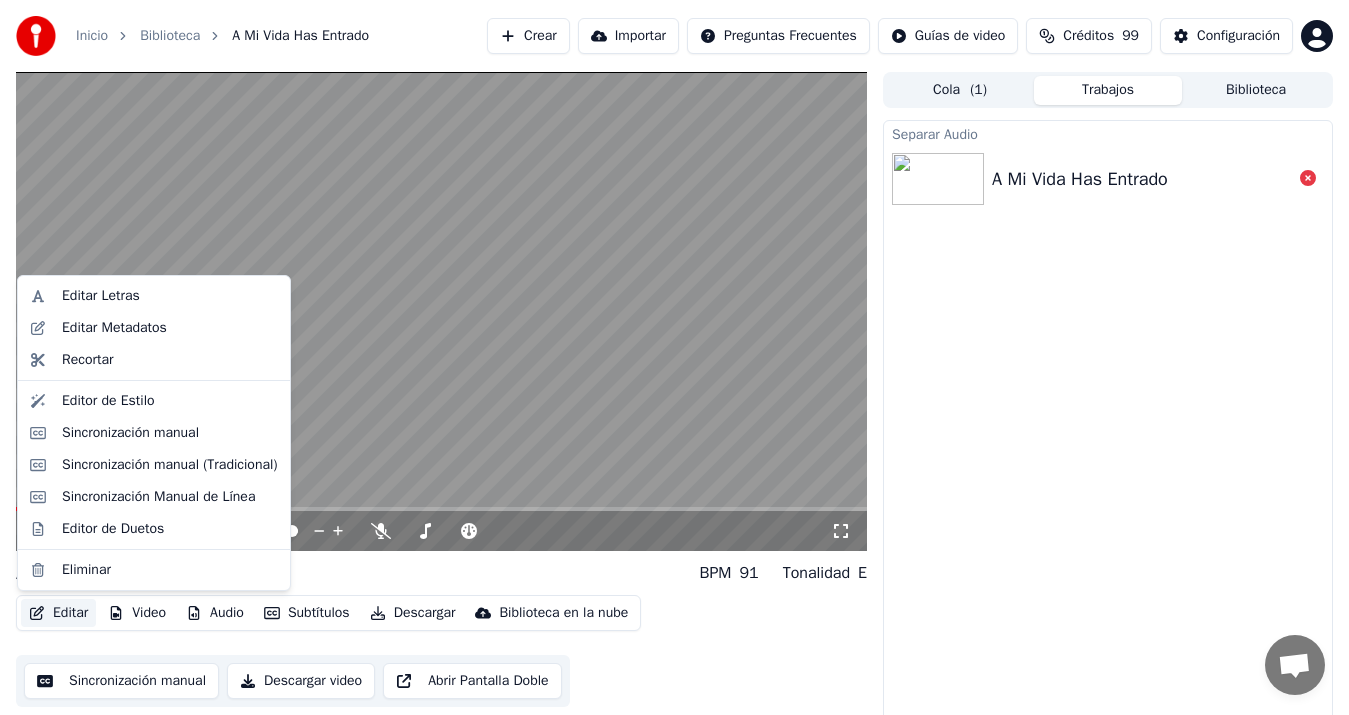 click on "Editar" at bounding box center [58, 613] 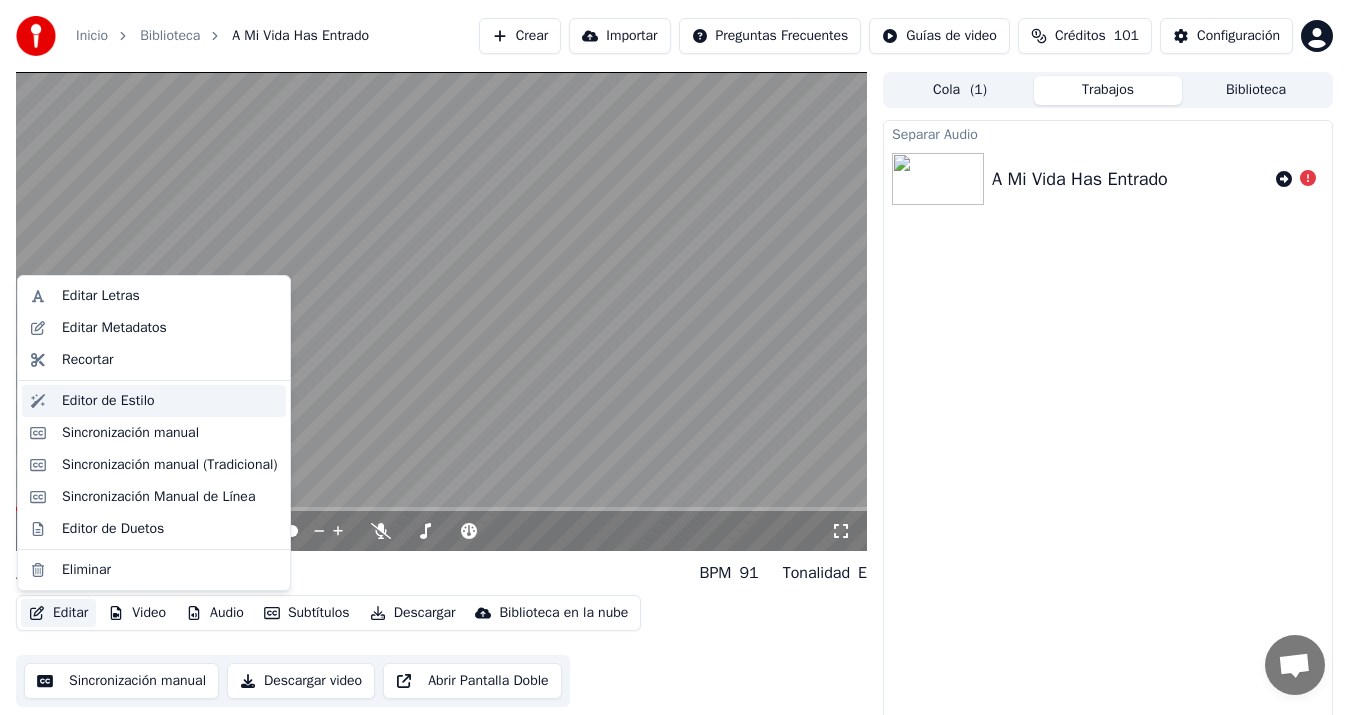 click on "Editor de Estilo" at bounding box center (108, 401) 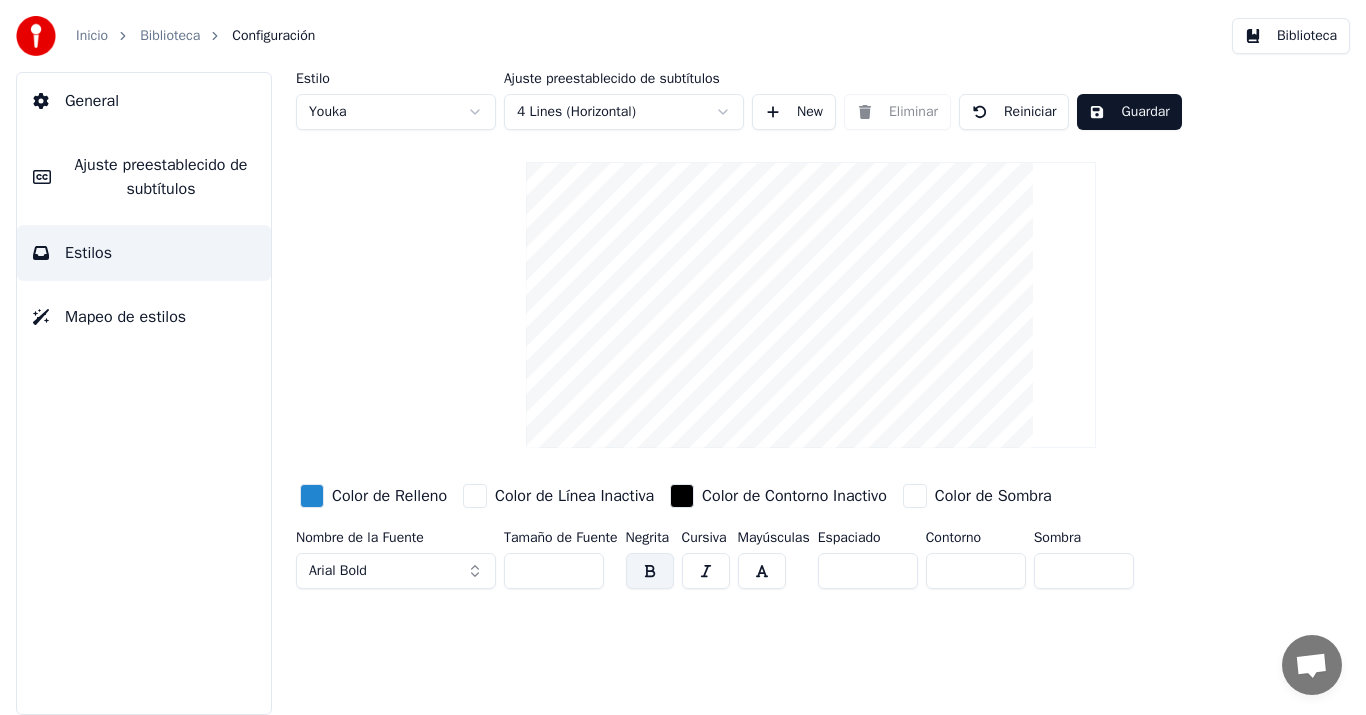 click on "Guardar" at bounding box center [1129, 112] 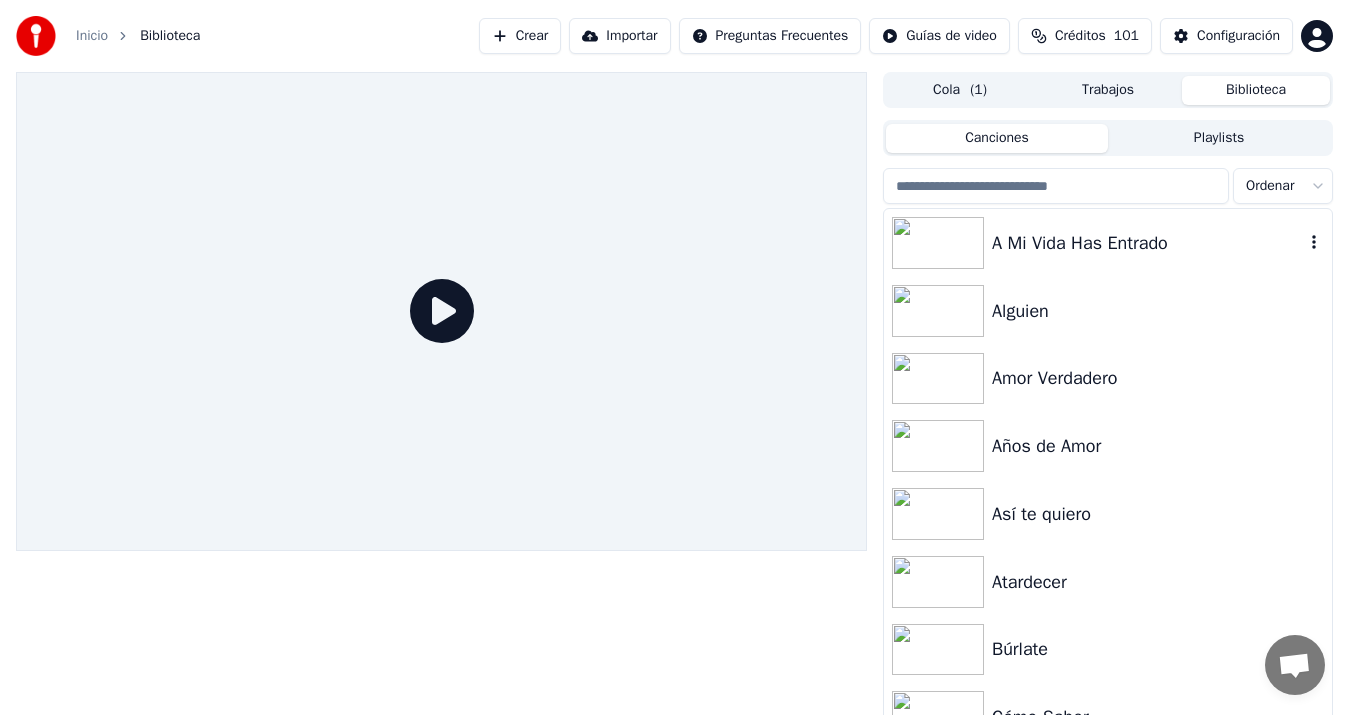 click on "A Mi Vida Has Entrado" at bounding box center (1148, 243) 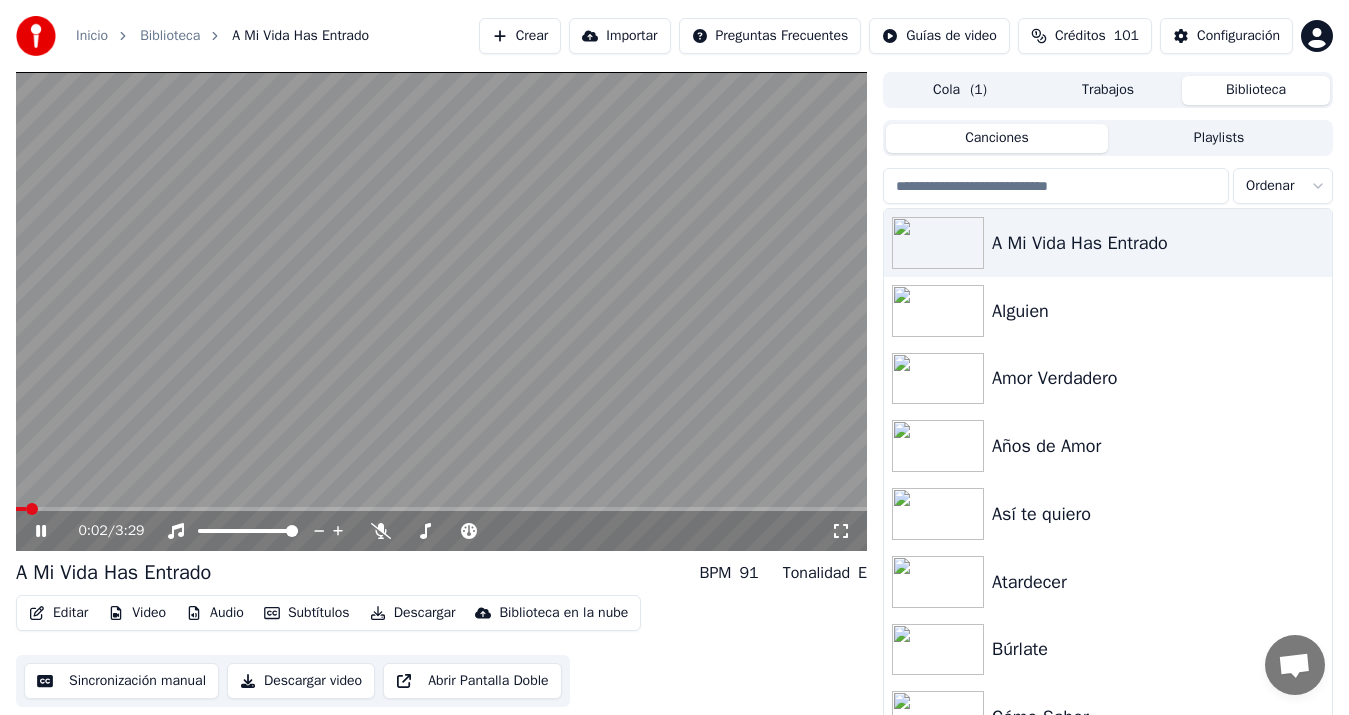 click at bounding box center (441, 509) 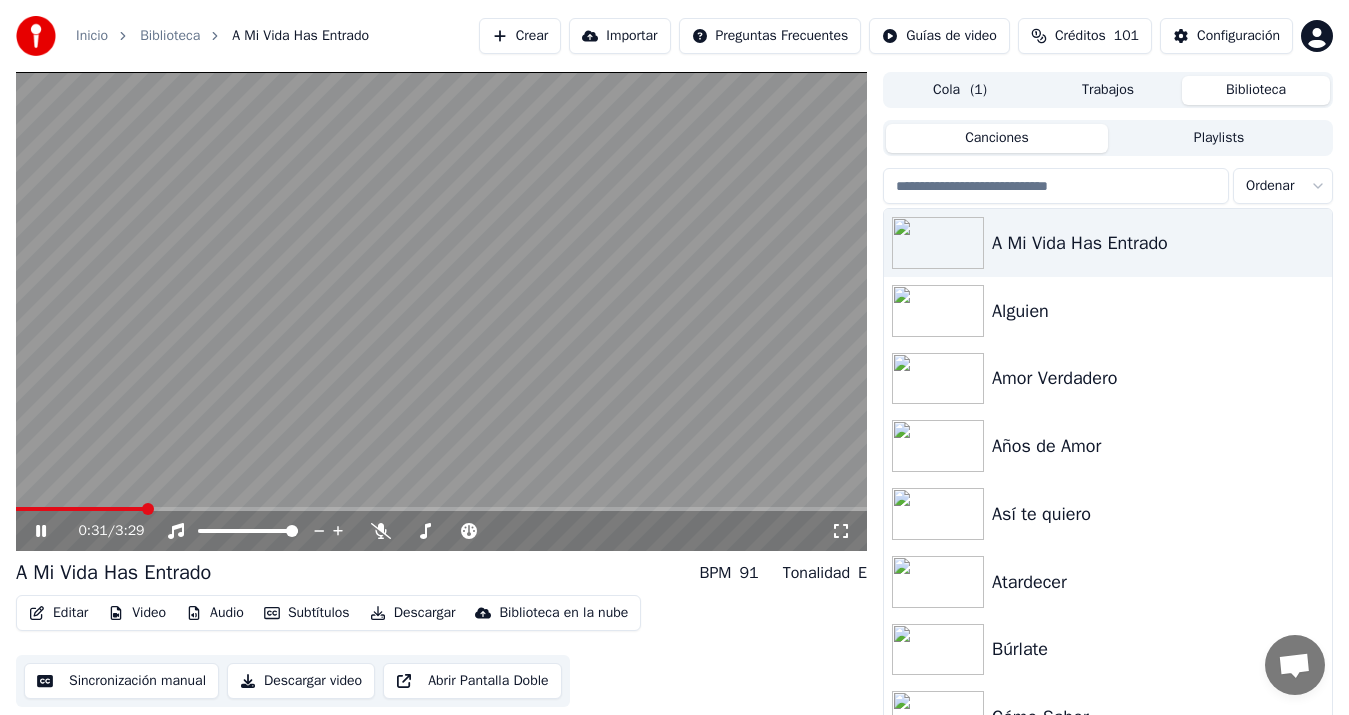 click 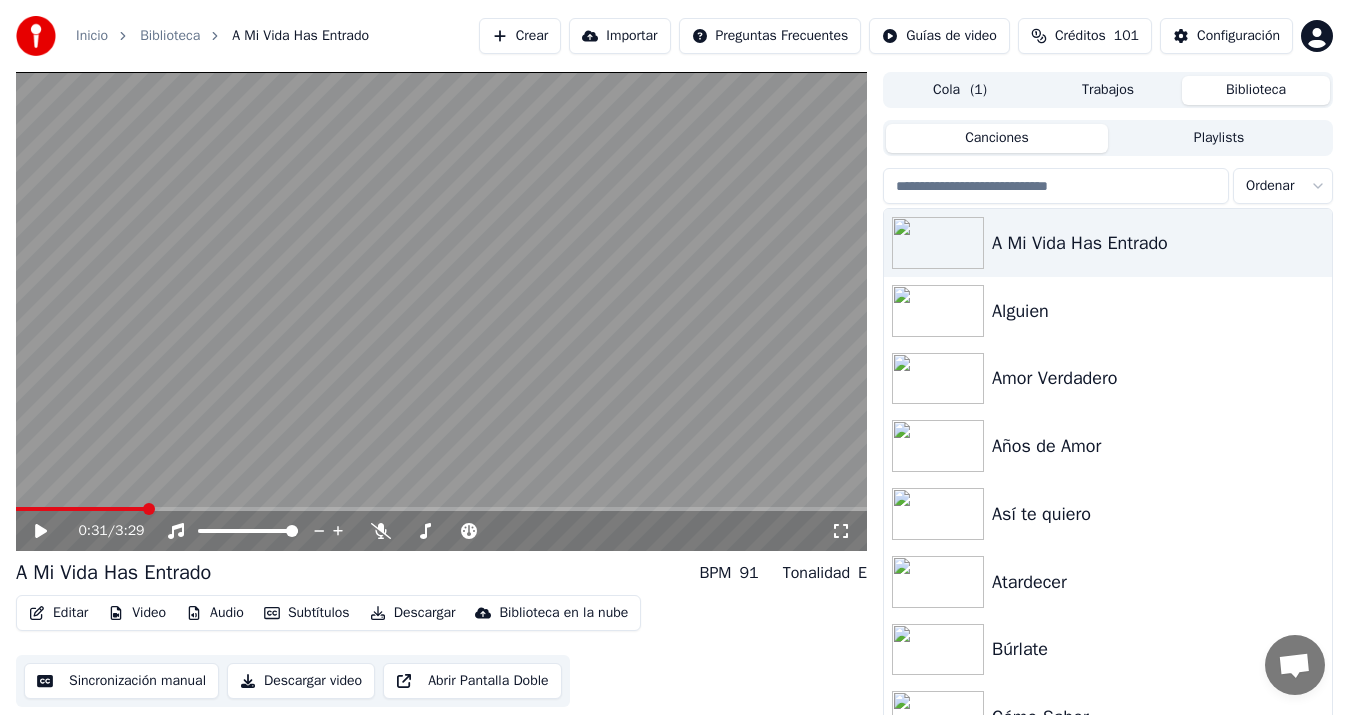 click on "Video" at bounding box center (137, 613) 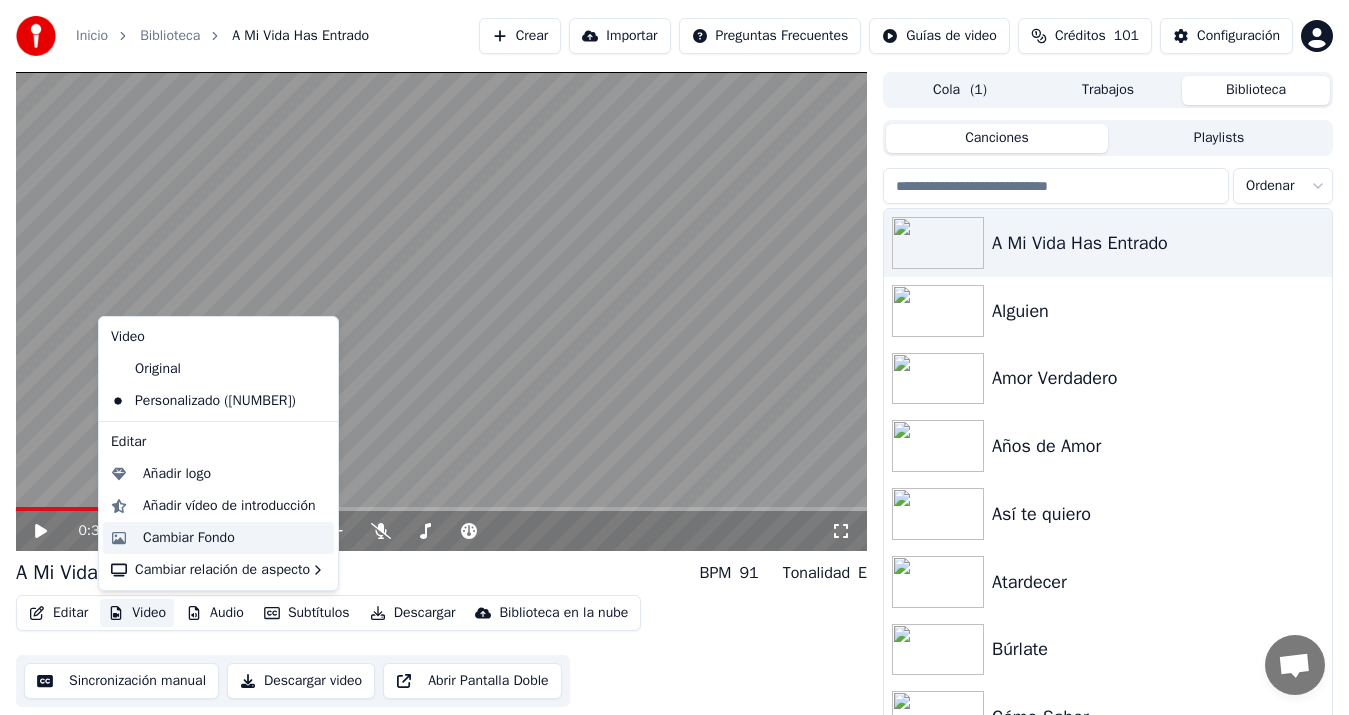 click on "Cambiar Fondo" at bounding box center [189, 538] 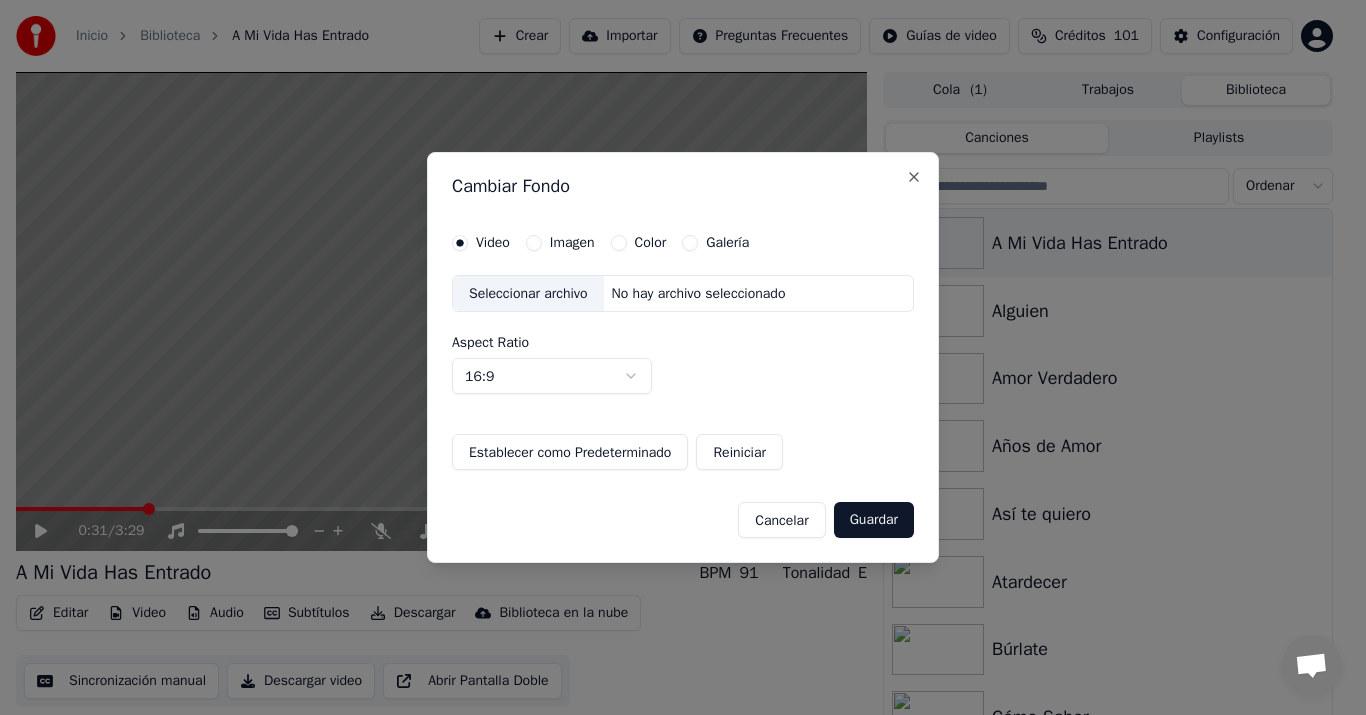 click on "Imagen" at bounding box center [560, 243] 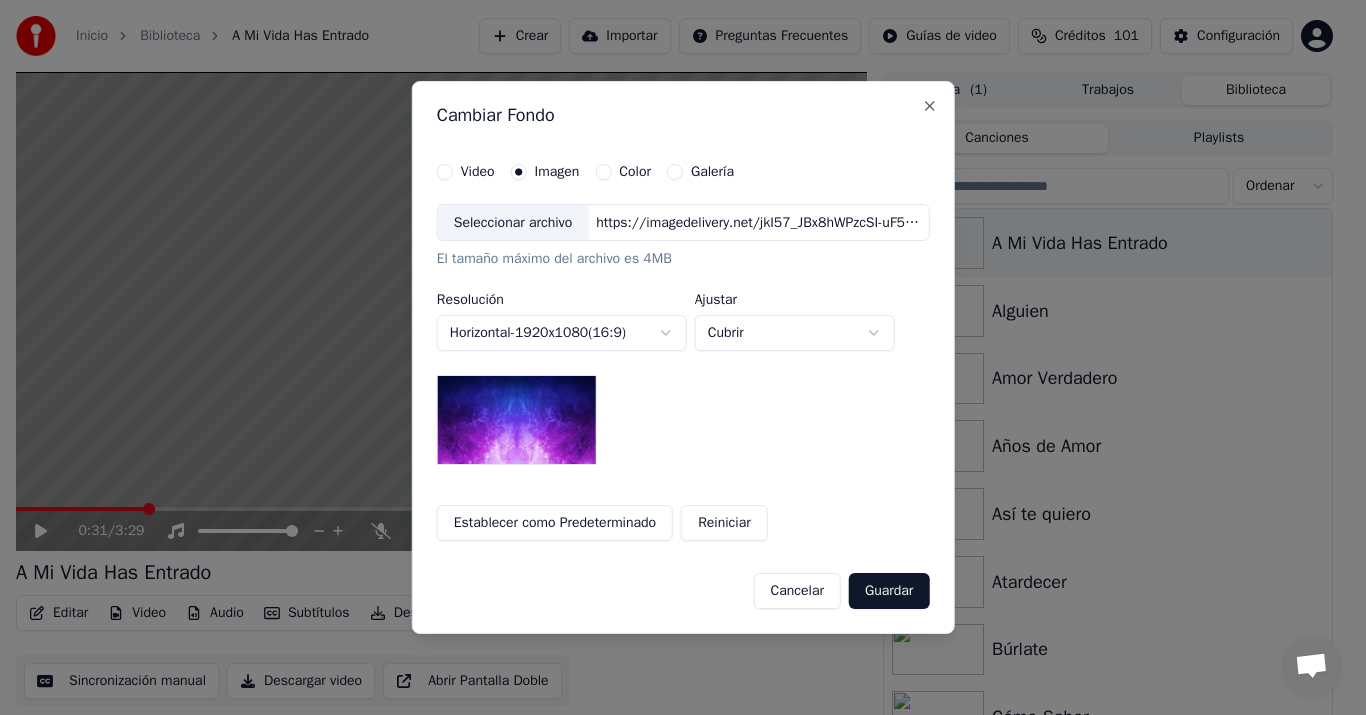 click on "Seleccionar archivo" at bounding box center [513, 223] 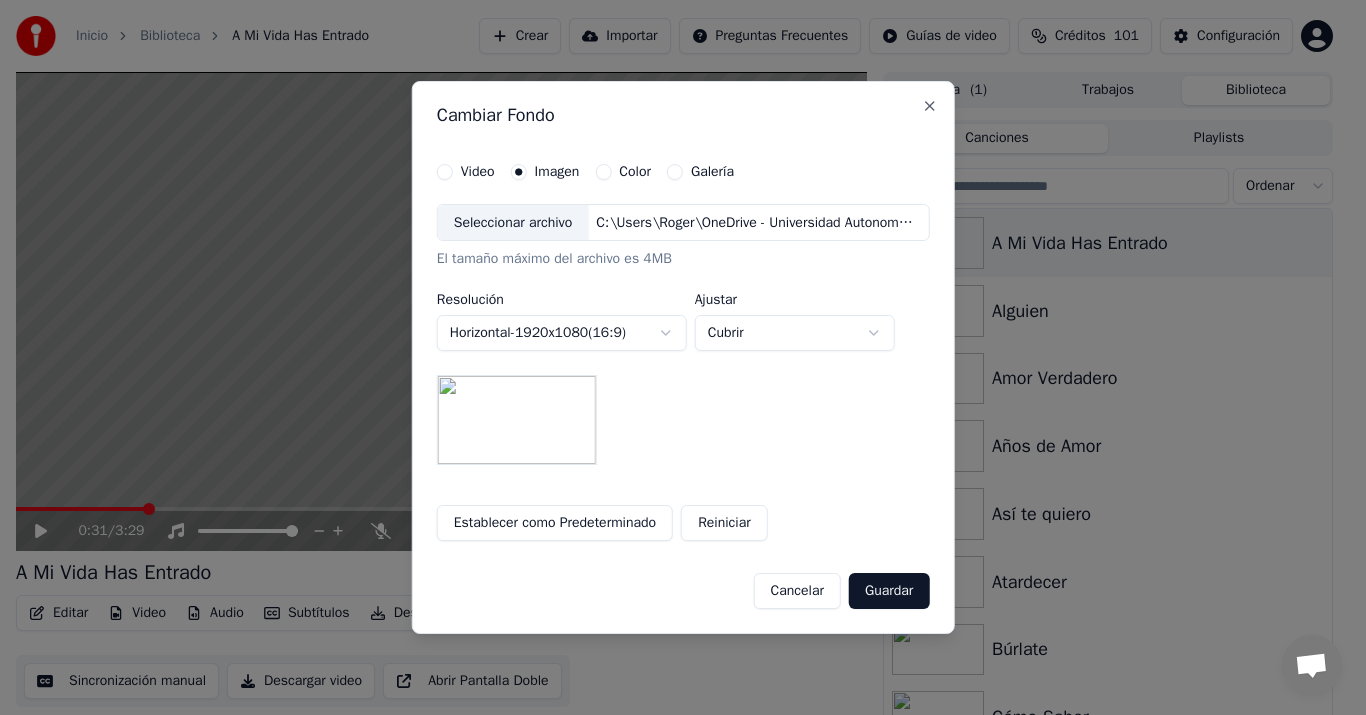 click on "Guardar" at bounding box center [889, 591] 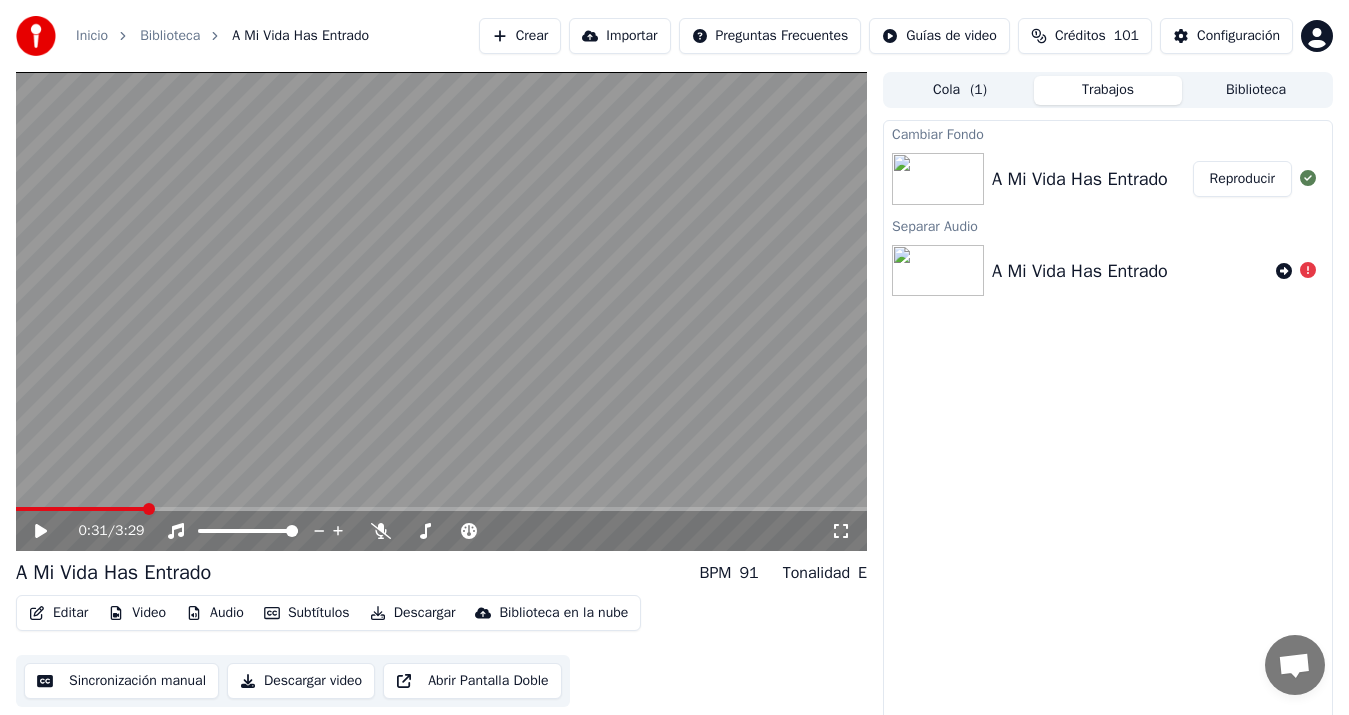 click on "A Mi Vida Has Entrado" at bounding box center [1080, 179] 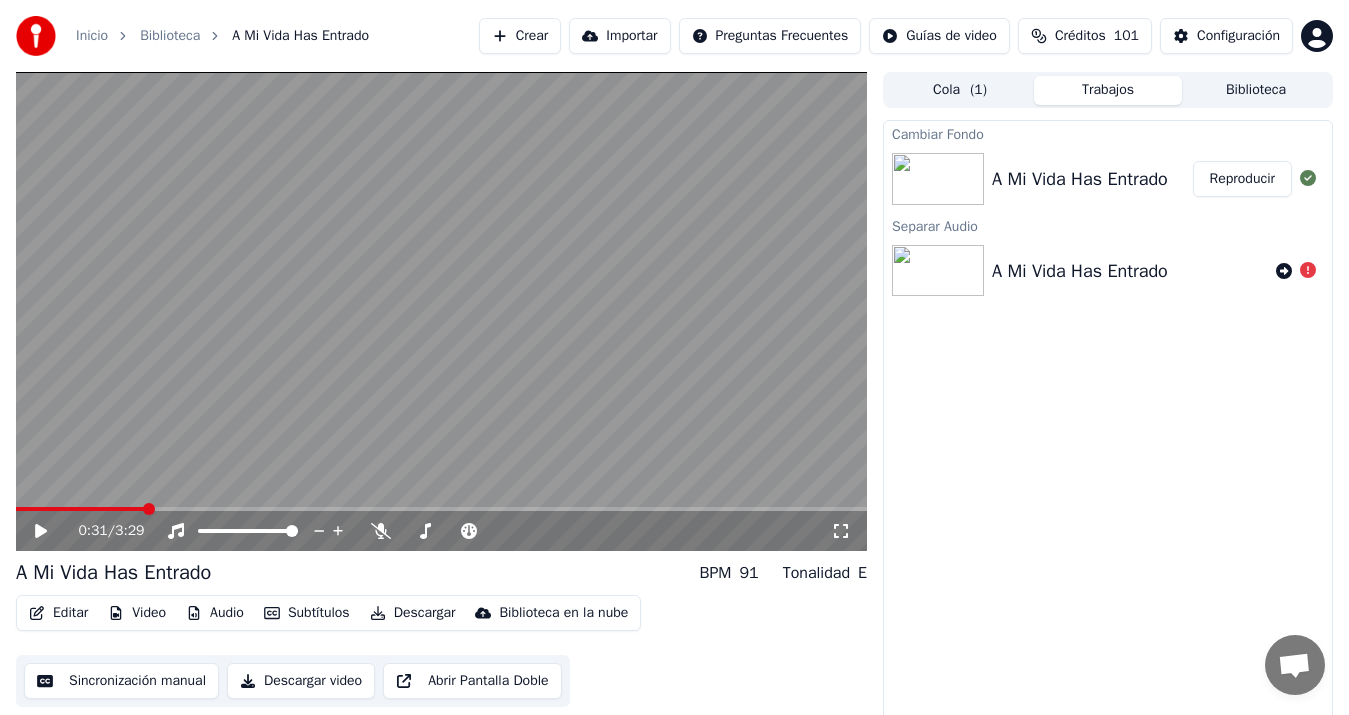 click on "Reproducir" at bounding box center (1242, 179) 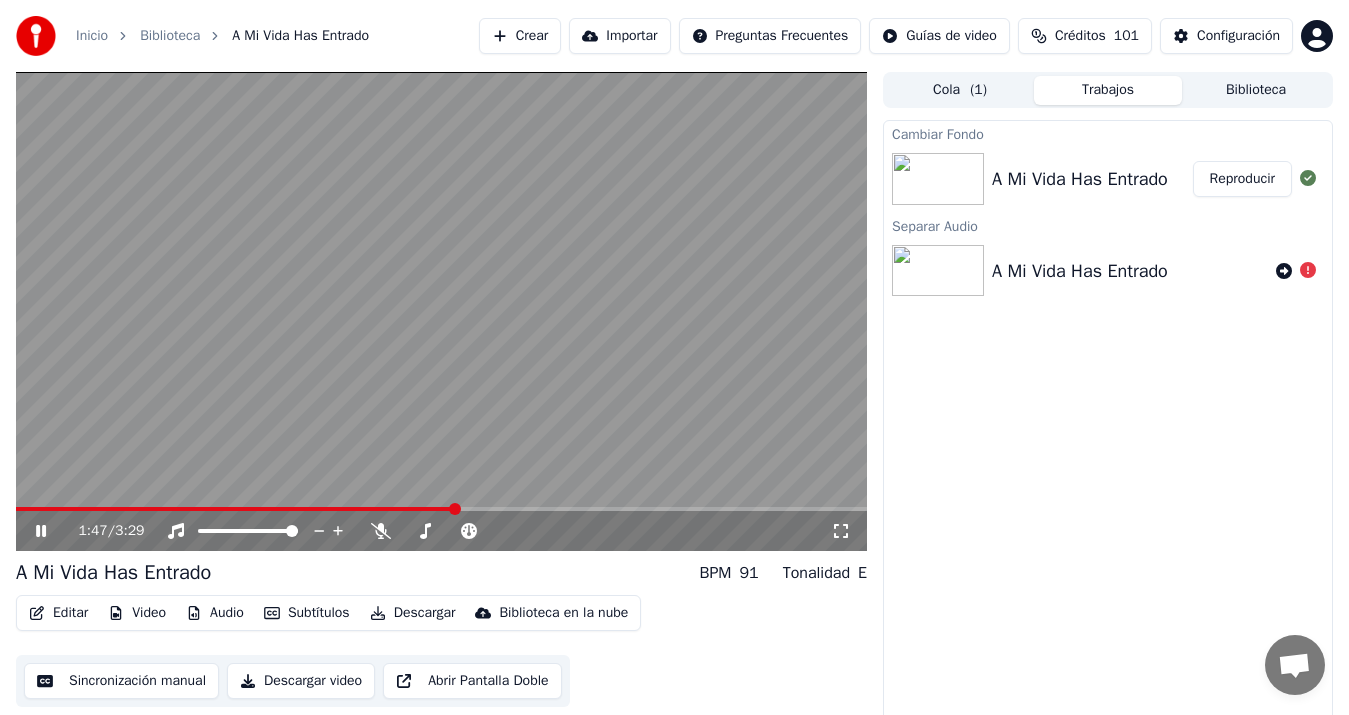 click on "Descargar video" at bounding box center [301, 681] 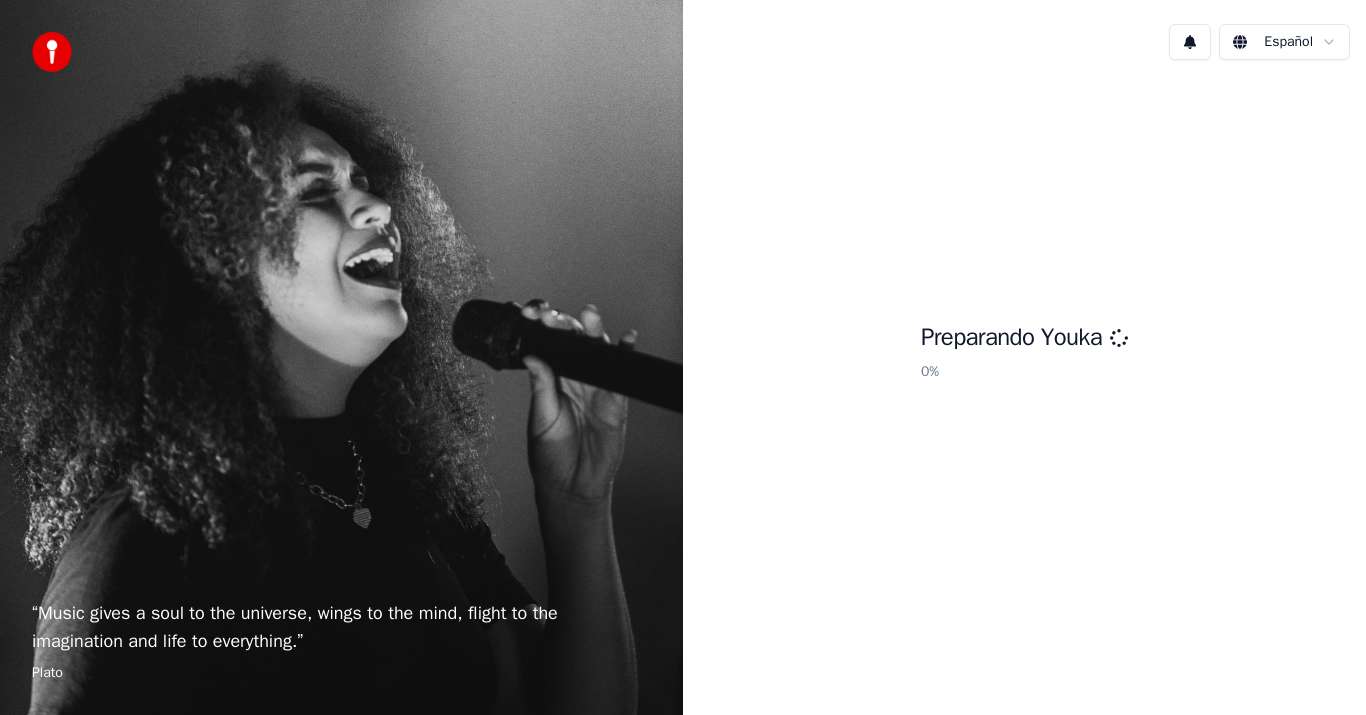 scroll, scrollTop: 0, scrollLeft: 0, axis: both 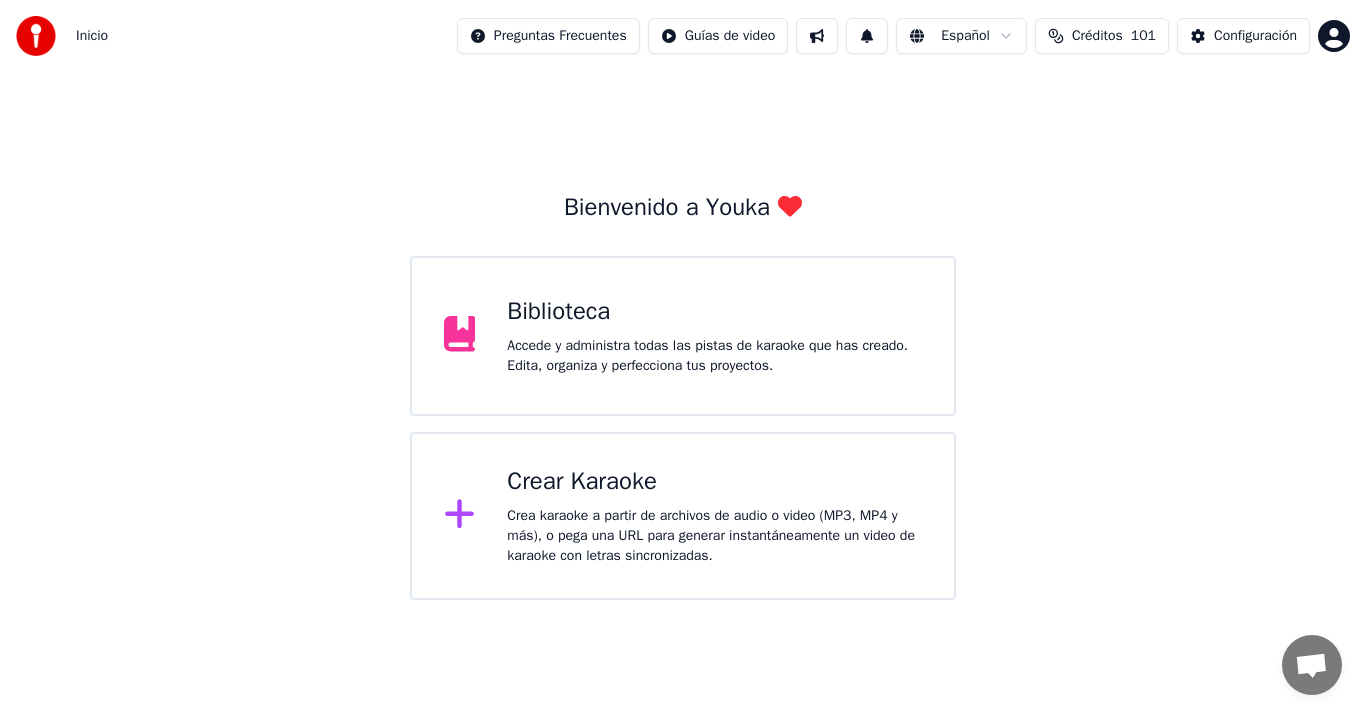 click on "Biblioteca Accede y administra todas las pistas de karaoke que has creado. Edita, organiza y perfecciona tus proyectos." at bounding box center [714, 336] 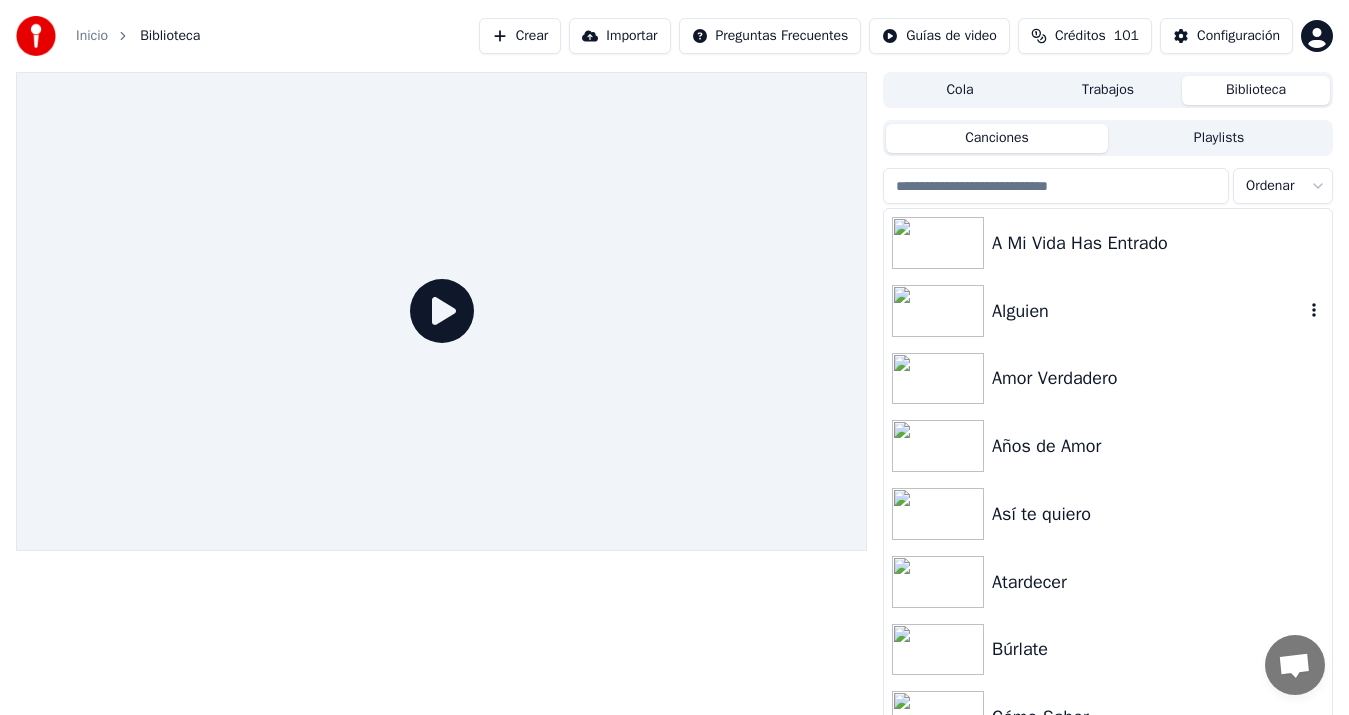 click on "Alguien" at bounding box center [1148, 311] 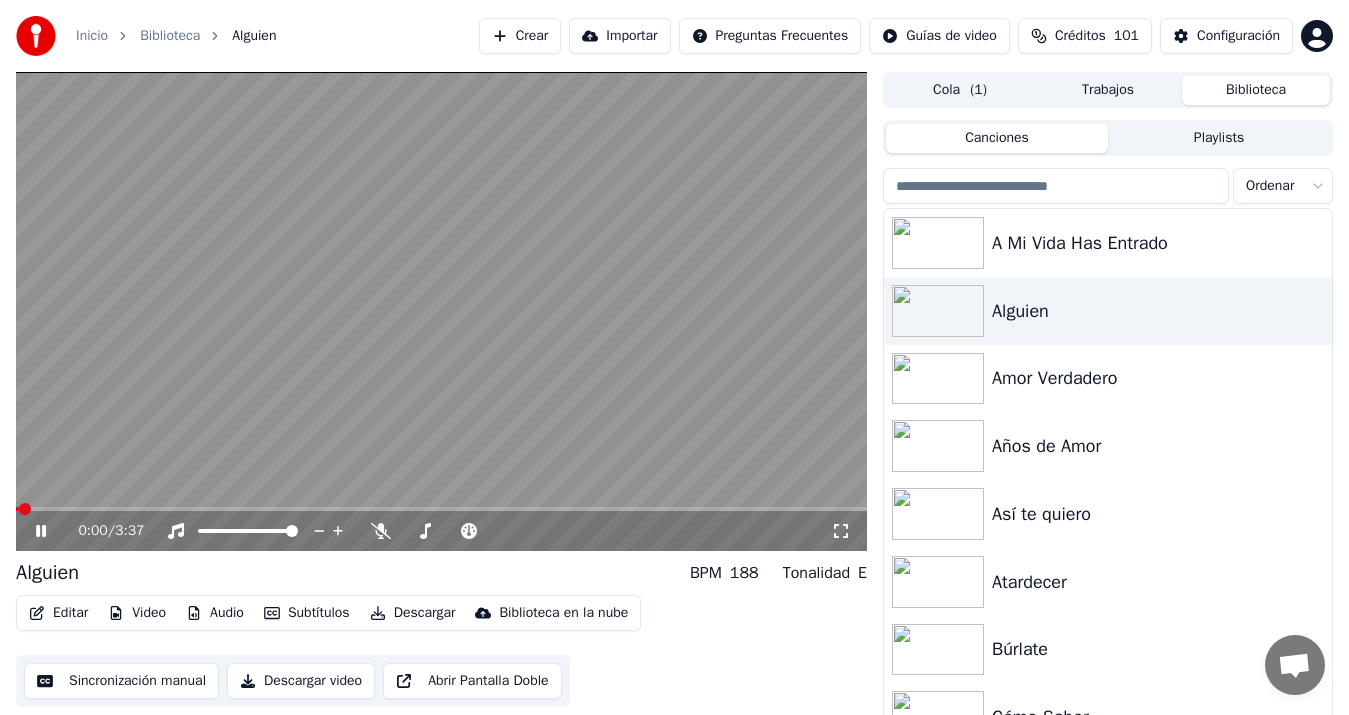 click at bounding box center [441, 311] 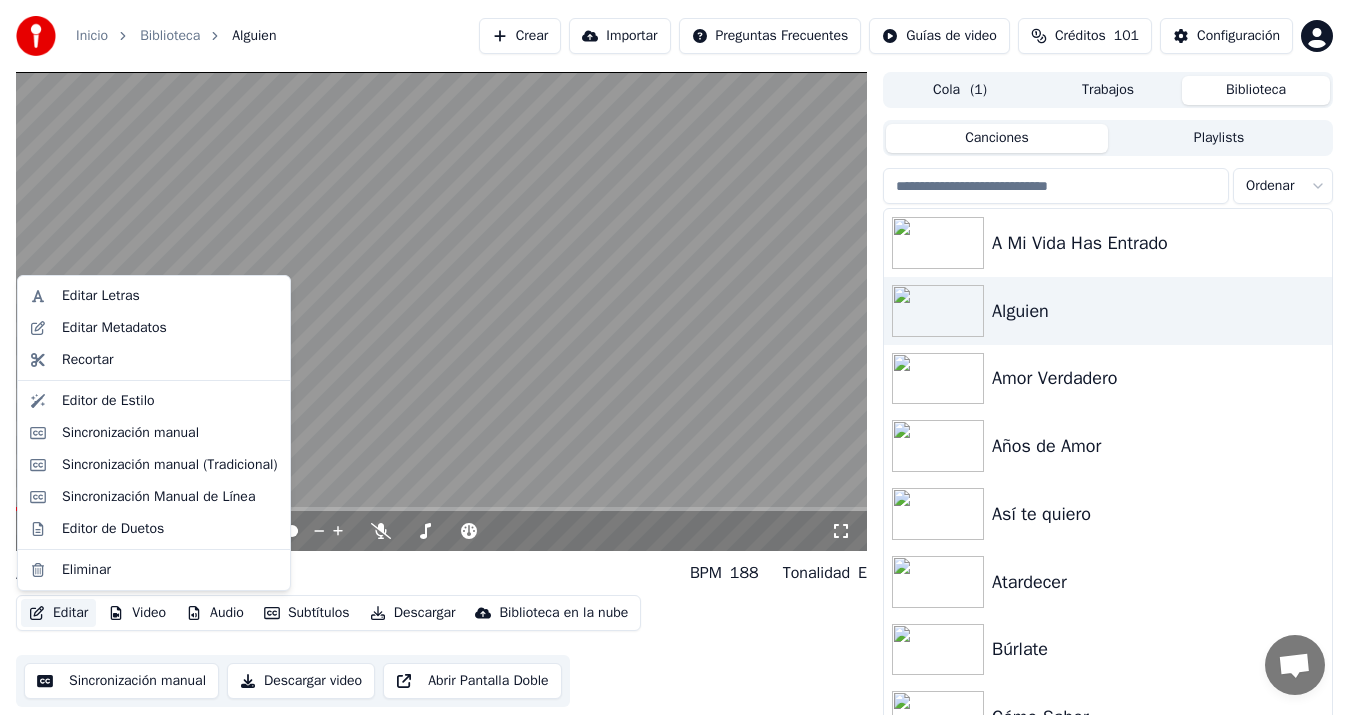click on "Editar" at bounding box center (58, 613) 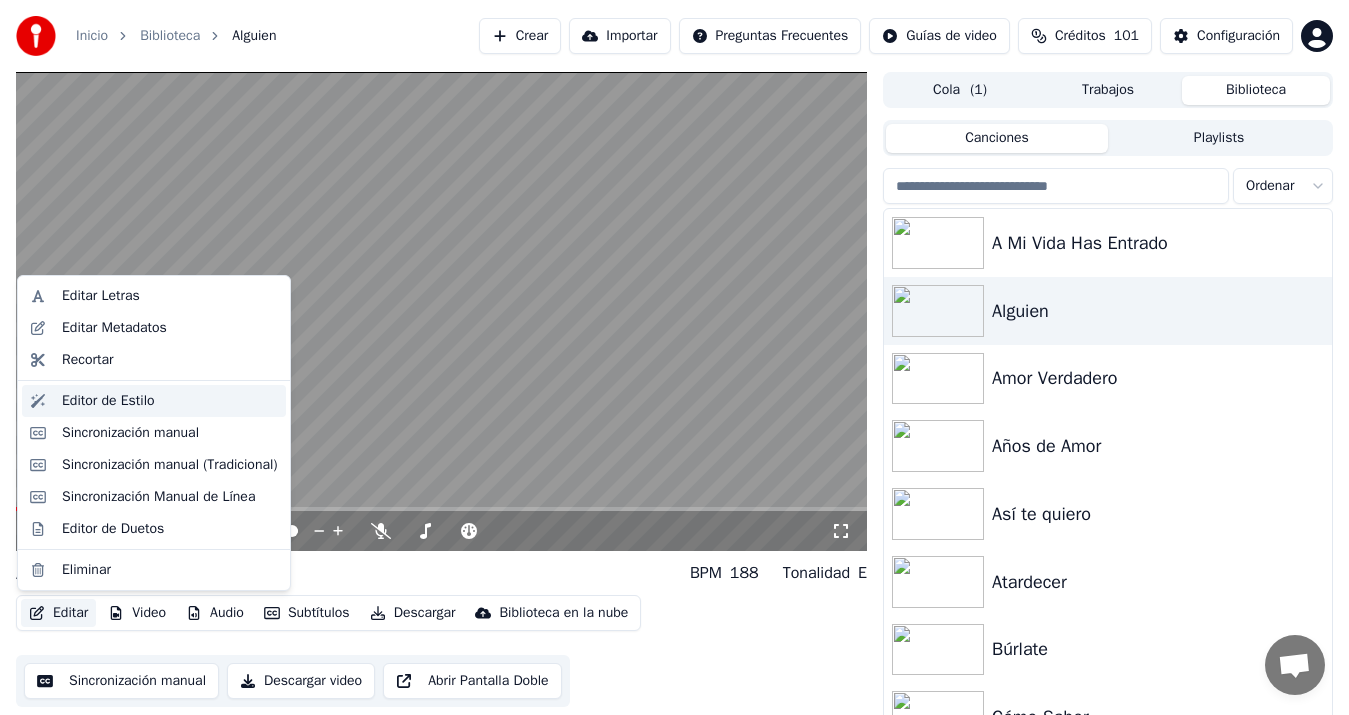 click on "Editor de Estilo" at bounding box center (170, 401) 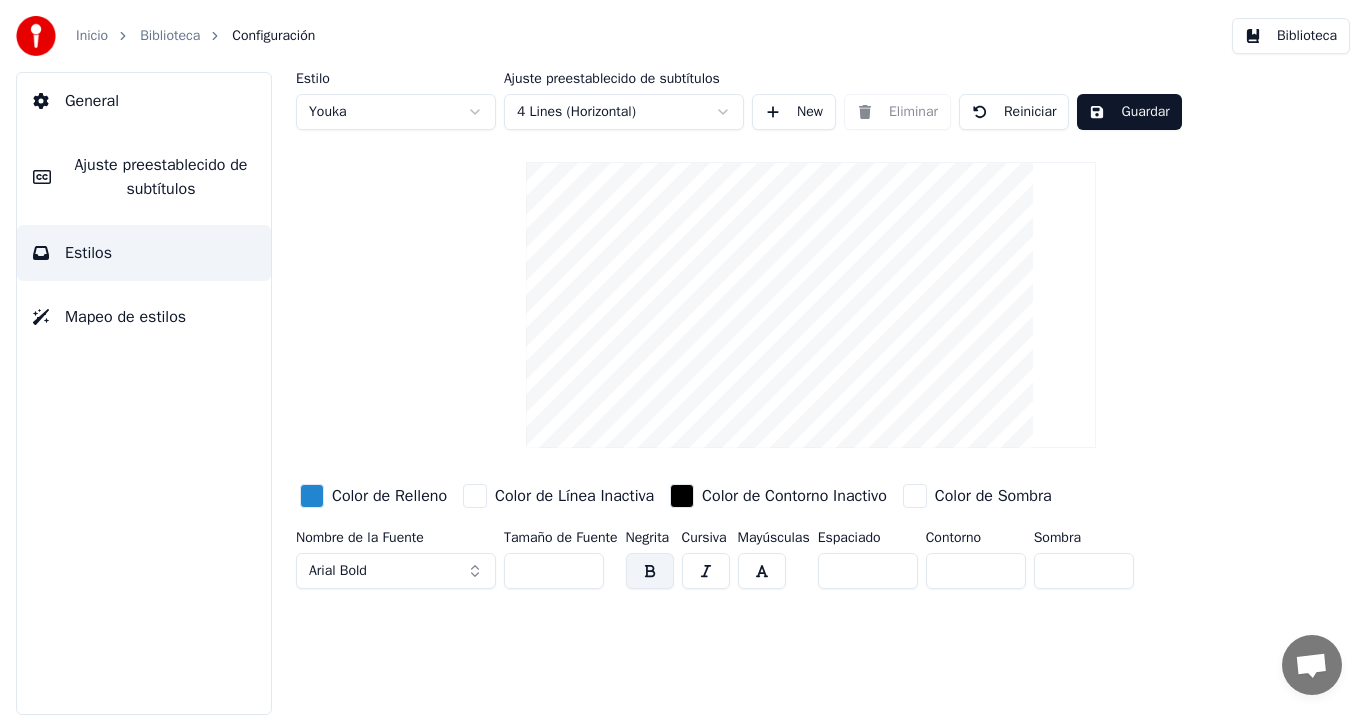 click on "Biblioteca" at bounding box center [1291, 36] 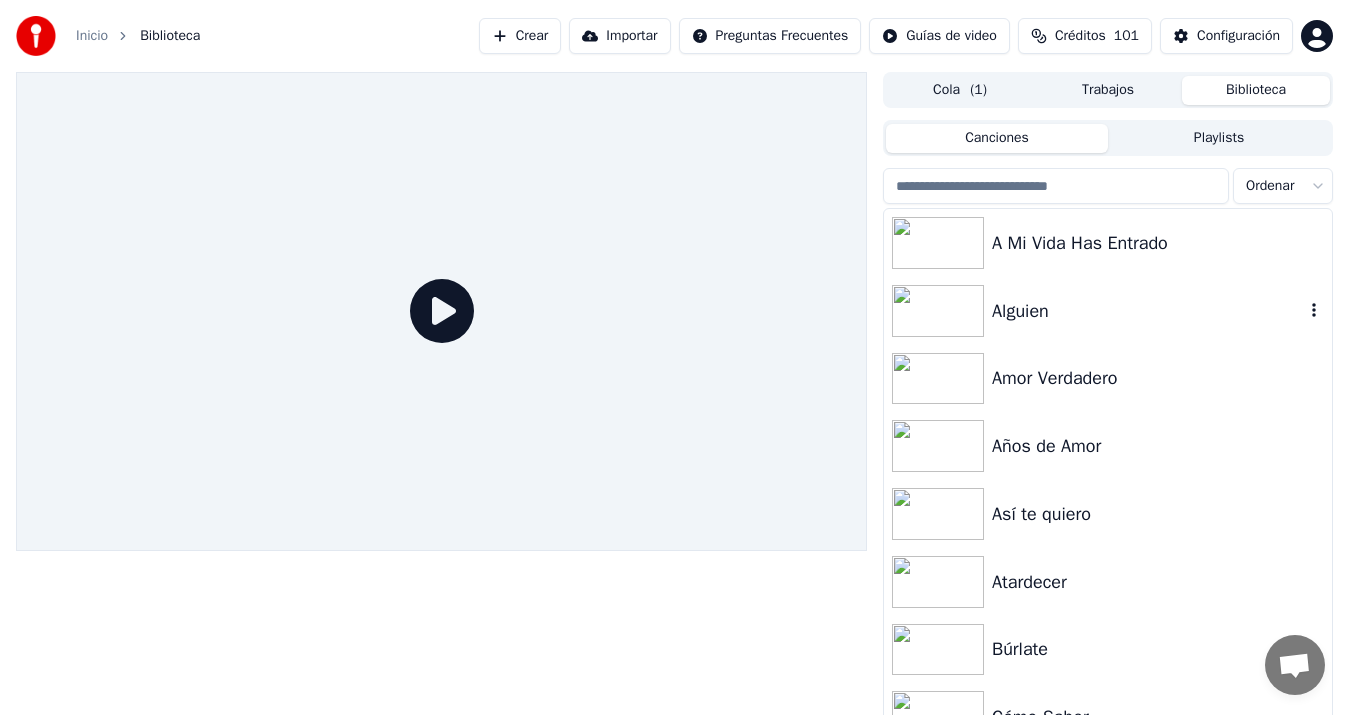 click on "Alguien" at bounding box center [1148, 311] 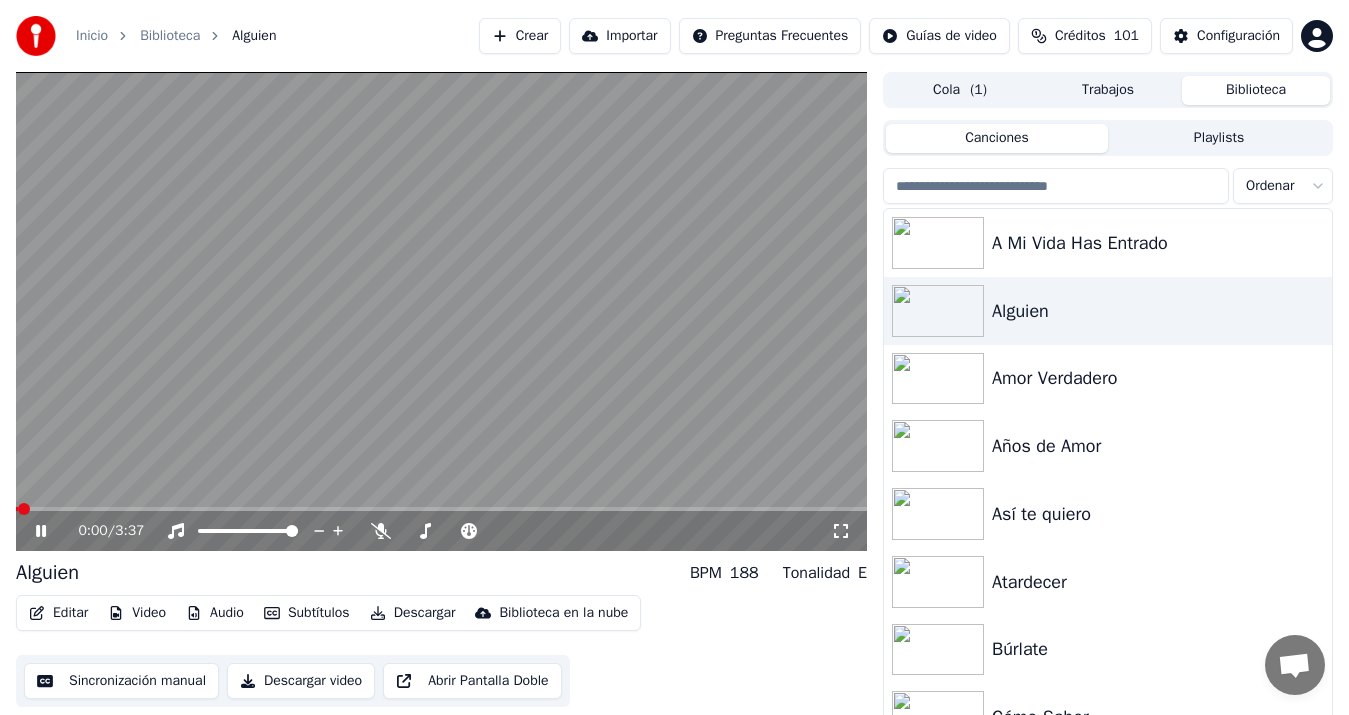 click at bounding box center (441, 311) 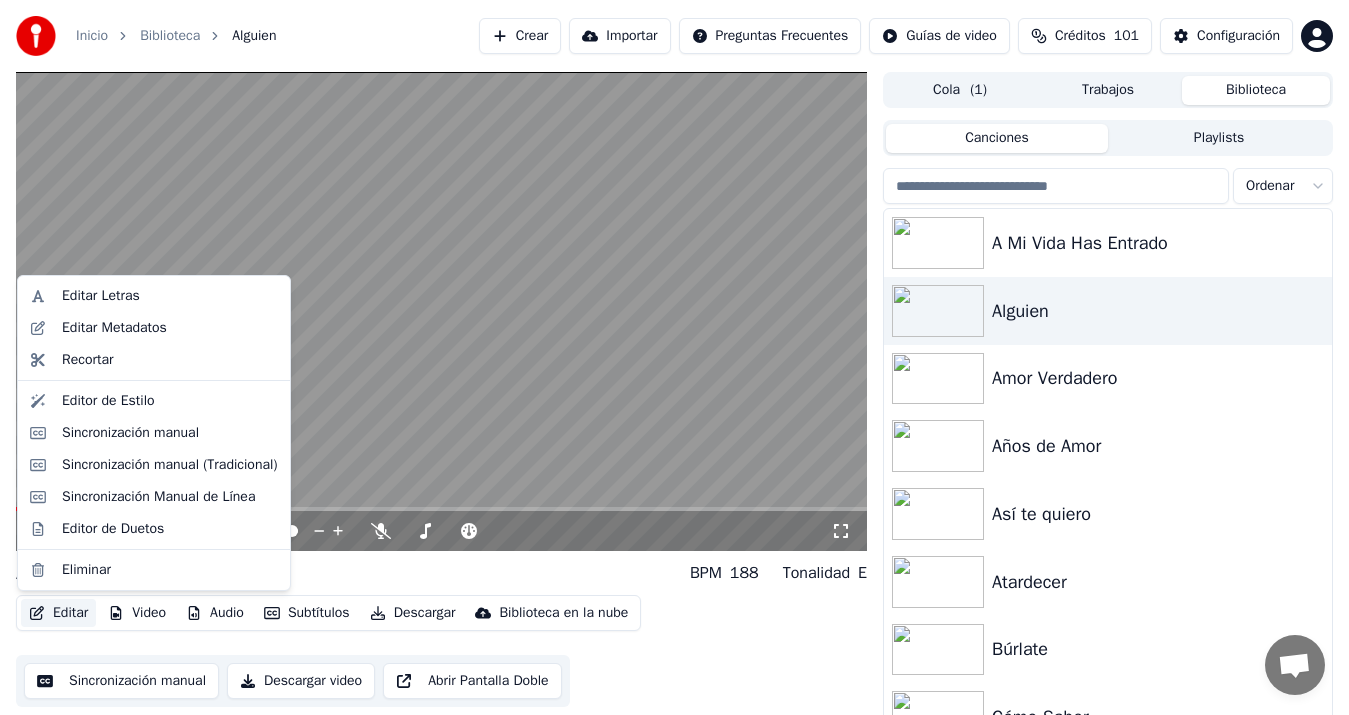 click on "Editar" at bounding box center [58, 613] 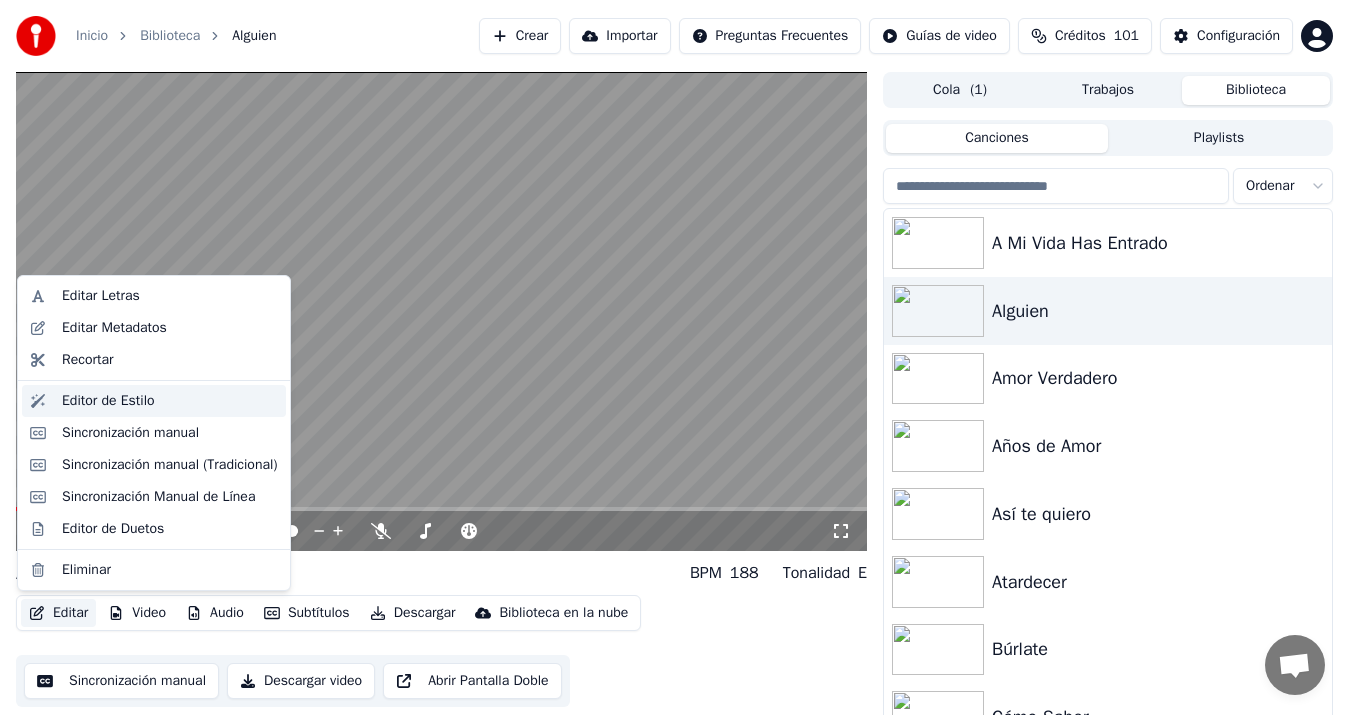 click on "Editor de Estilo" at bounding box center [108, 401] 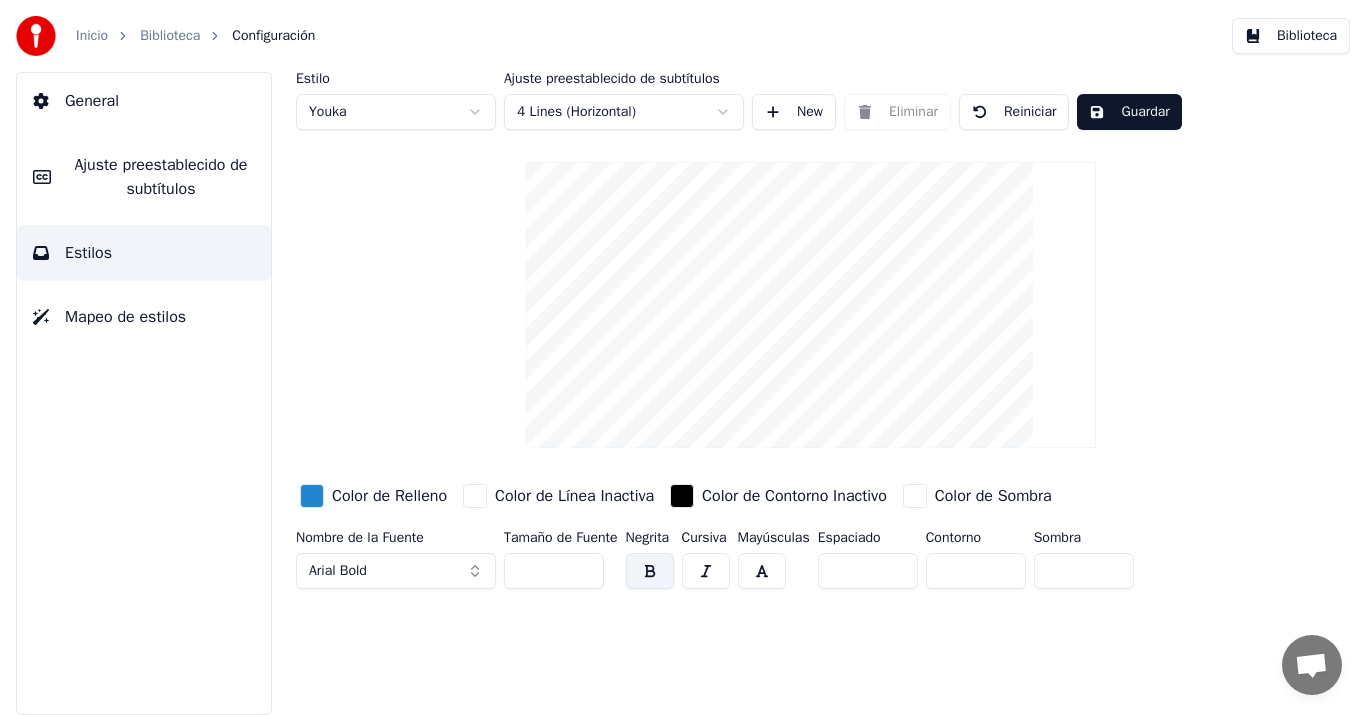 click on "Biblioteca" at bounding box center (1291, 36) 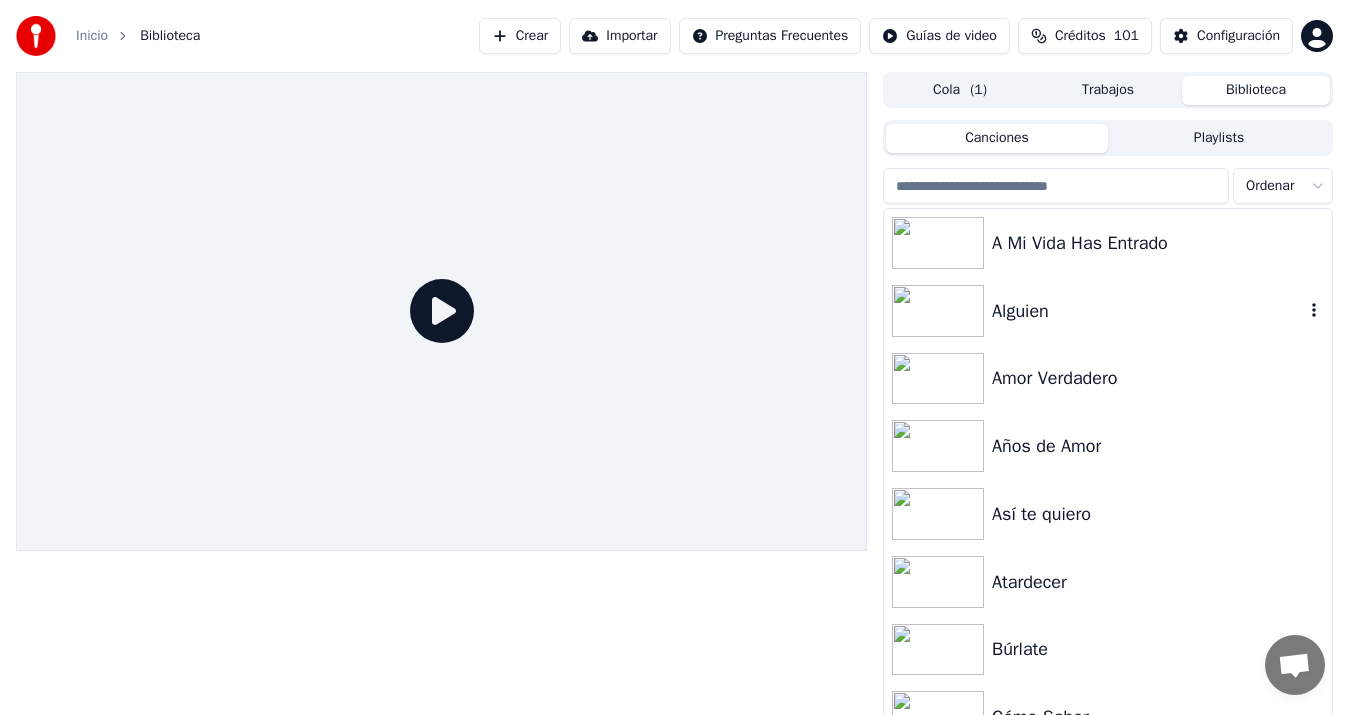 click on "Alguien" at bounding box center (1148, 311) 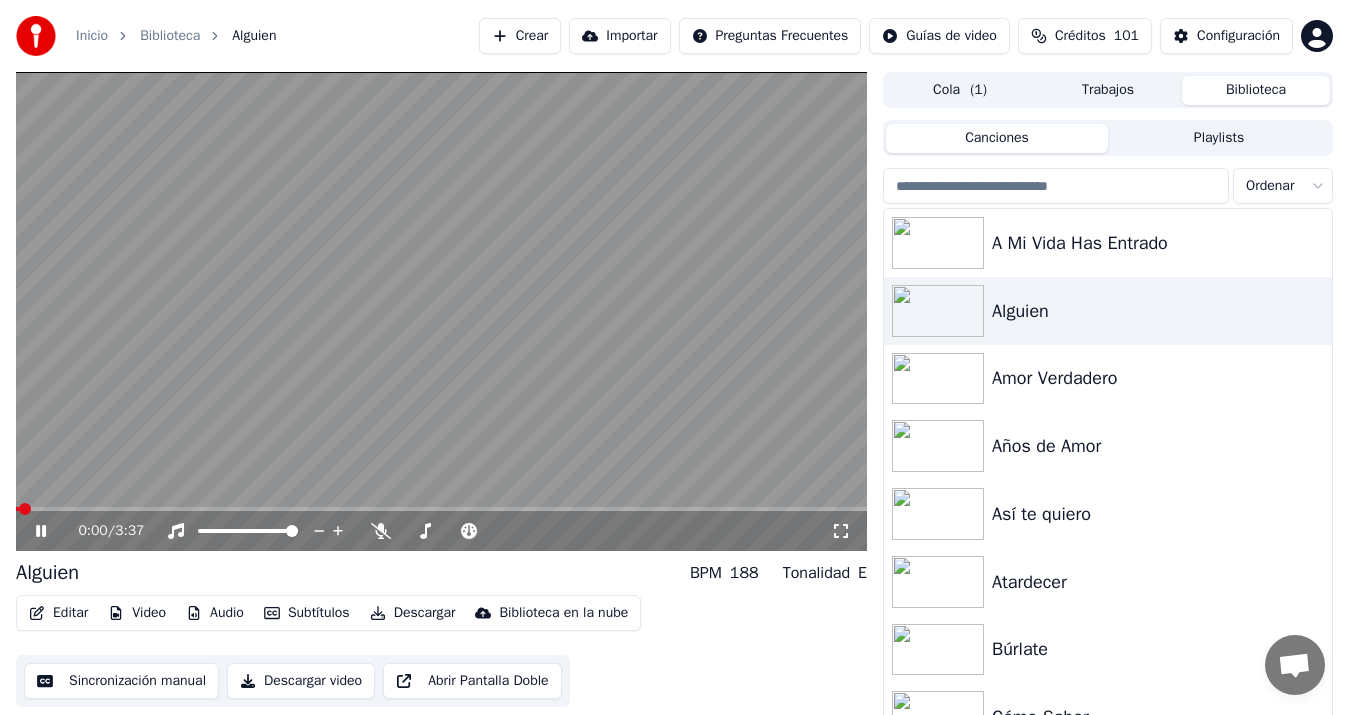 click at bounding box center [441, 311] 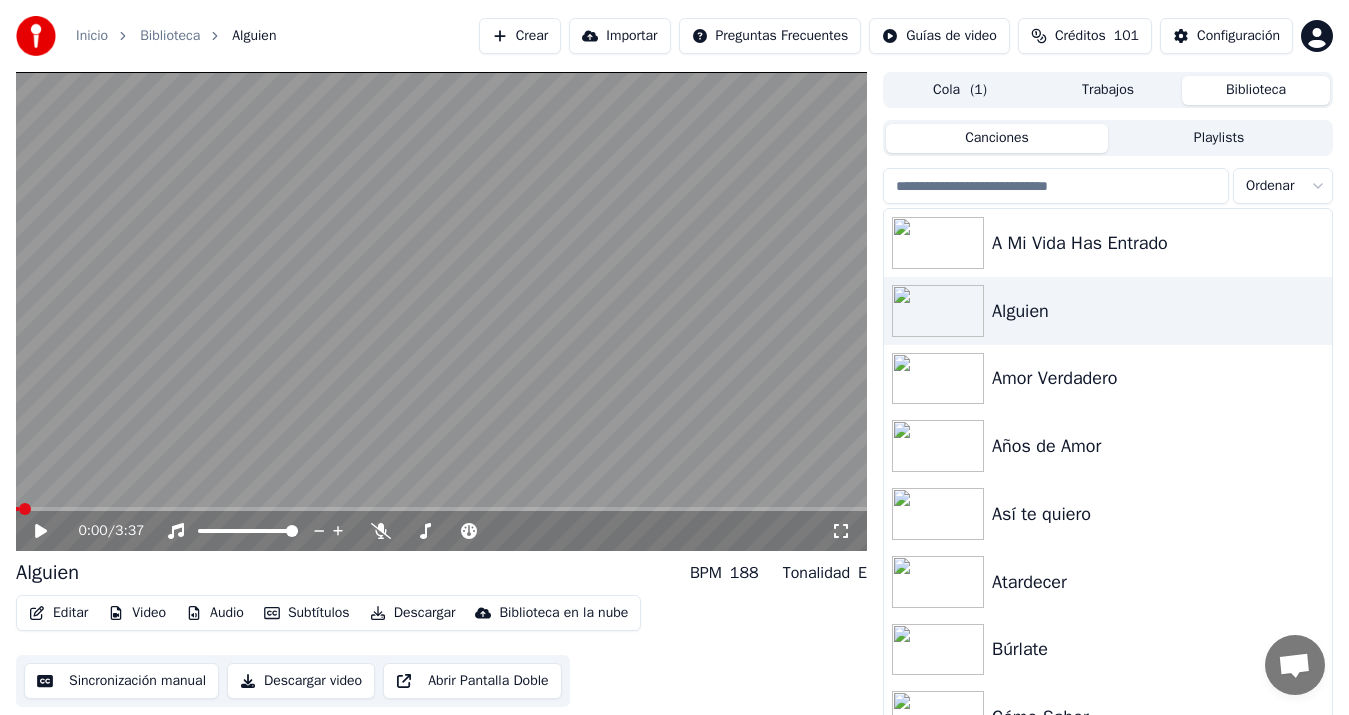 click on "Video" at bounding box center (137, 613) 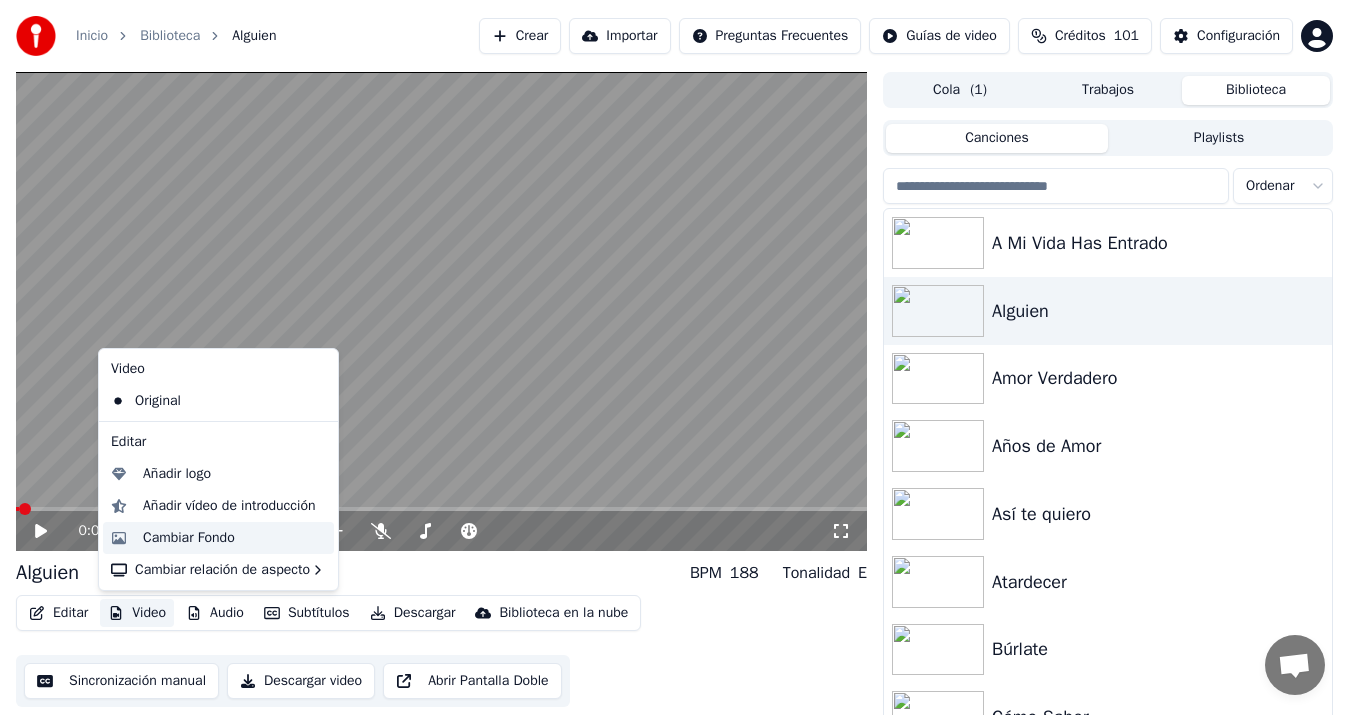 click on "Cambiar Fondo" at bounding box center [189, 538] 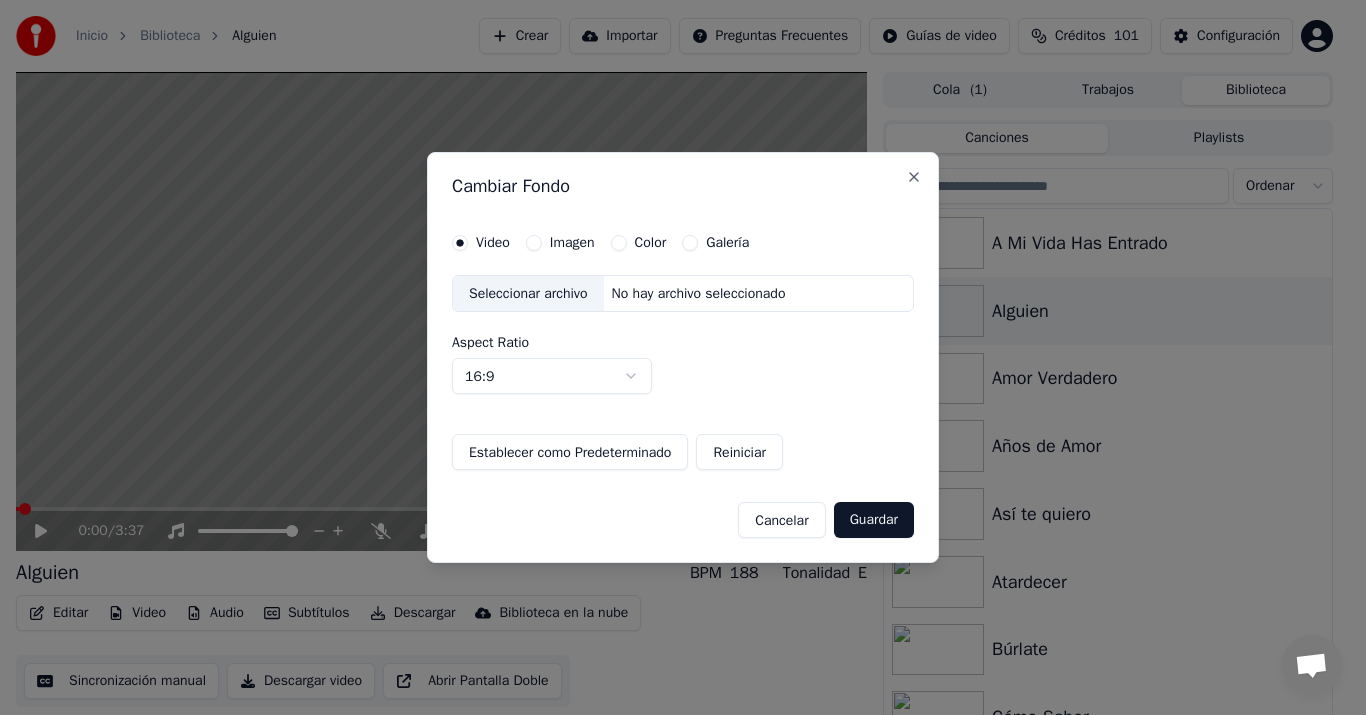 click on "Seleccionar archivo" at bounding box center [528, 294] 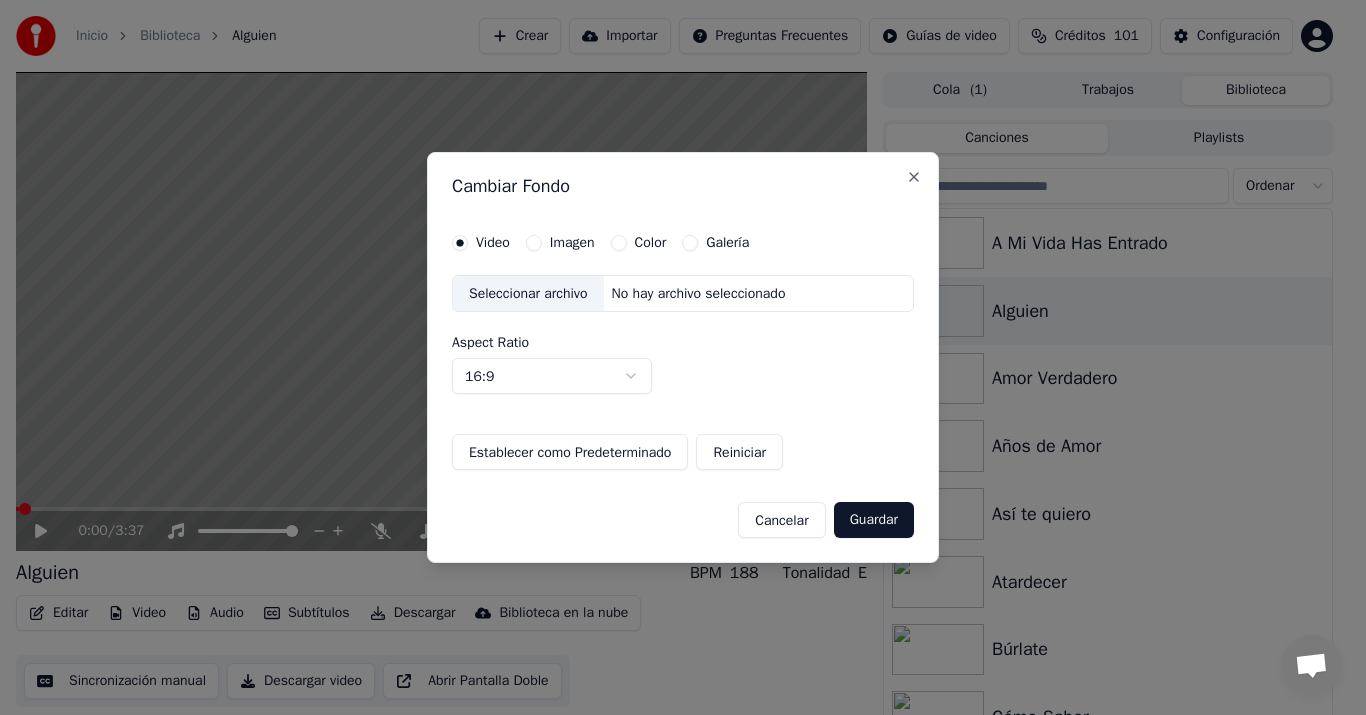 click on "Imagen" at bounding box center (534, 243) 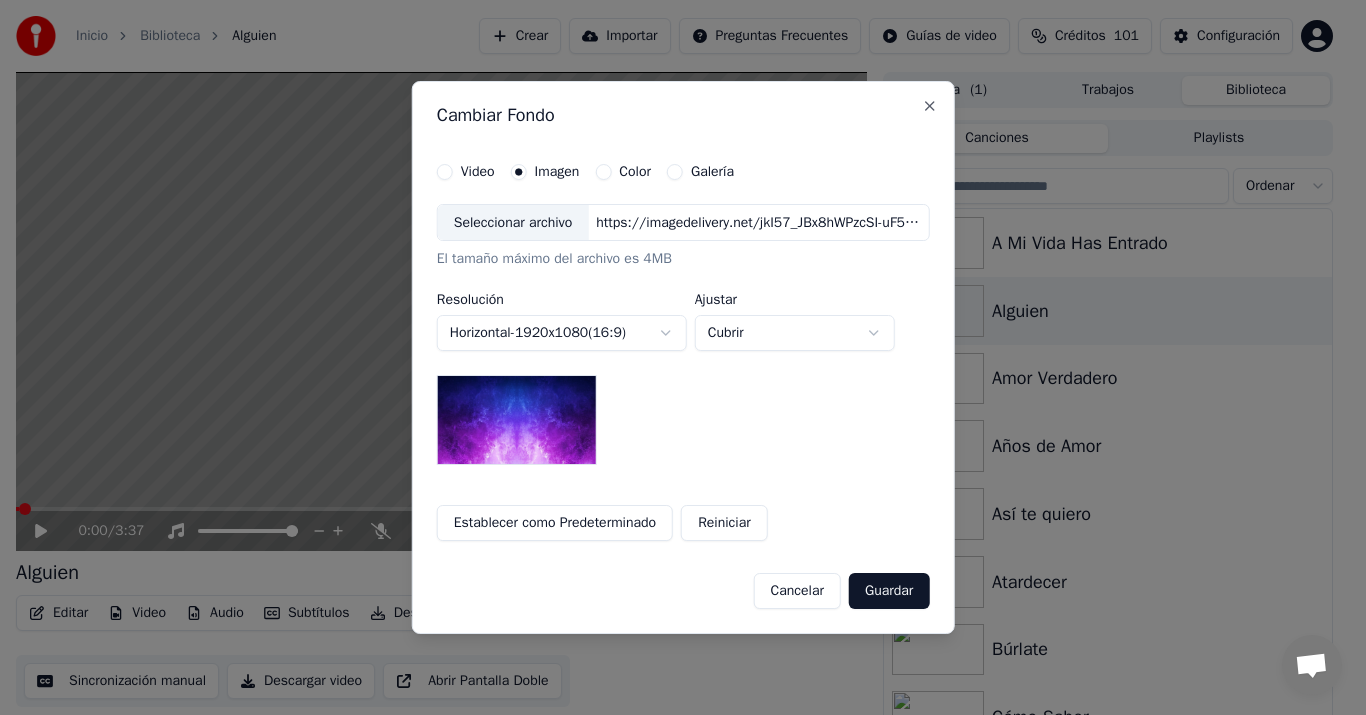 click on "Seleccionar archivo" at bounding box center [513, 223] 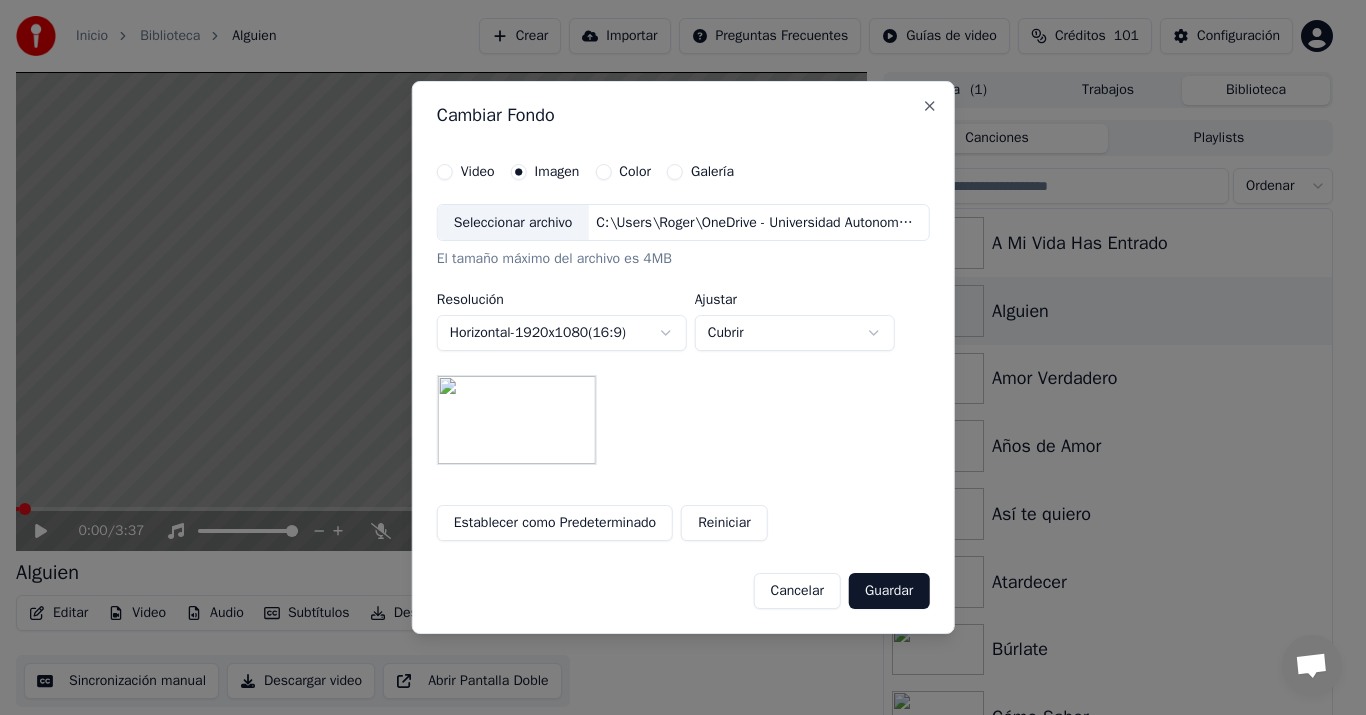 click on "Establecer como Predeterminado" at bounding box center [555, 523] 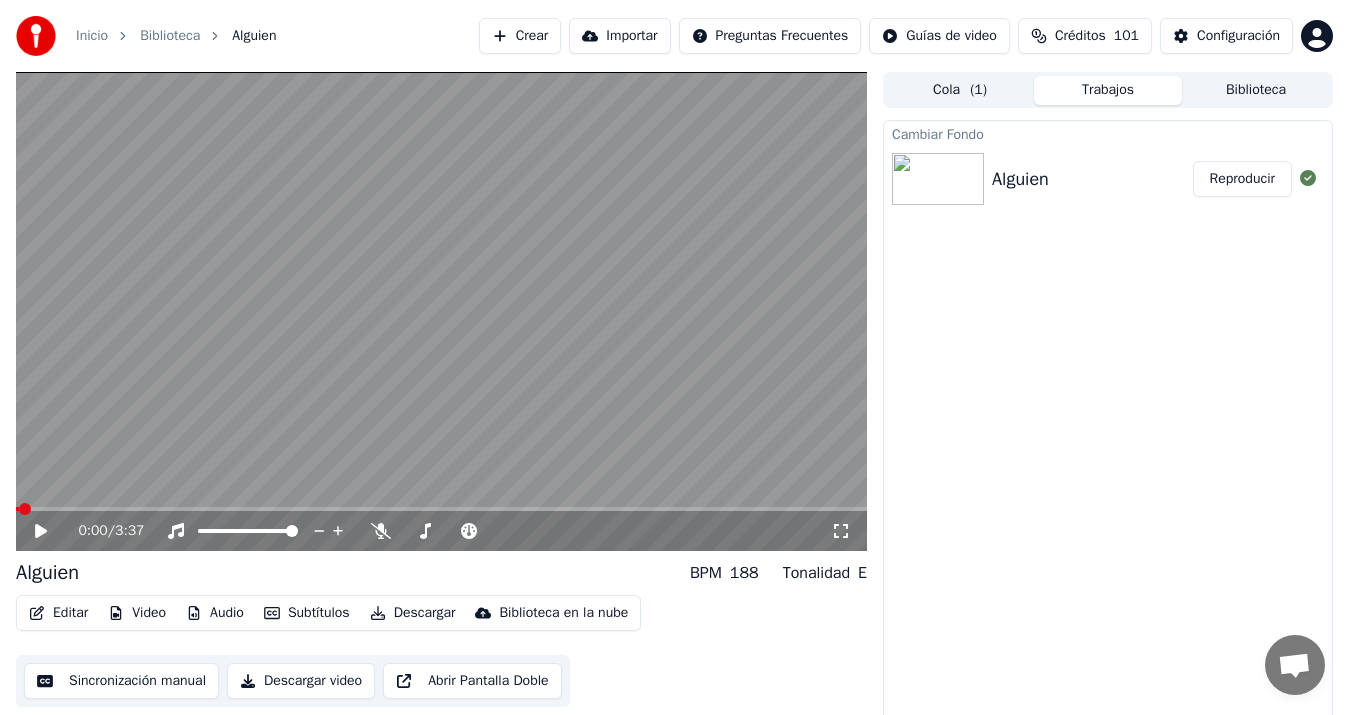 click on "Reproducir" at bounding box center (1242, 179) 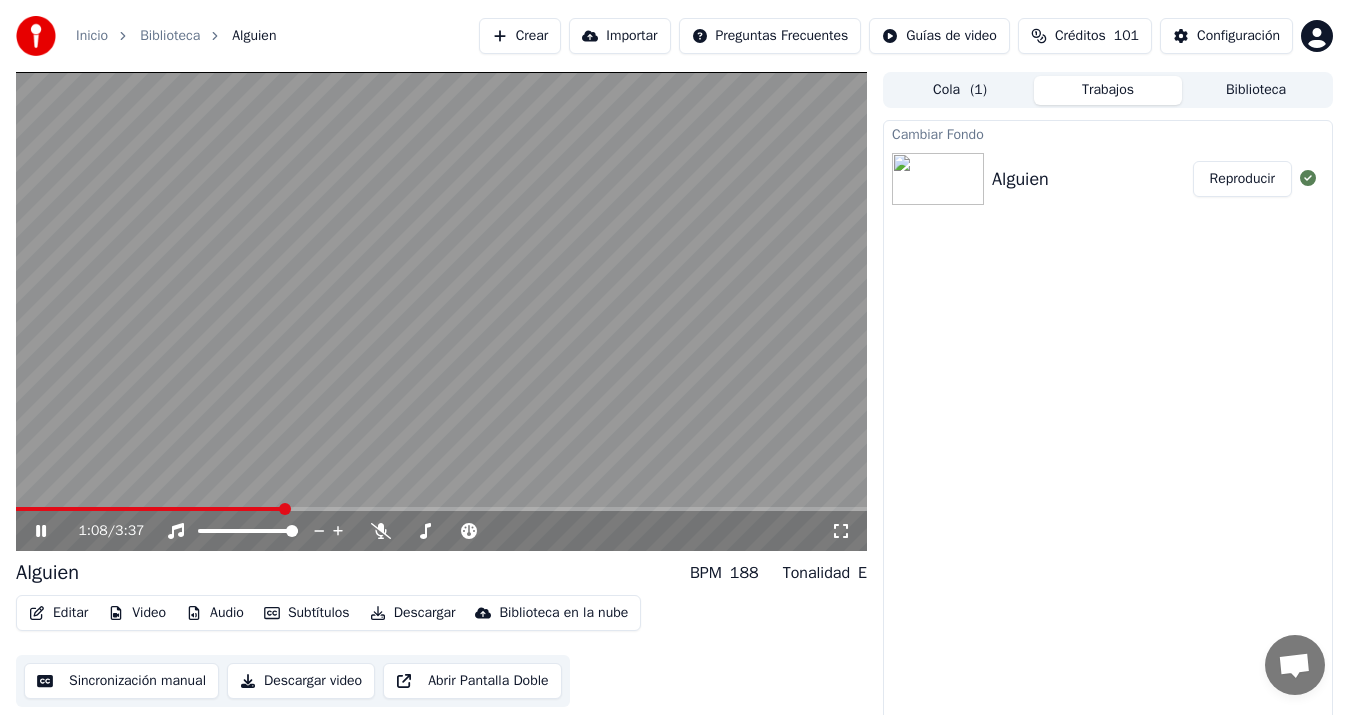 click on "Descargar video" at bounding box center [301, 681] 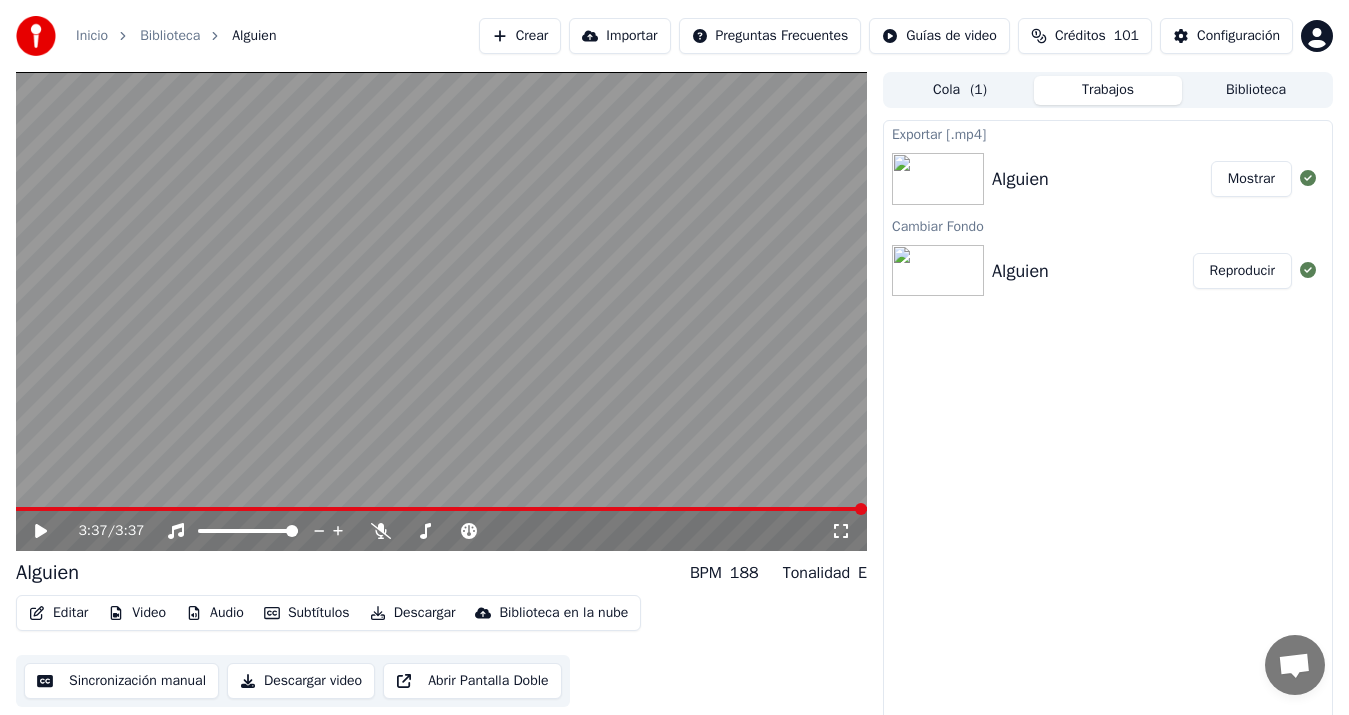 click on "Biblioteca" at bounding box center [1256, 90] 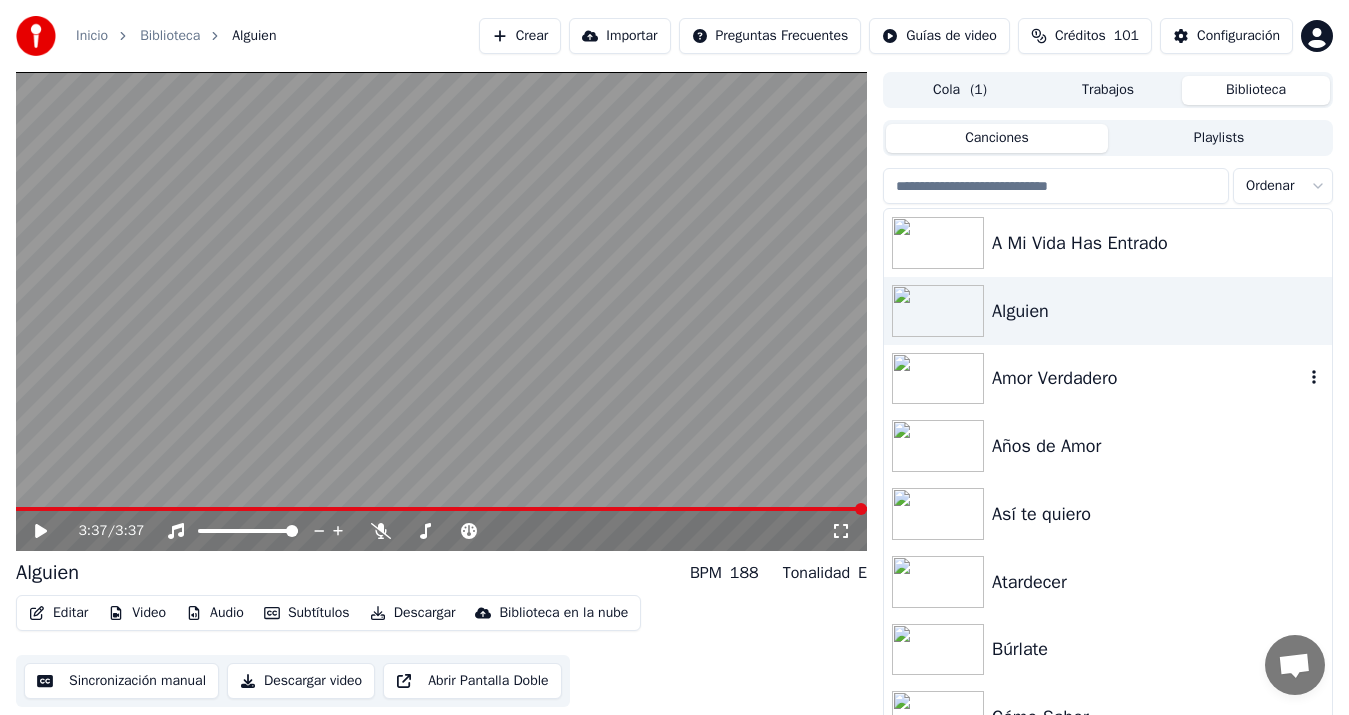 click on "Amor Verdadero" at bounding box center [1148, 378] 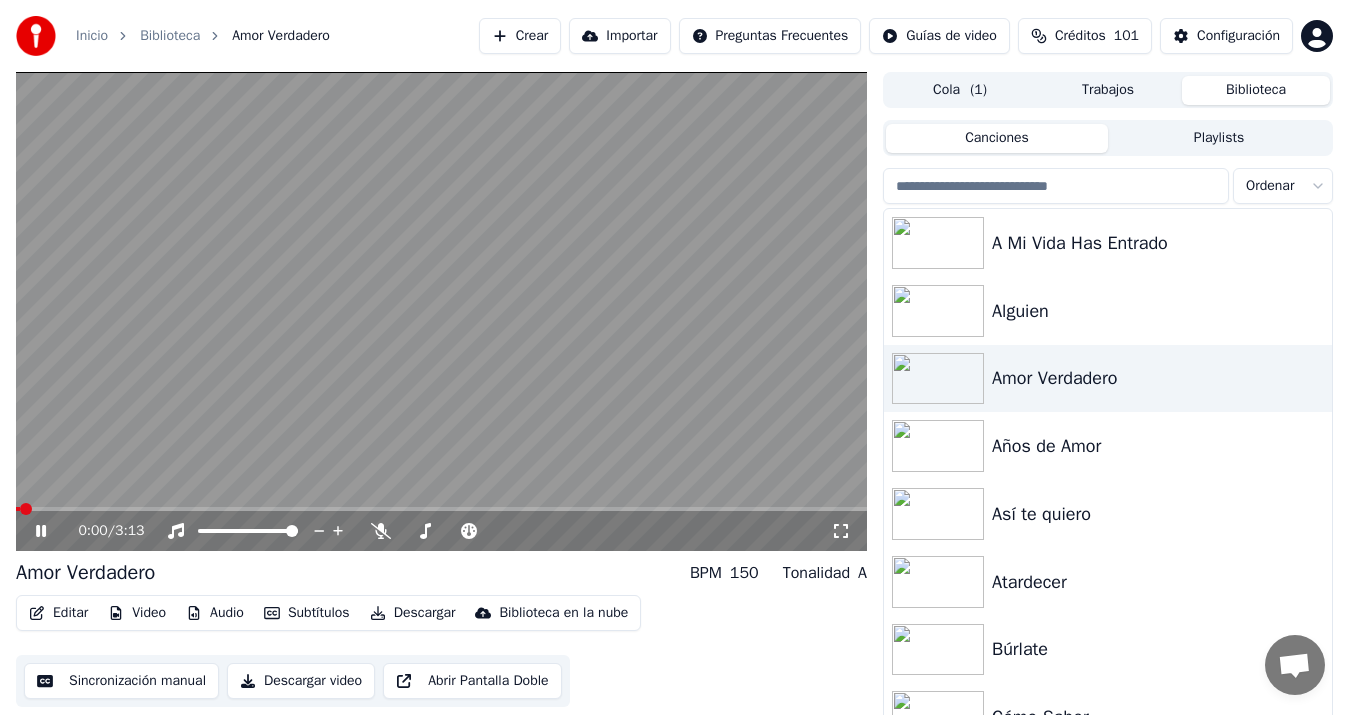 click at bounding box center (441, 311) 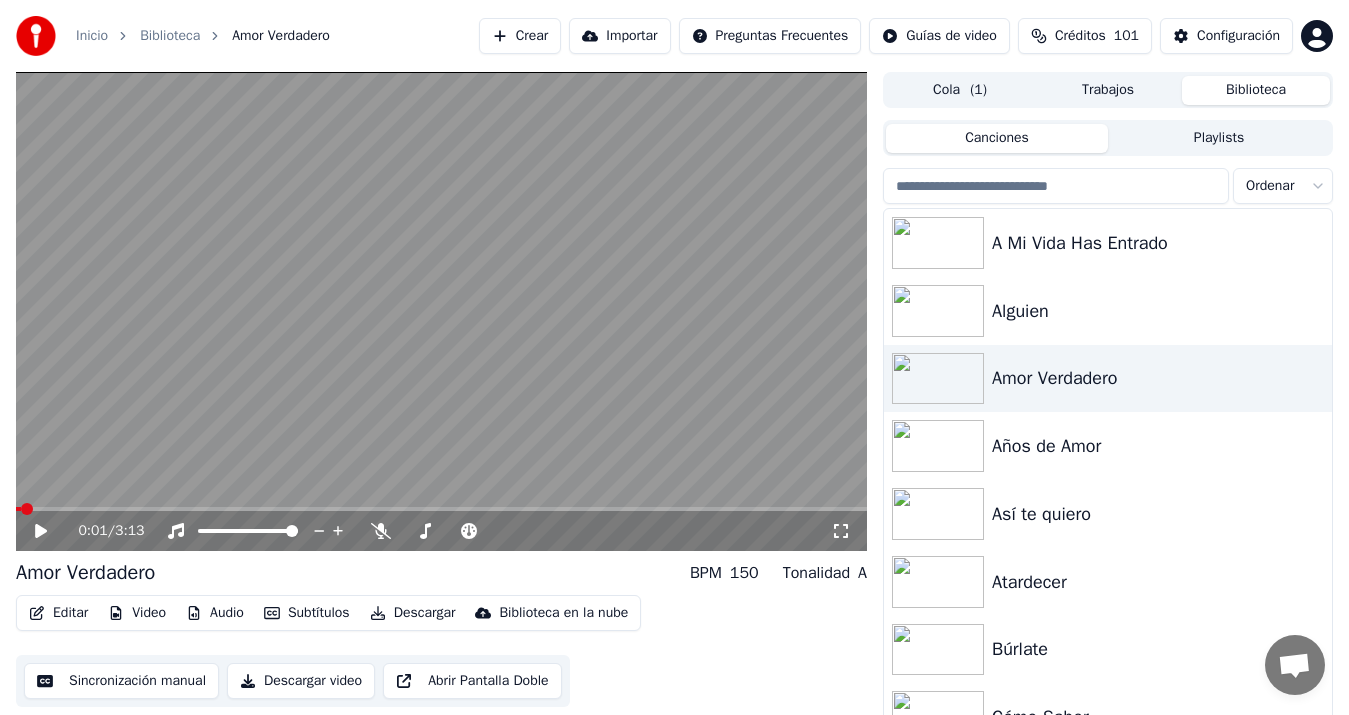 click on "Video" at bounding box center [137, 613] 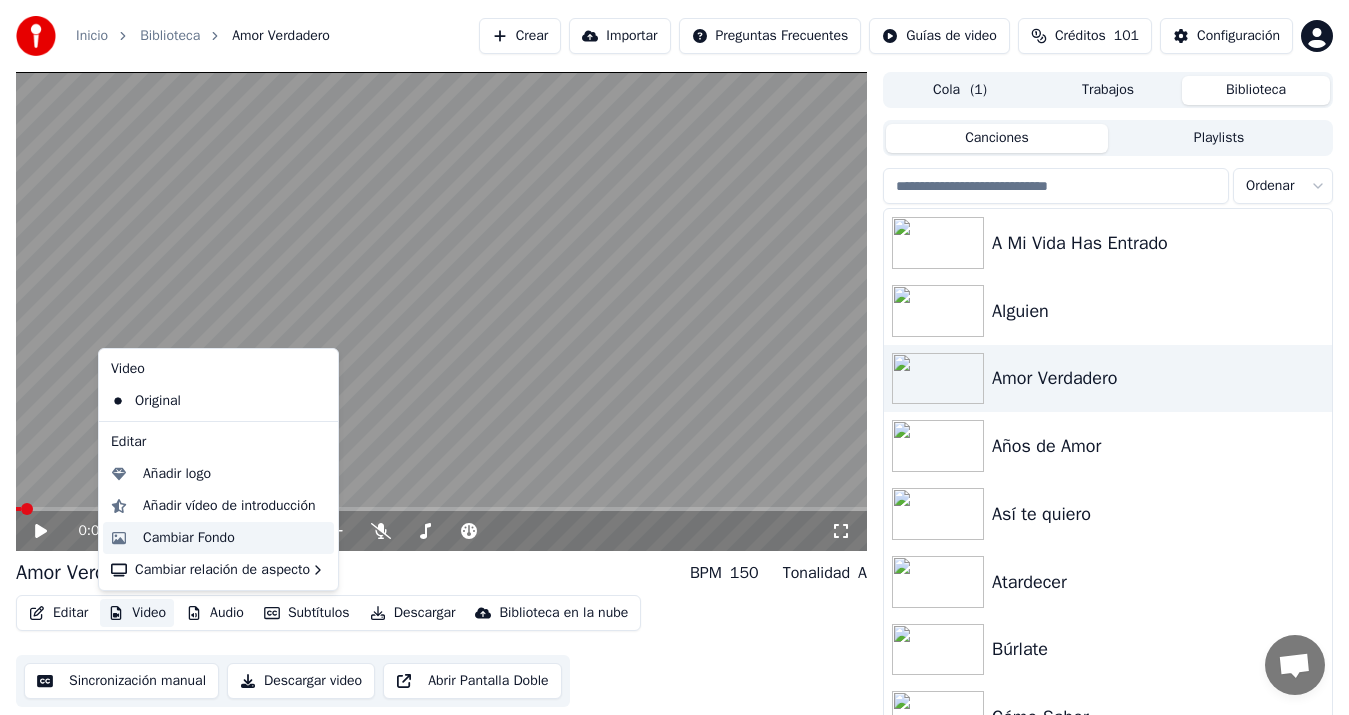 click on "Cambiar Fondo" at bounding box center [234, 538] 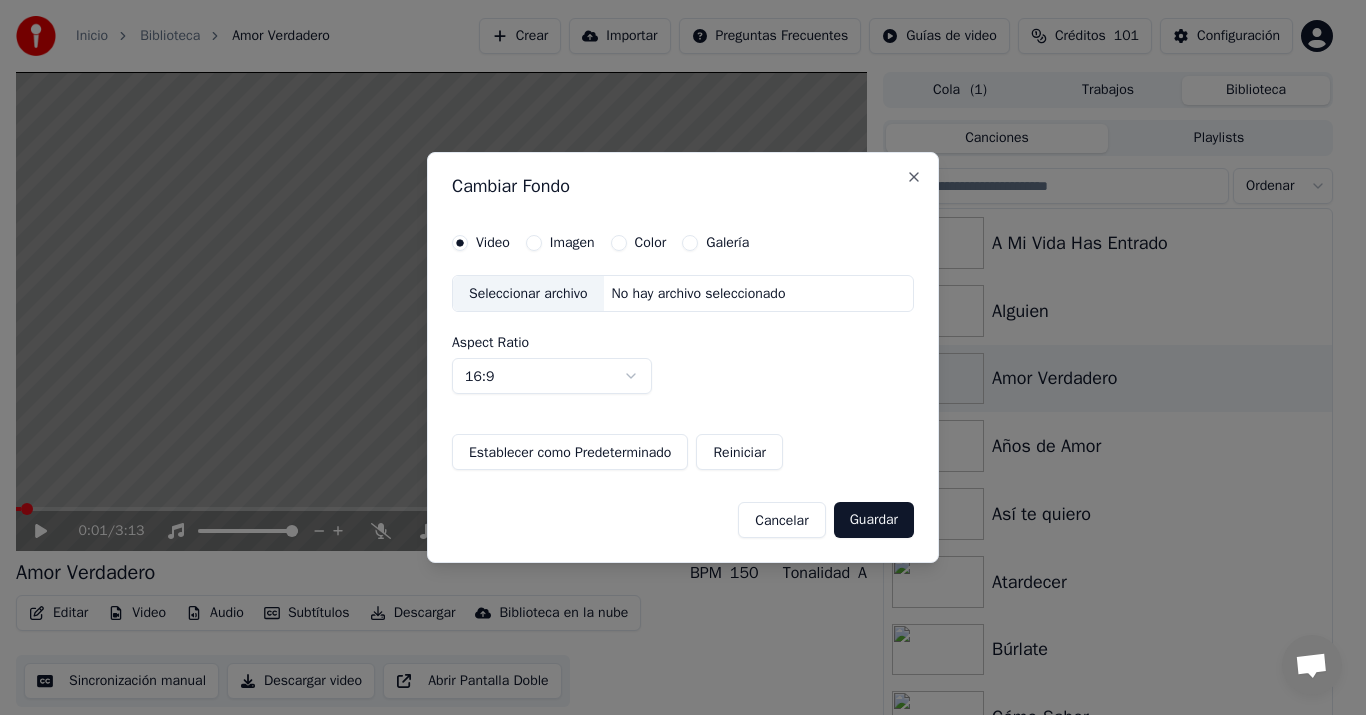 click on "Imagen" at bounding box center [534, 243] 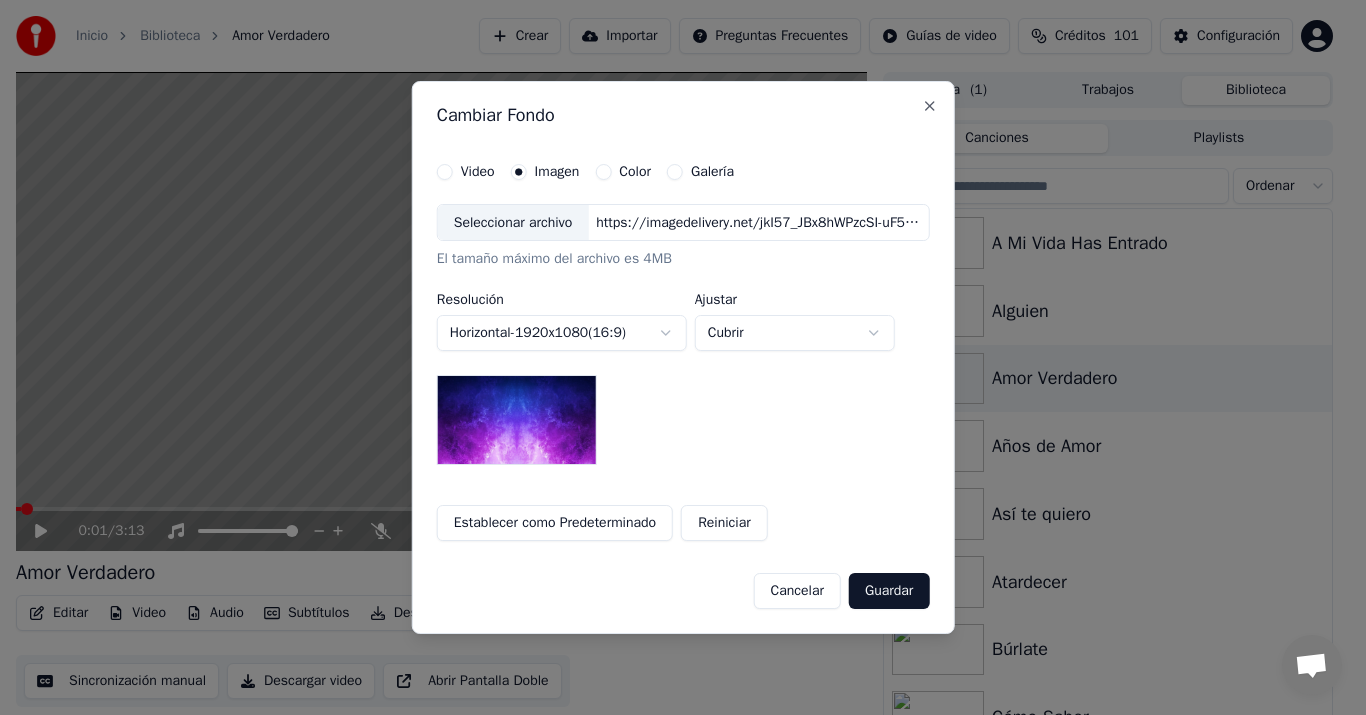 click on "Seleccionar archivo" at bounding box center (513, 223) 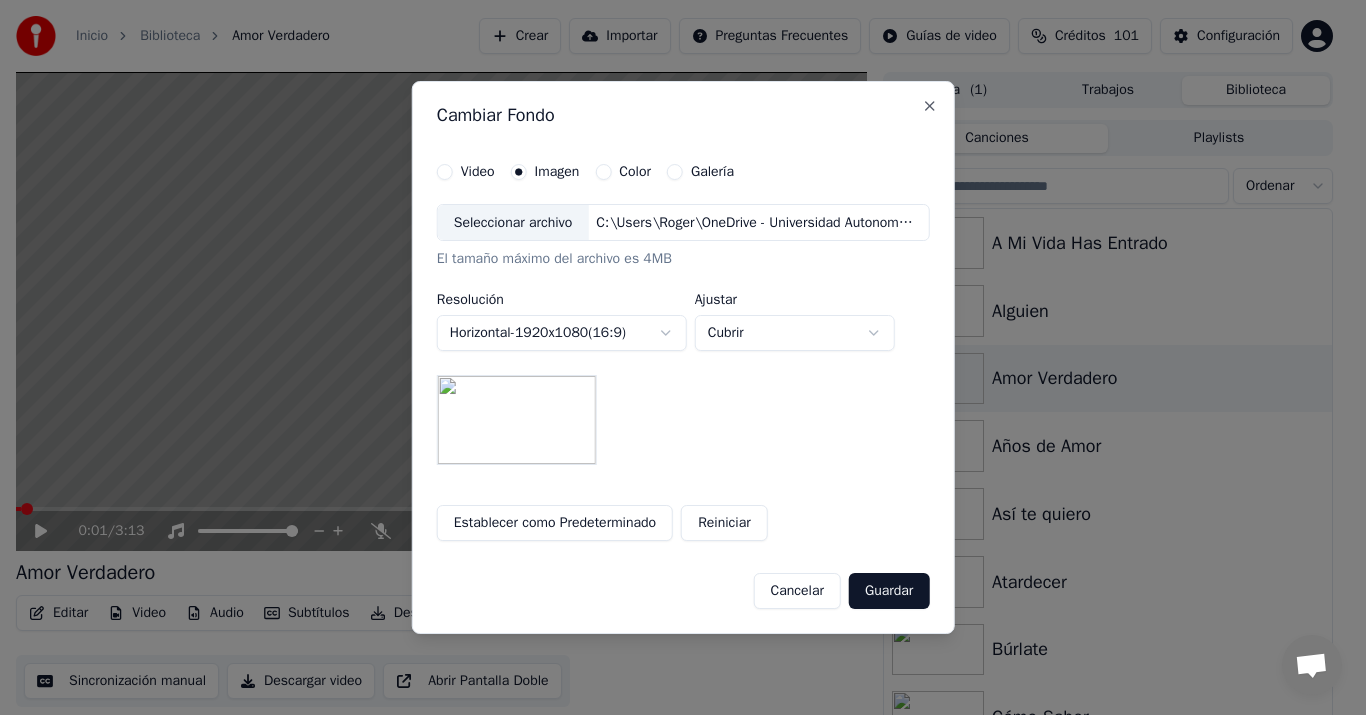 click on "Guardar" at bounding box center (889, 591) 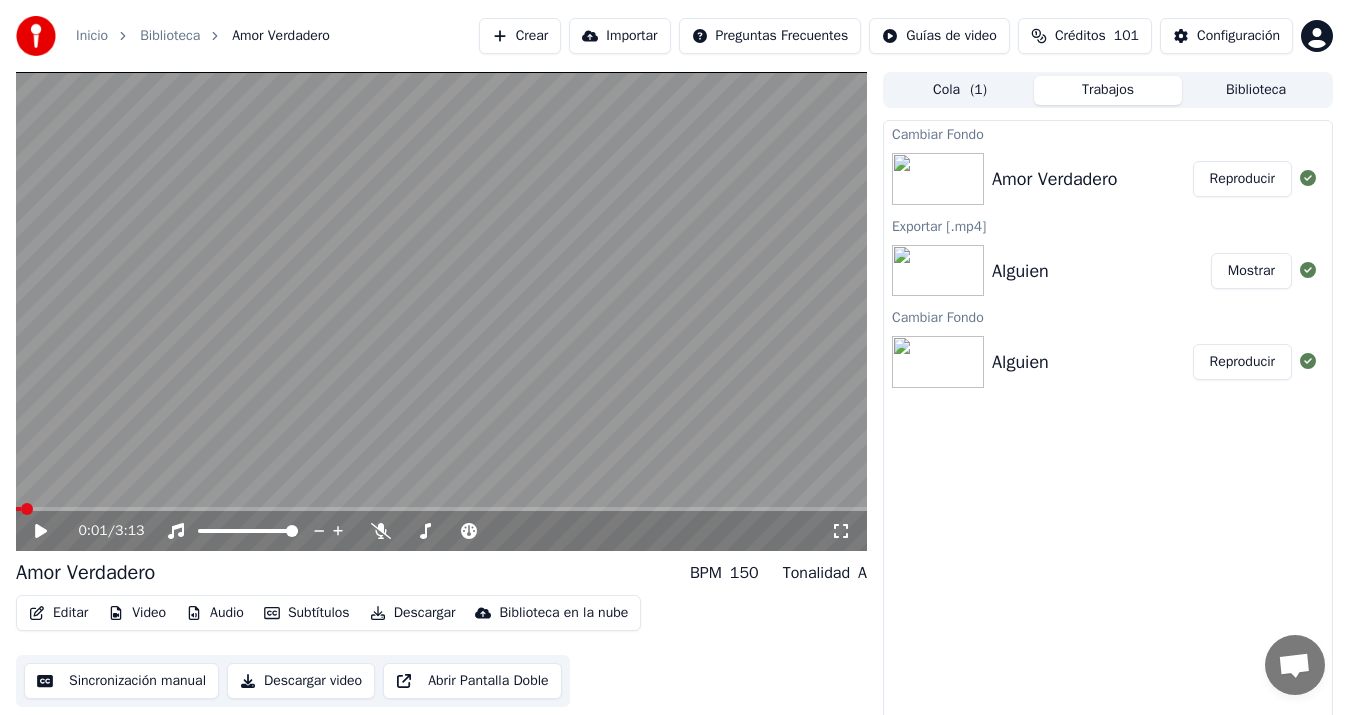 click at bounding box center [938, 179] 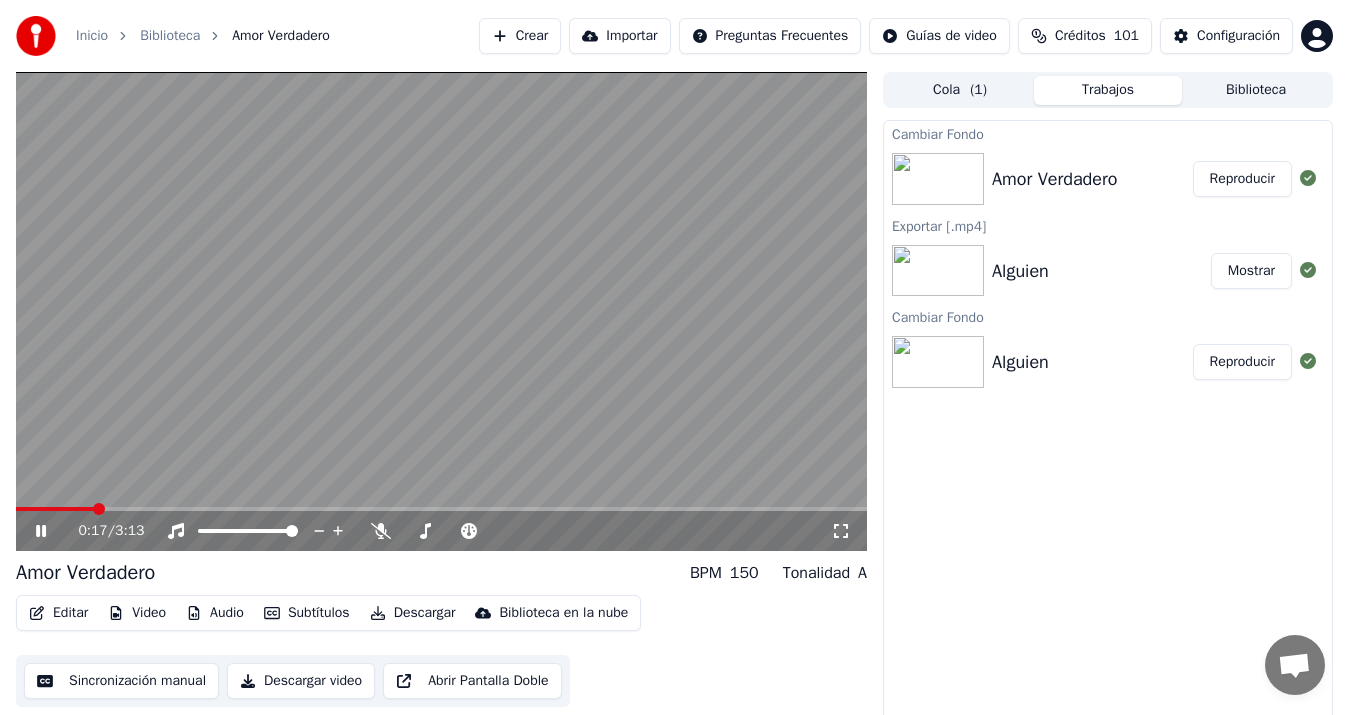 click on "Descargar video" at bounding box center [301, 681] 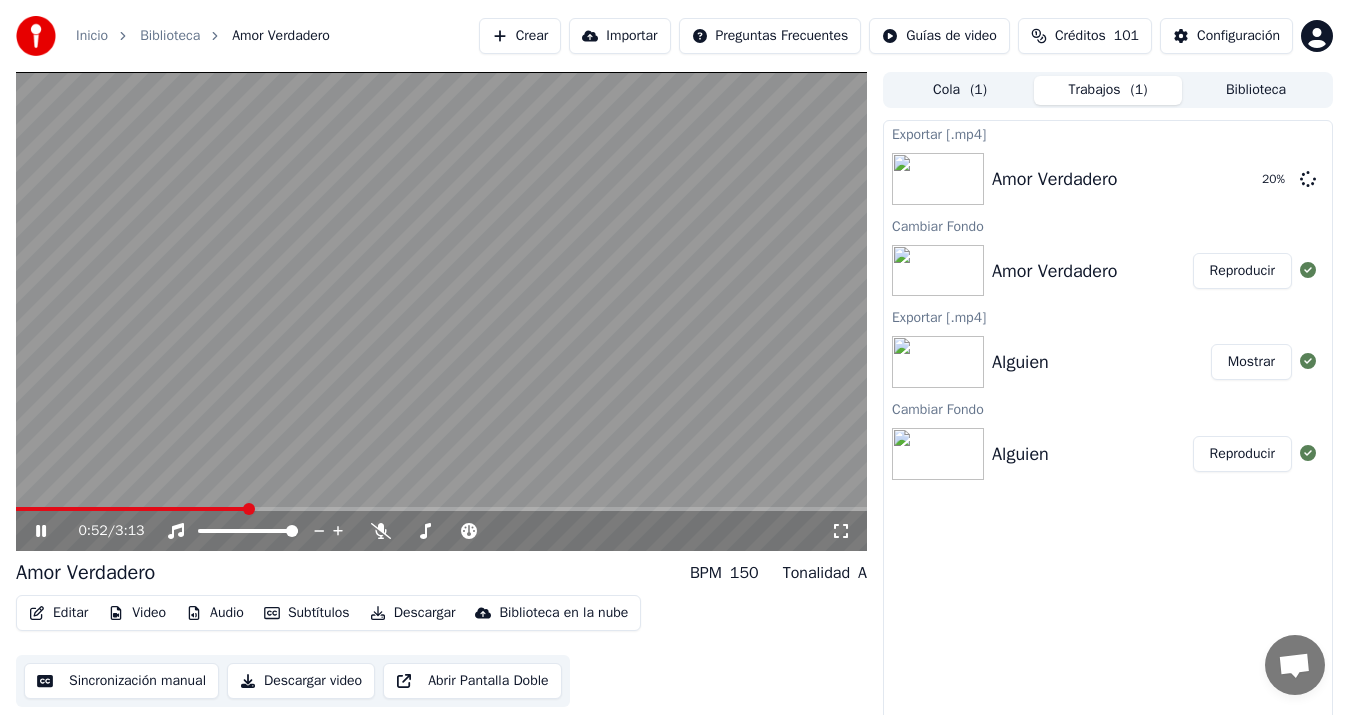 click at bounding box center [441, 311] 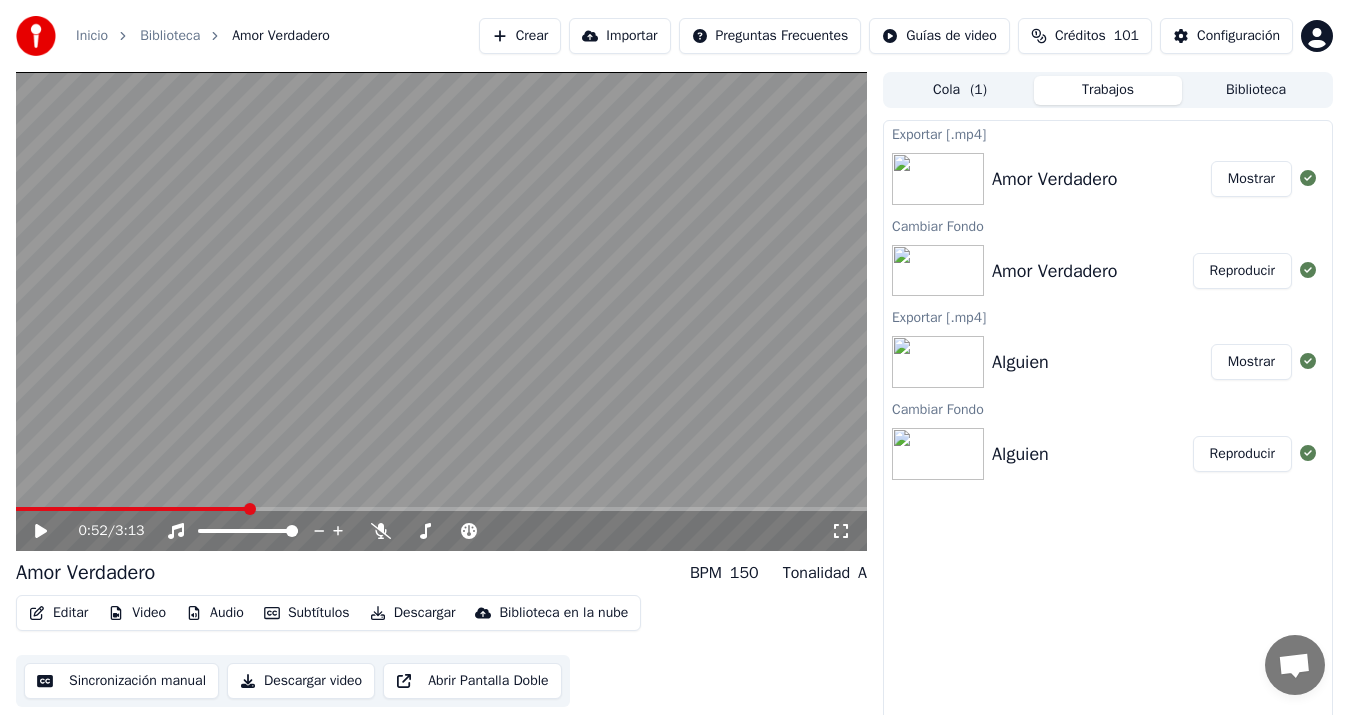 click on "Biblioteca" at bounding box center (1256, 90) 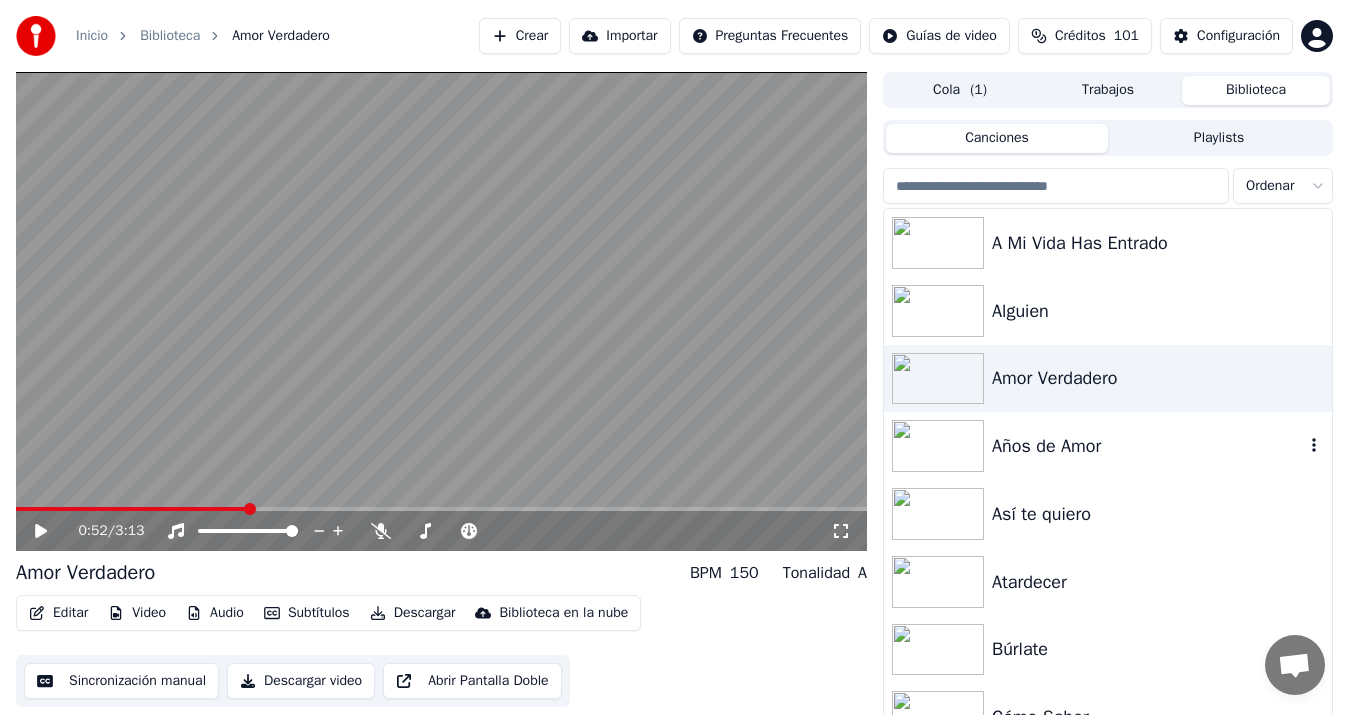 click on "Años de Amor" at bounding box center (1148, 446) 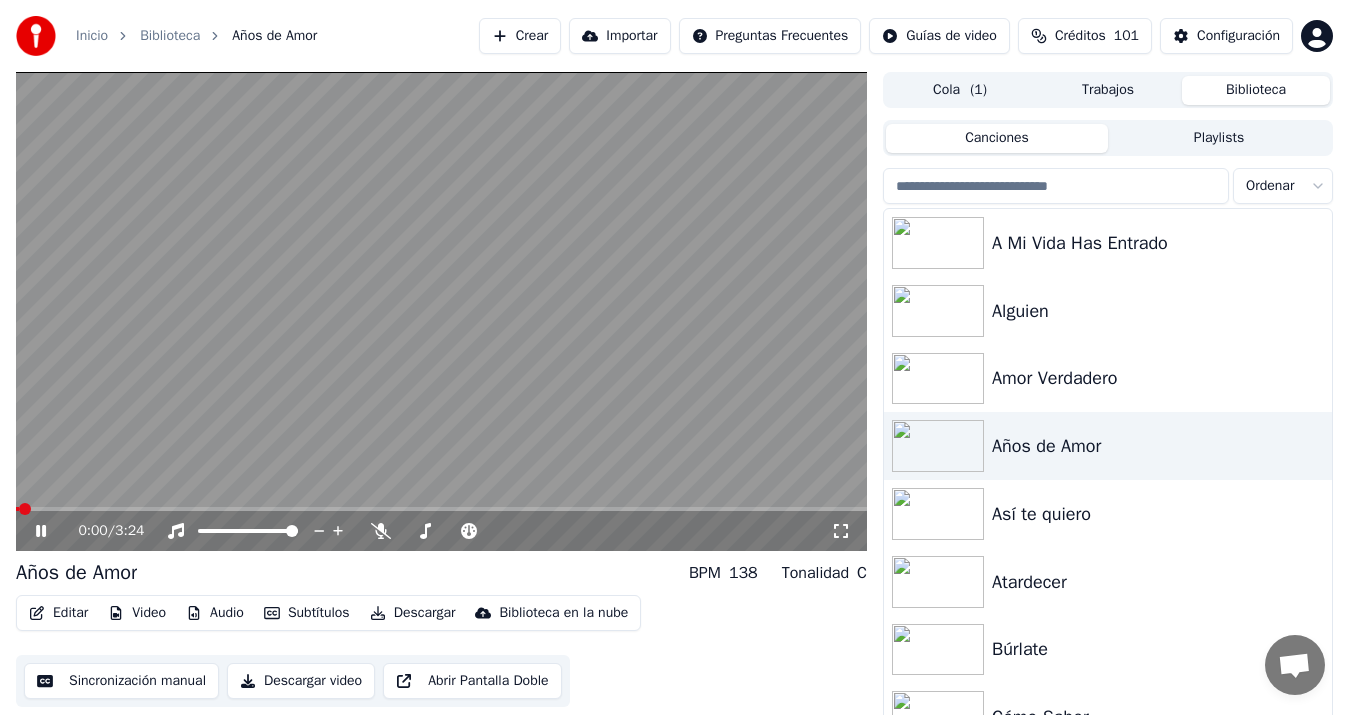 click at bounding box center (441, 311) 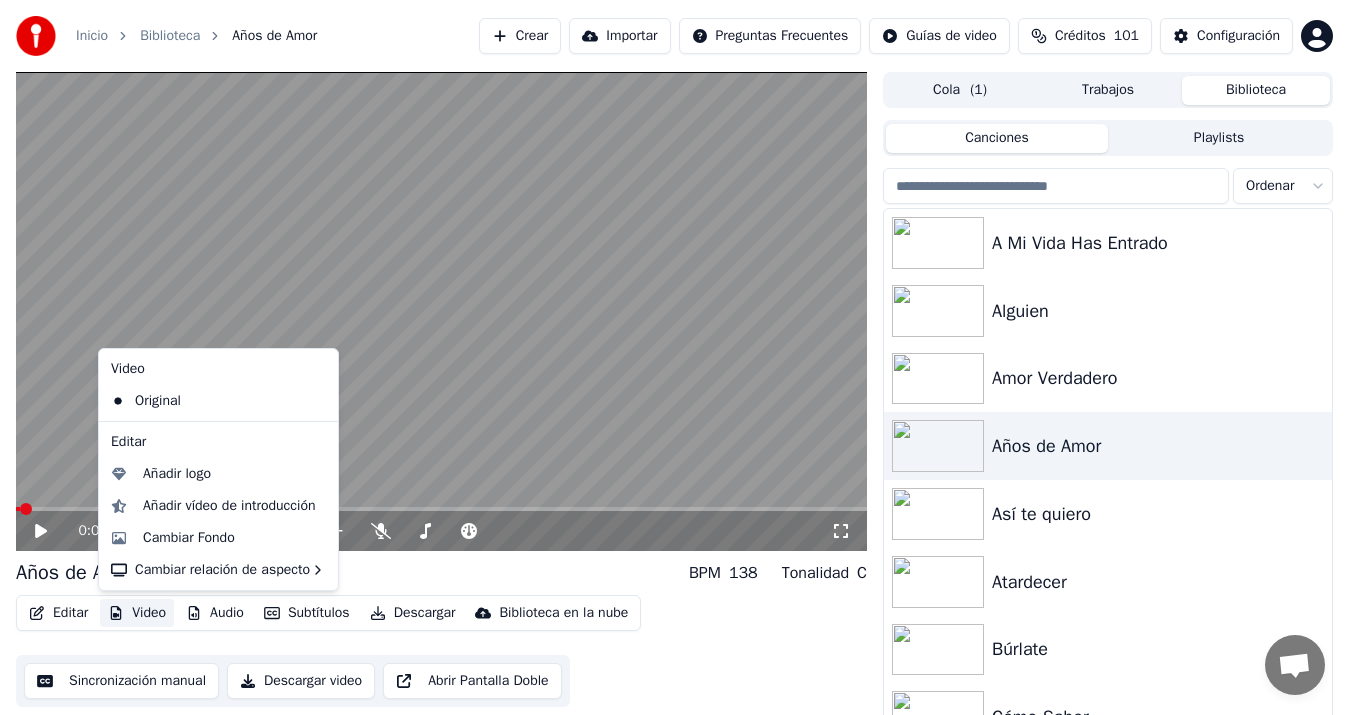 click on "Video" at bounding box center (137, 613) 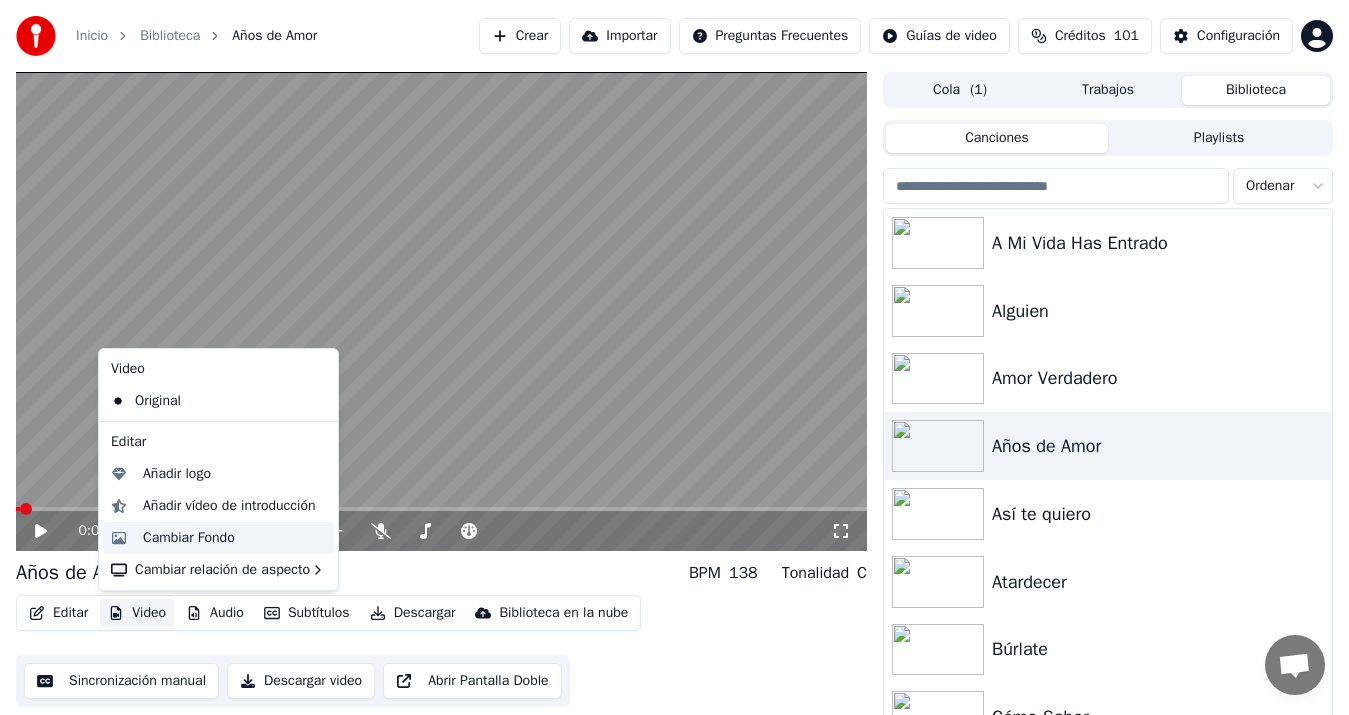 click on "Cambiar Fondo" at bounding box center (189, 538) 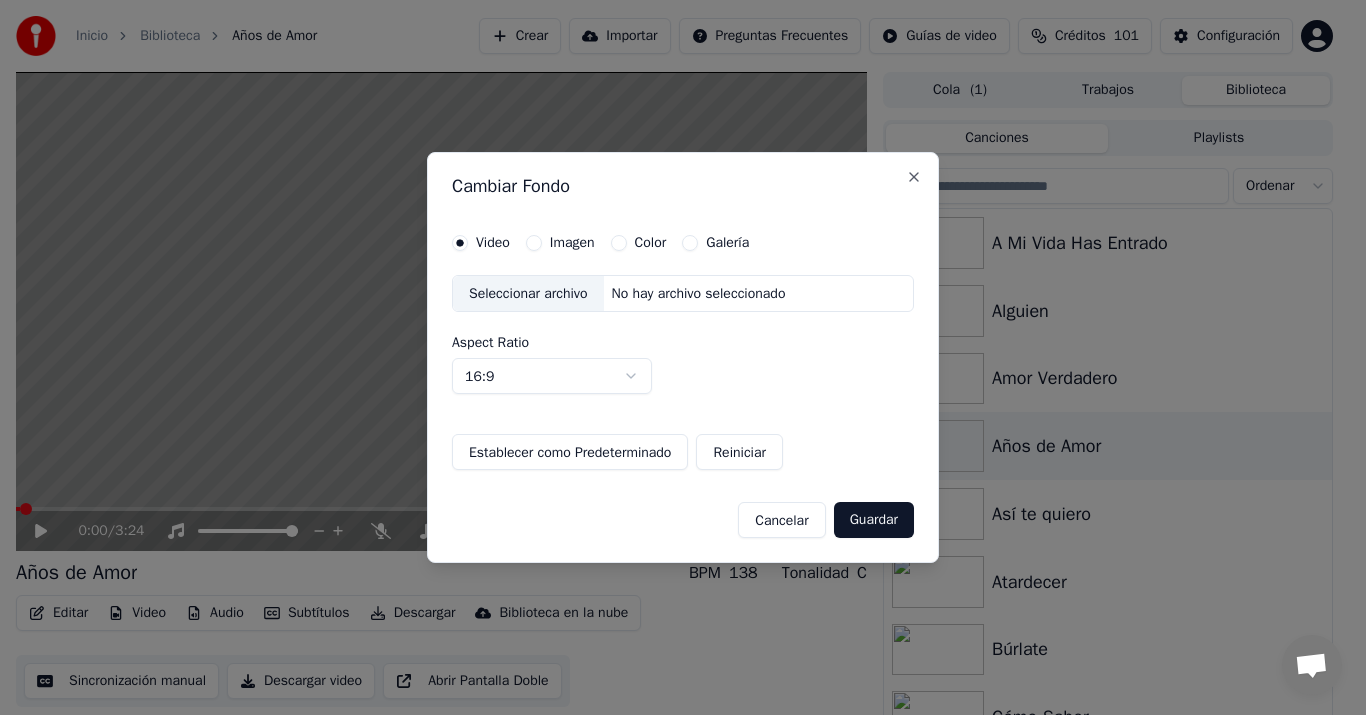 click on "Imagen" at bounding box center [572, 243] 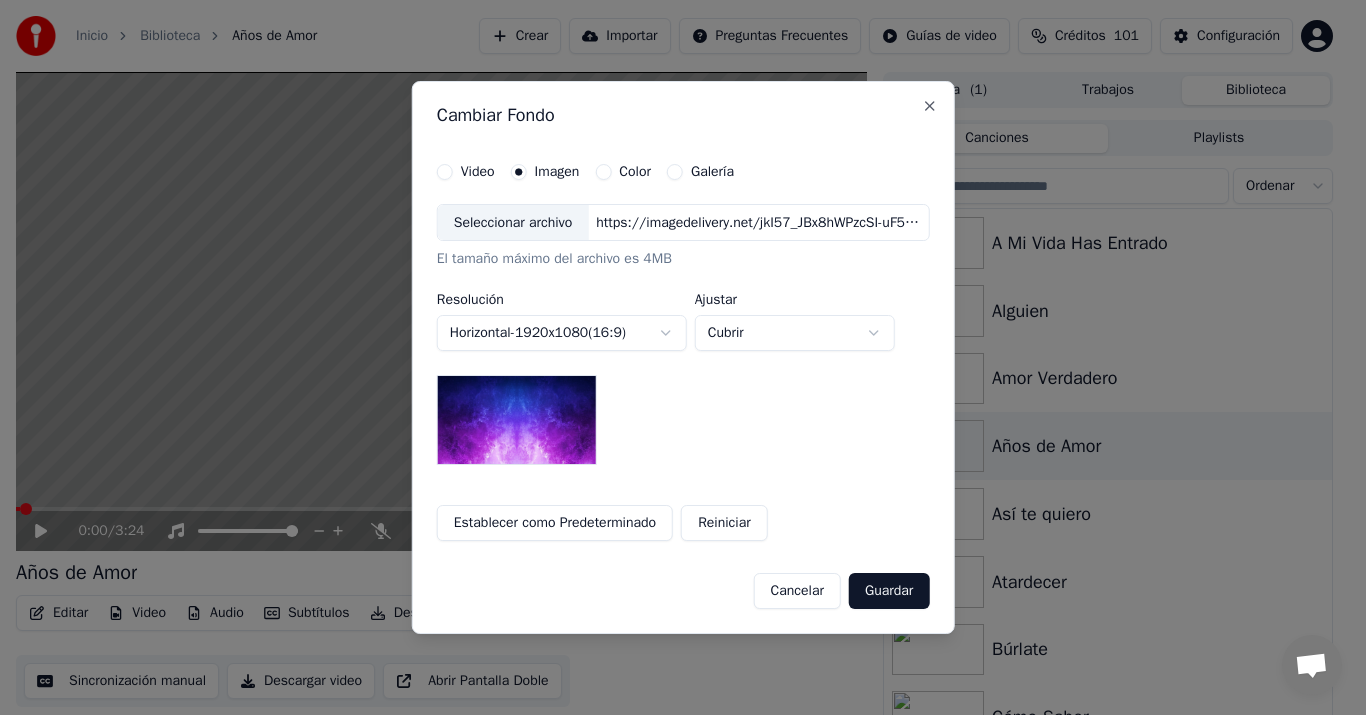 click on "Seleccionar archivo" at bounding box center [513, 223] 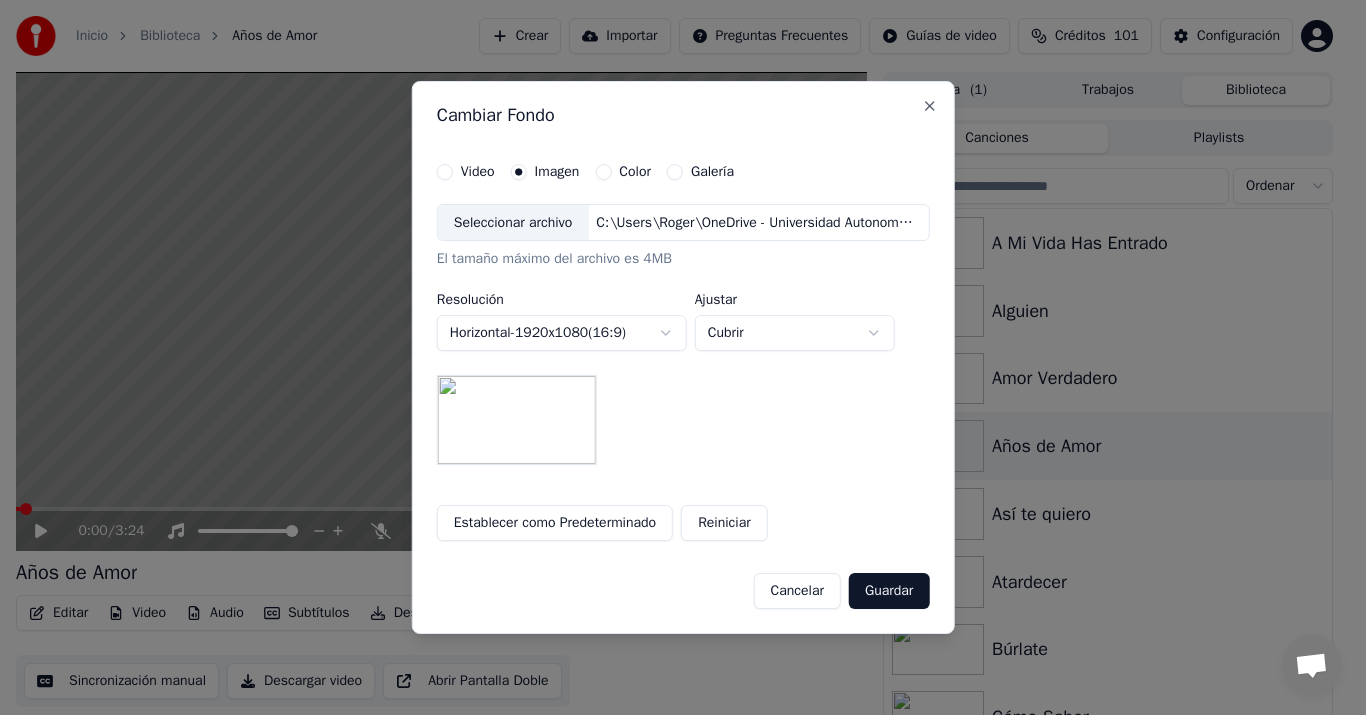 click on "Guardar" at bounding box center (889, 591) 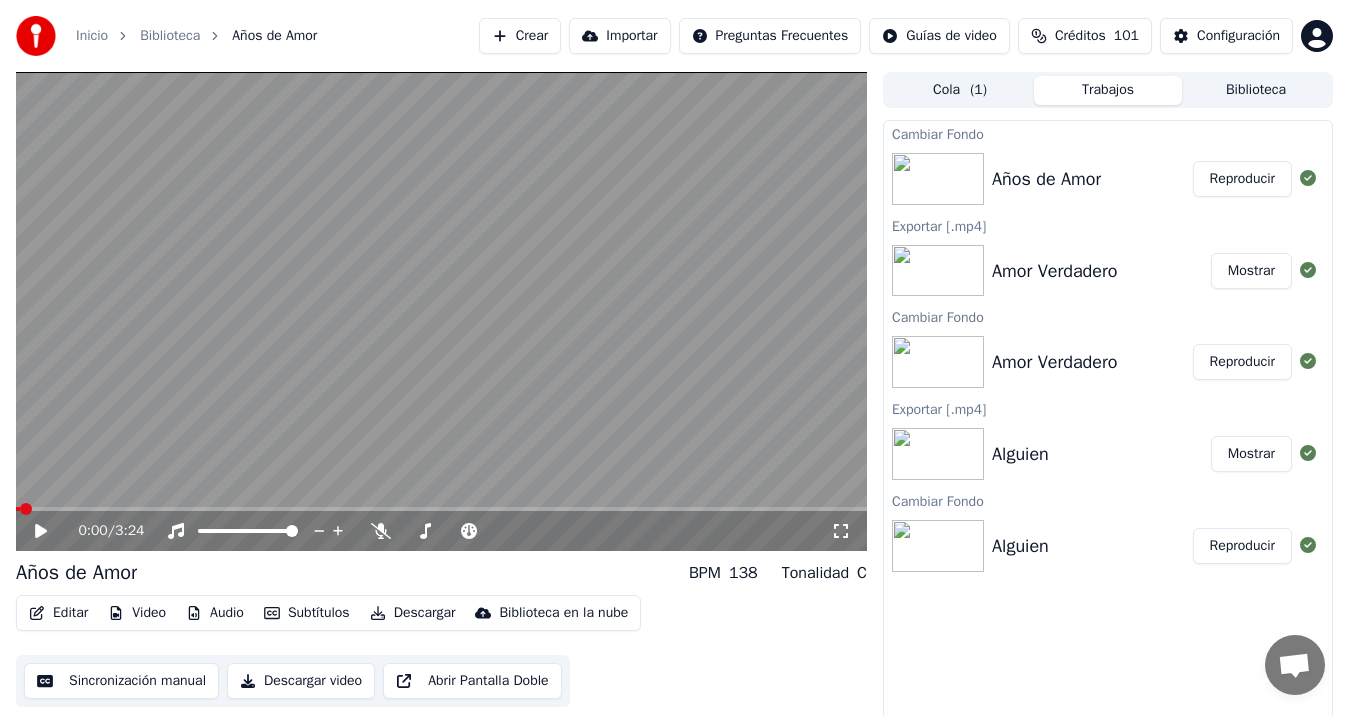 click on "Reproducir" at bounding box center [1242, 179] 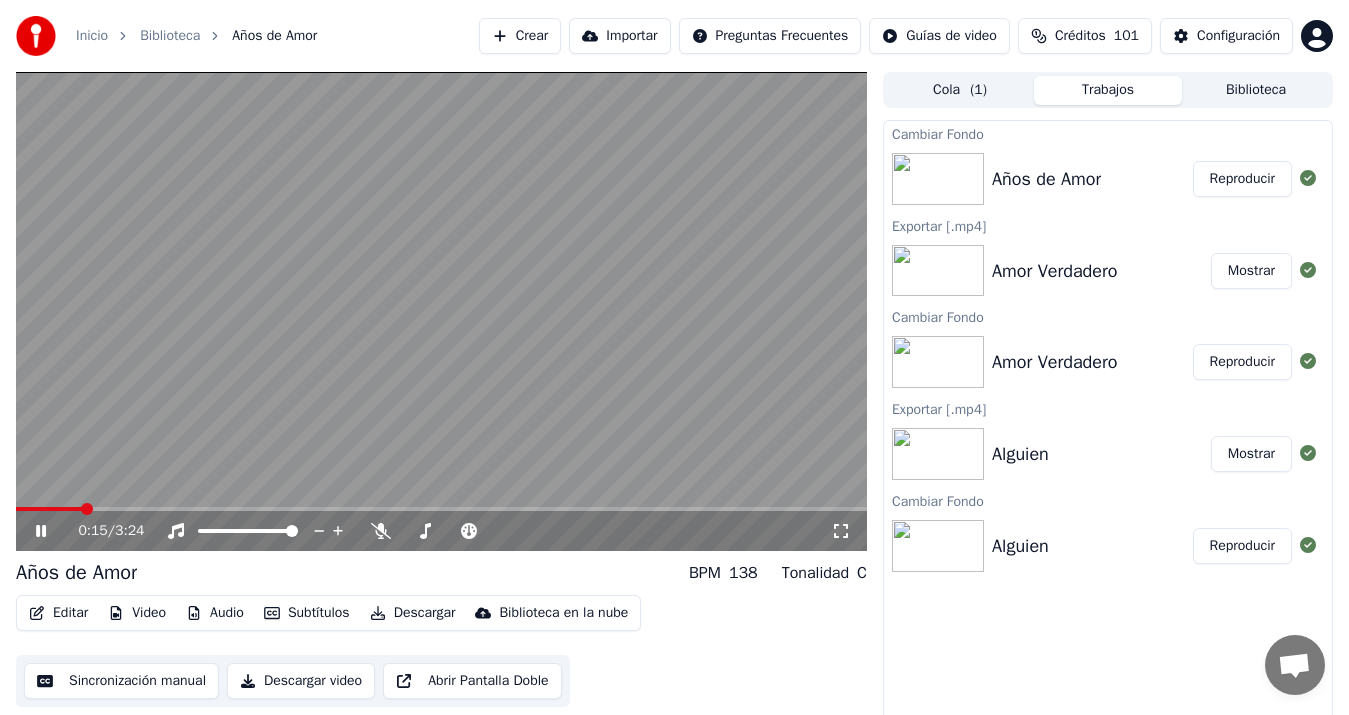 click 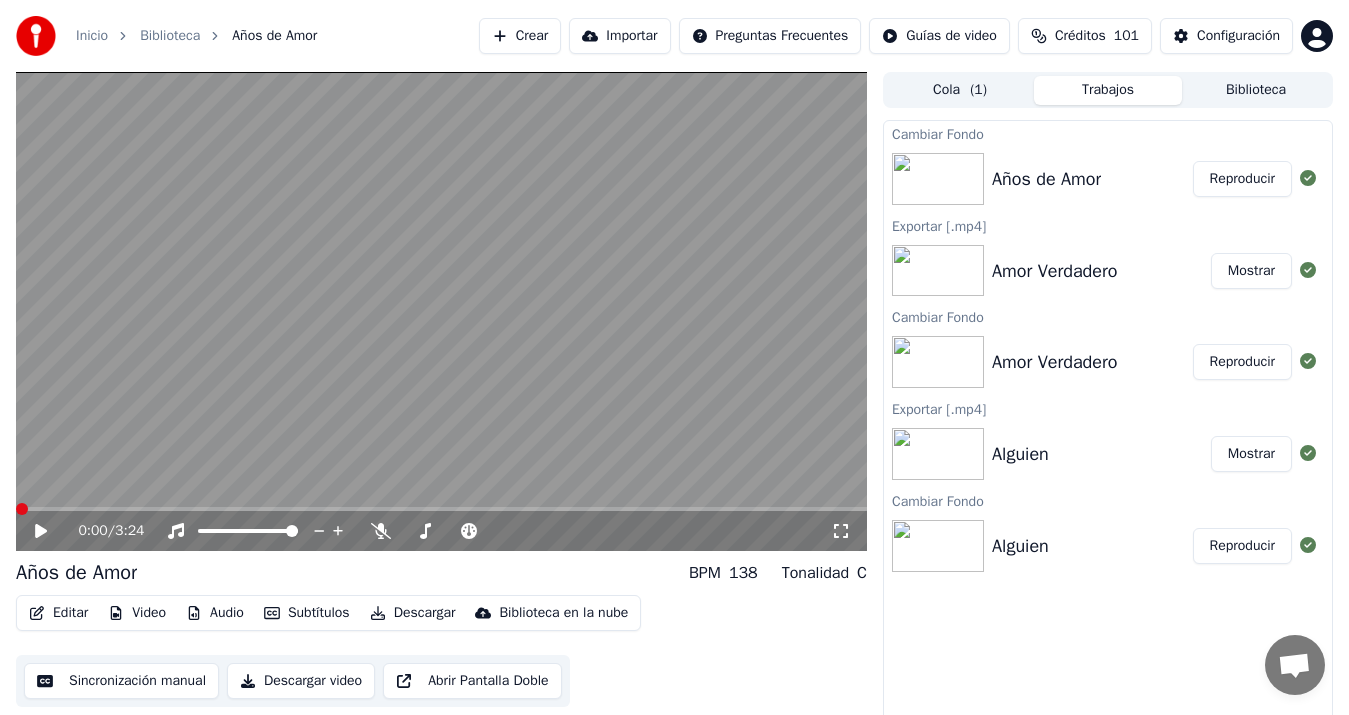 click at bounding box center [22, 509] 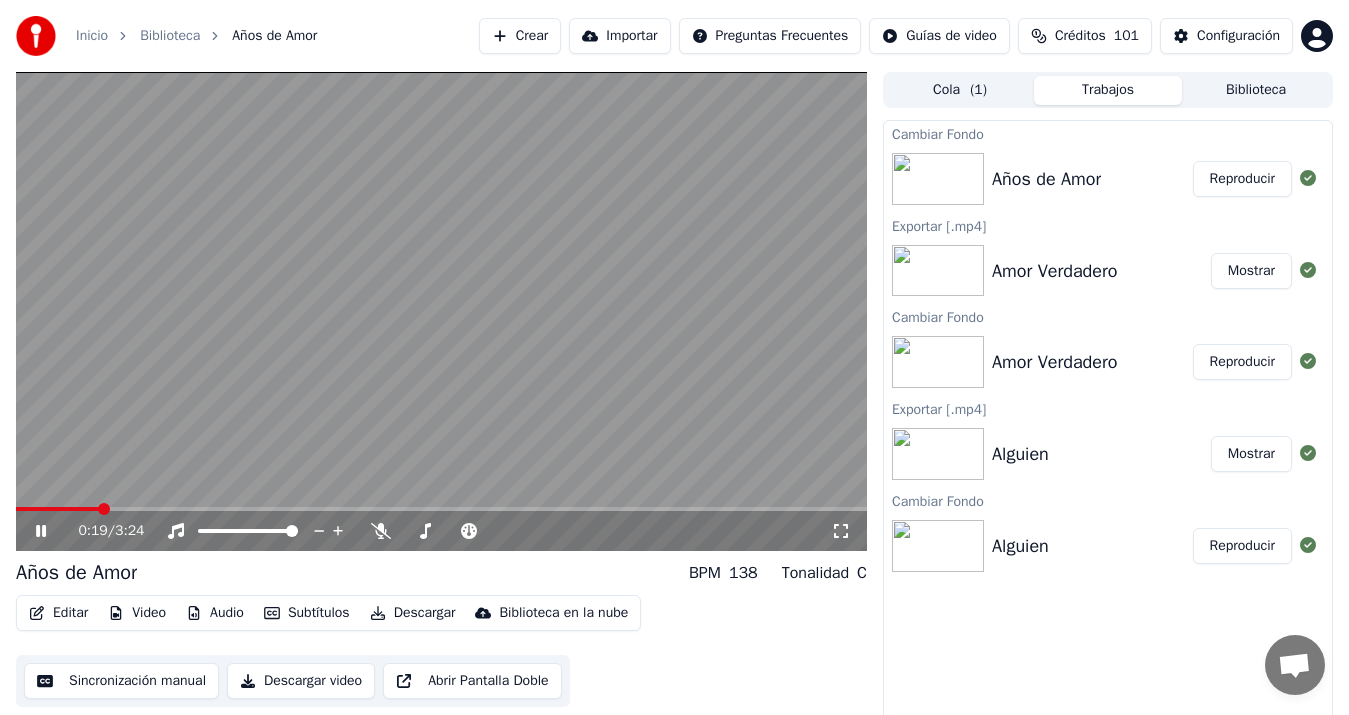 click on "Sincronización manual" at bounding box center [121, 681] 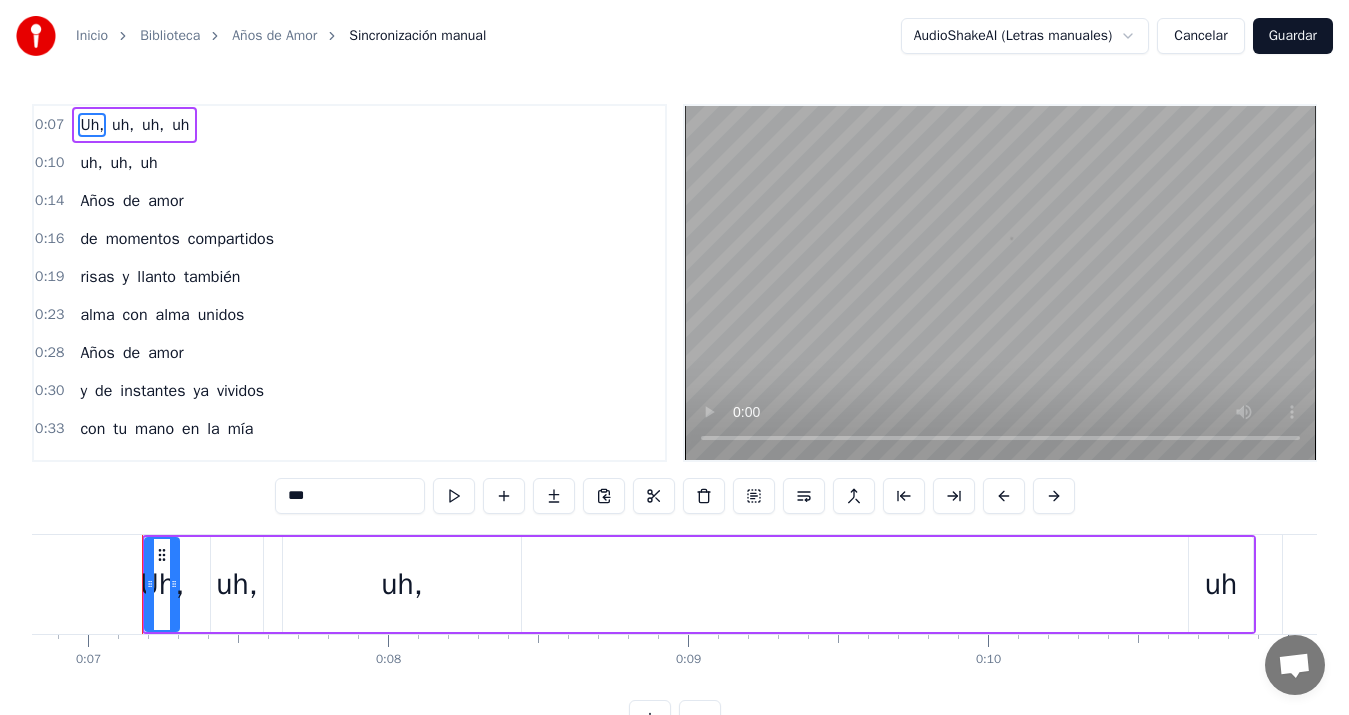 scroll, scrollTop: 0, scrollLeft: 2054, axis: horizontal 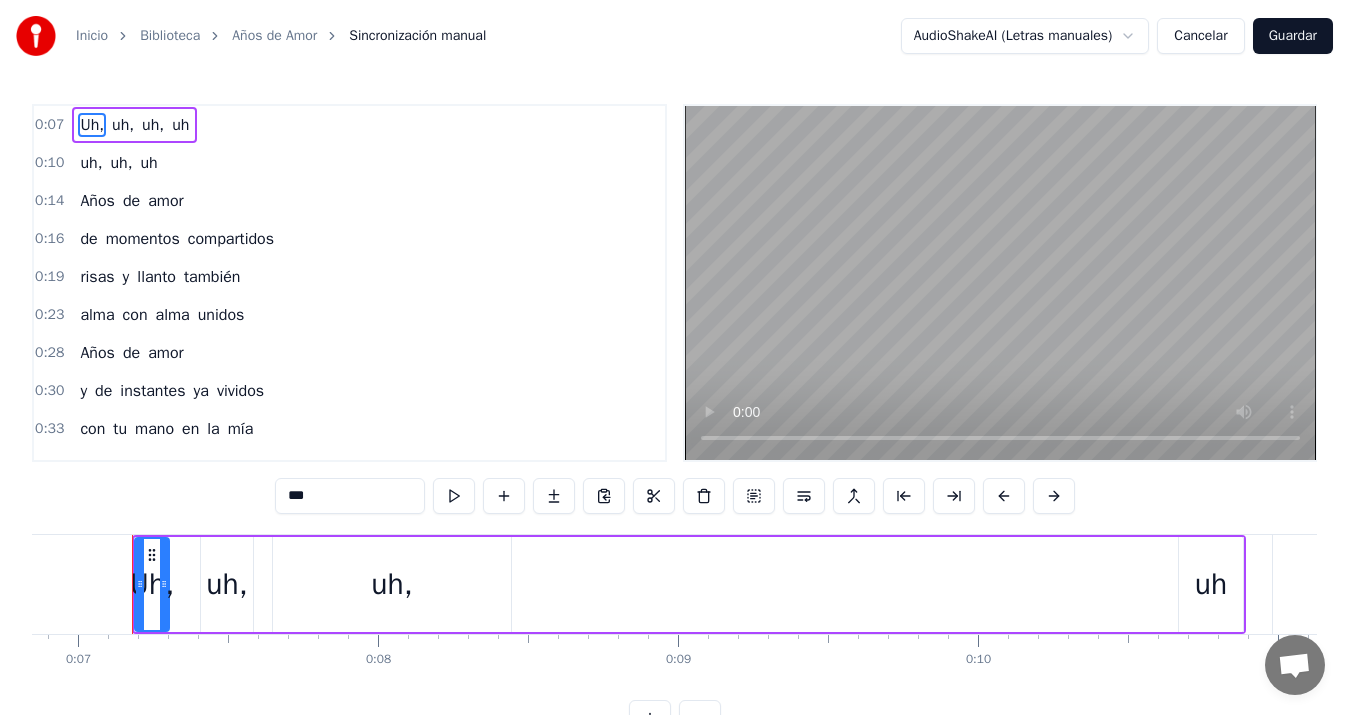 type 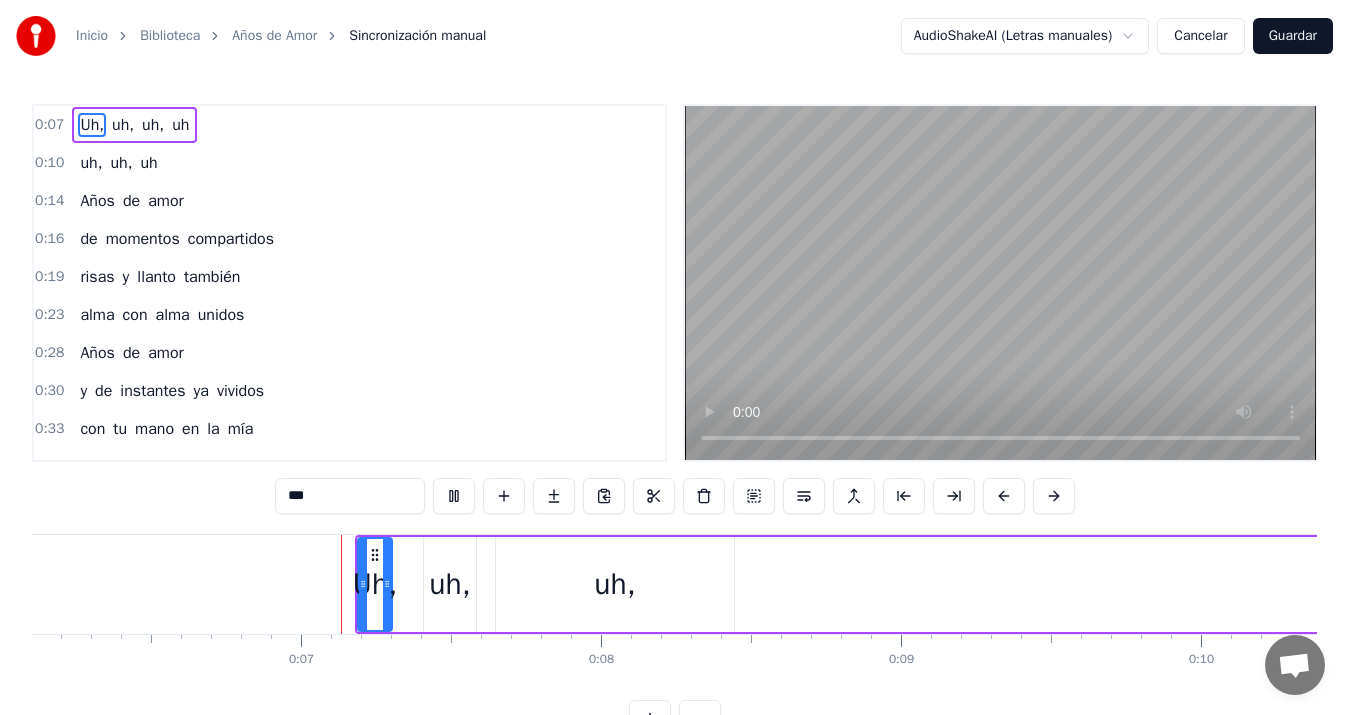 scroll, scrollTop: 0, scrollLeft: 1885, axis: horizontal 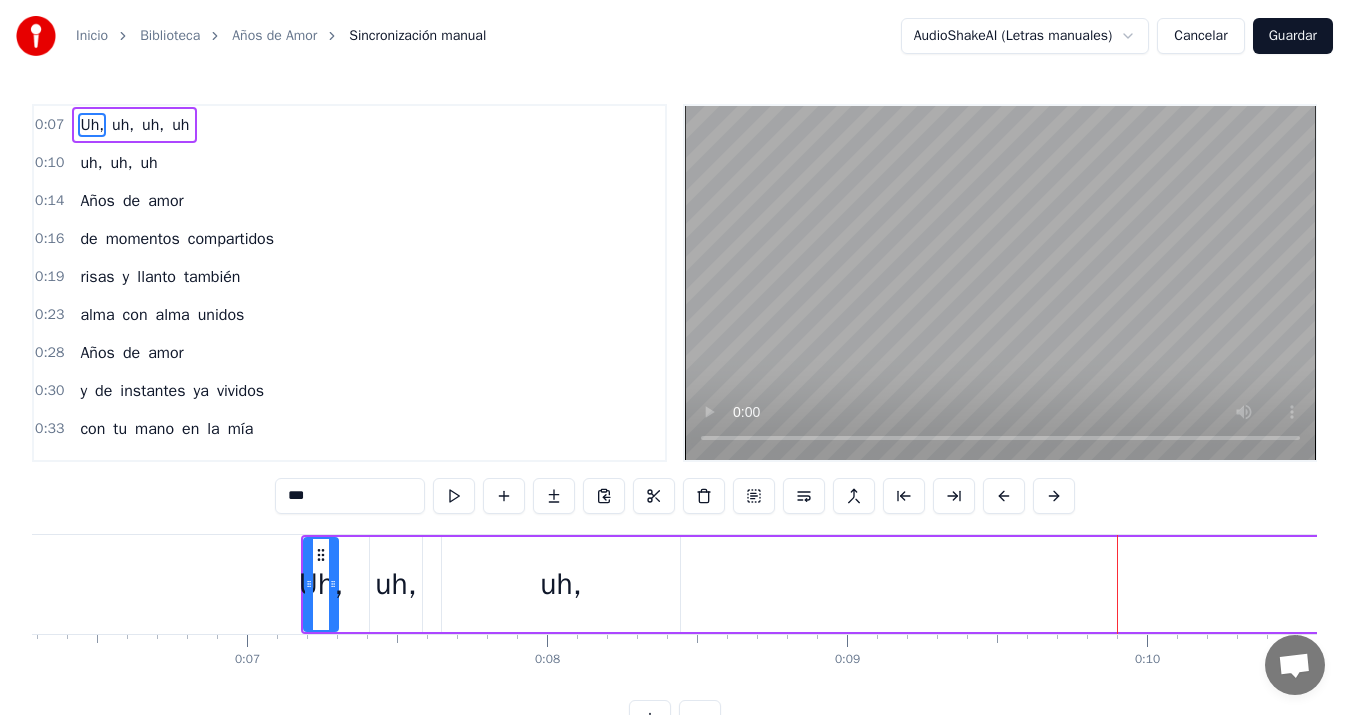 click on "Uh, uh, uh, uh" at bounding box center (858, 584) 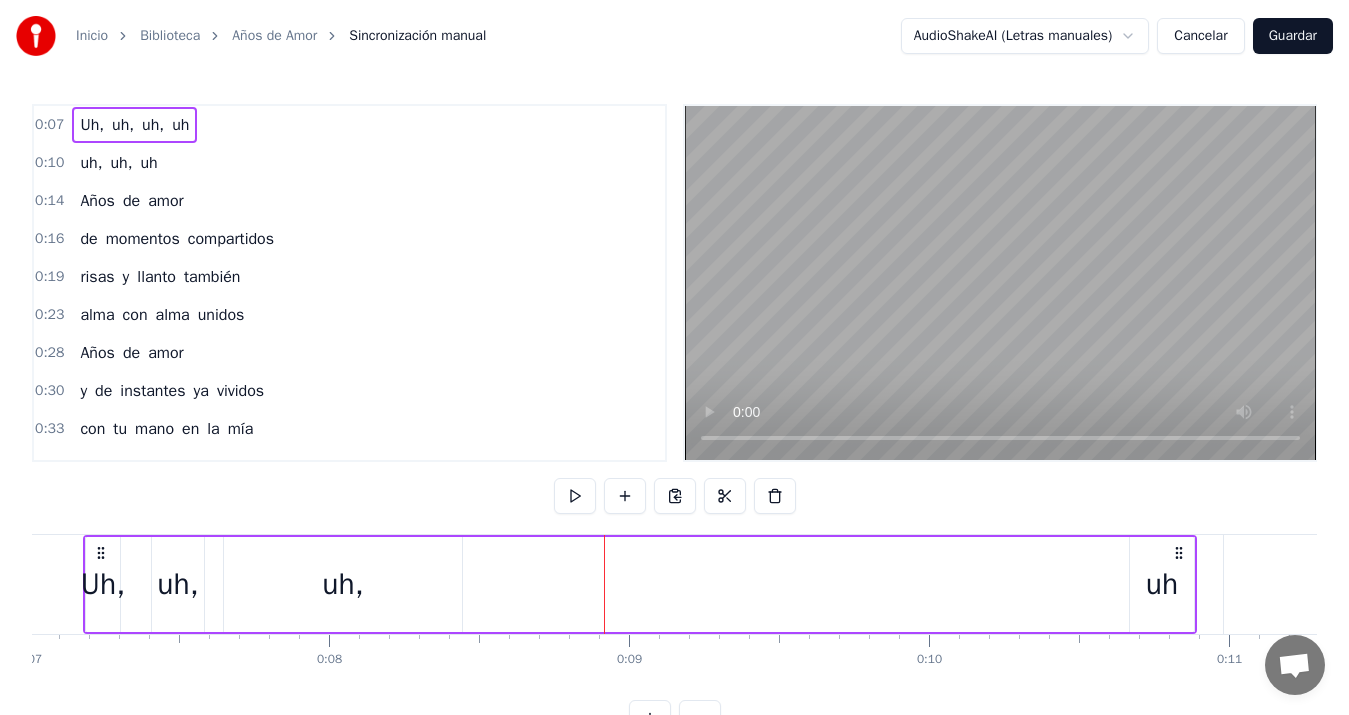 scroll, scrollTop: 0, scrollLeft: 2152, axis: horizontal 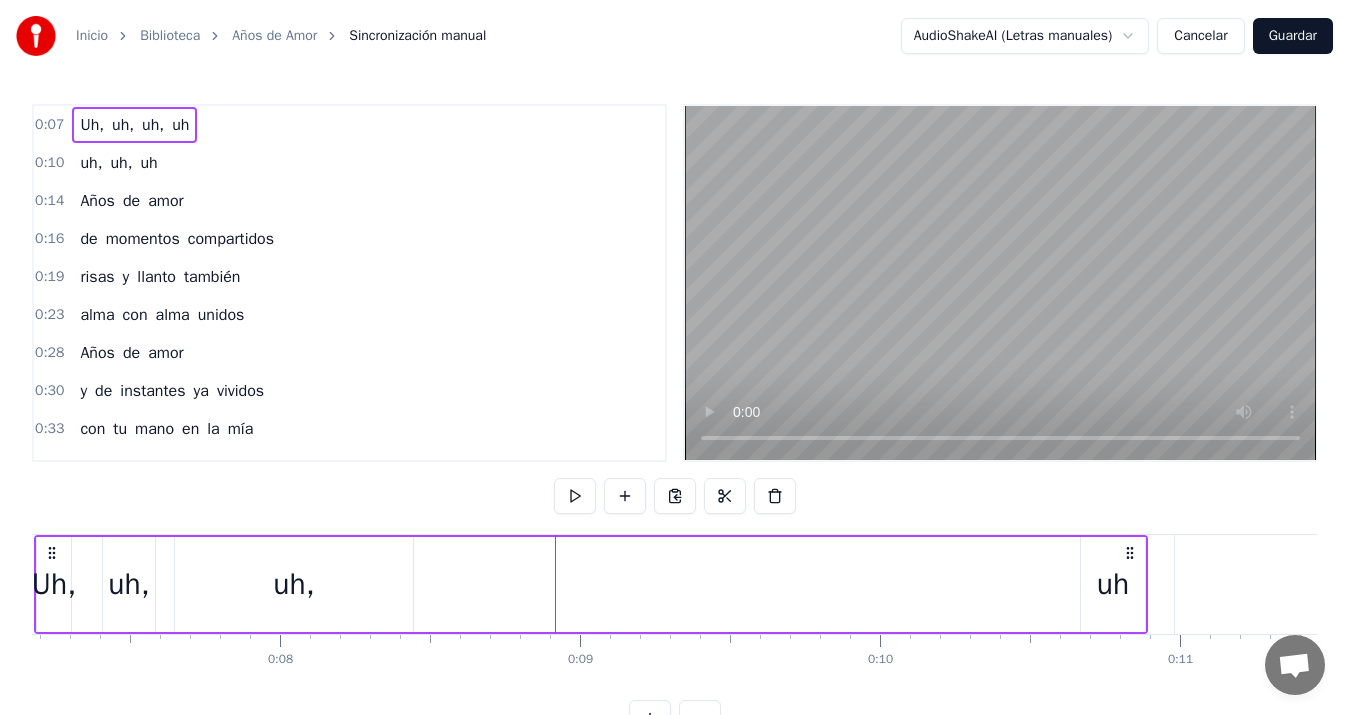 click on "Uh, uh, uh, uh" at bounding box center (591, 584) 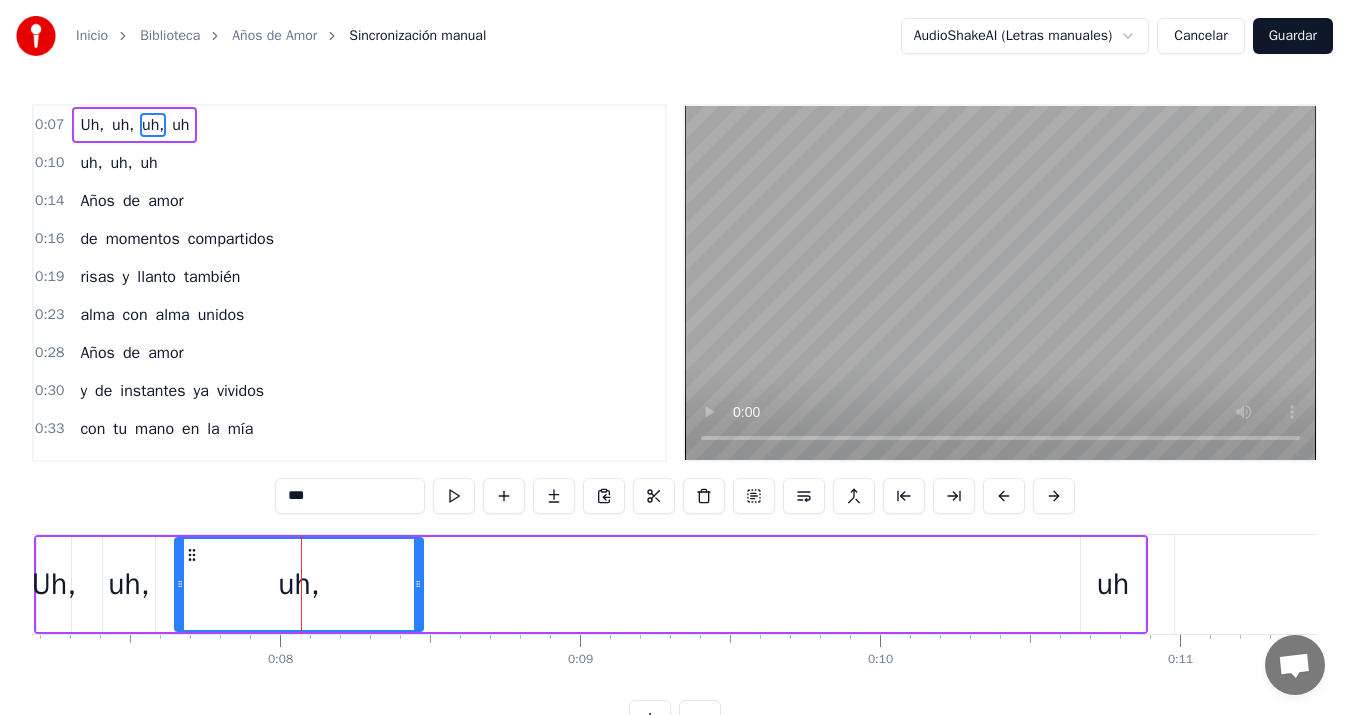 drag, startPoint x: 410, startPoint y: 583, endPoint x: 420, endPoint y: 584, distance: 10.049875 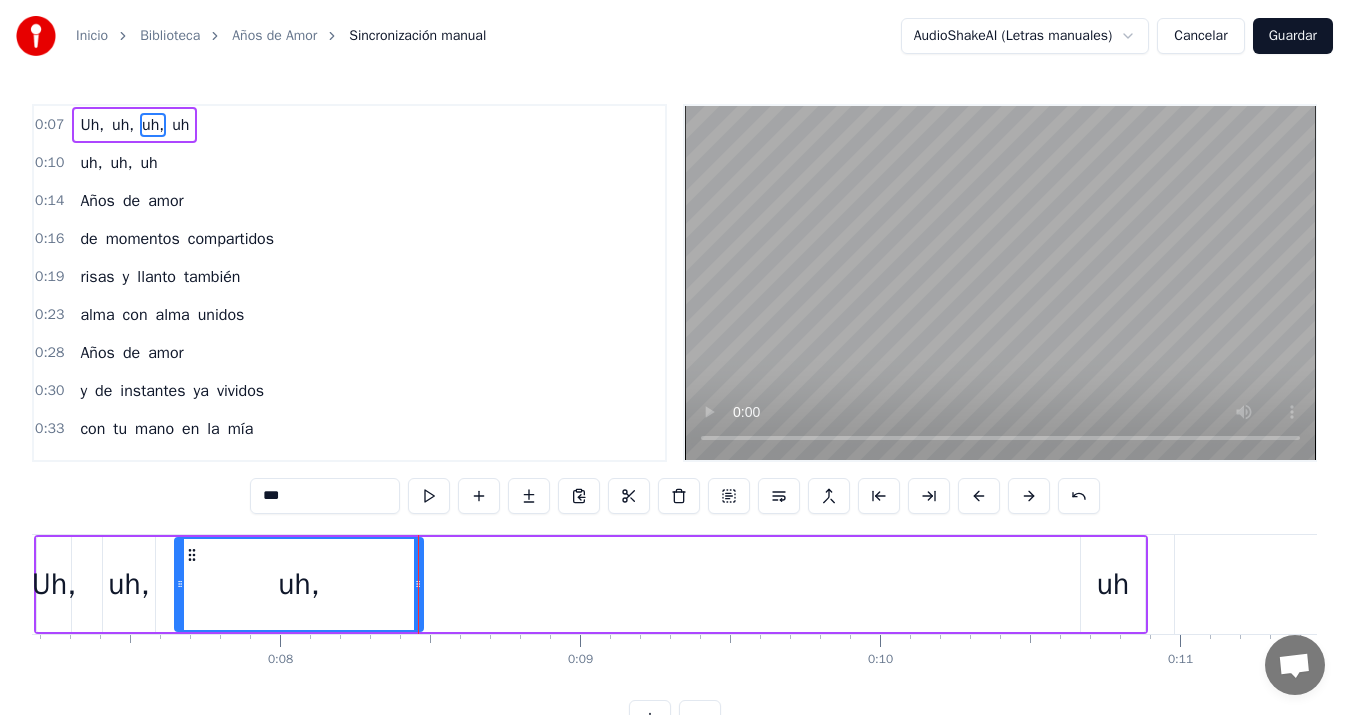 click on "uh" at bounding box center (1113, 584) 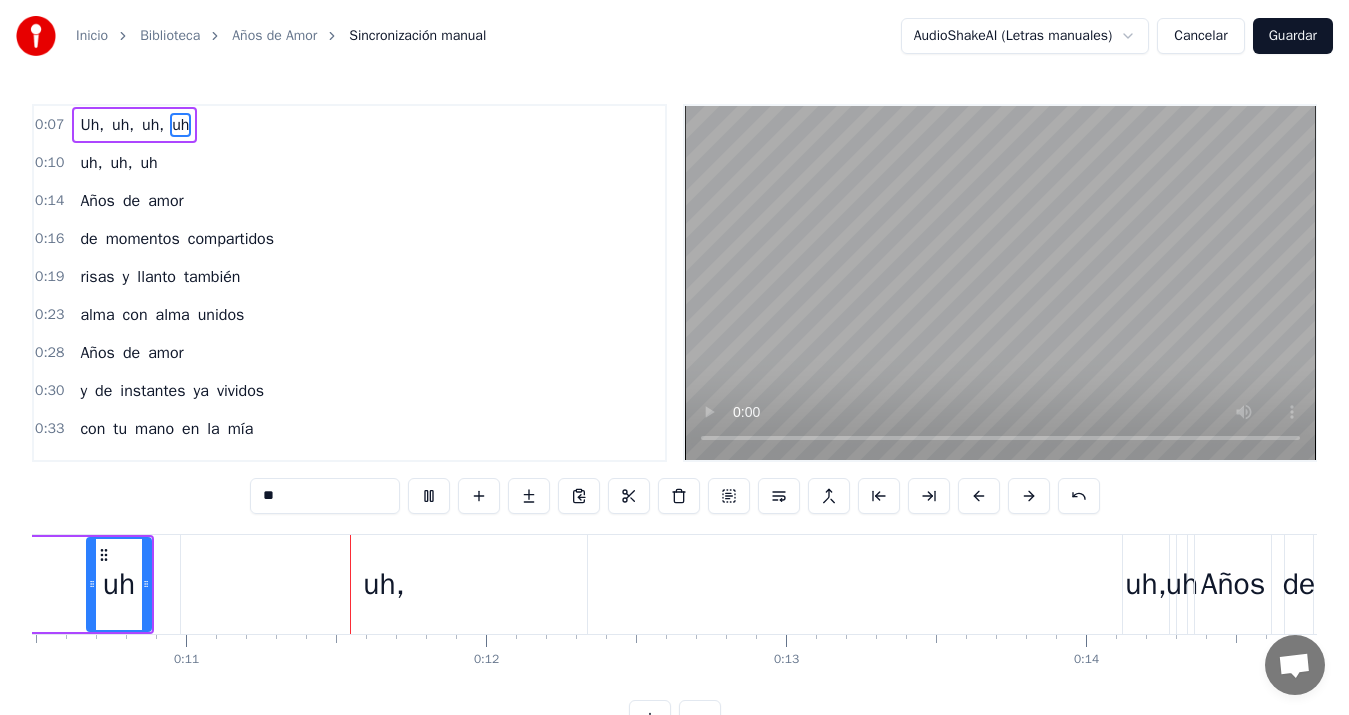 scroll, scrollTop: 0, scrollLeft: 3230, axis: horizontal 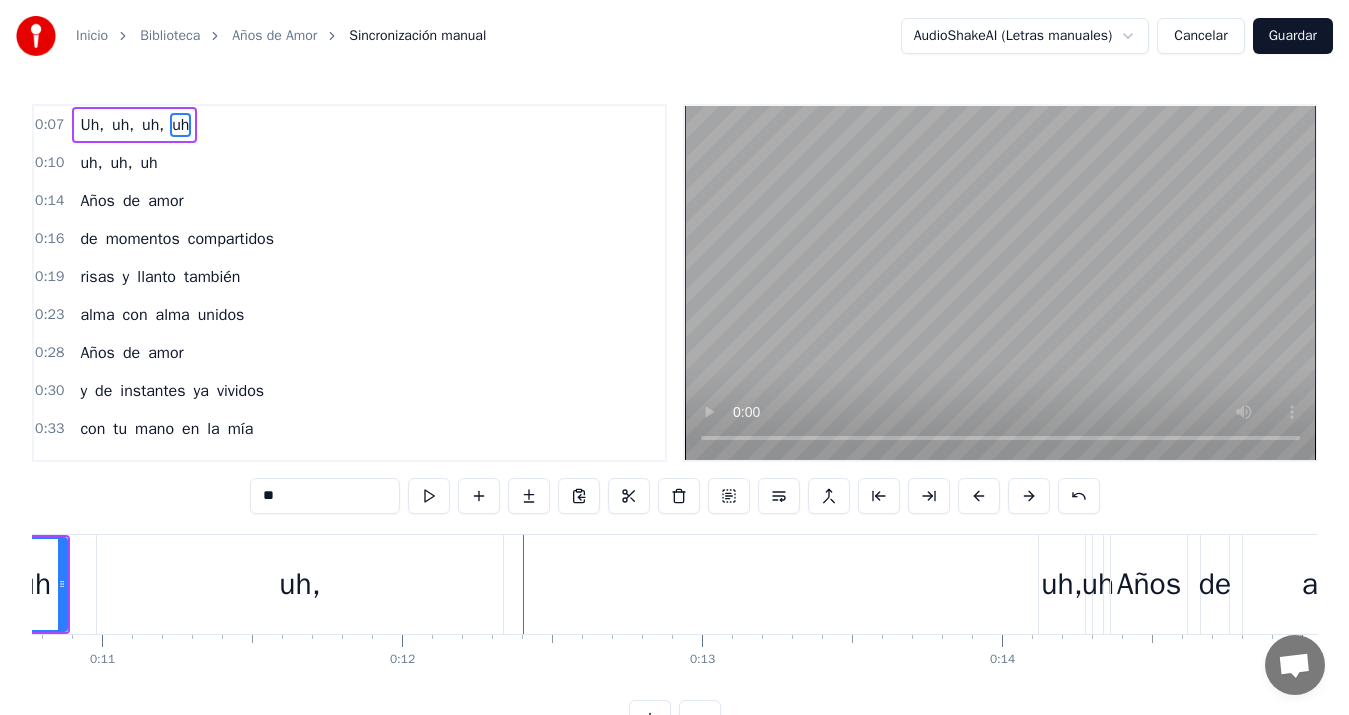 click on "uh," at bounding box center [1061, 584] 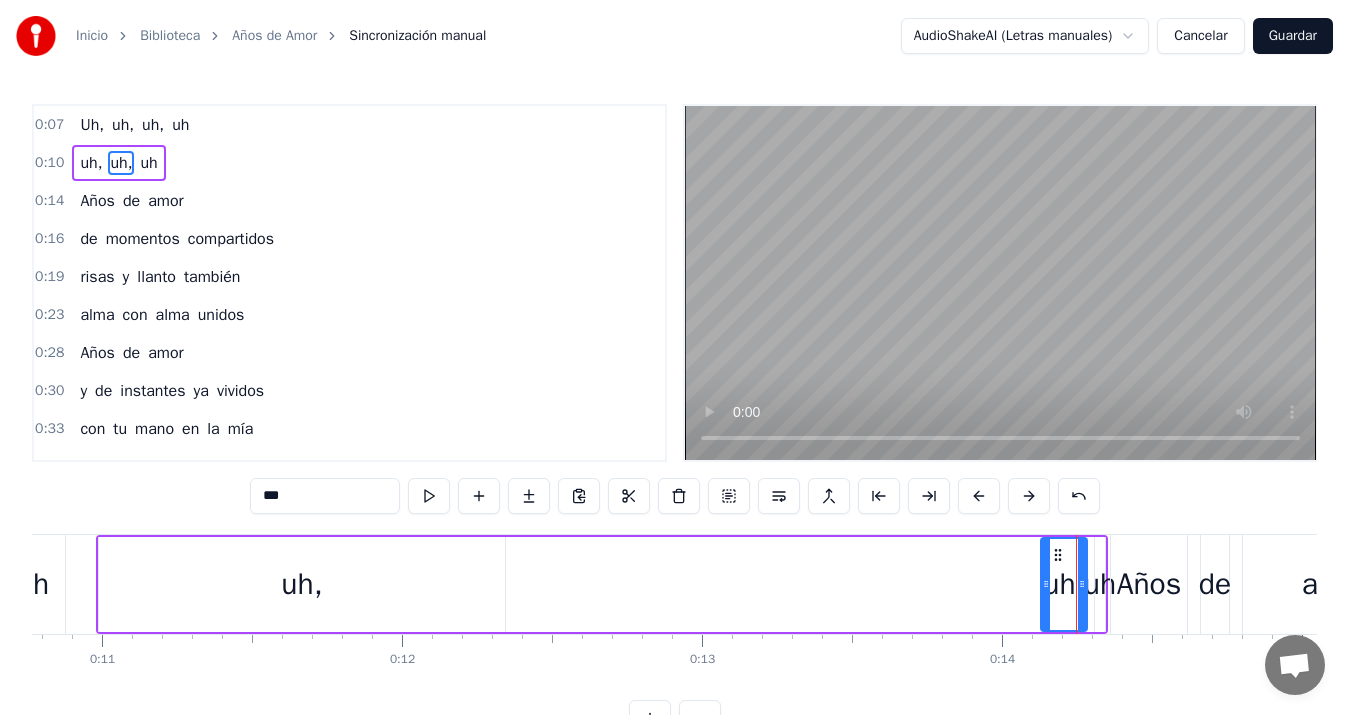 type on "**" 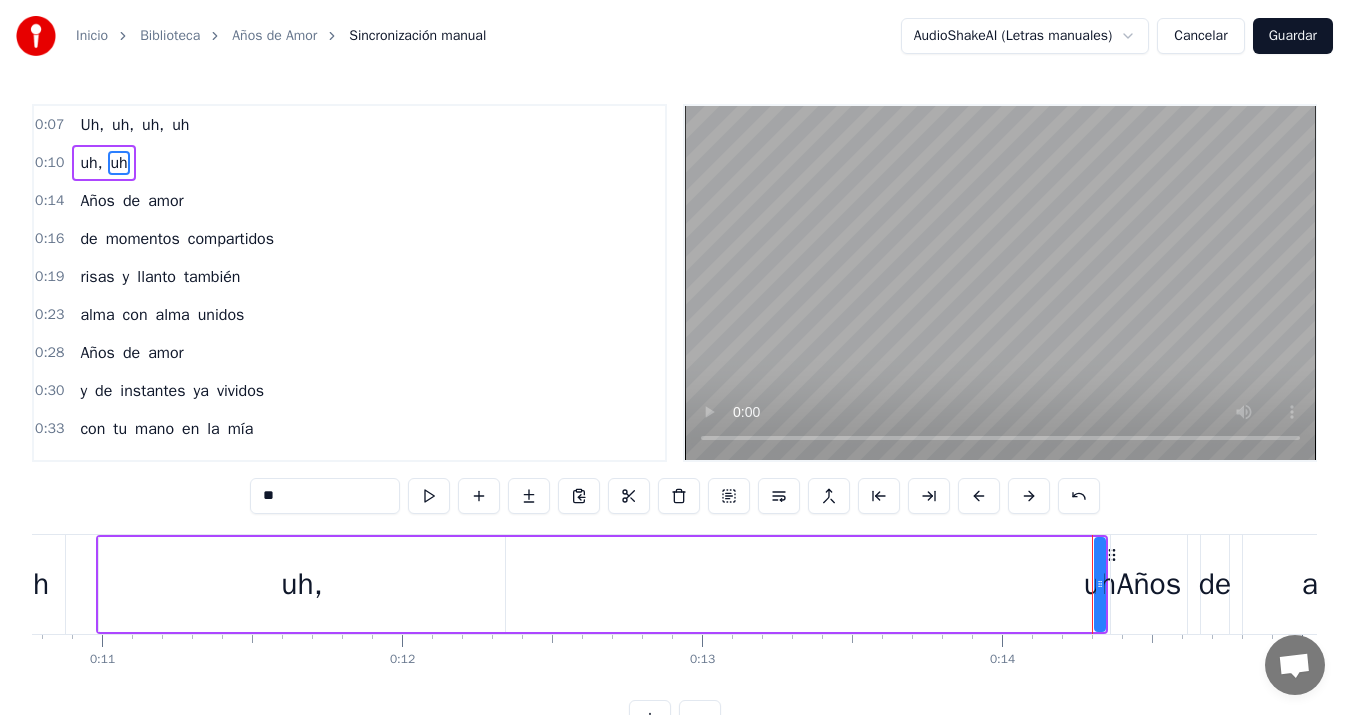 click on "uh, uh" at bounding box center [602, 584] 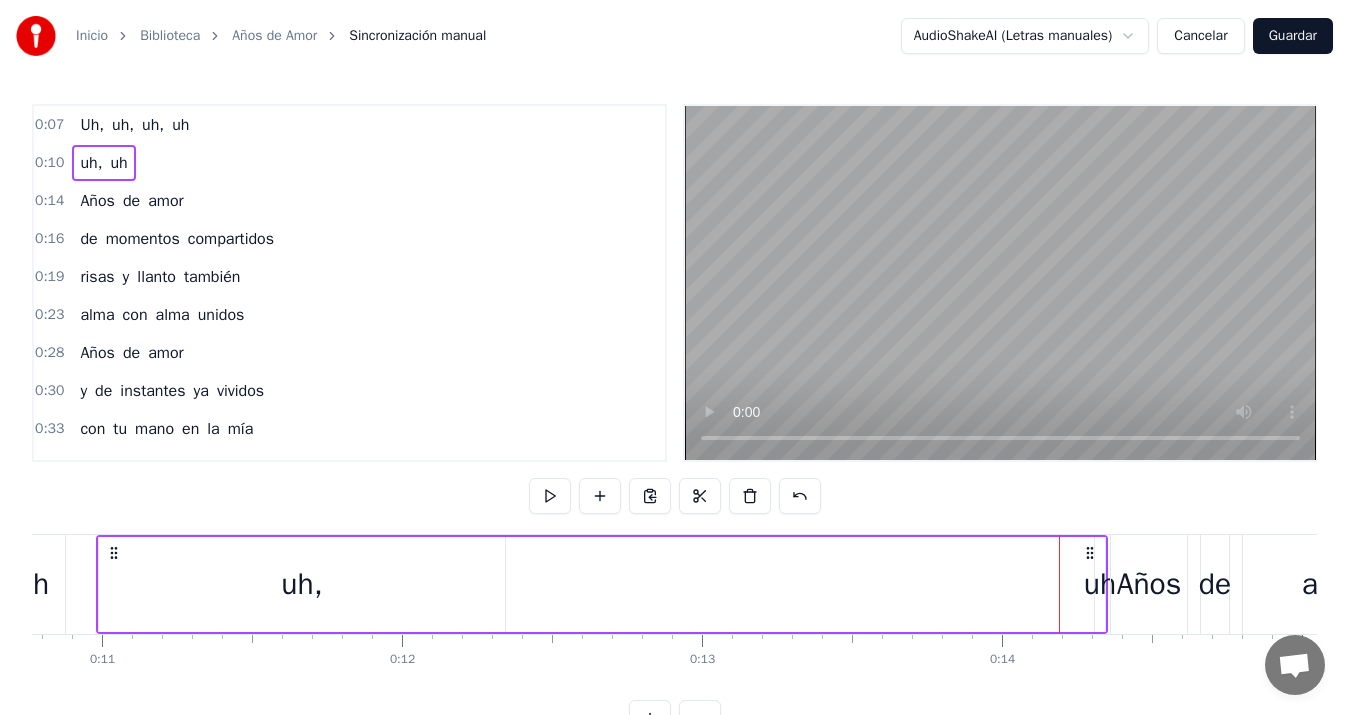 click on "uh" at bounding box center (1100, 584) 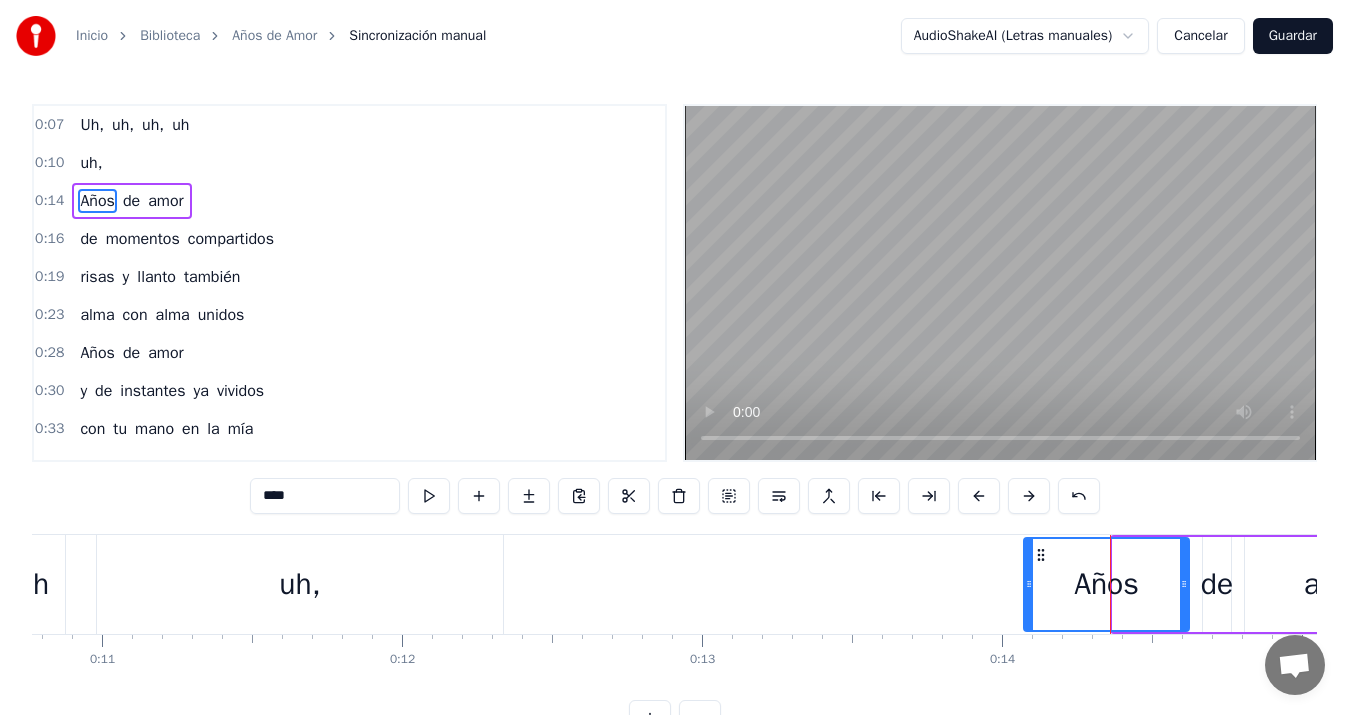 drag, startPoint x: 1117, startPoint y: 581, endPoint x: 1028, endPoint y: 592, distance: 89.6772 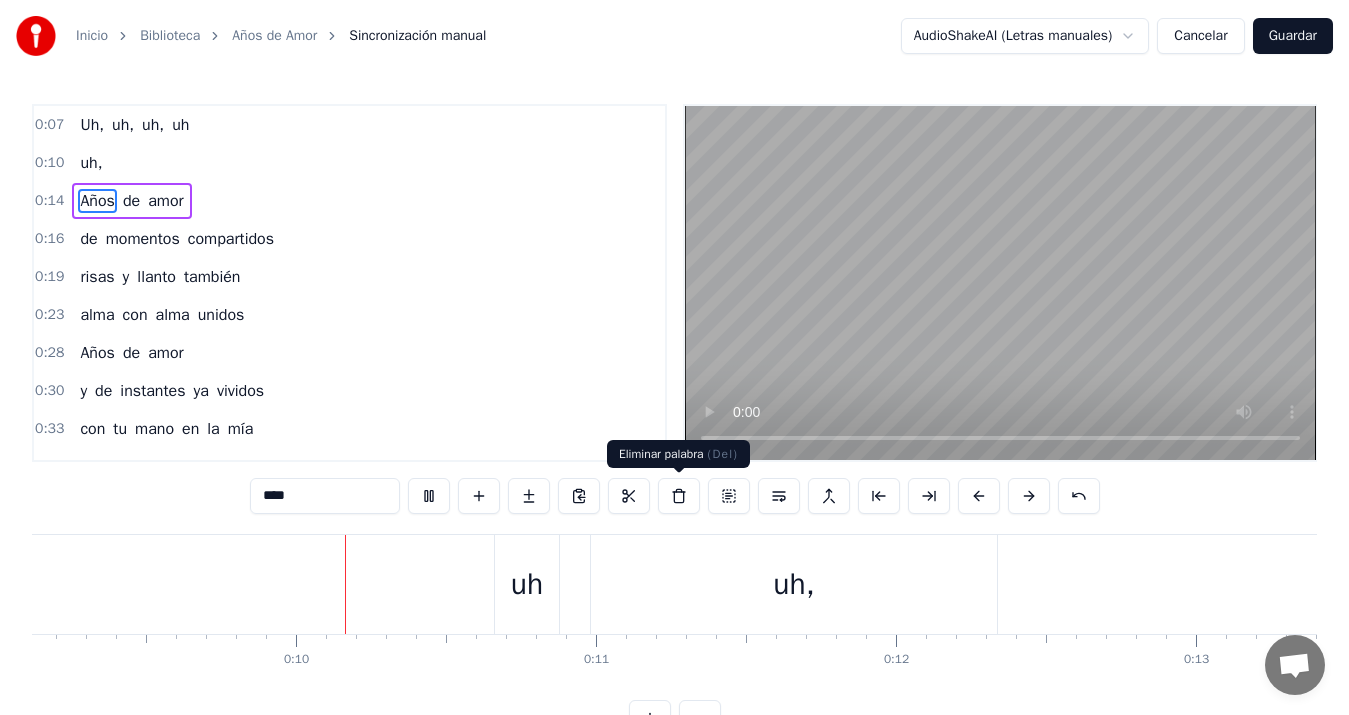 scroll, scrollTop: 0, scrollLeft: 2795, axis: horizontal 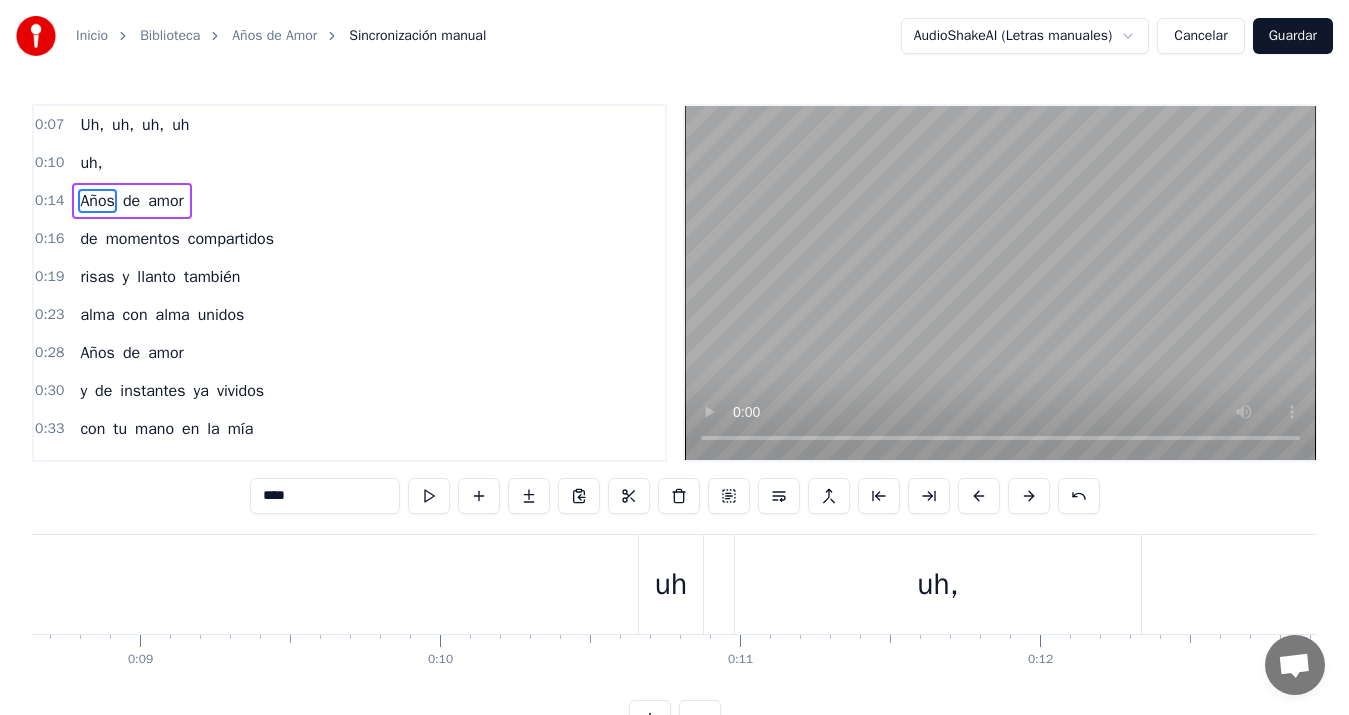 click on "uh" at bounding box center (671, 584) 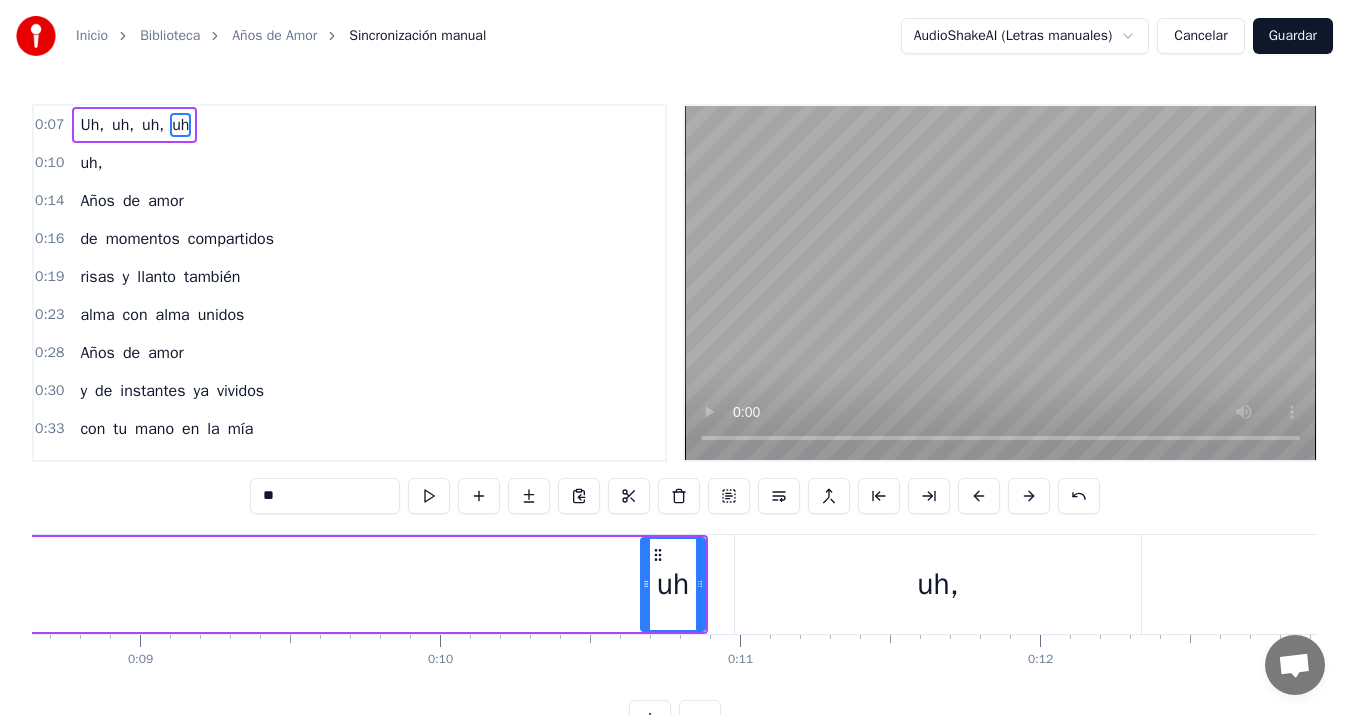 click on "uh," at bounding box center [938, 584] 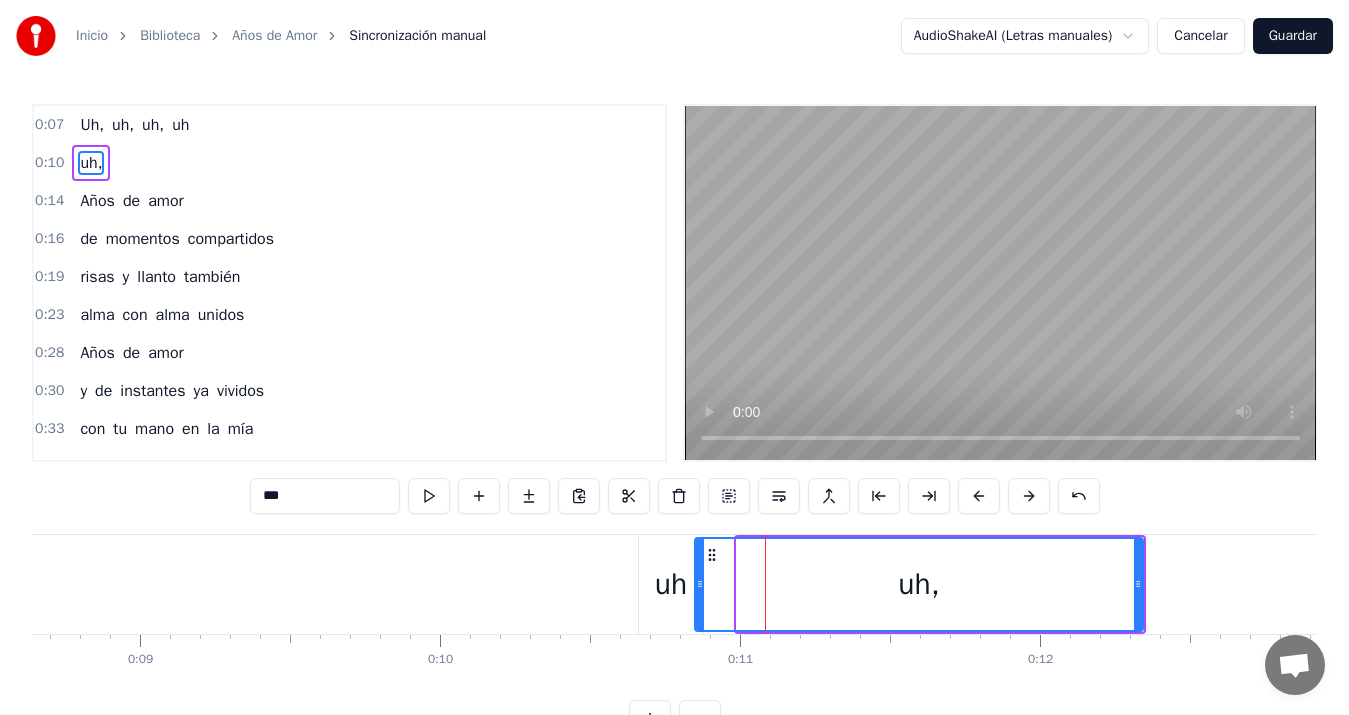 drag, startPoint x: 741, startPoint y: 582, endPoint x: 699, endPoint y: 582, distance: 42 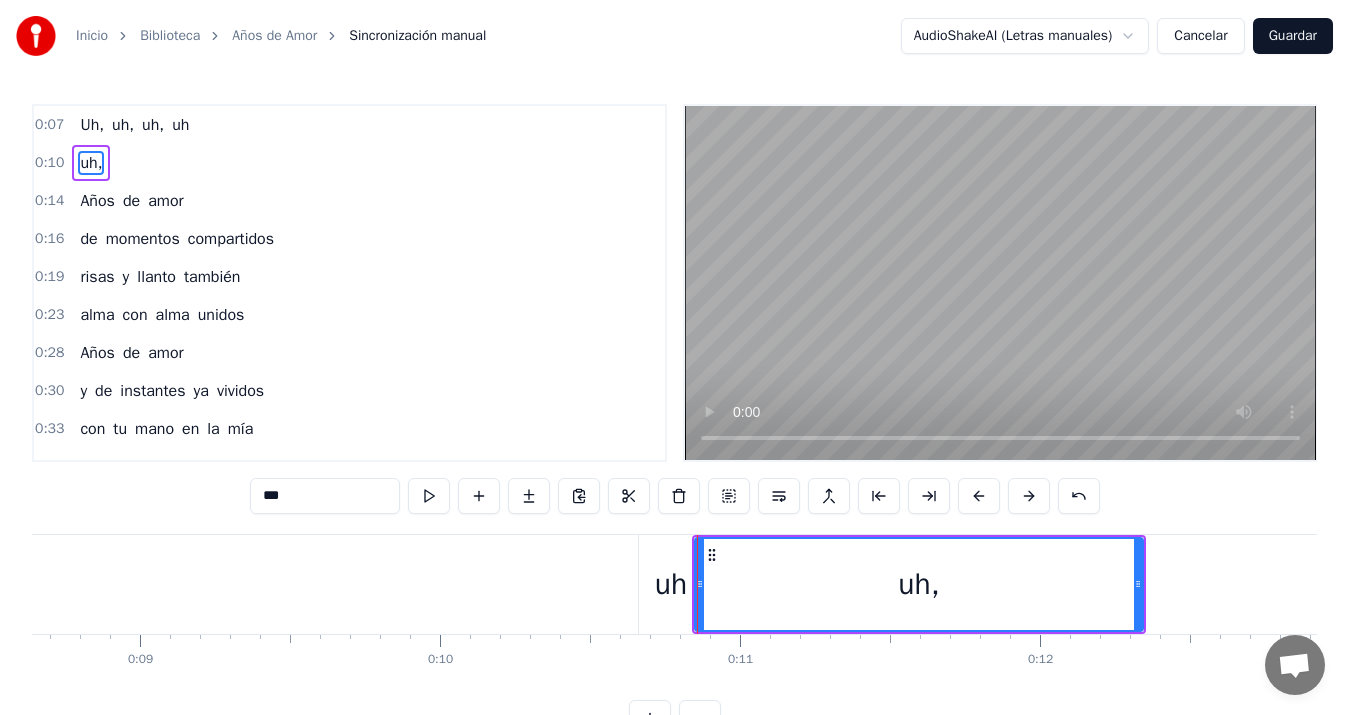 click on "uh" at bounding box center [671, 584] 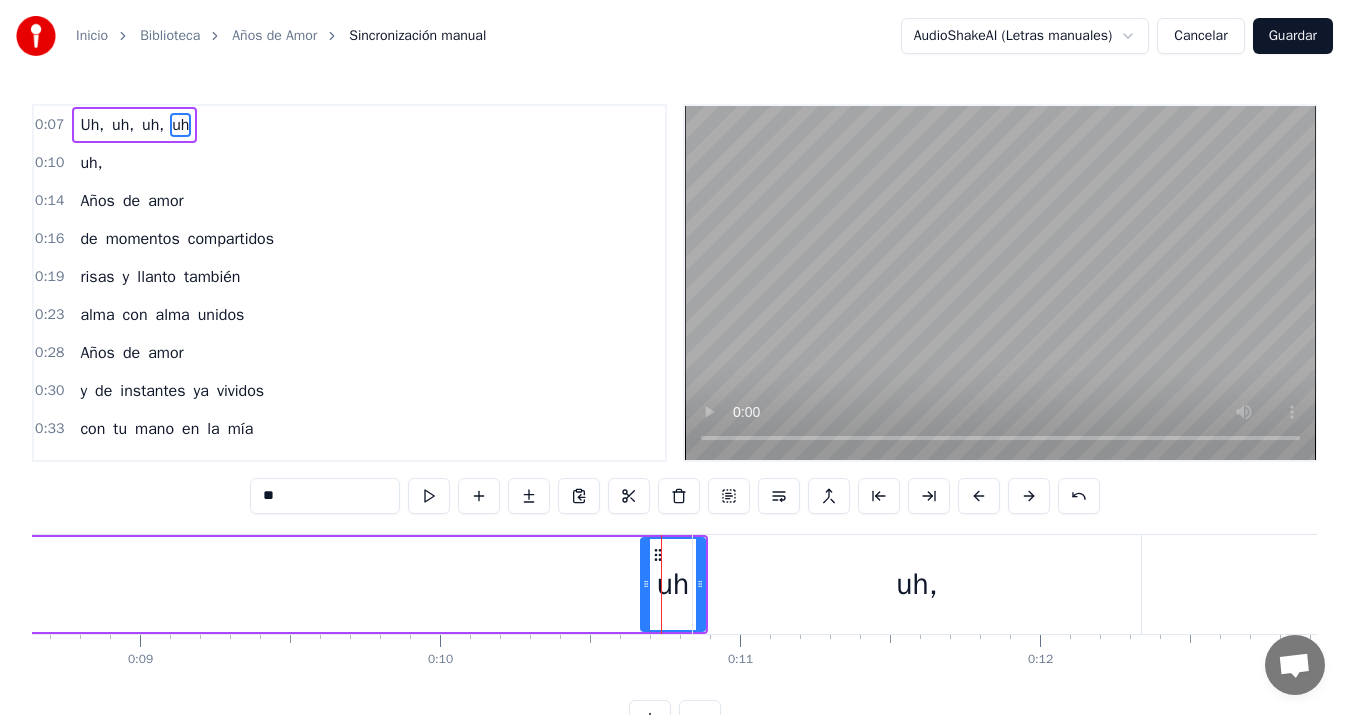 click on "uh," at bounding box center (917, 584) 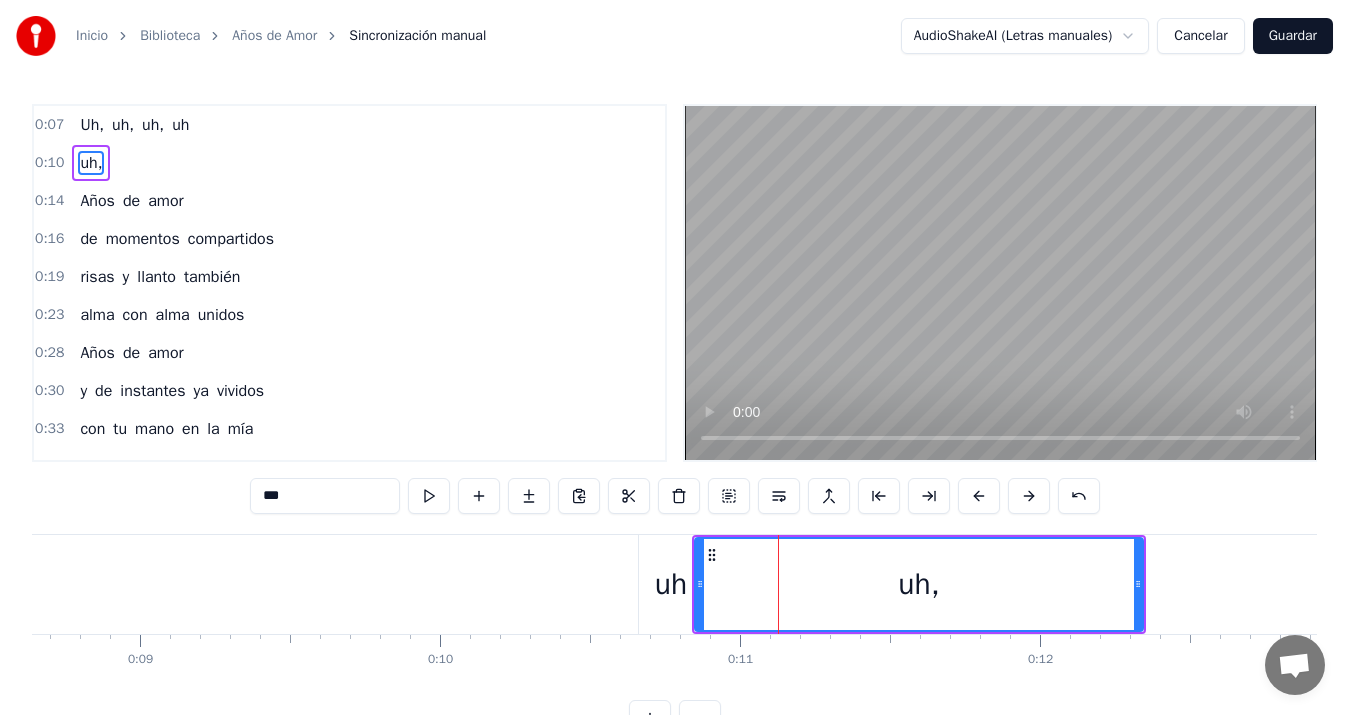 click on "uh" at bounding box center (671, 584) 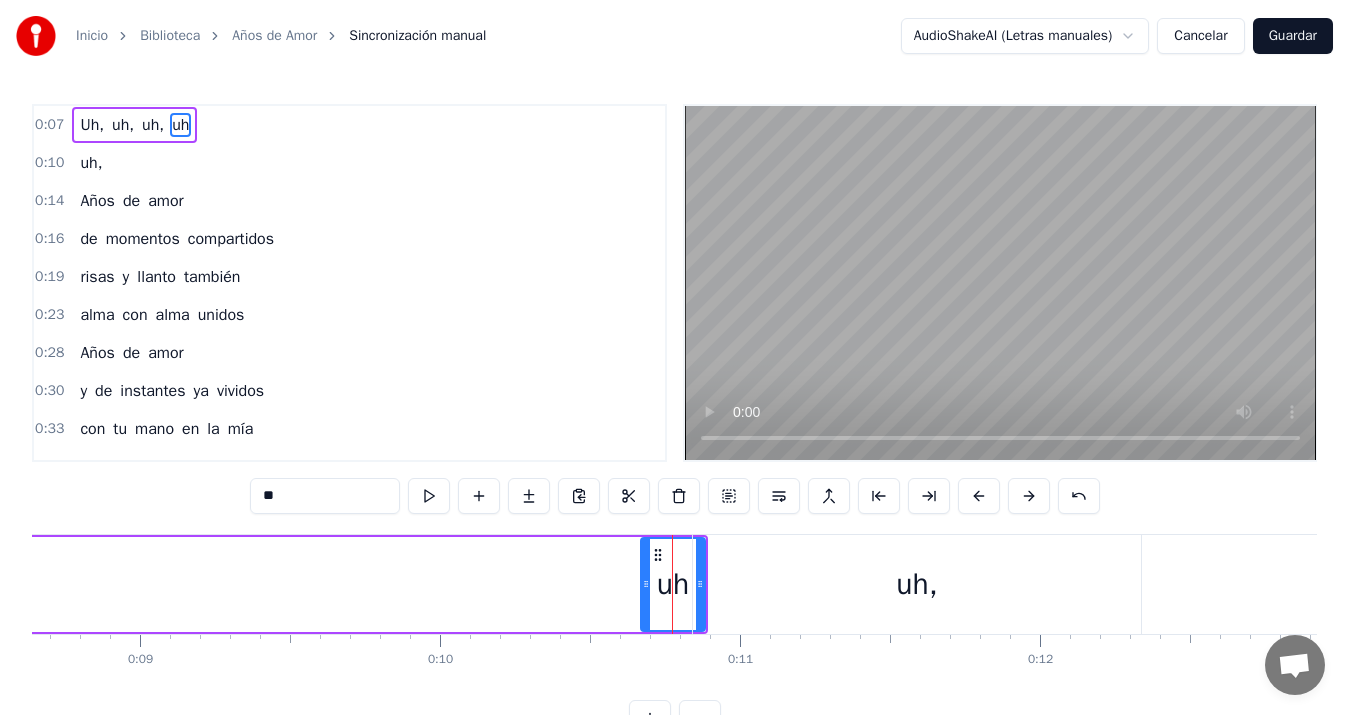 click on "uh," at bounding box center [917, 584] 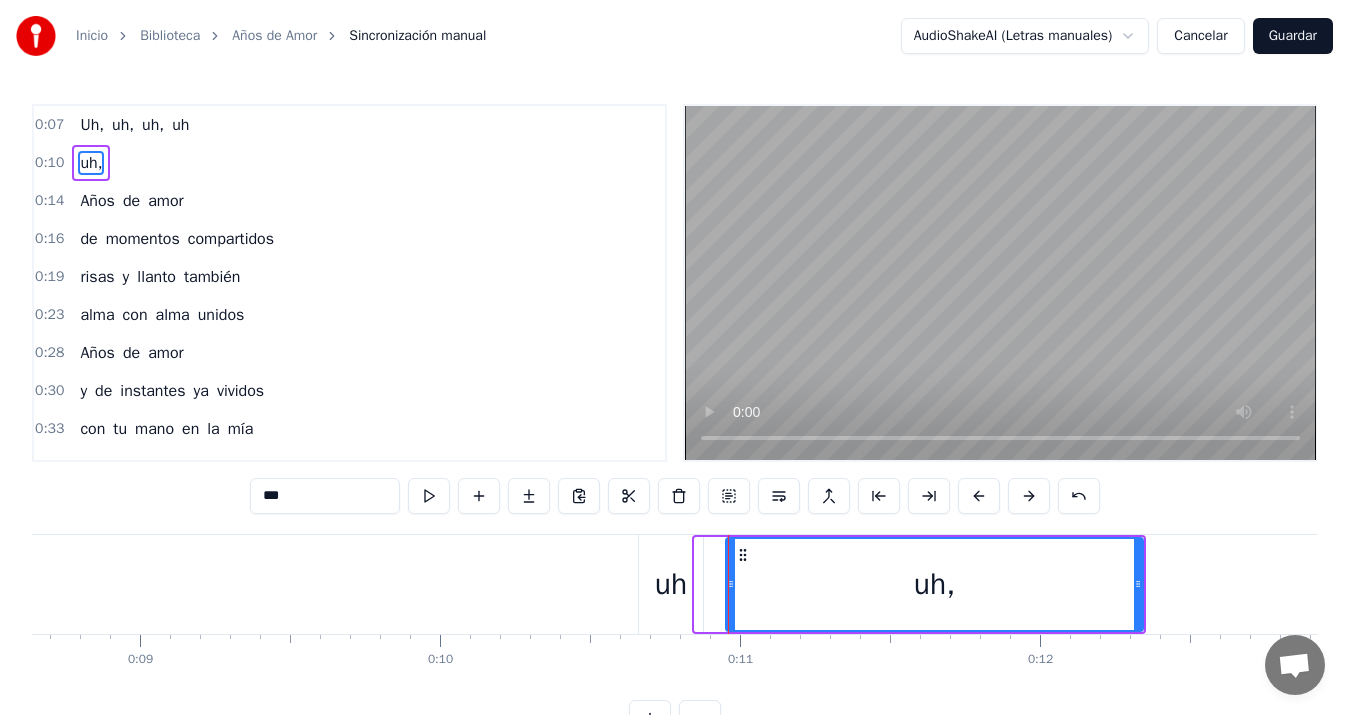 drag, startPoint x: 701, startPoint y: 582, endPoint x: 732, endPoint y: 579, distance: 31.144823 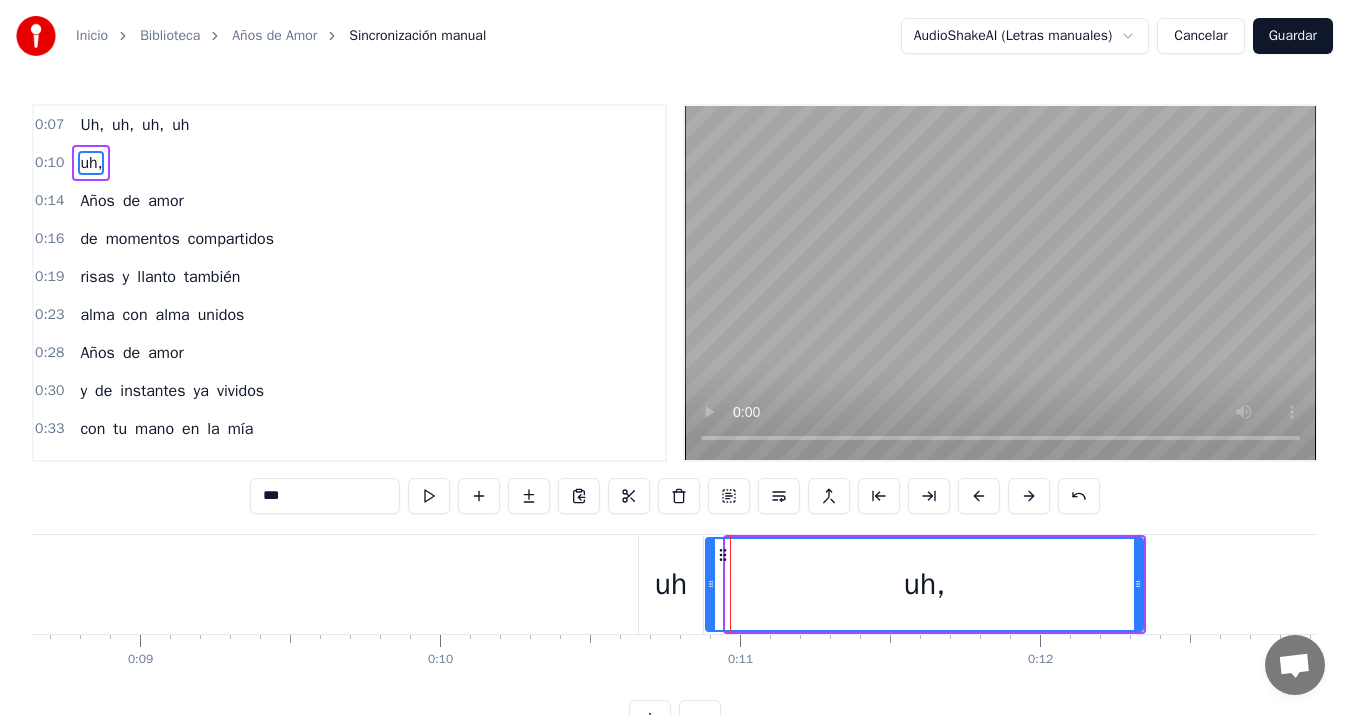 drag, startPoint x: 727, startPoint y: 585, endPoint x: 707, endPoint y: 591, distance: 20.880613 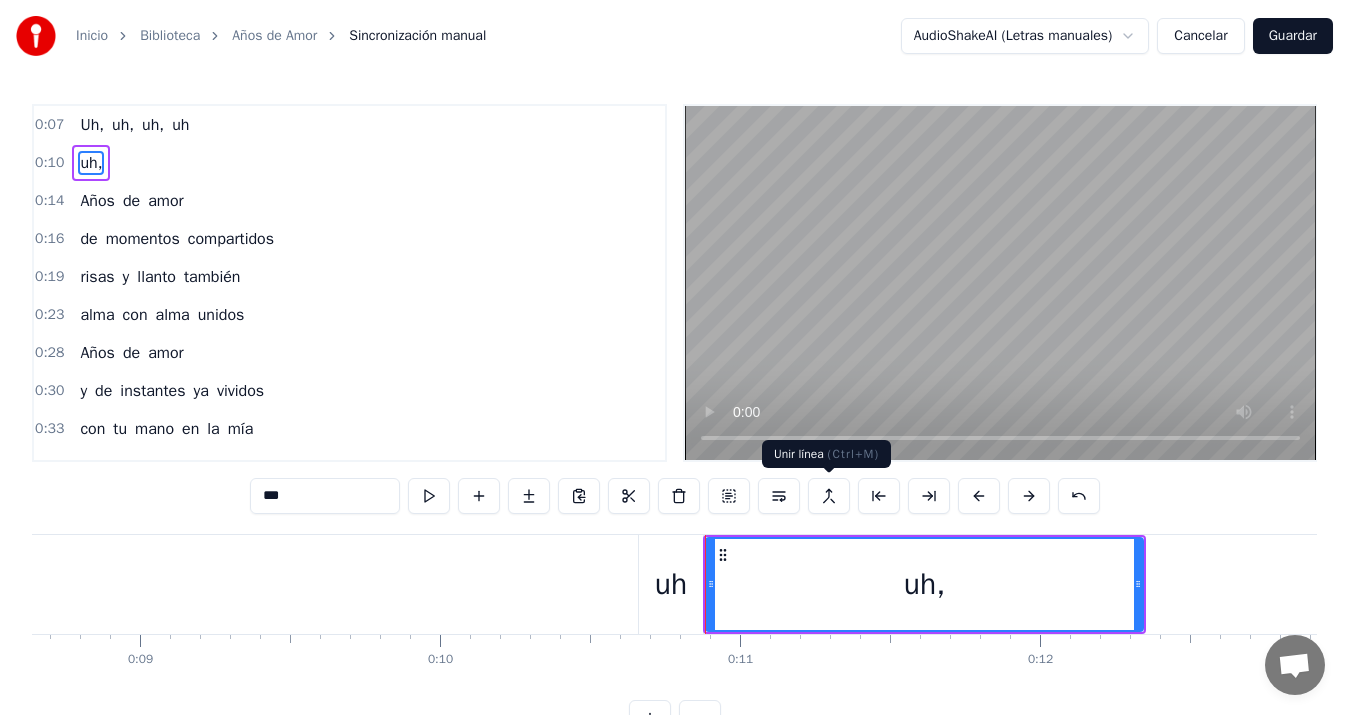 click at bounding box center (829, 496) 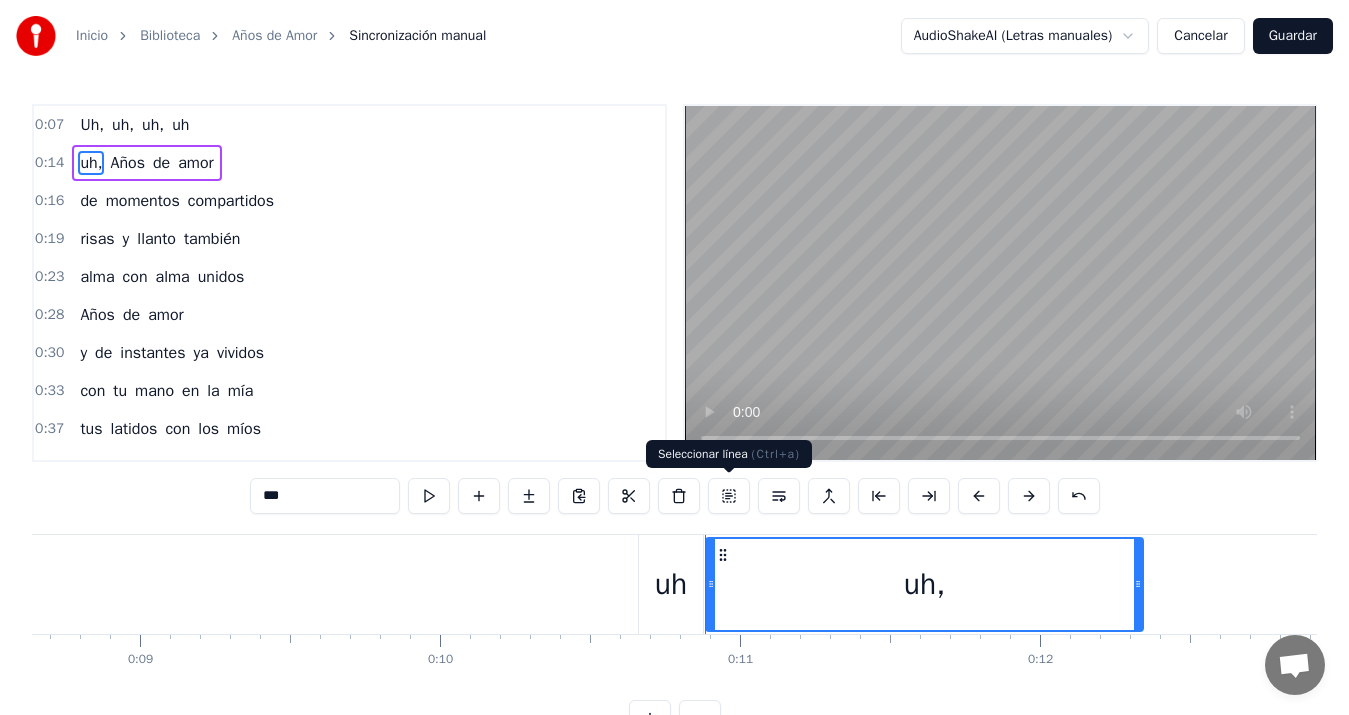 click on "Seleccionar línea ( Ctrl+a ) Seleccionar línea ( Ctrl+a )" at bounding box center (729, 454) 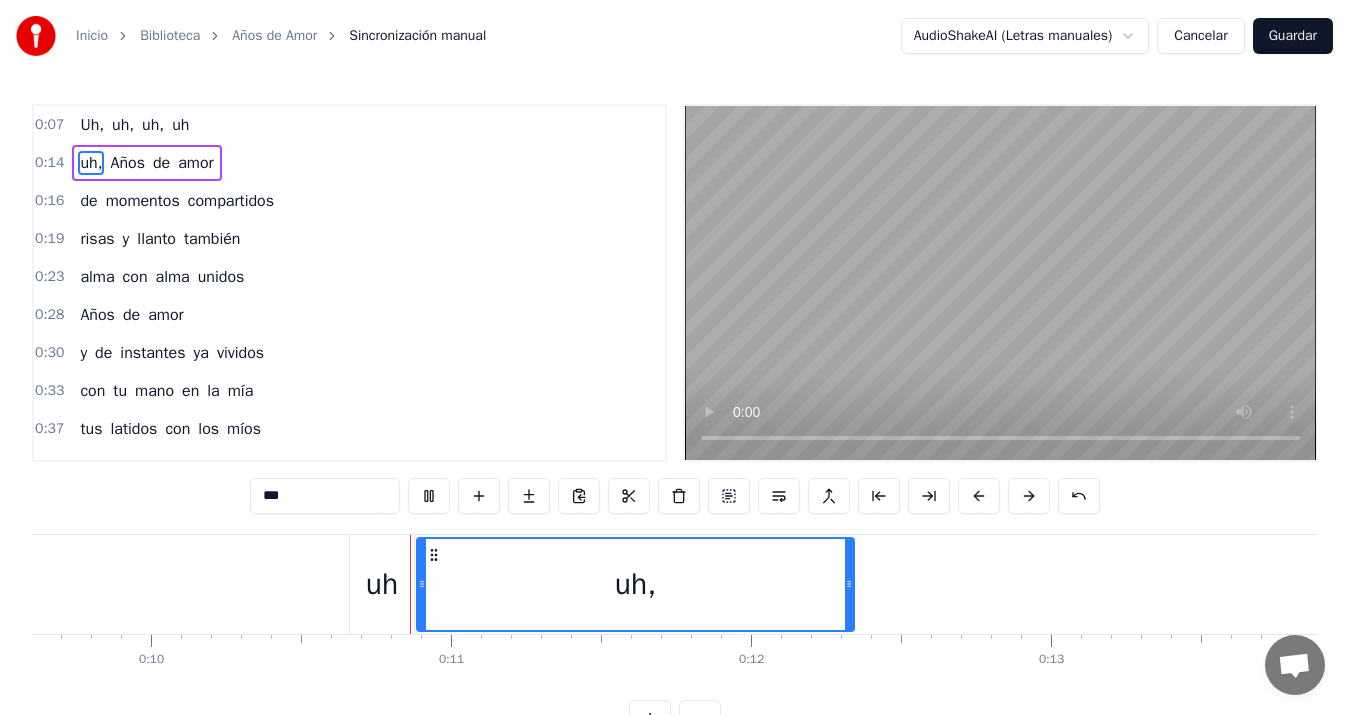 scroll, scrollTop: 0, scrollLeft: 2994, axis: horizontal 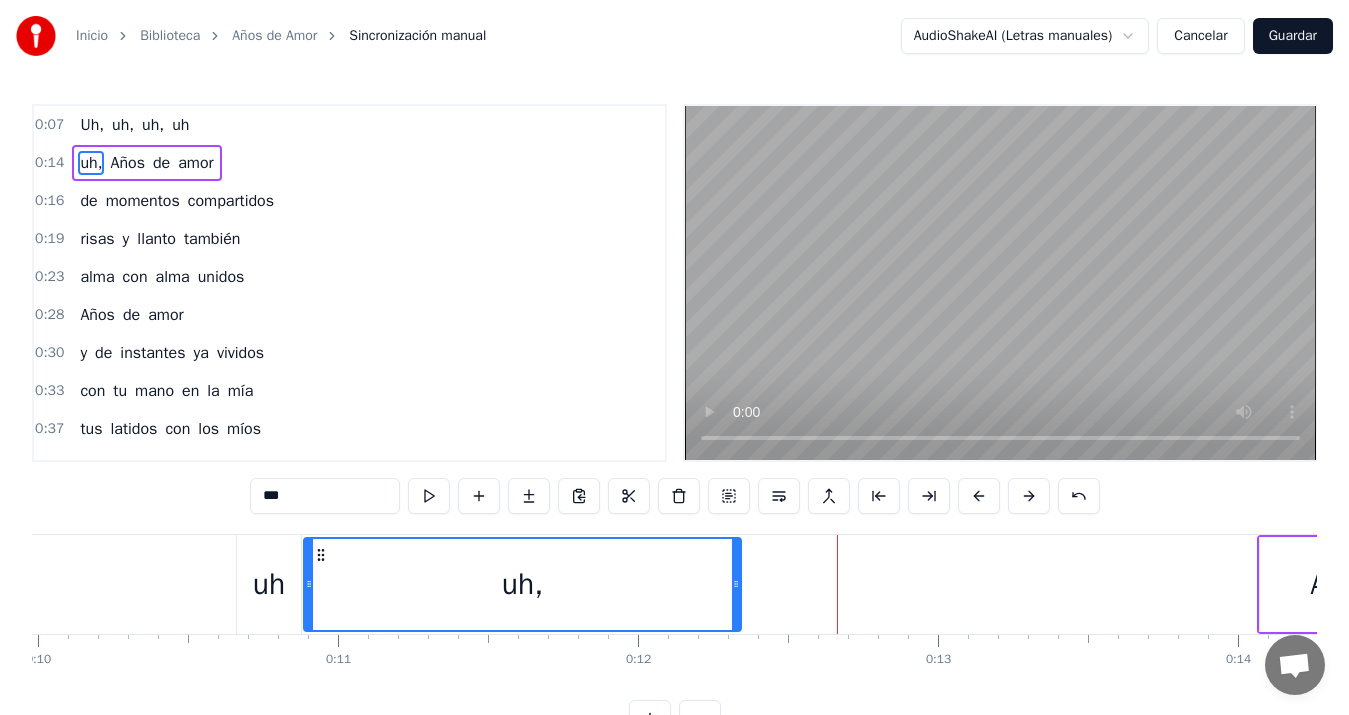 click 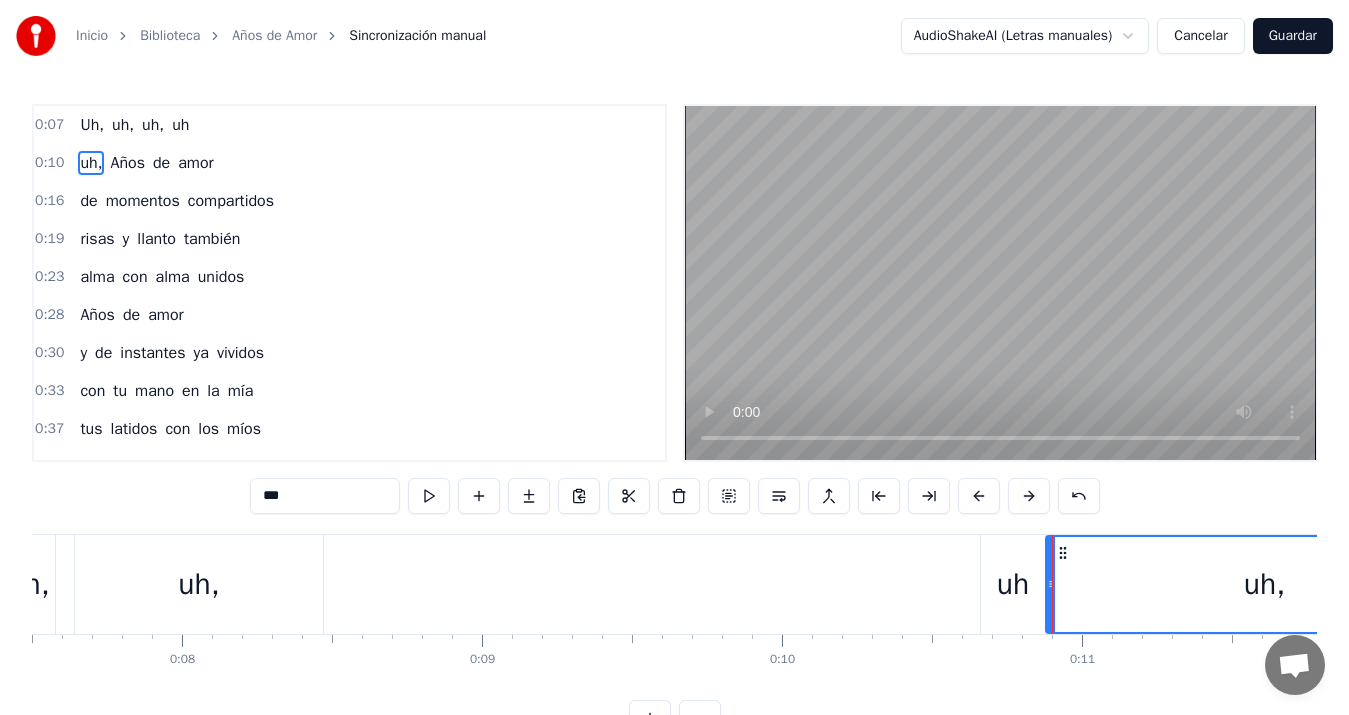 scroll, scrollTop: 0, scrollLeft: 1761, axis: horizontal 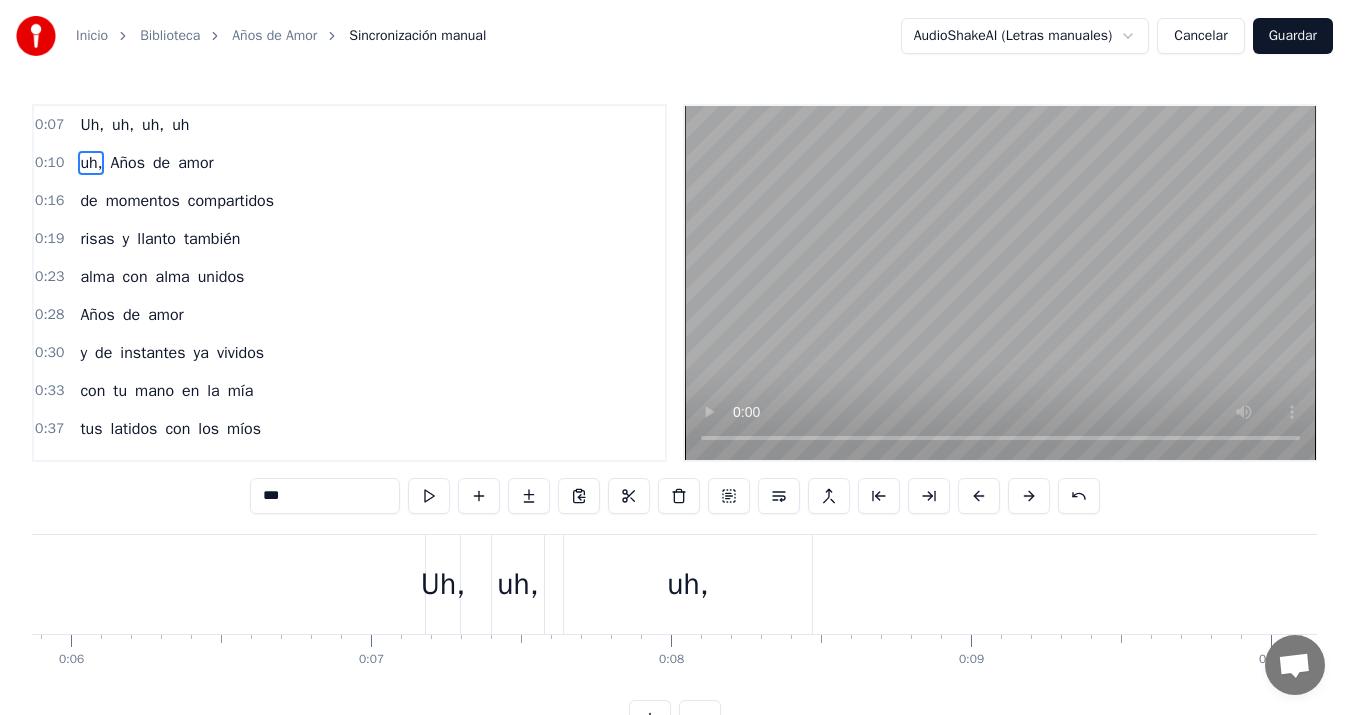 click on "uh," at bounding box center [688, 584] 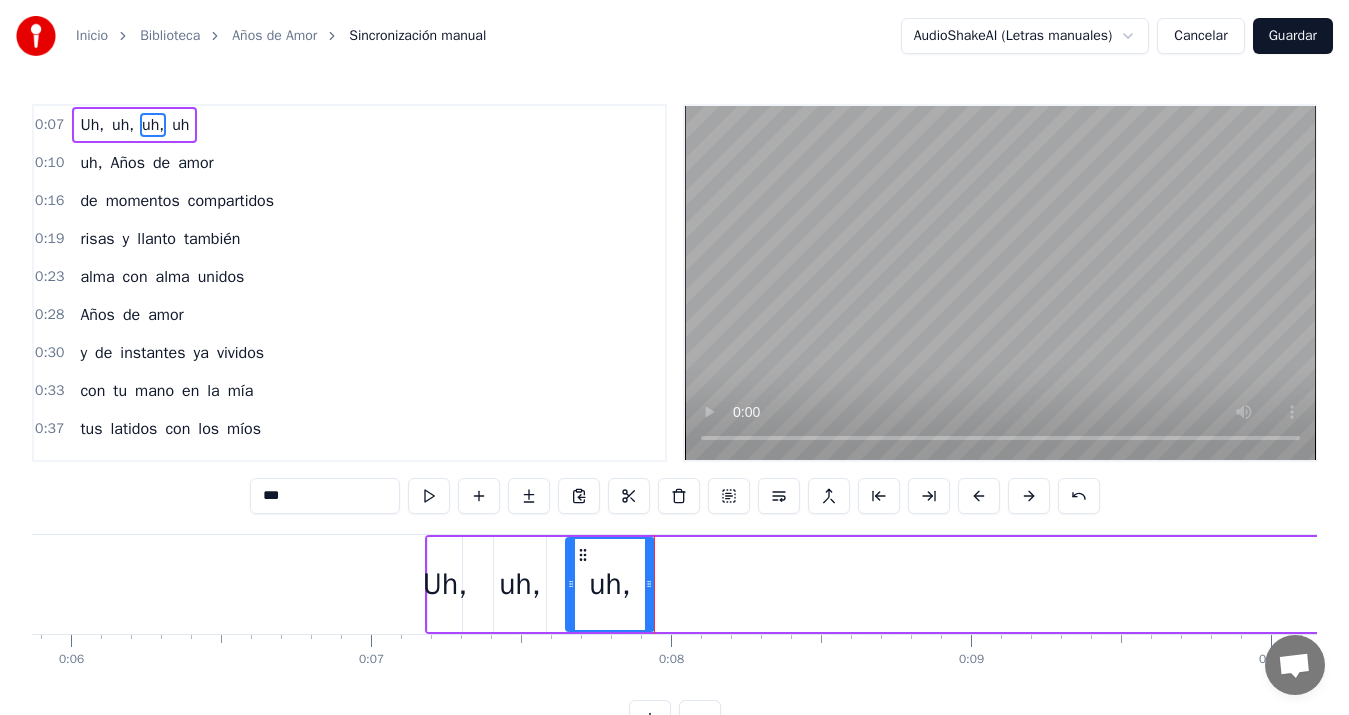 drag, startPoint x: 808, startPoint y: 581, endPoint x: 648, endPoint y: 582, distance: 160.00313 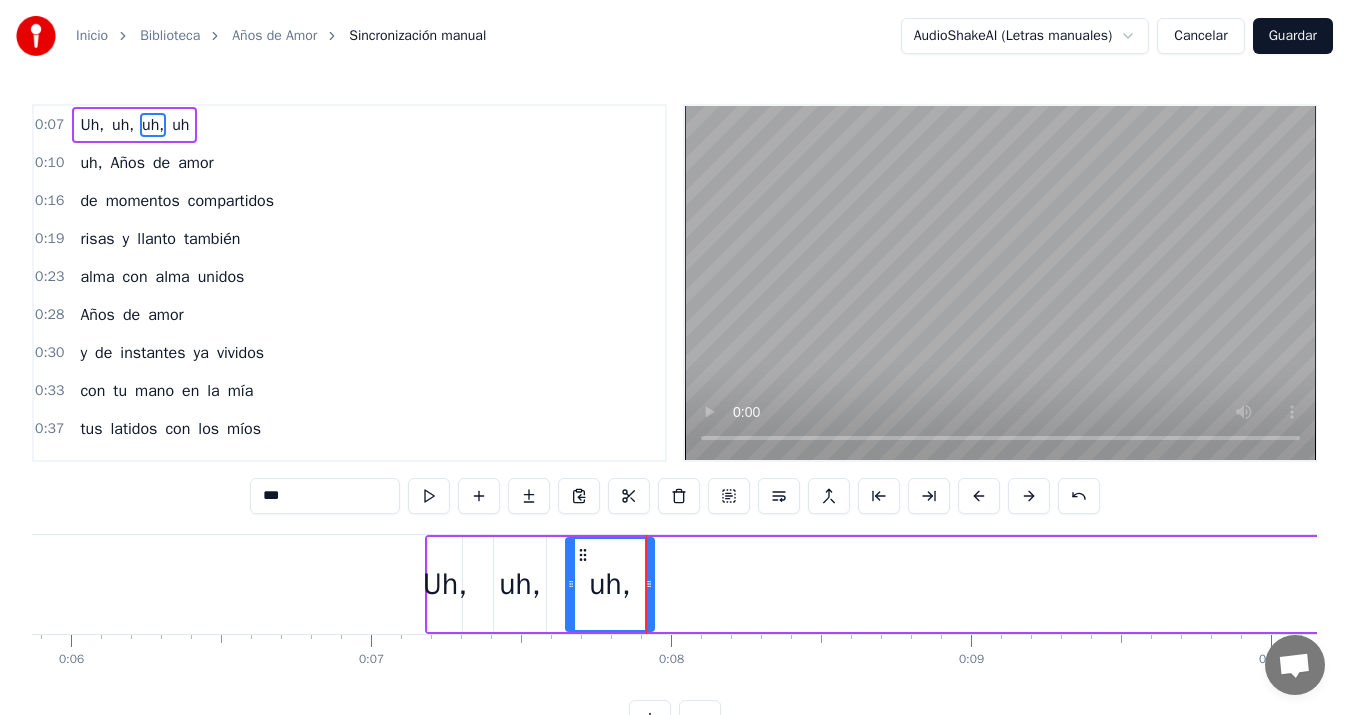 click on "Uh, uh, uh, uh" at bounding box center [982, 584] 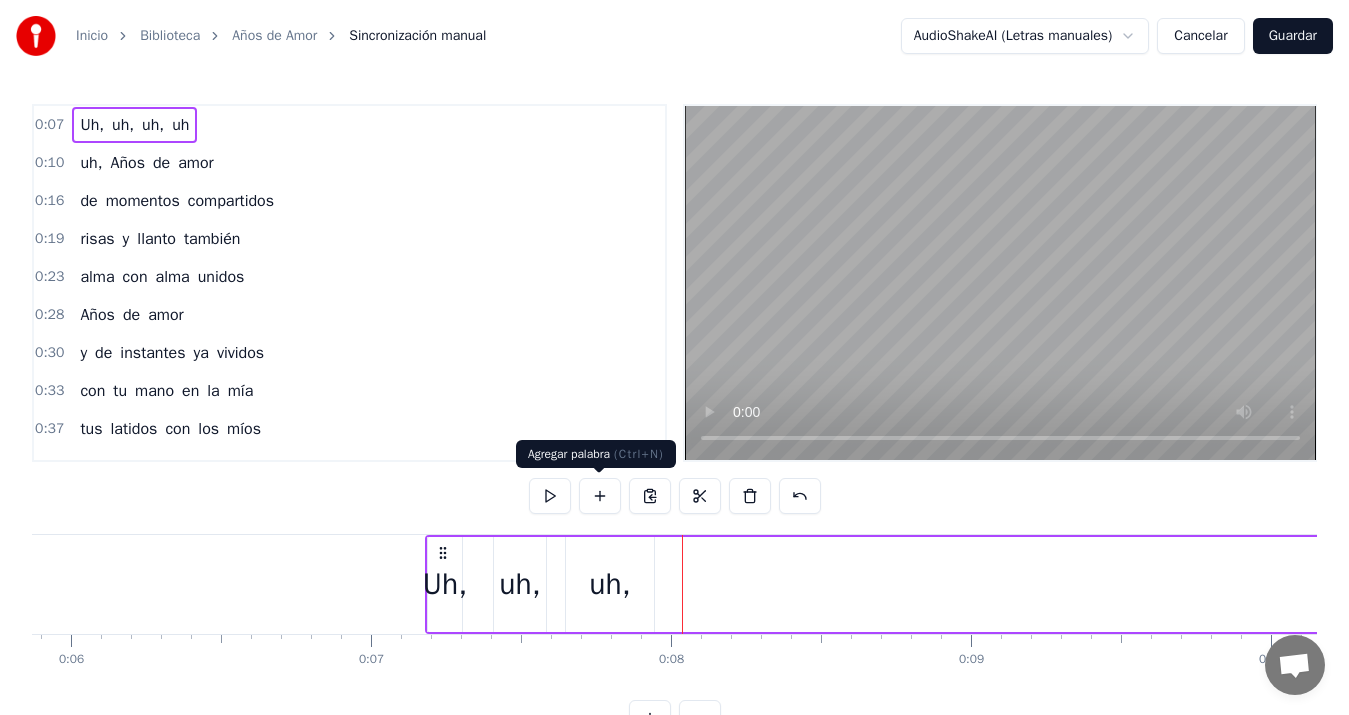 click at bounding box center [600, 496] 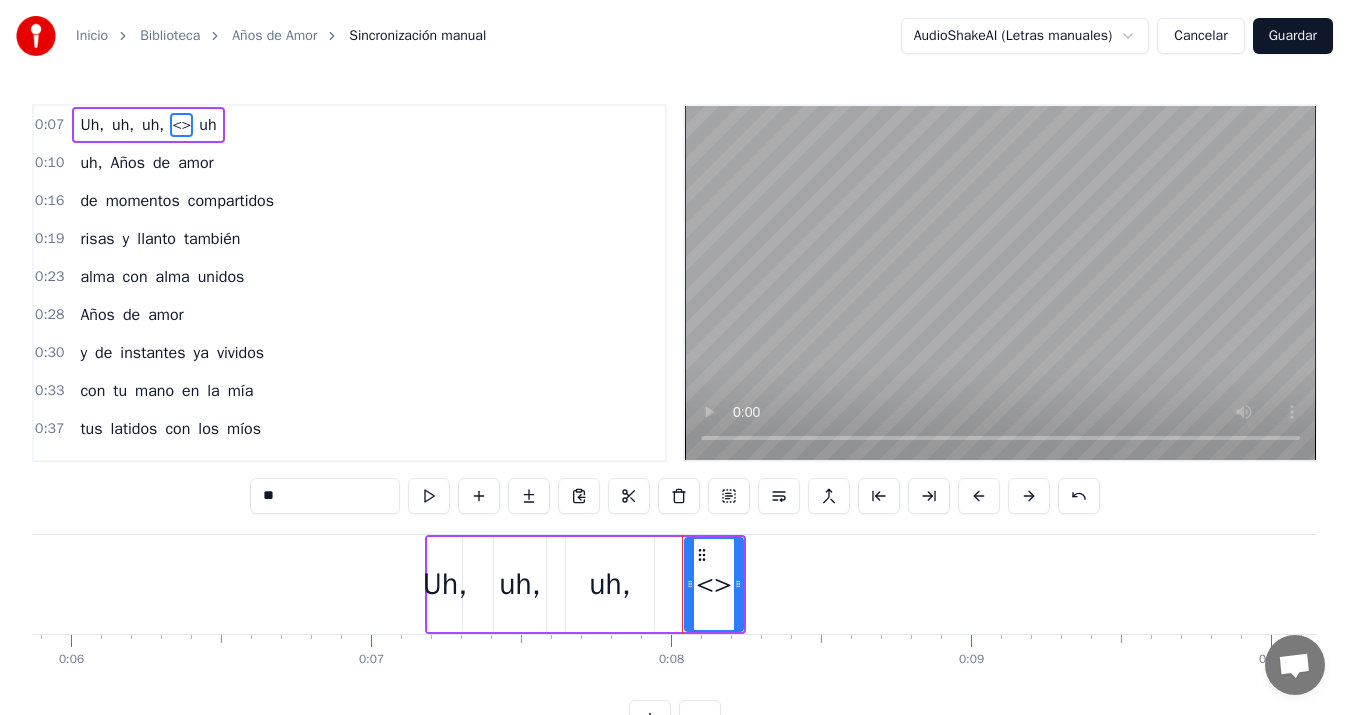 click on "<>" at bounding box center [181, 125] 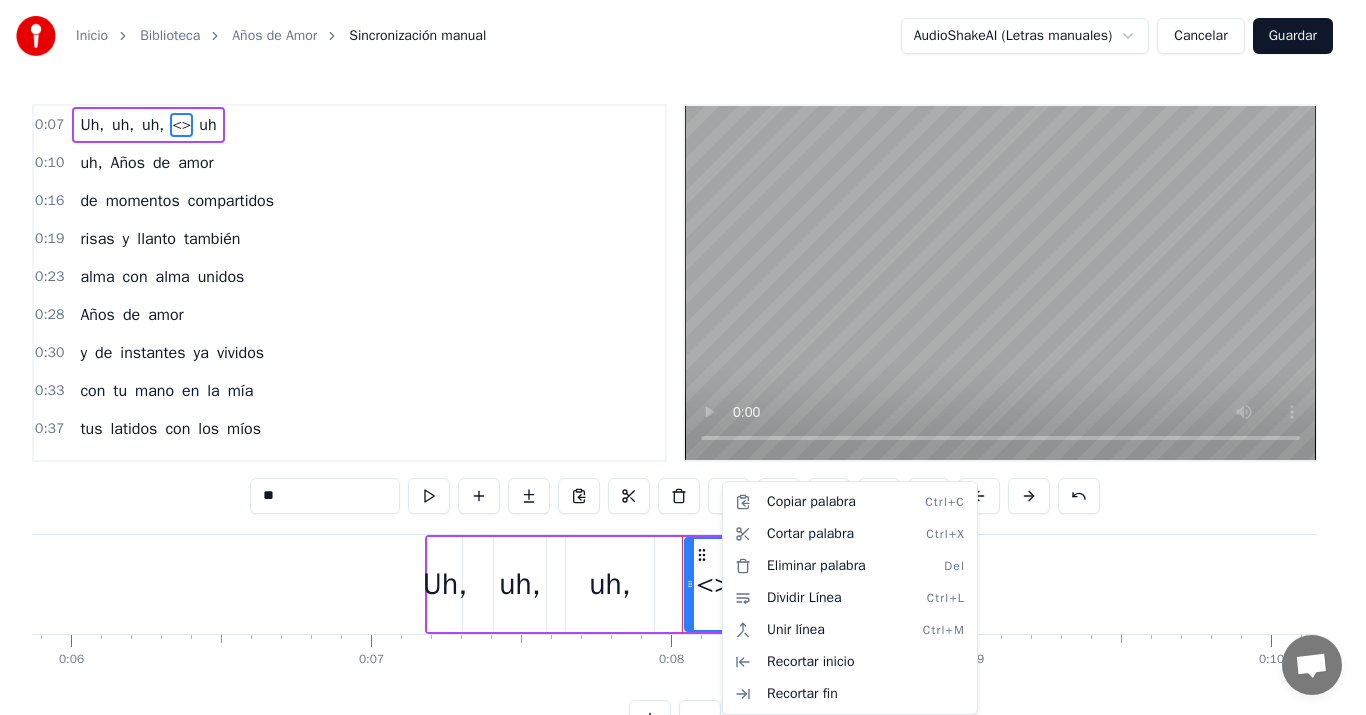 click on "Inicio Biblioteca Años de Amor Sincronización manual AudioShakeAI (Letras manuales) Cancelar Guardar 0:07 Uh, uh, uh, <> uh 0:10 uh, Años de amor 0:16 de momentos compartidos 0:19 risas y llanto también 0:23 alma con alma unidos 0:28 Años de amor 0:30 y de instantes ya vividos 0:33 con tu mano en la mía 0:37 tus latidos con los míos 0:41 Tu sonrisa es mi camino 0:44 tu mirada es mi guía 0:48 tu amor es el abrigo 0:51 donde siempre estaría 0:55 Te amo hoy y te amo siempre 0:58 eres música en mi vida 1:02 eres nota que se siente 1:05 que está hecha a la medida 1:09 De mi eres confidente 1:13 compañera y amiga 1:16 y aunque el tiempo se violente 1:19 nuestro amor ya nos abriga 1:23 Años de amor 1:25 compartiendo alegrías 1:29 tristezas y desafíos 1:32 año a año, día a día 1:37 Años de amor 1:39 te agradezco los momentos 1:43 que pasamos los dos juntos 1:46 cada abrazo, cada beso 1:51 Tu sonrisa es mi camino 1:54 tu mirada es mi guía 1:58 tu amor es el abrigo 2:00 donde siempre estaría 2:05" at bounding box center [683, 384] 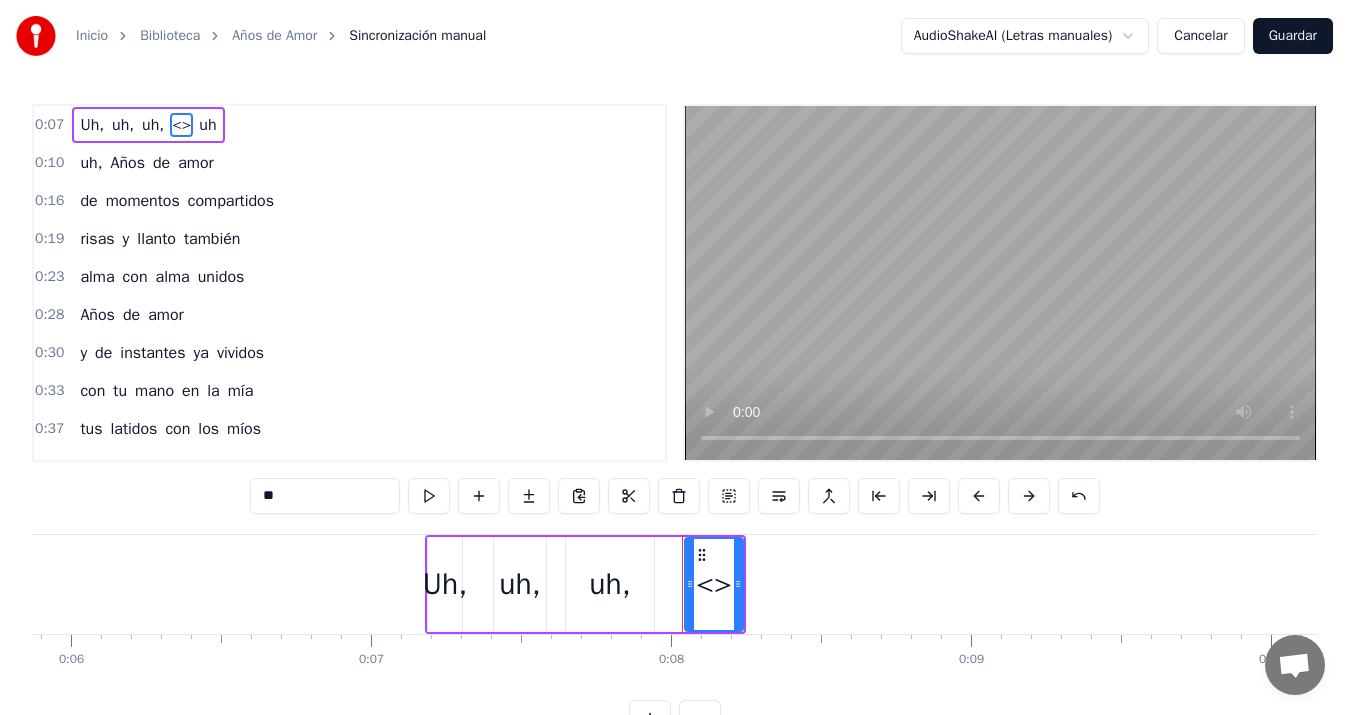 click on "**" at bounding box center [325, 496] 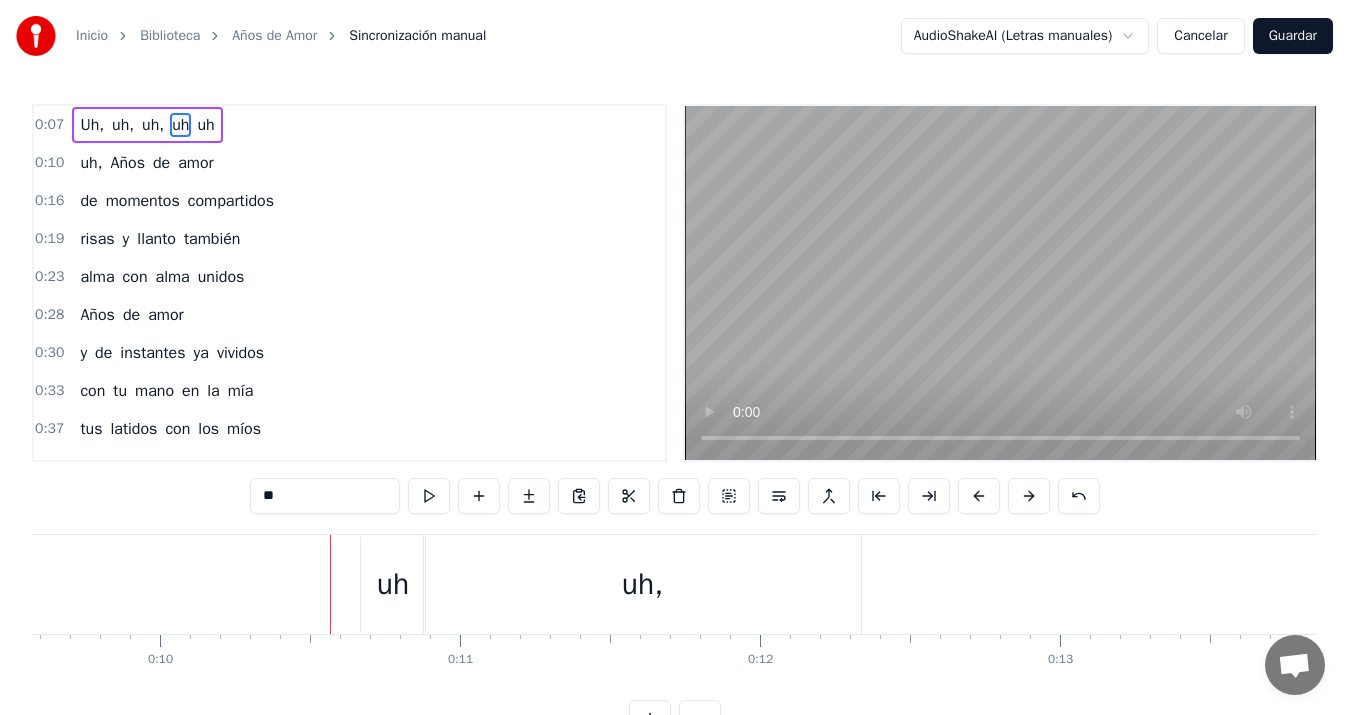 scroll, scrollTop: 0, scrollLeft: 2956, axis: horizontal 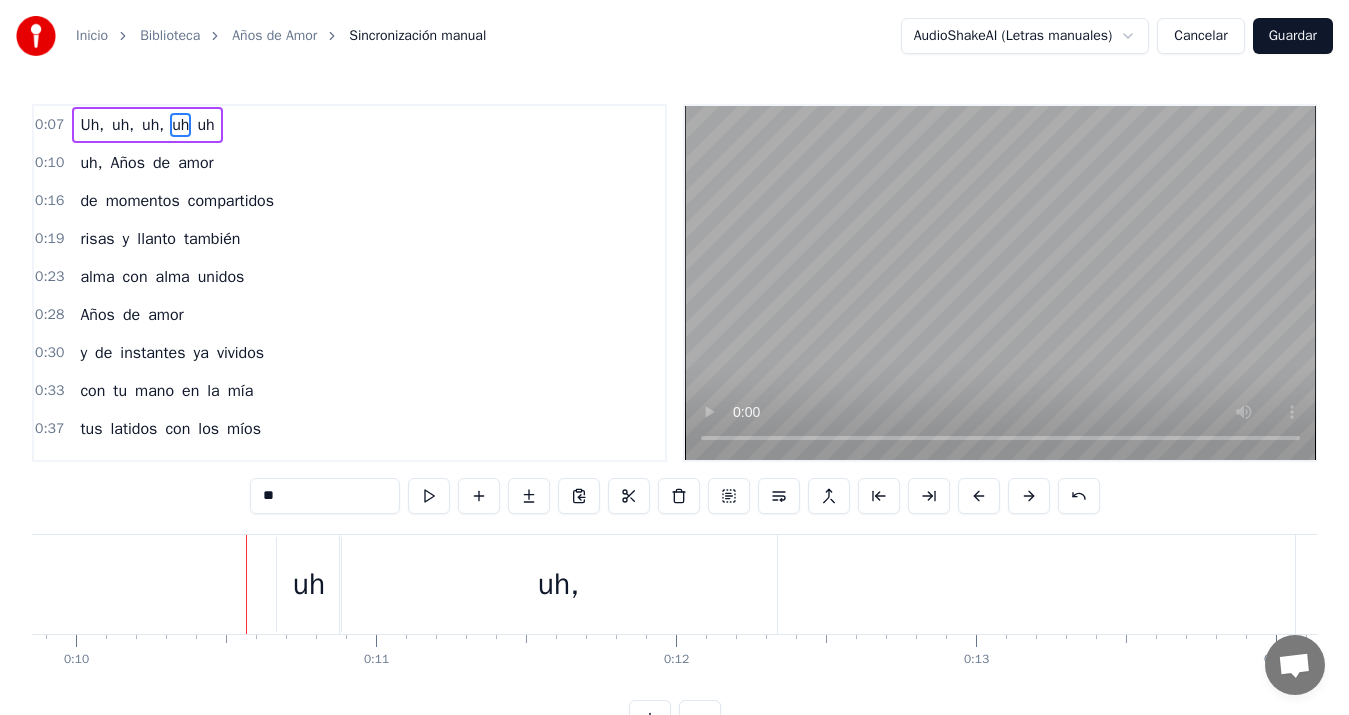 click on "uh" at bounding box center (309, 584) 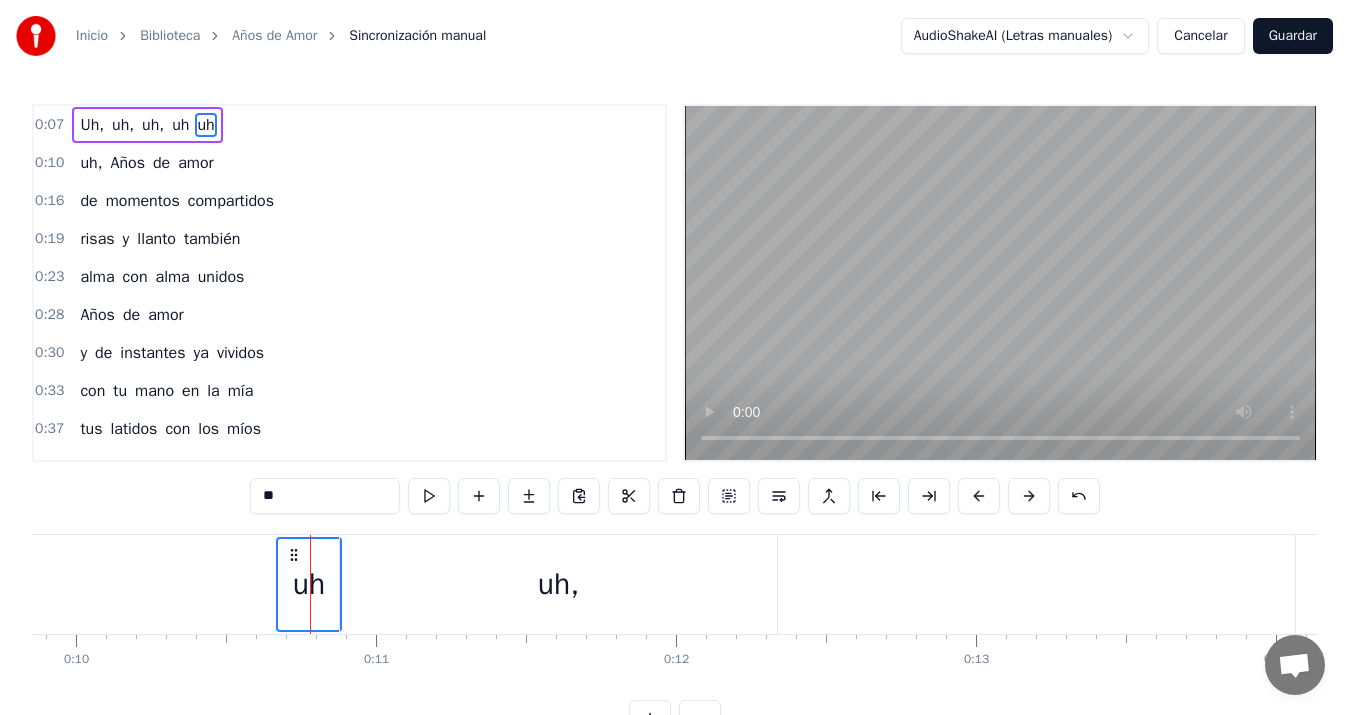 click on "uh," at bounding box center (558, 584) 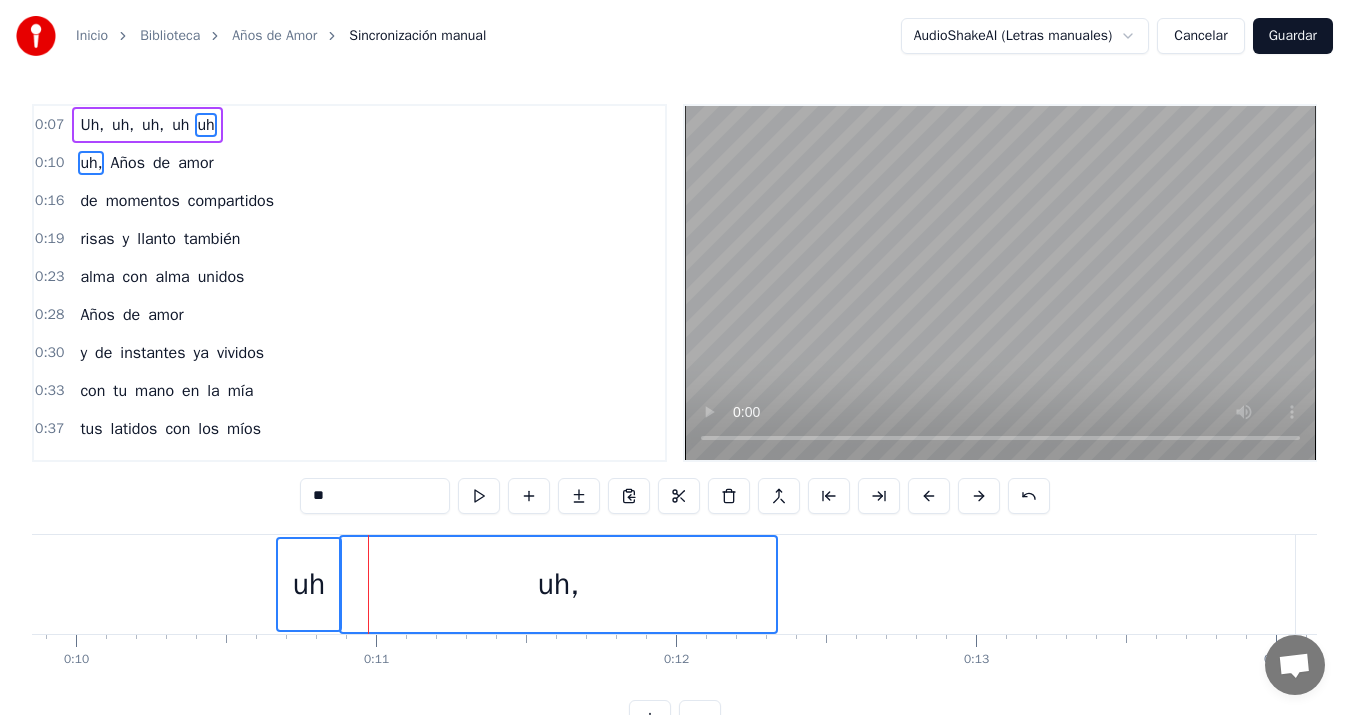 click on "uh" at bounding box center [309, 584] 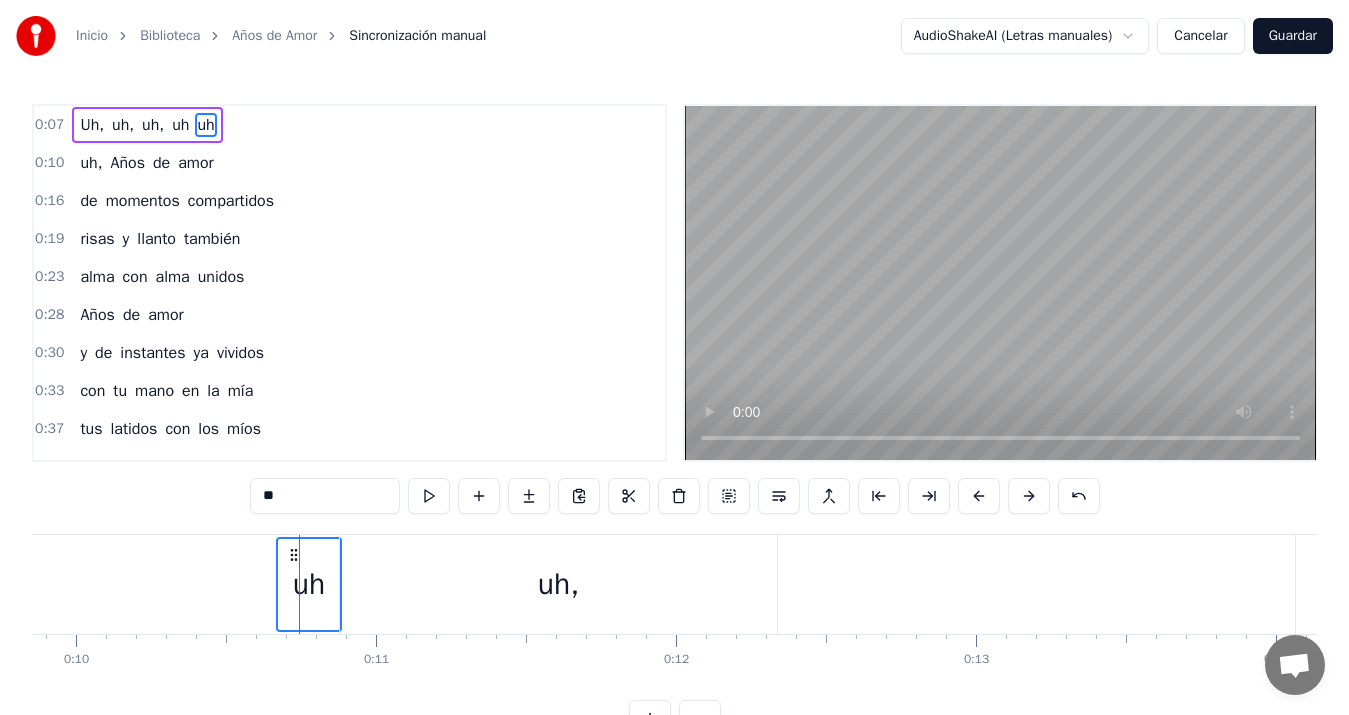 click on "uh," at bounding box center (558, 584) 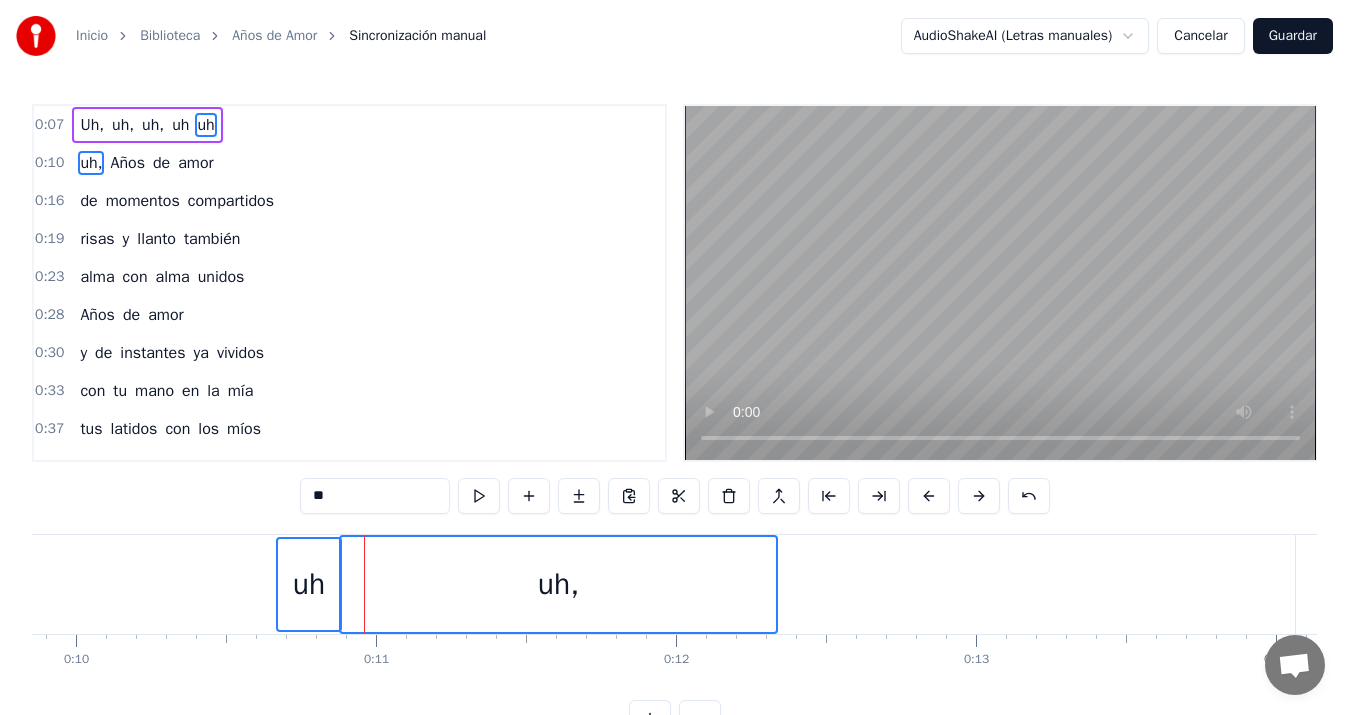 click on "uh," at bounding box center (558, 584) 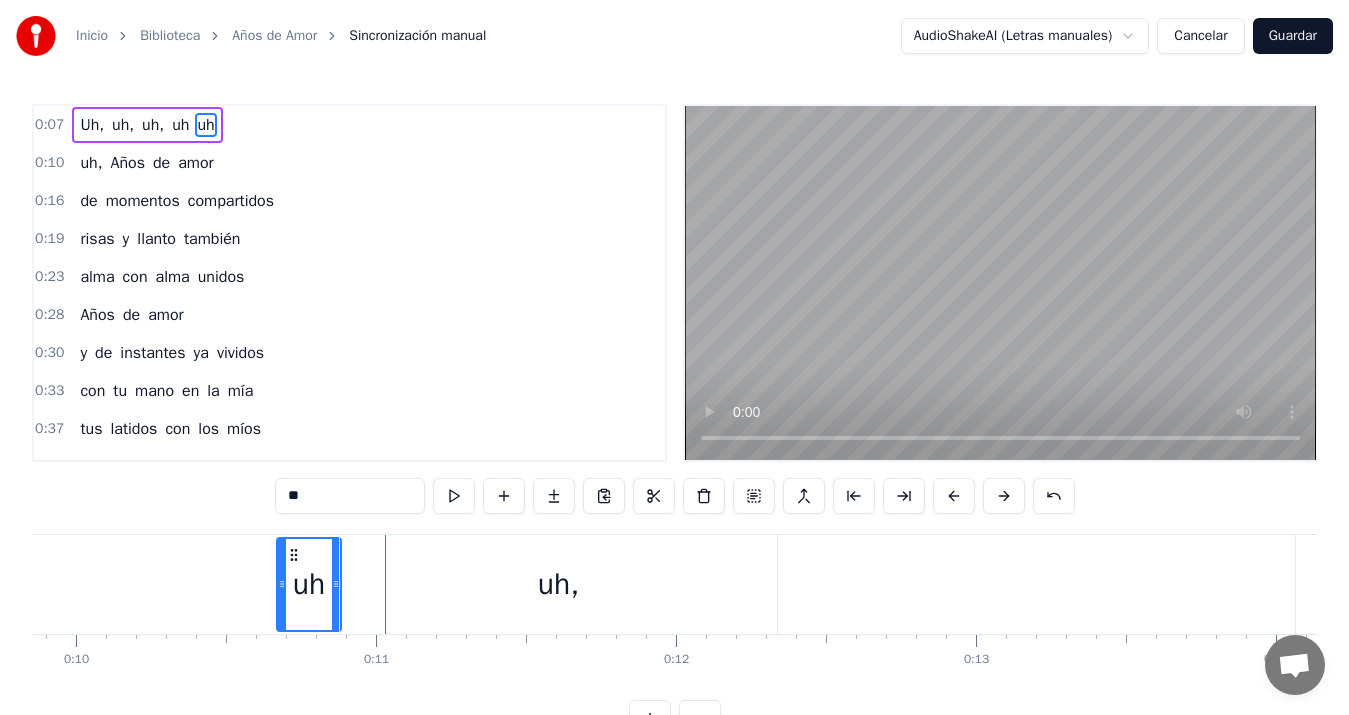 click on "uh," at bounding box center [558, 584] 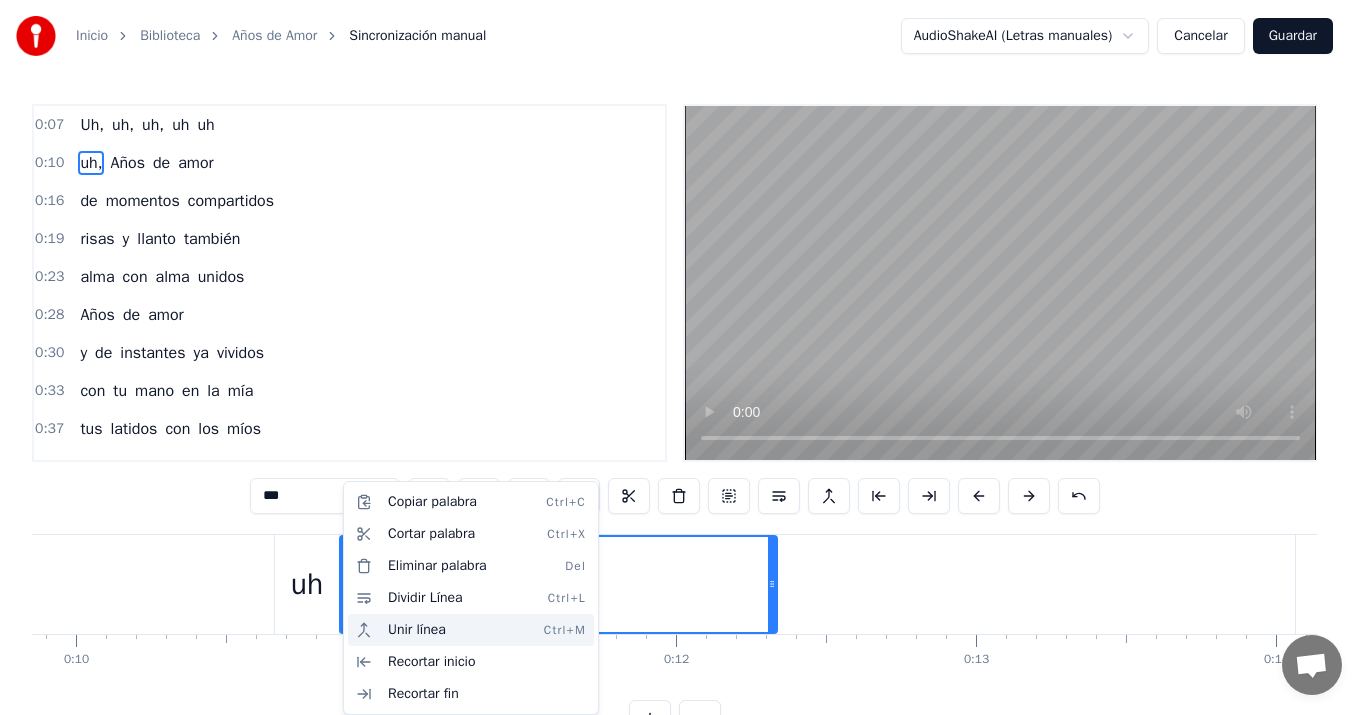 click on "Unir línea Ctrl+M" at bounding box center [471, 630] 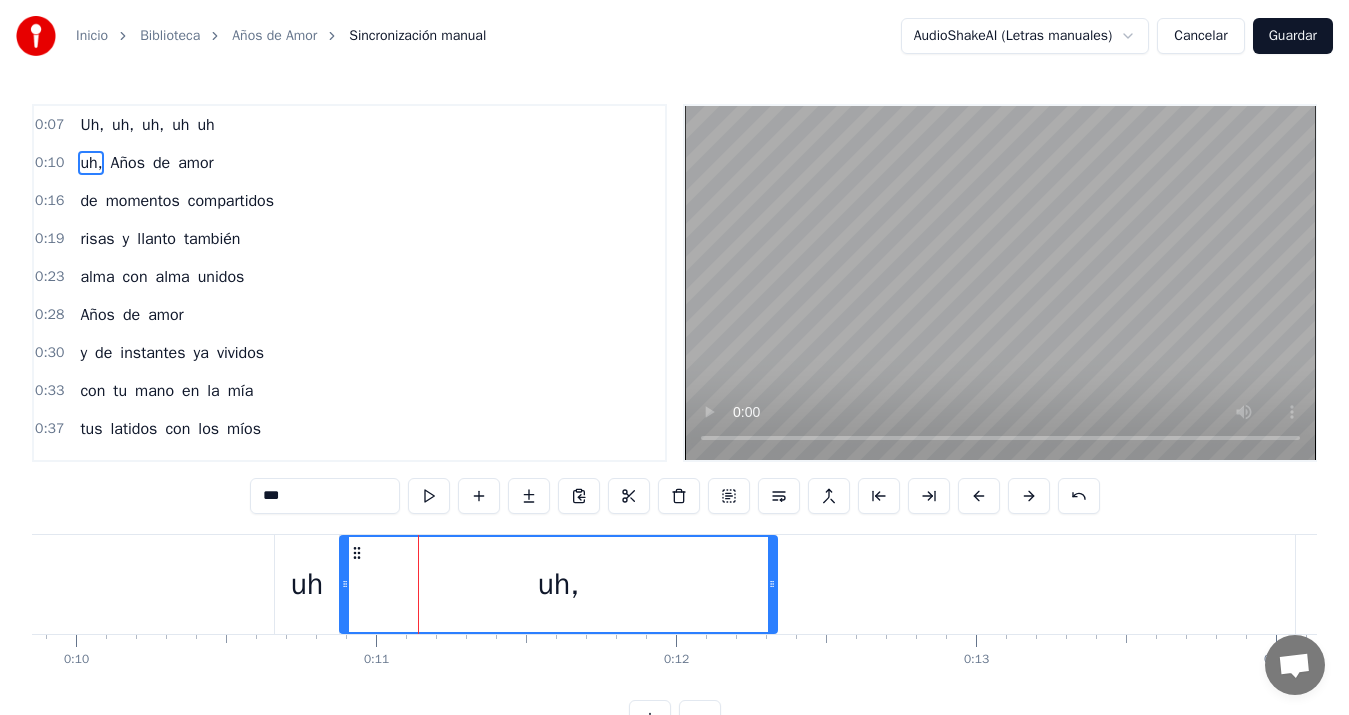 click on "uh" at bounding box center [307, 584] 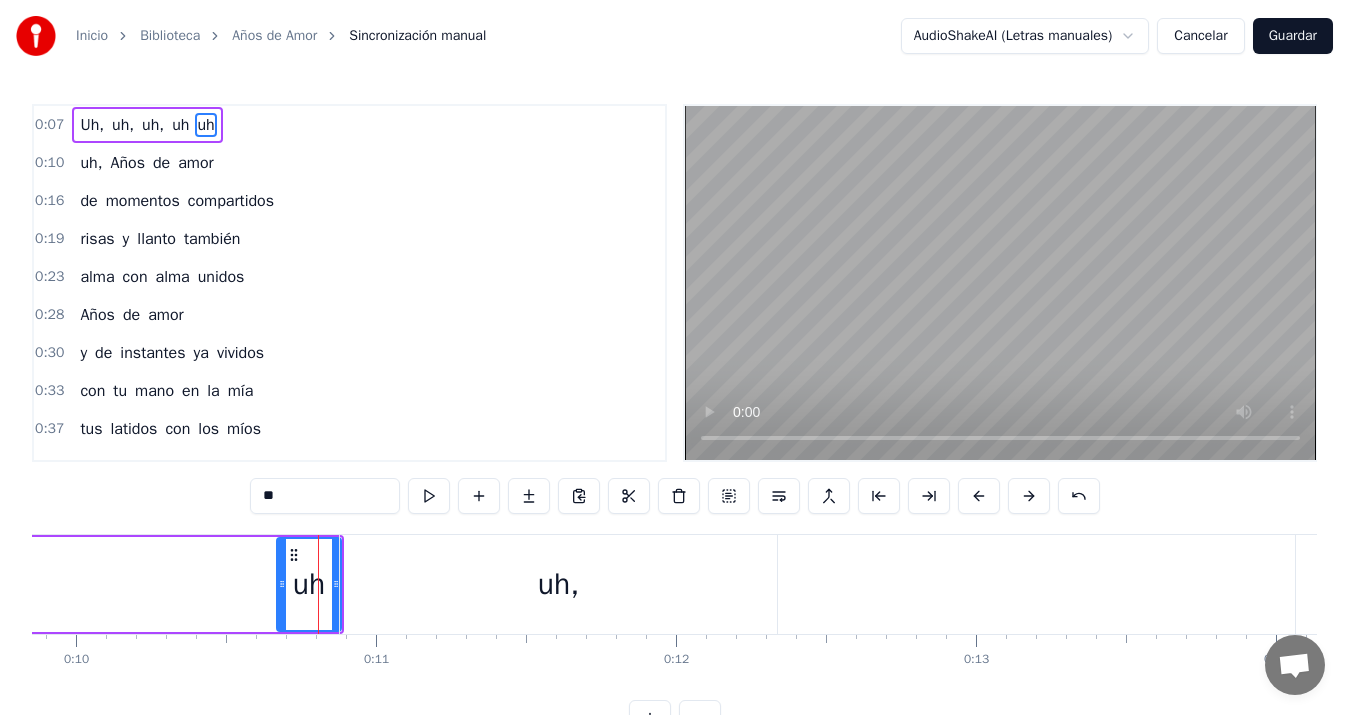 click on "uh," at bounding box center [558, 584] 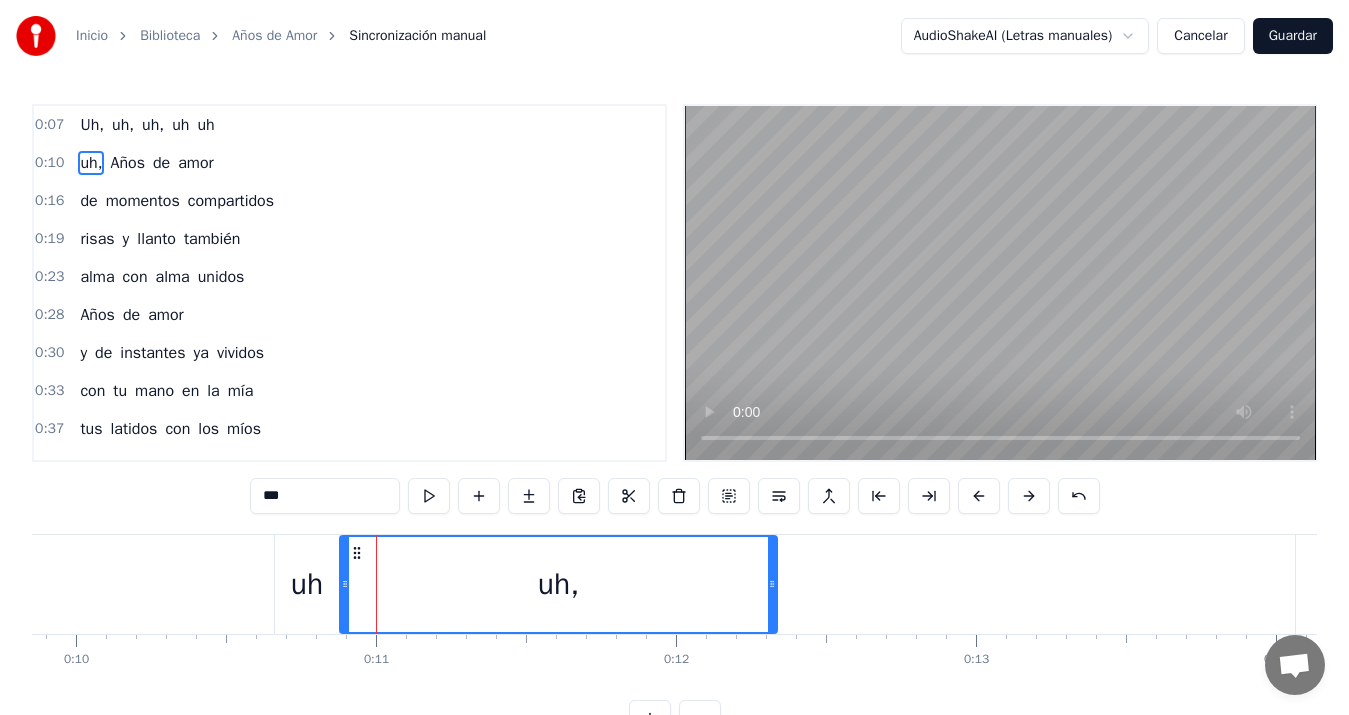 click on "uh" at bounding box center (307, 584) 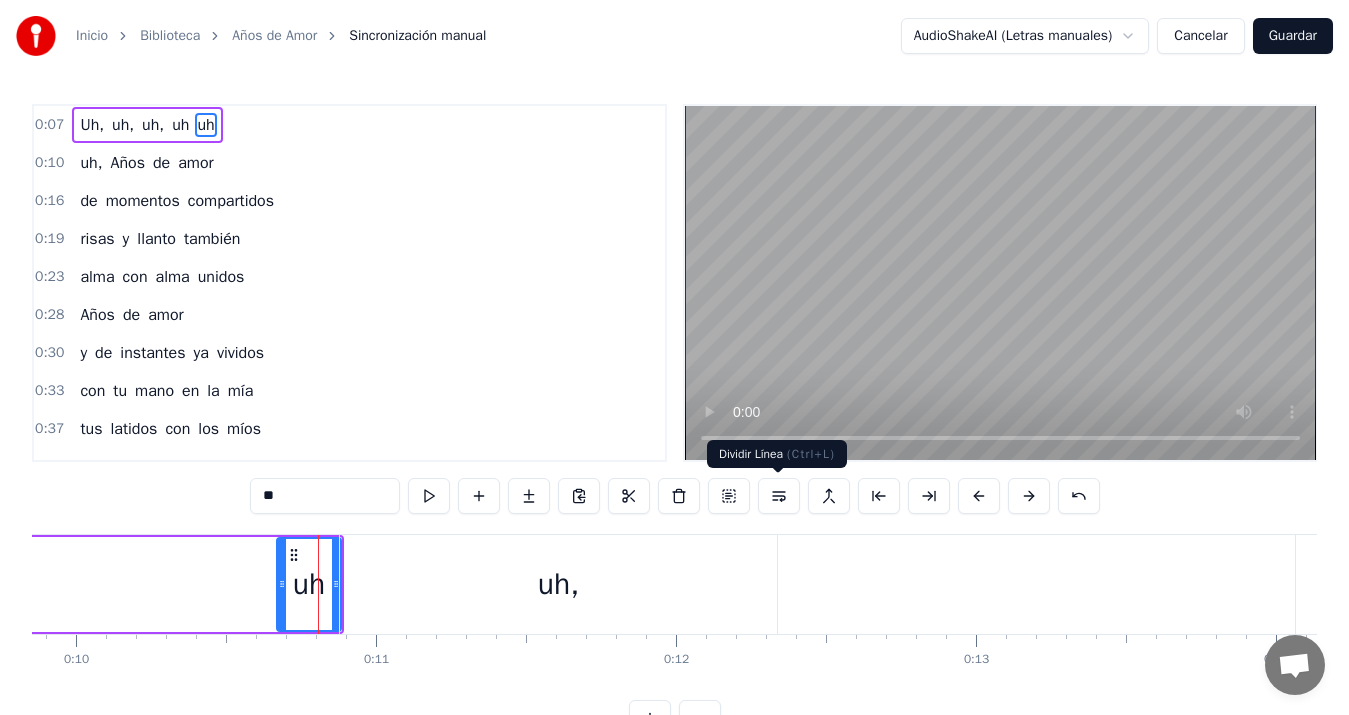 click at bounding box center (779, 496) 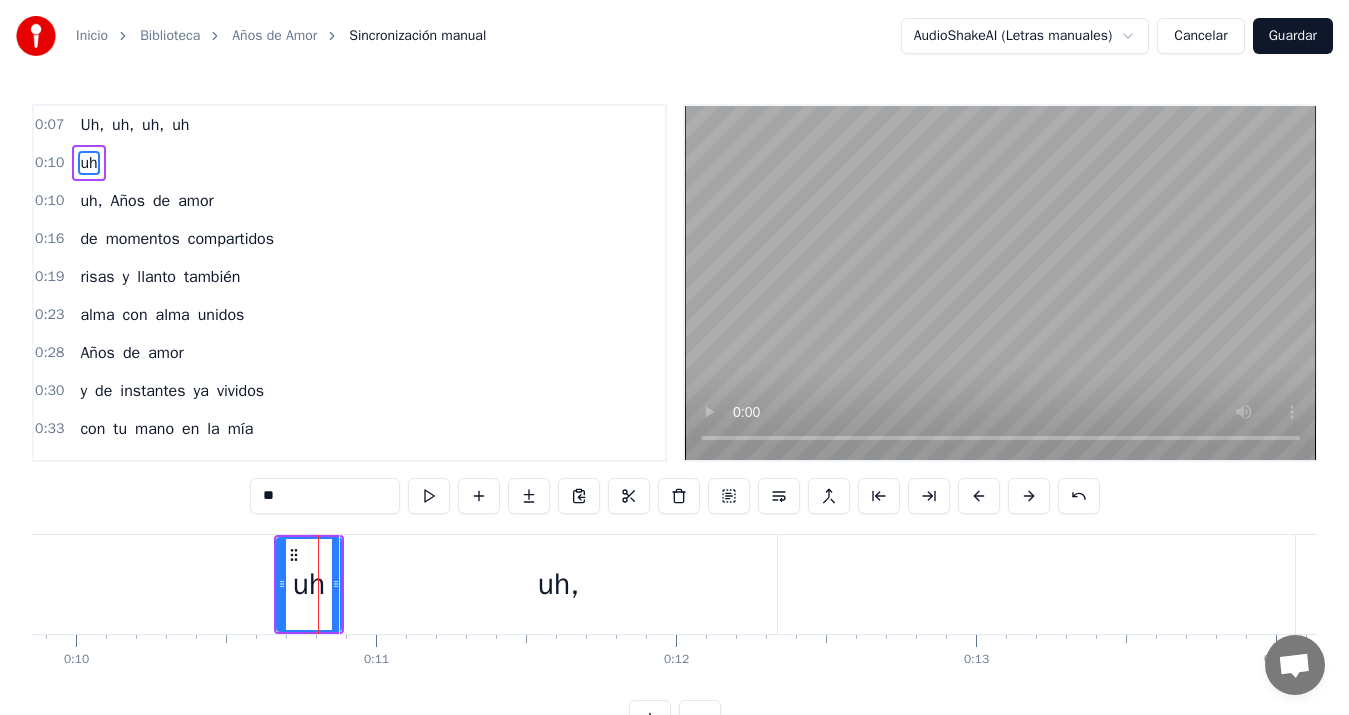 click on "uh," at bounding box center [558, 584] 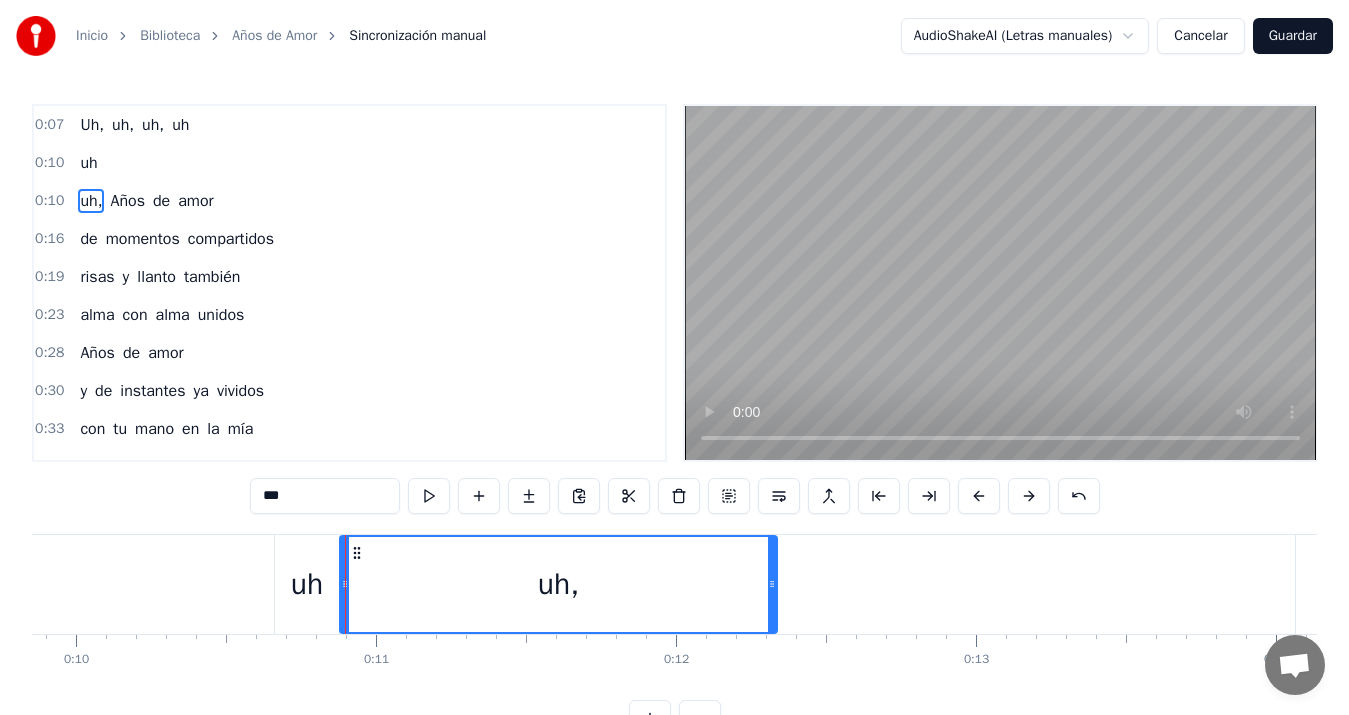 click on "uh" at bounding box center (307, 584) 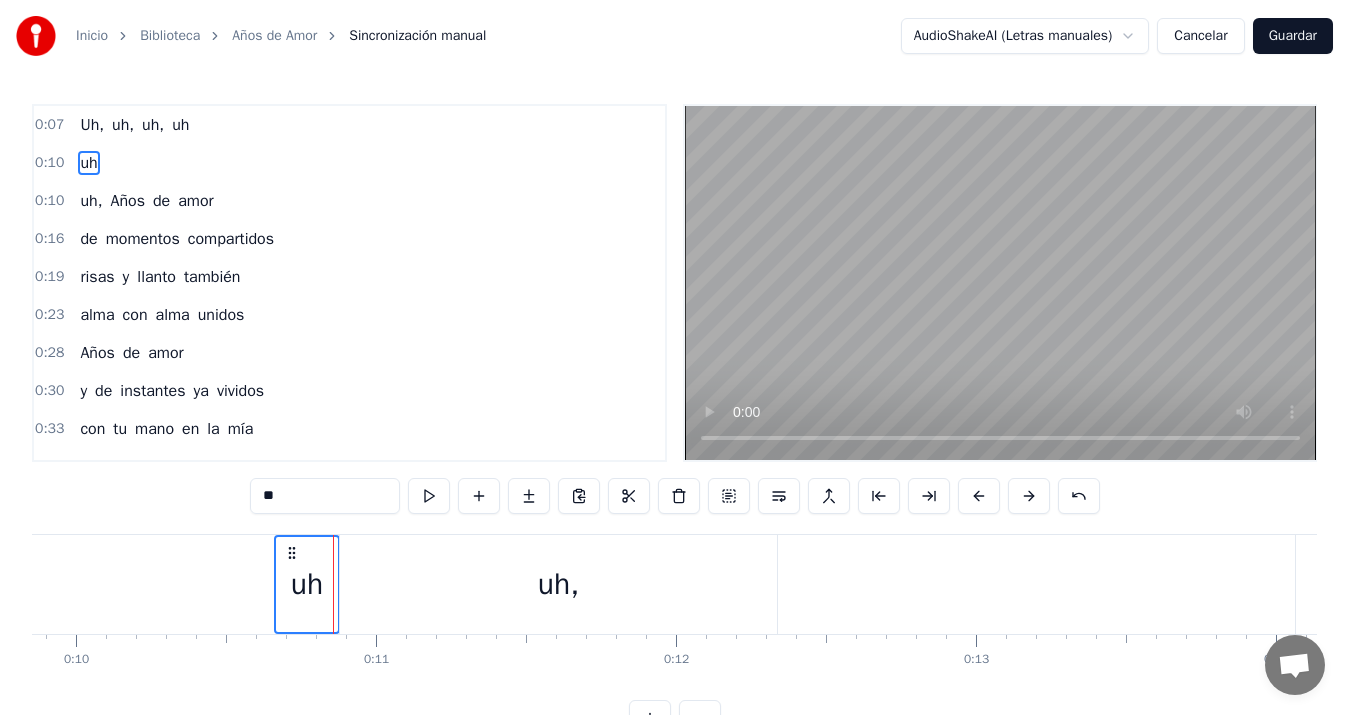 click on "uh," at bounding box center [558, 584] 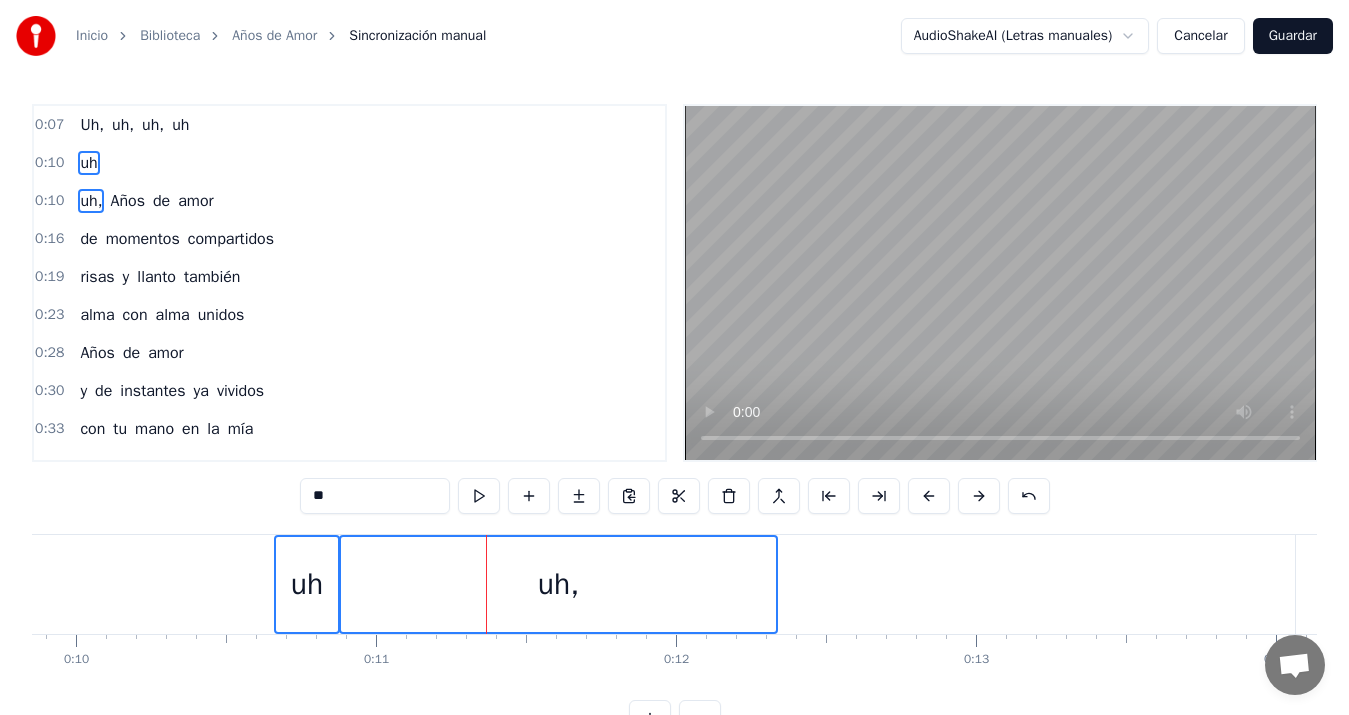 click on "uh," at bounding box center (558, 584) 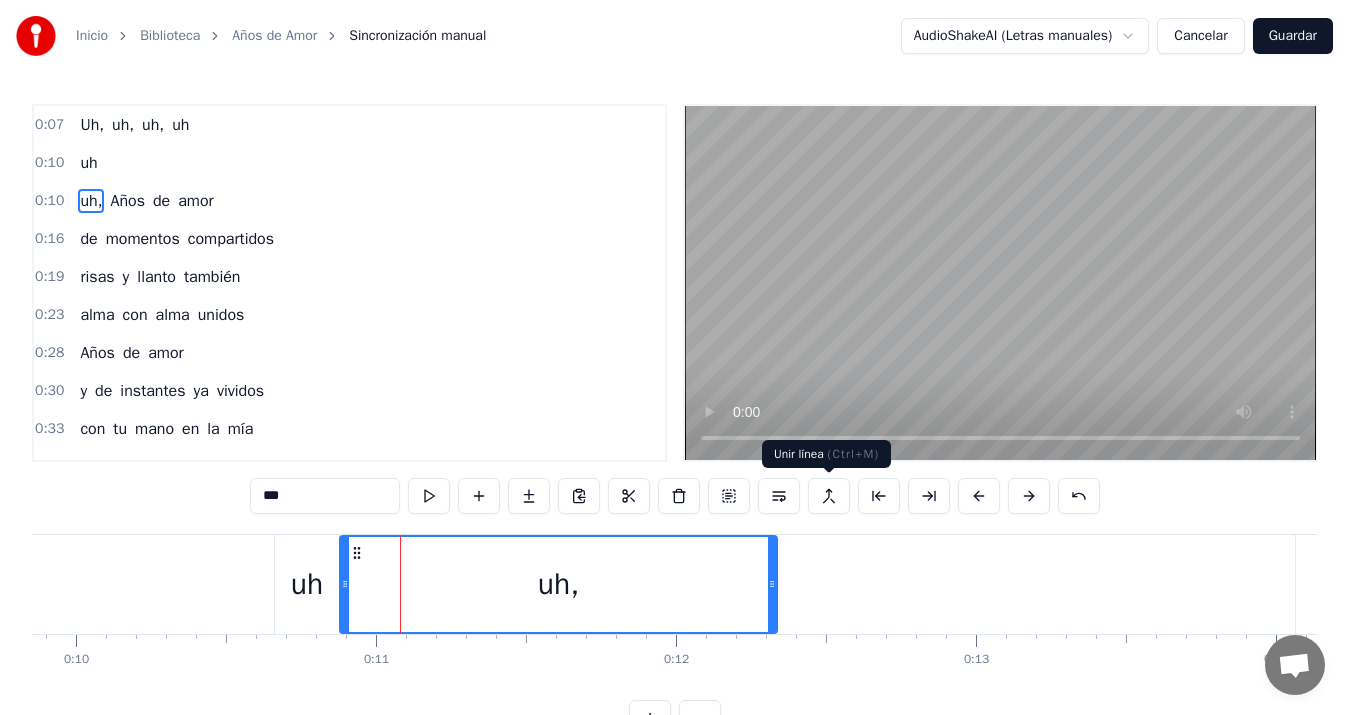 click at bounding box center [829, 496] 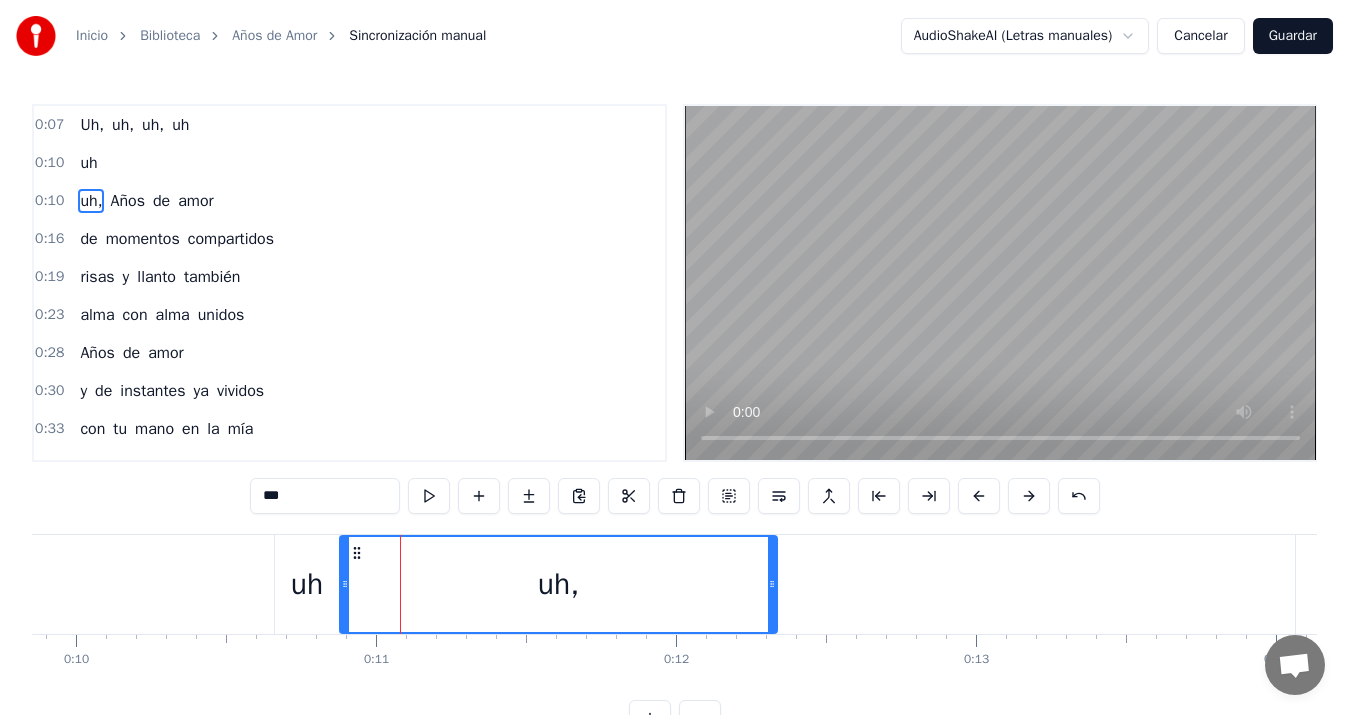 click on "uh" at bounding box center (307, 584) 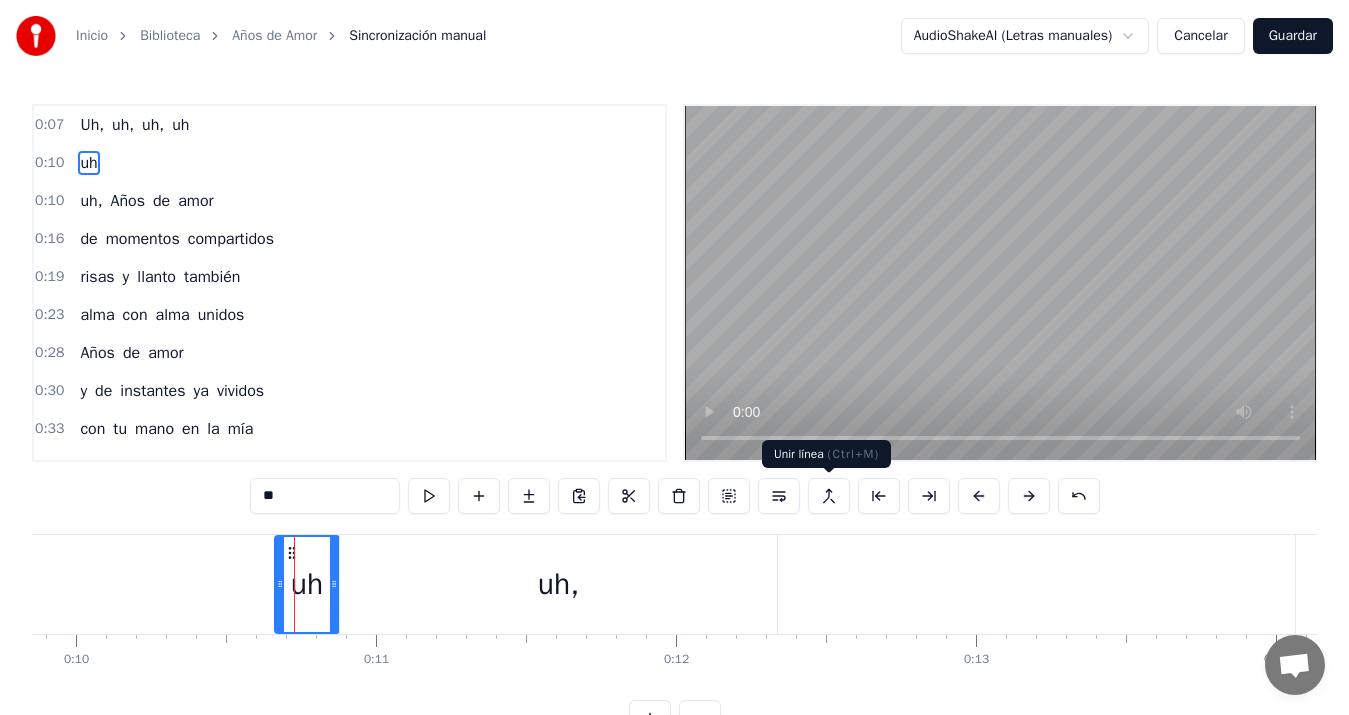 click at bounding box center [829, 496] 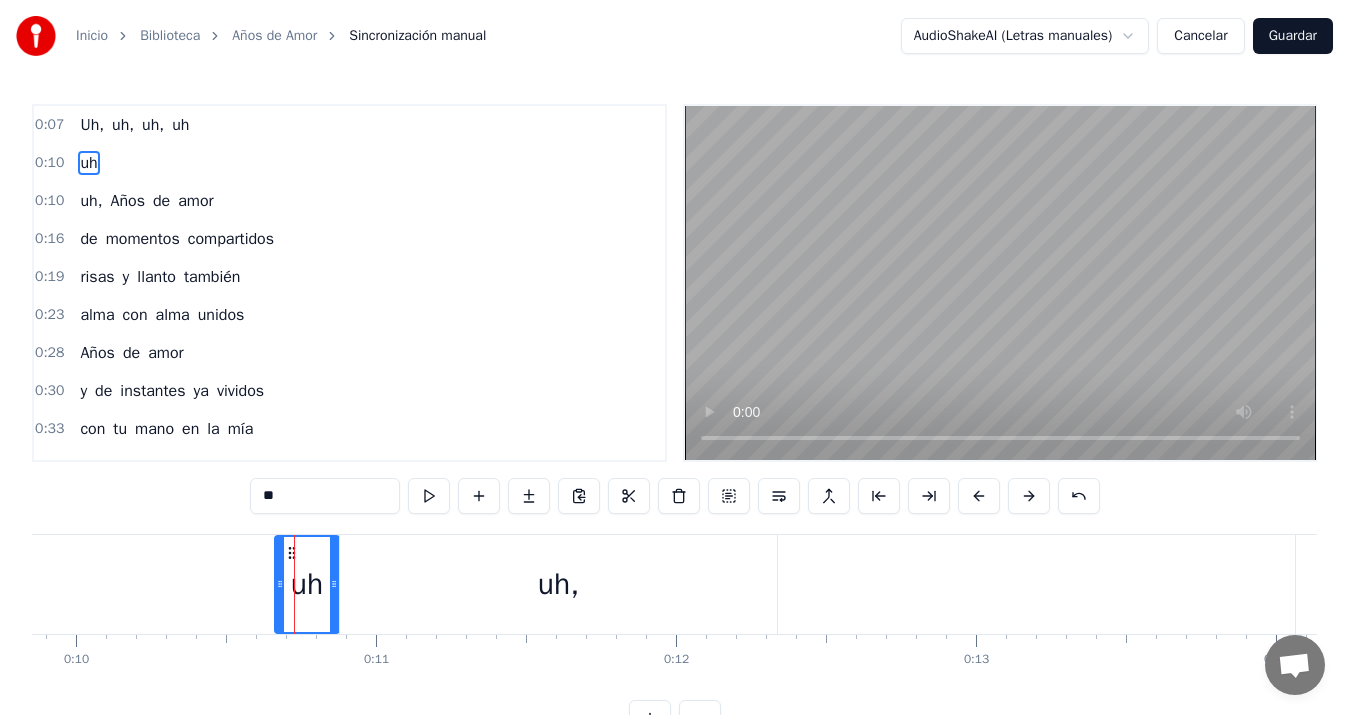 type 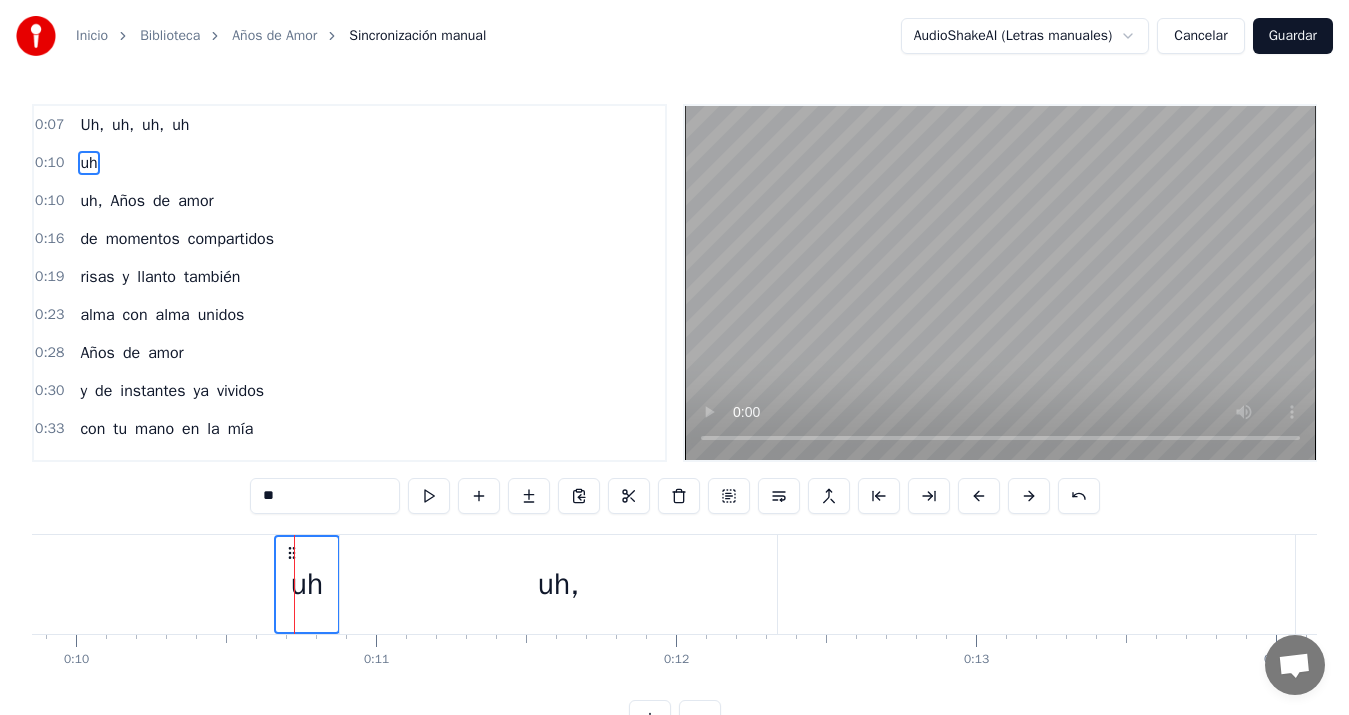 click on "uh," at bounding box center (558, 584) 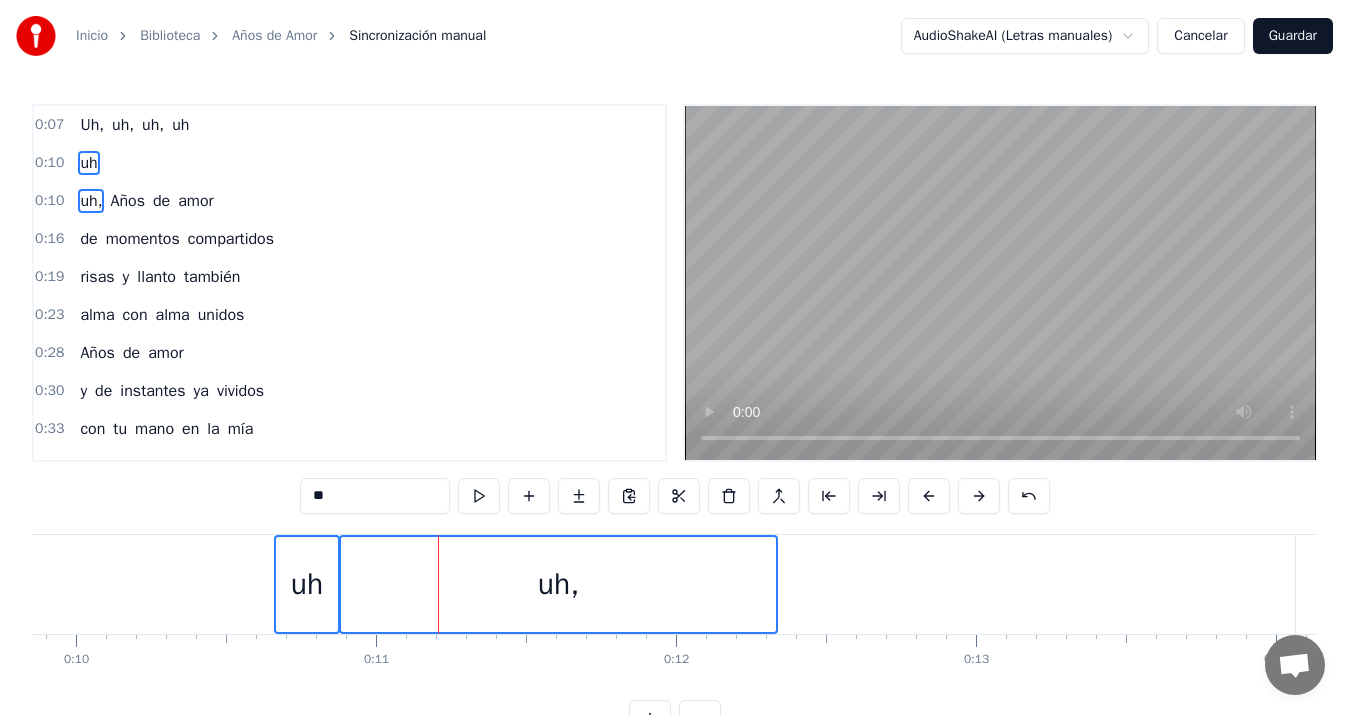 click on "uh" at bounding box center [307, 584] 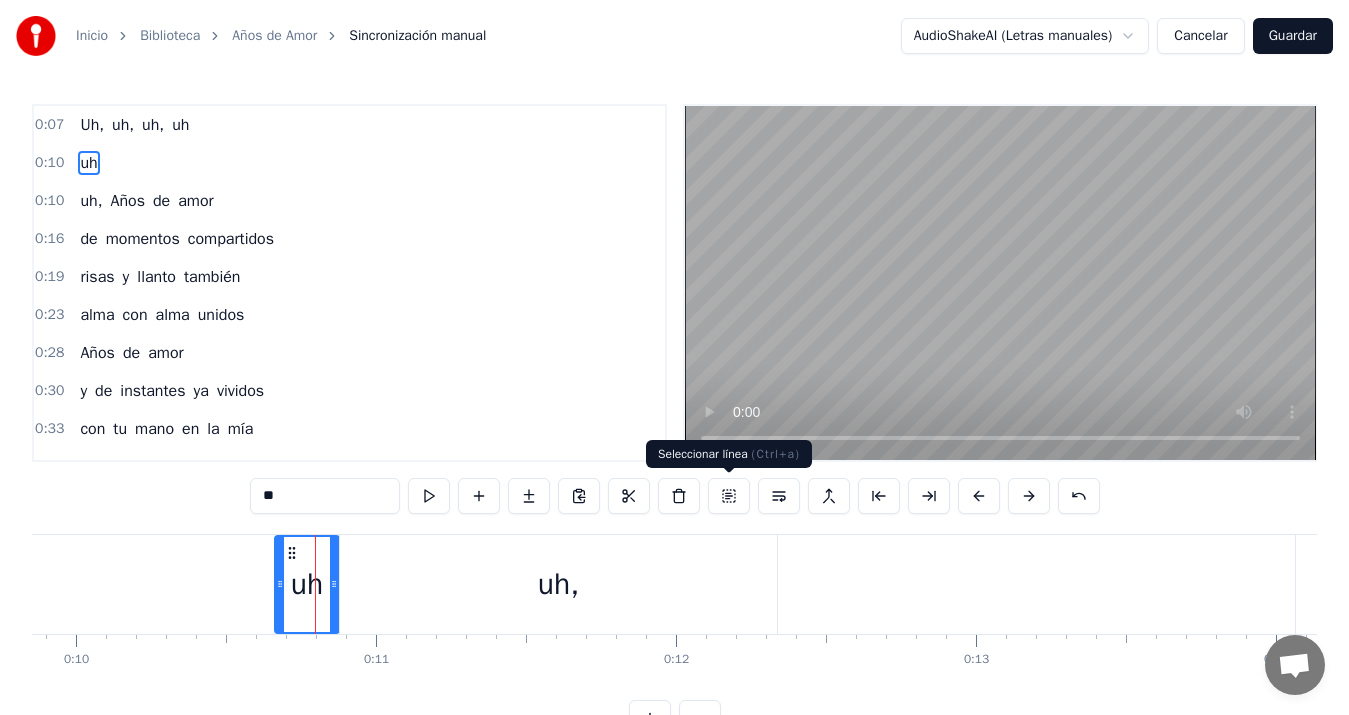 click at bounding box center [729, 496] 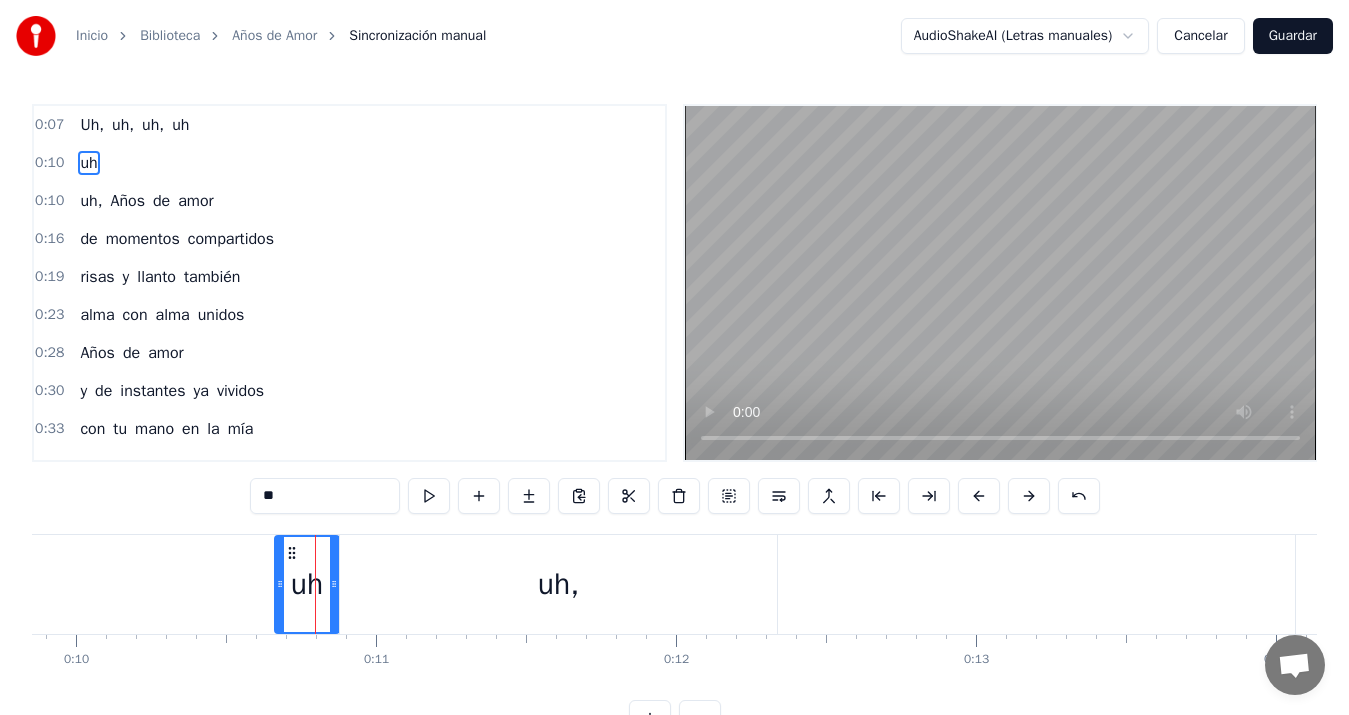 type 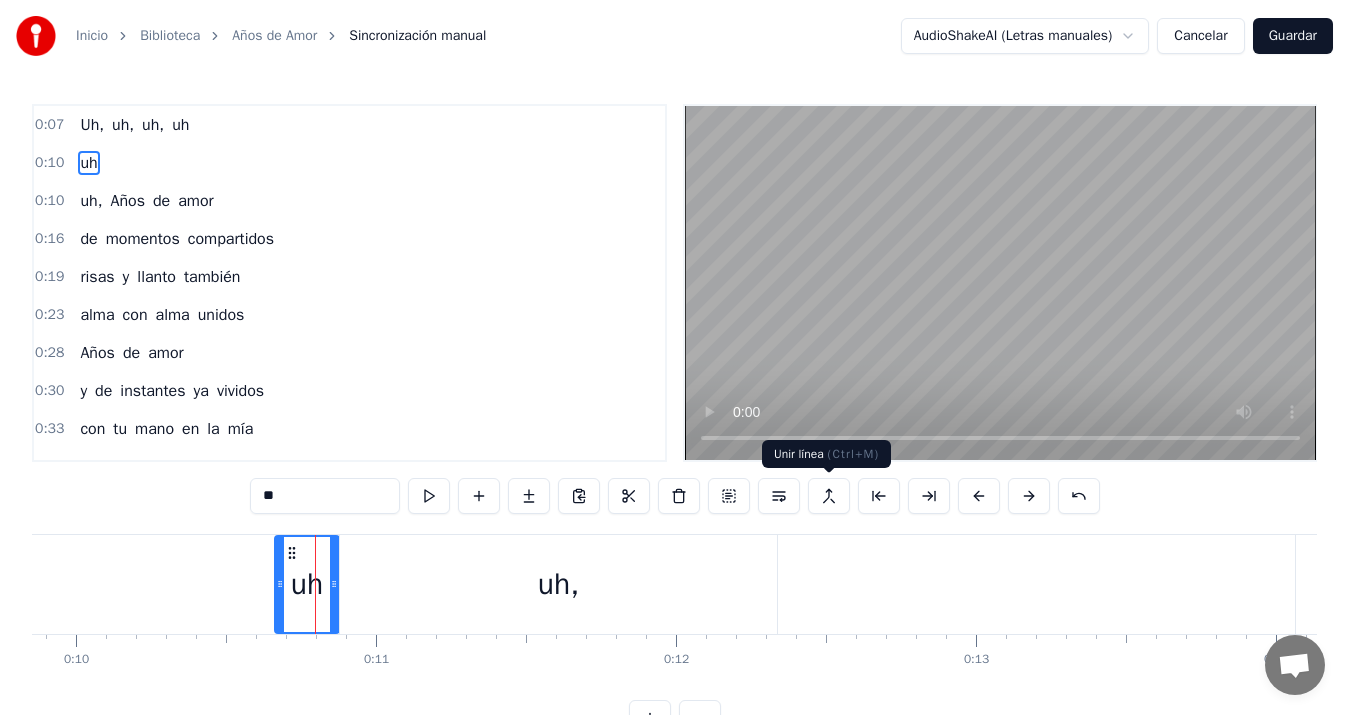 click at bounding box center (829, 496) 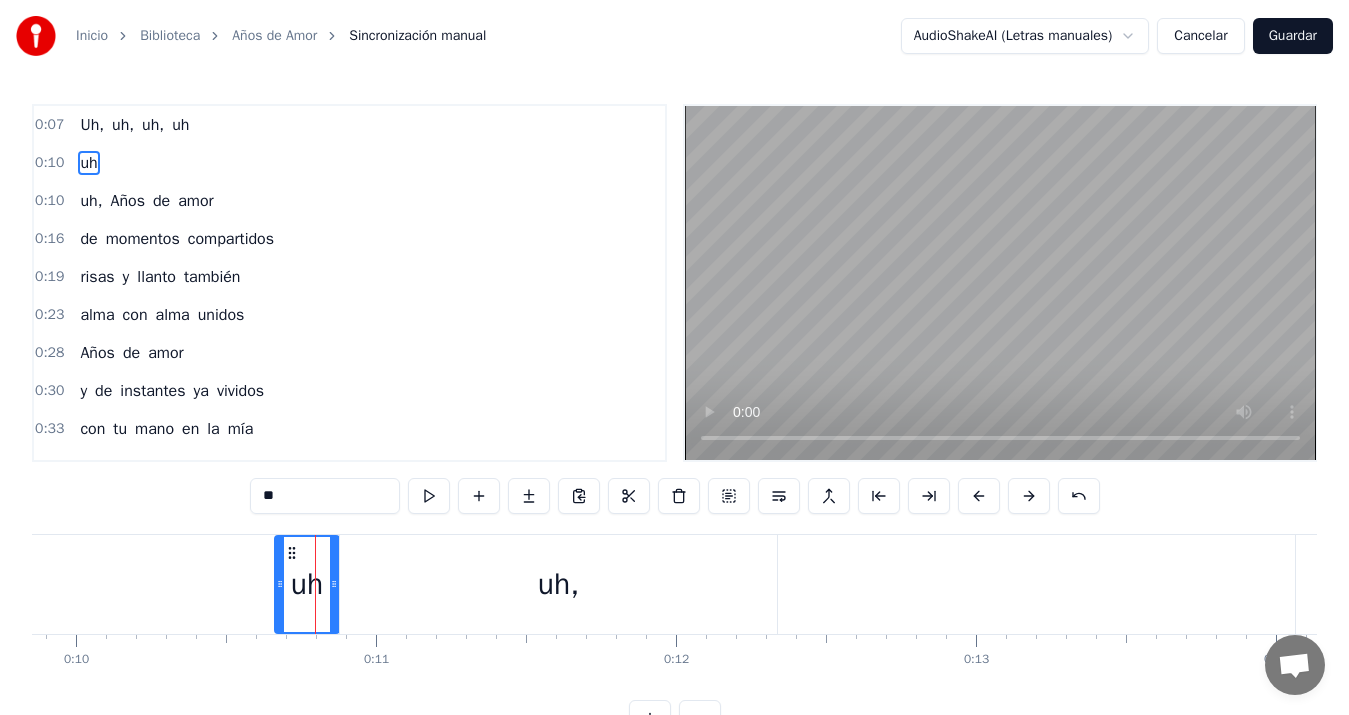click at bounding box center [829, 496] 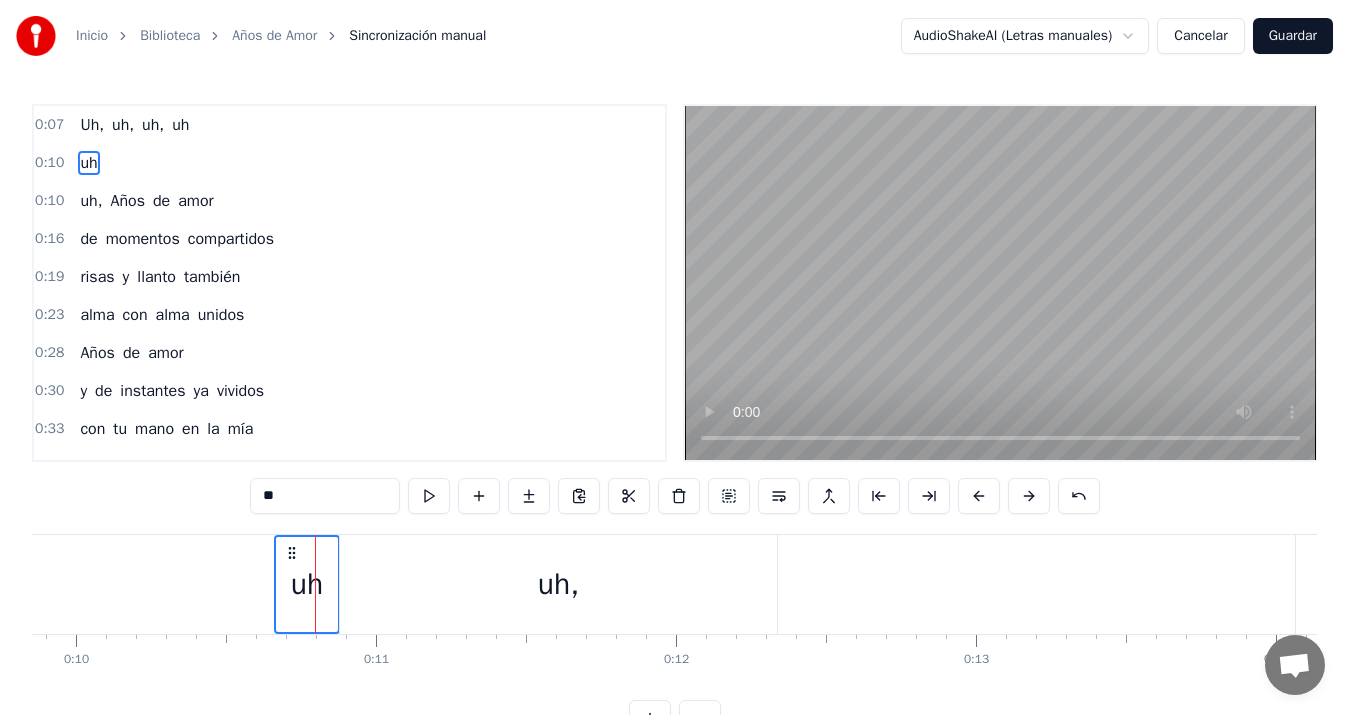 click on "uh," at bounding box center [558, 584] 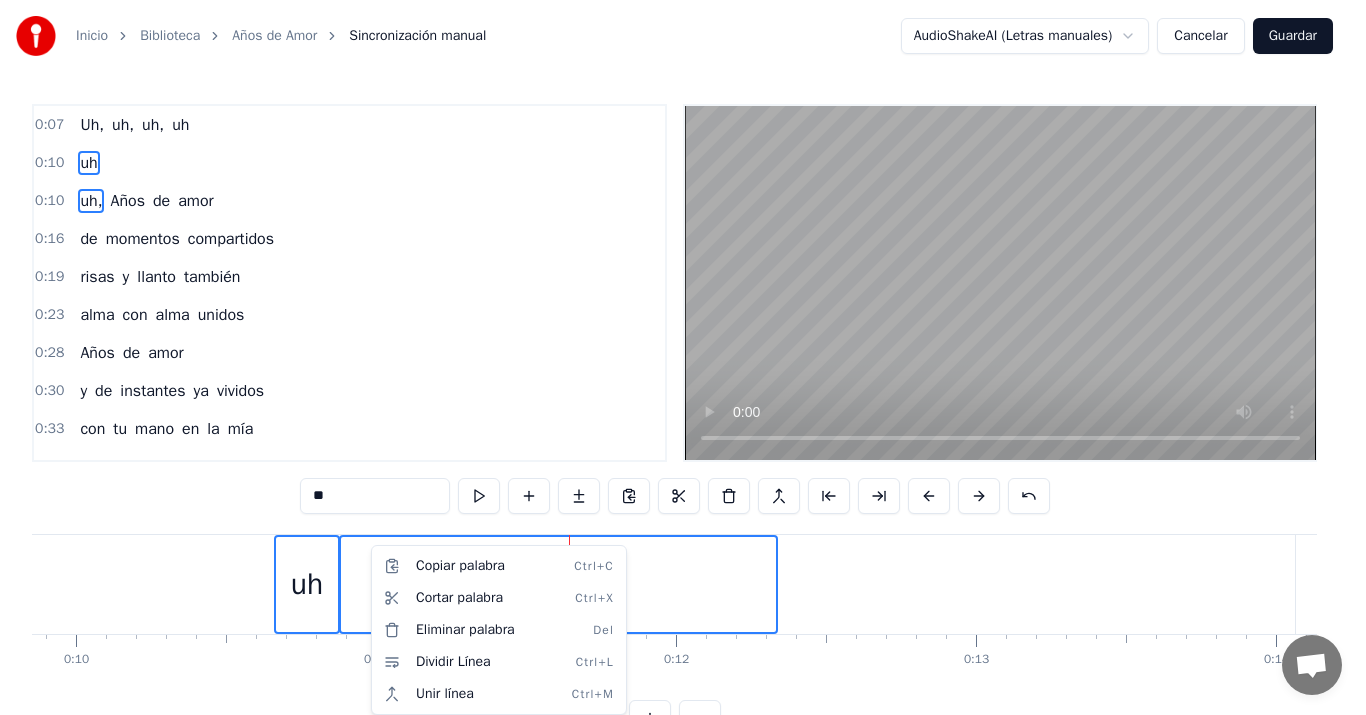 click on "Inicio Biblioteca Años de Amor Sincronización manual AudioShakeAI (Letras manuales) Cancelar Guardar 0:07 Uh, uh, uh, uh 0:10 uh 0:10 uh, Años de amor 0:16 de momentos compartidos 0:19 risas y llanto también 0:23 alma con alma unidos 0:28 Años de amor 0:30 y de instantes ya vividos 0:33 con tu mano en la mía 0:37 tus latidos con los míos 0:41 Tu sonrisa es mi camino 0:44 tu mirada es mi guía 0:48 tu amor es el abrigo 0:51 donde siempre estaría 0:55 Te amo hoy y te amo siempre 0:58 eres música en mi vida 1:02 eres nota que se siente 1:05 que está hecha a la medida 1:09 De mi eres confidente 1:13 compañera y amiga 1:16 y aunque el tiempo se violente 1:19 nuestro amor ya nos abriga 1:23 Años de amor 1:25 compartiendo alegrías 1:29 tristezas y desafíos 1:32 año a año, día a día 1:37 Años de amor 1:39 te agradezco los momentos 1:43 que pasamos los dos juntos 1:46 cada abrazo, cada beso 1:51 Tu sonrisa es mi camino 1:54 tu mirada es mi guía 1:58 tu amor es el abrigo 2:00 donde siempre estaría" at bounding box center [683, 384] 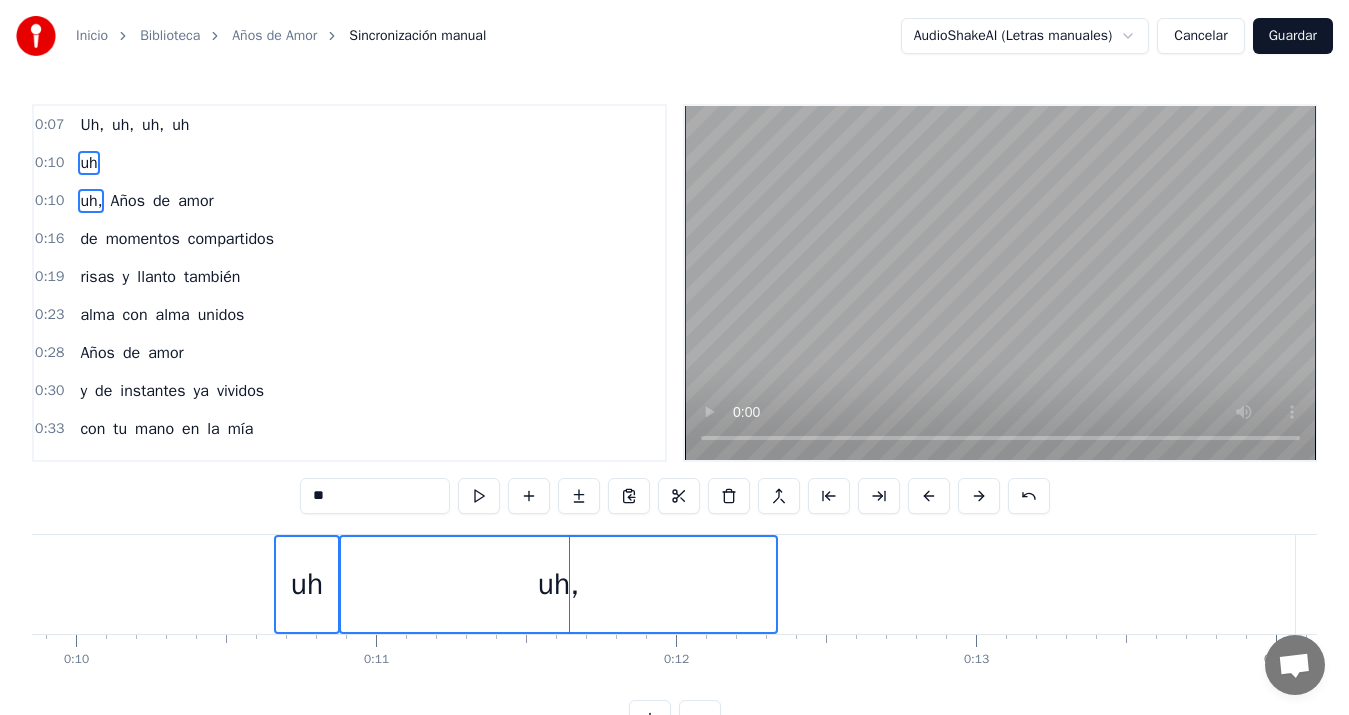 click on "uh" at bounding box center [307, 584] 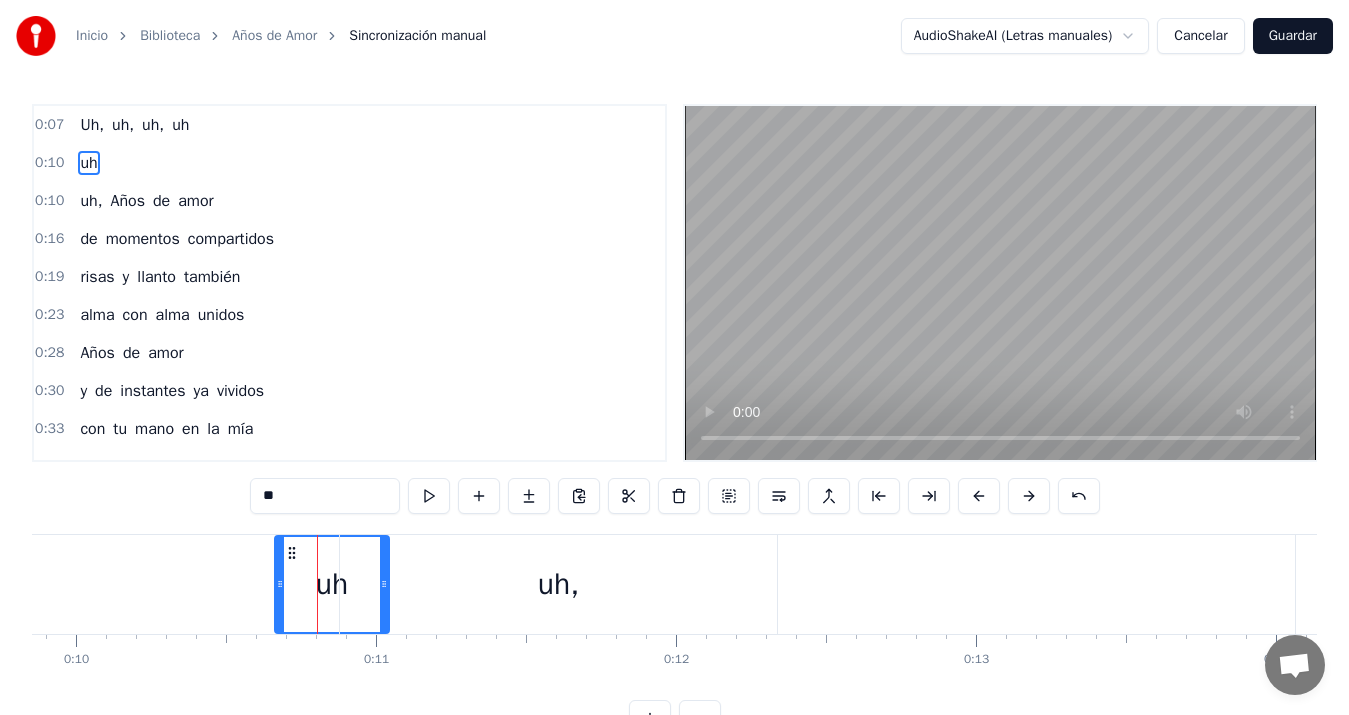 drag, startPoint x: 334, startPoint y: 576, endPoint x: 384, endPoint y: 578, distance: 50.039986 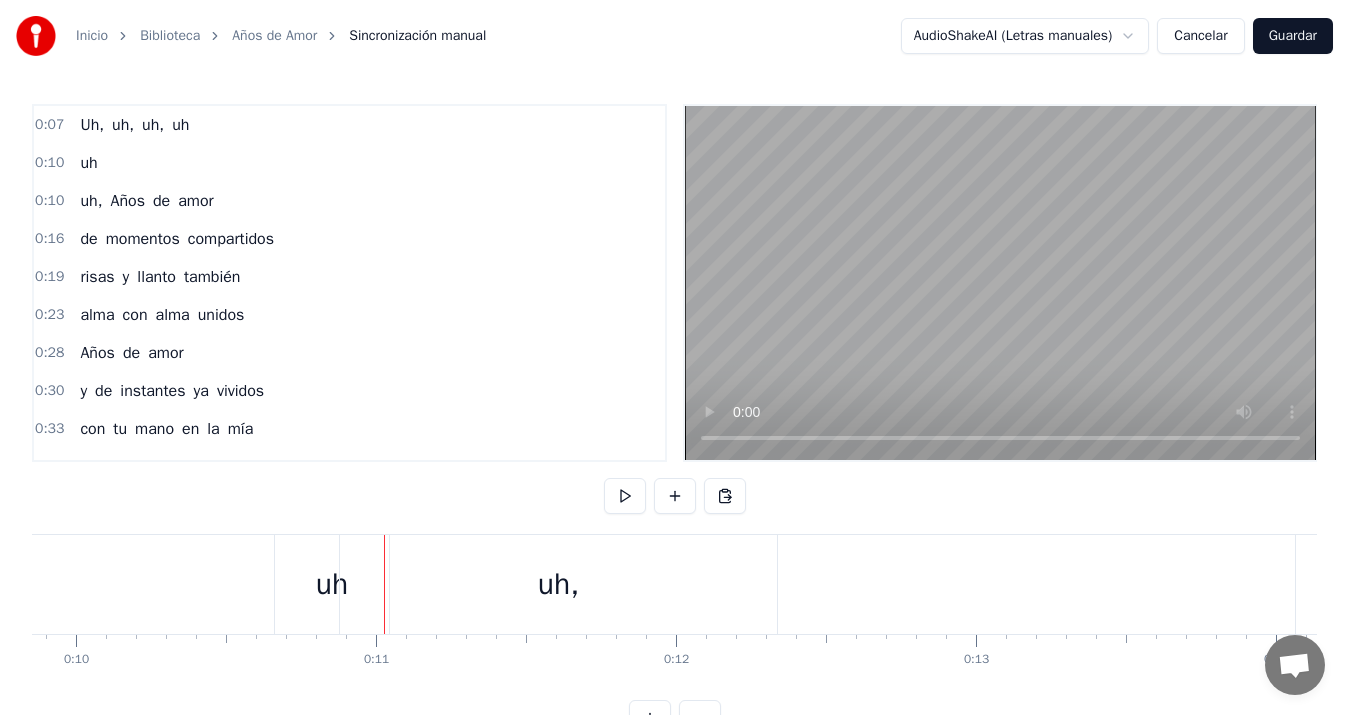 click on "uh," at bounding box center (558, 584) 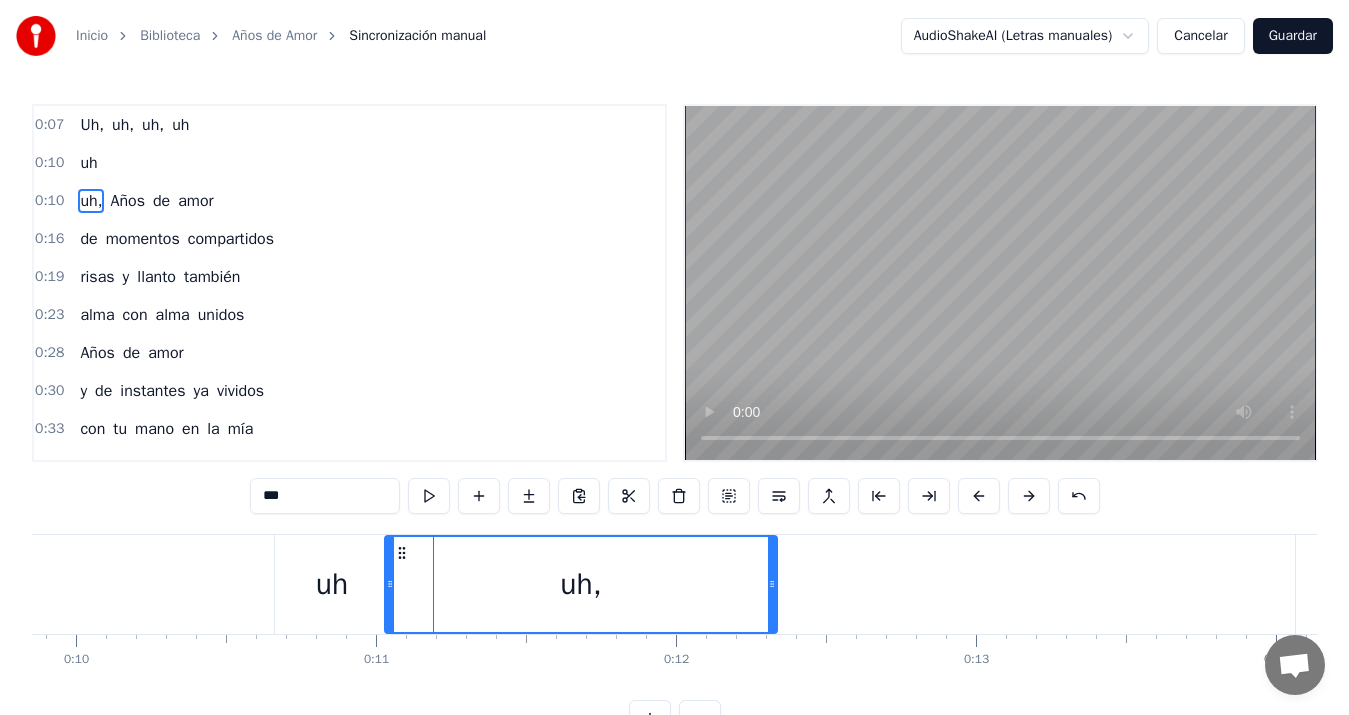 drag, startPoint x: 341, startPoint y: 585, endPoint x: 386, endPoint y: 581, distance: 45.17743 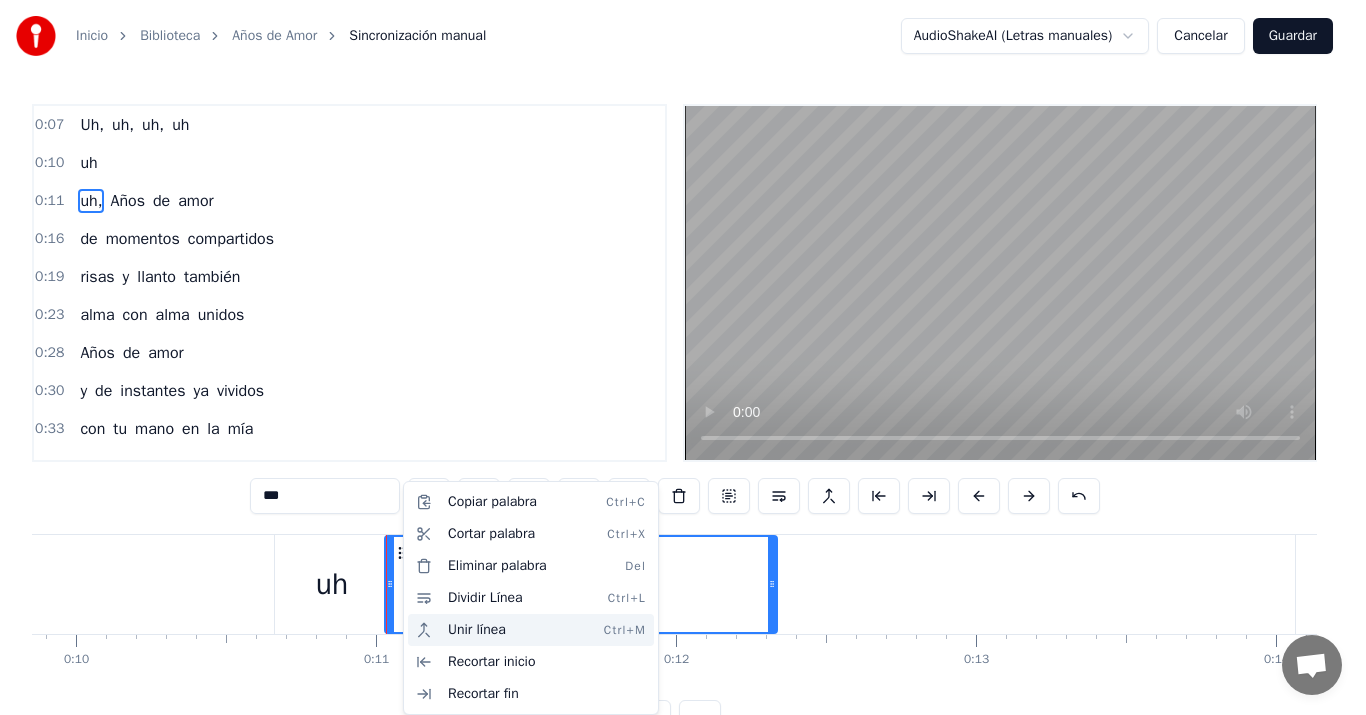 click on "Unir línea Ctrl+M" at bounding box center [531, 630] 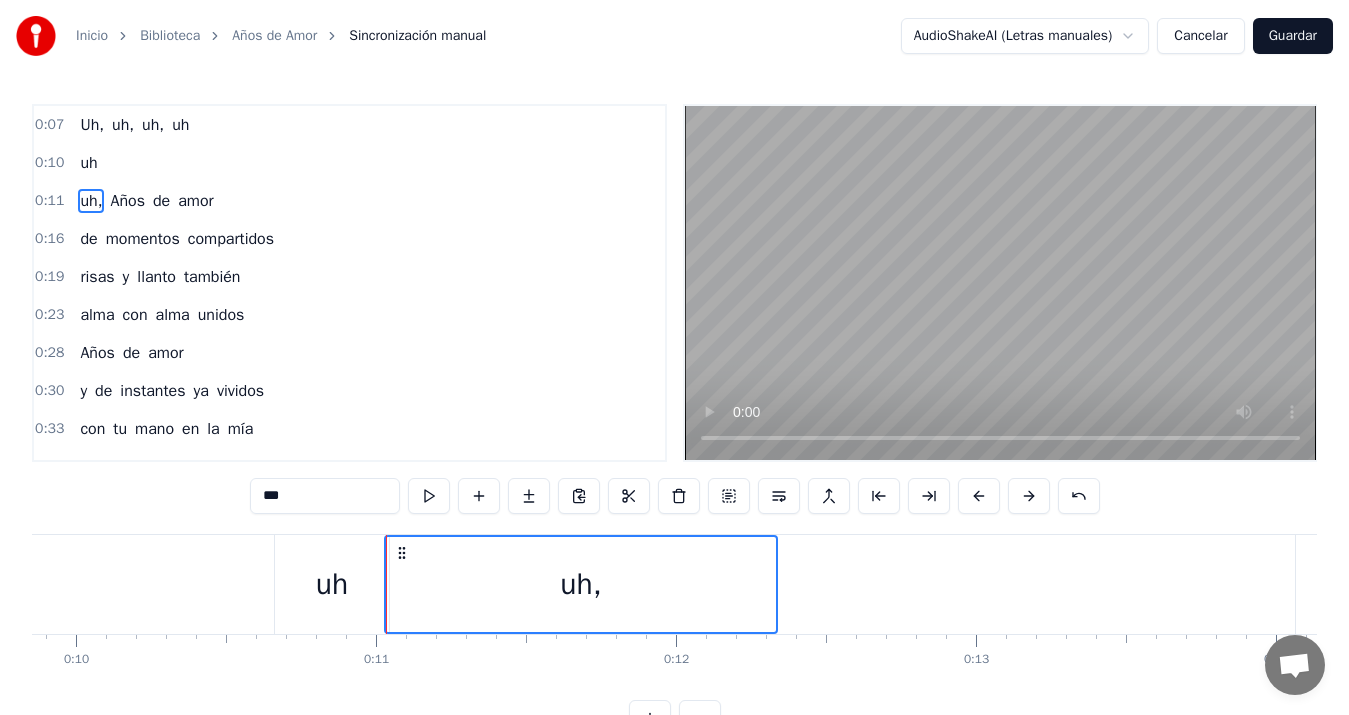 click on "uh" at bounding box center [332, 584] 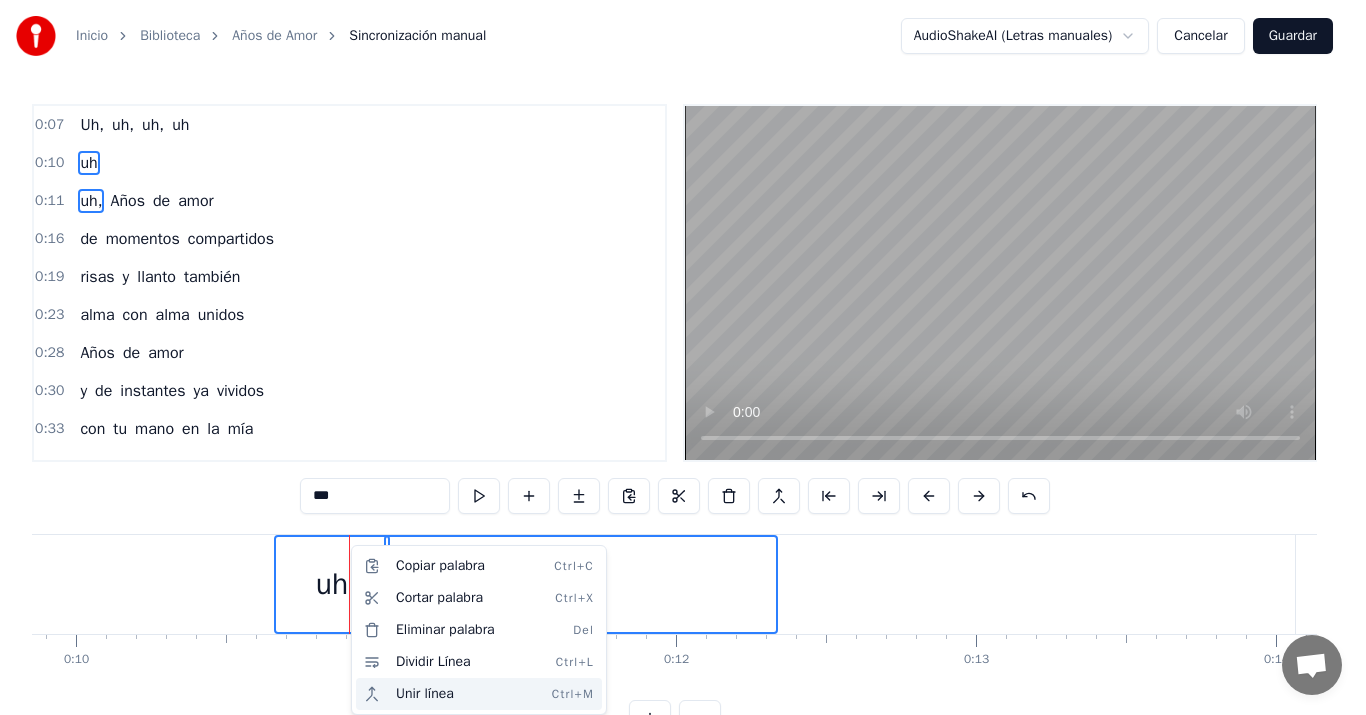click on "Unir línea Ctrl+M" at bounding box center [479, 694] 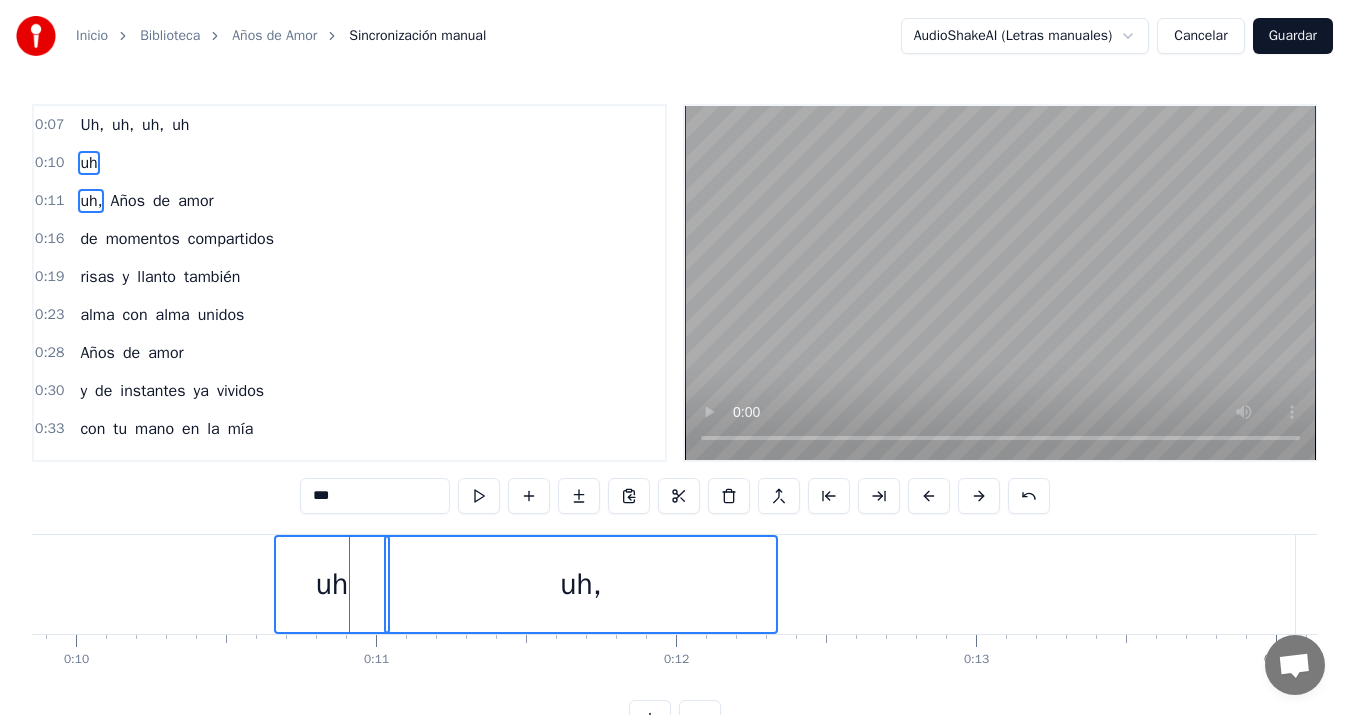 click on "uh," at bounding box center [581, 584] 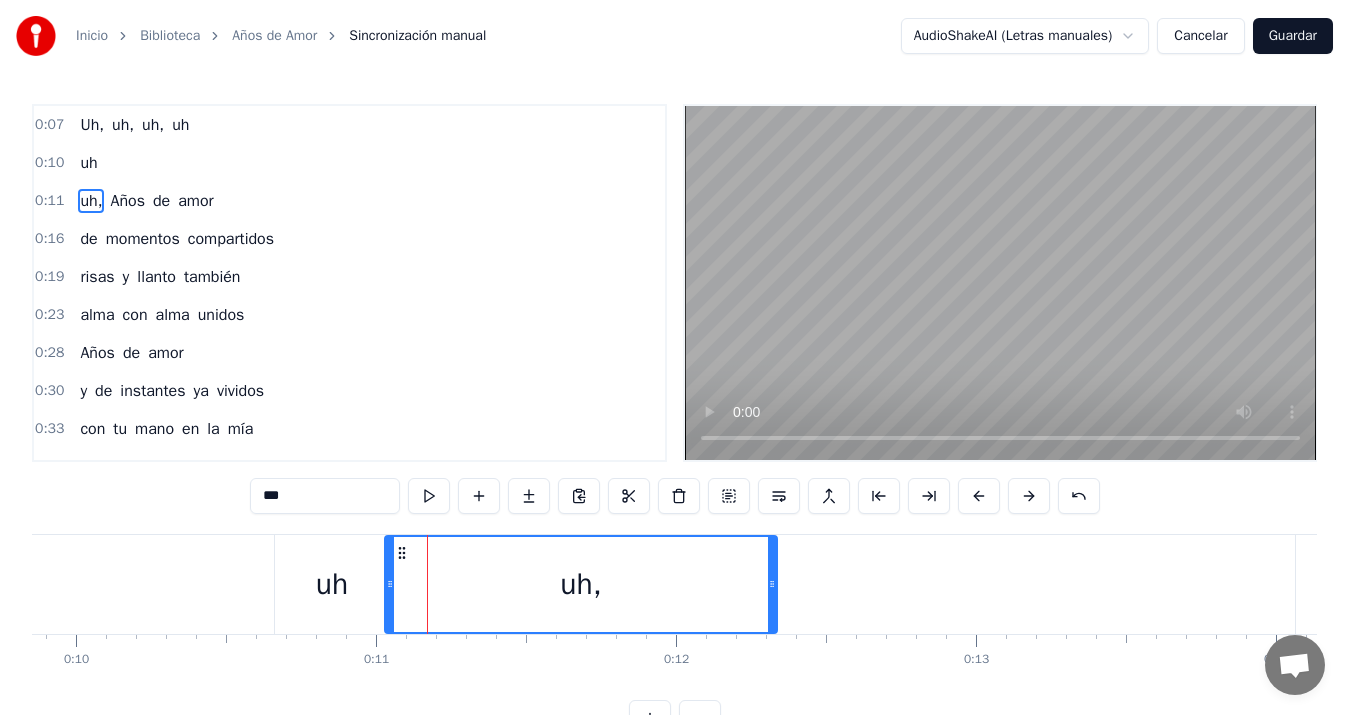 click on "uh" at bounding box center (332, 584) 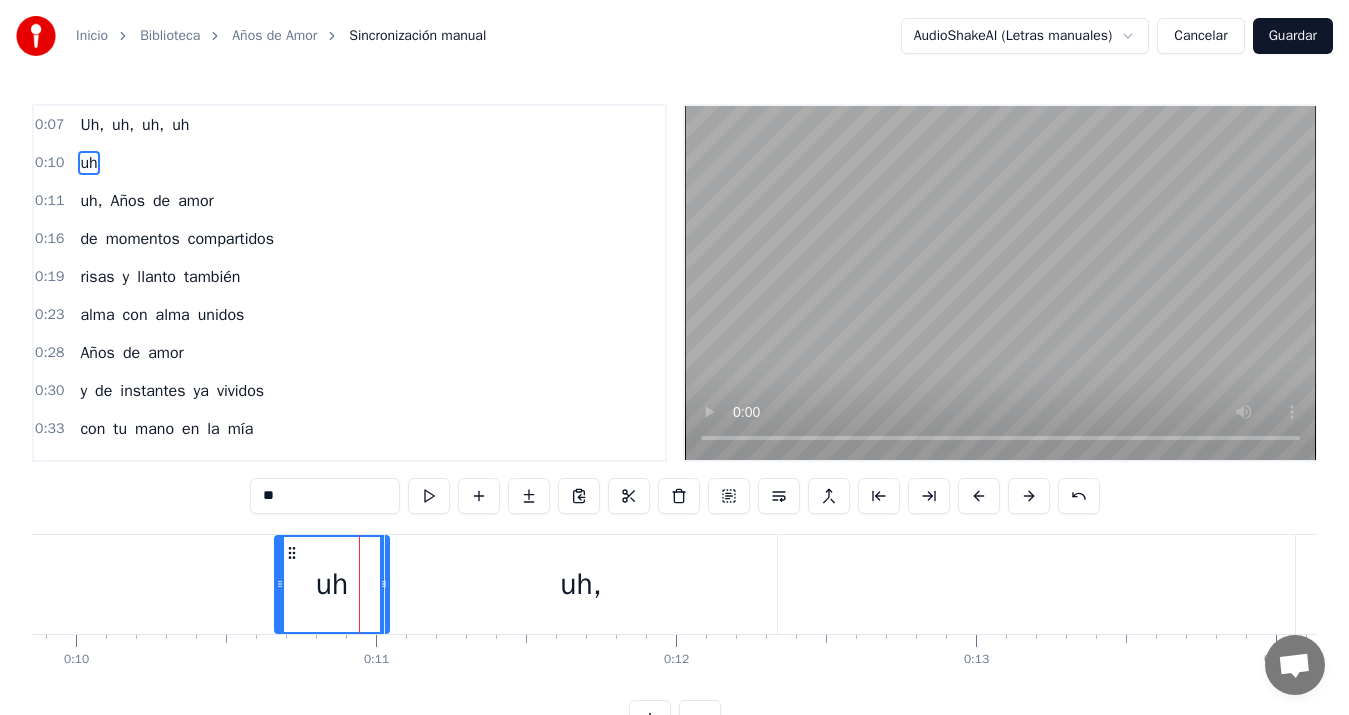 click on "uh," at bounding box center [581, 584] 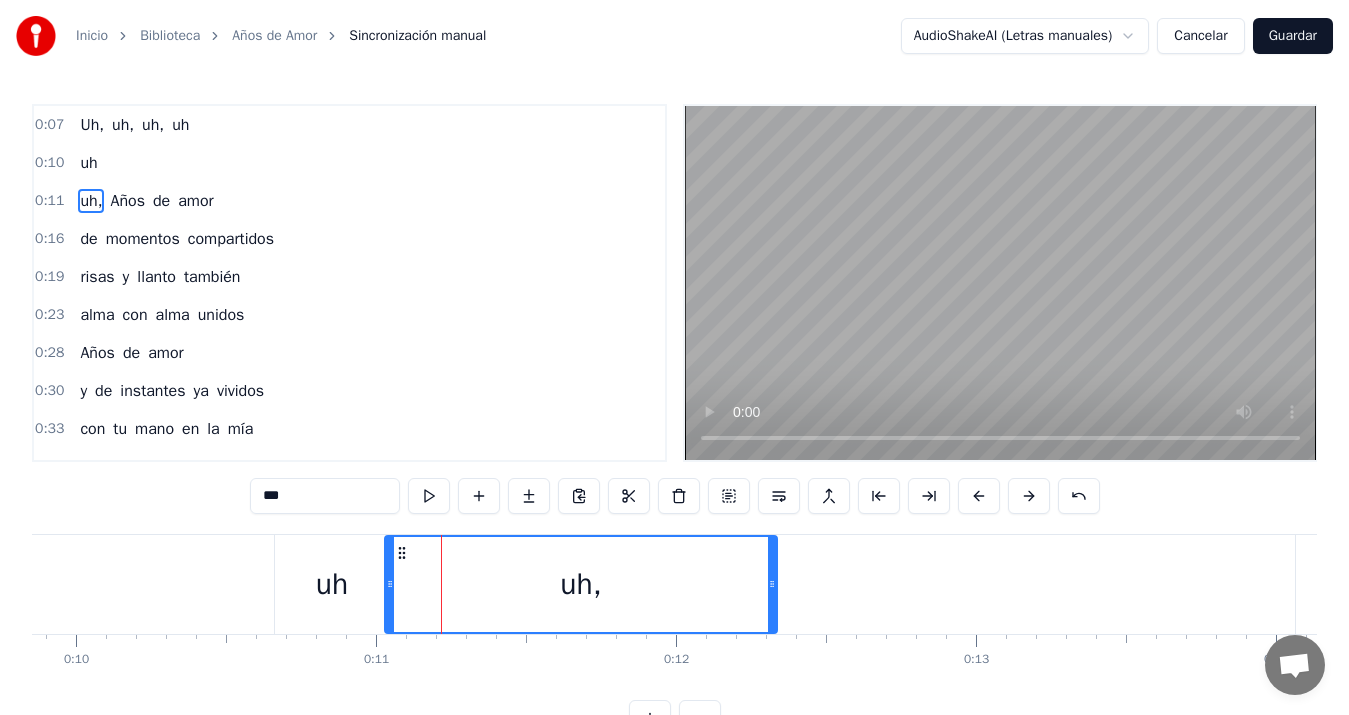 click on "uh" at bounding box center (332, 584) 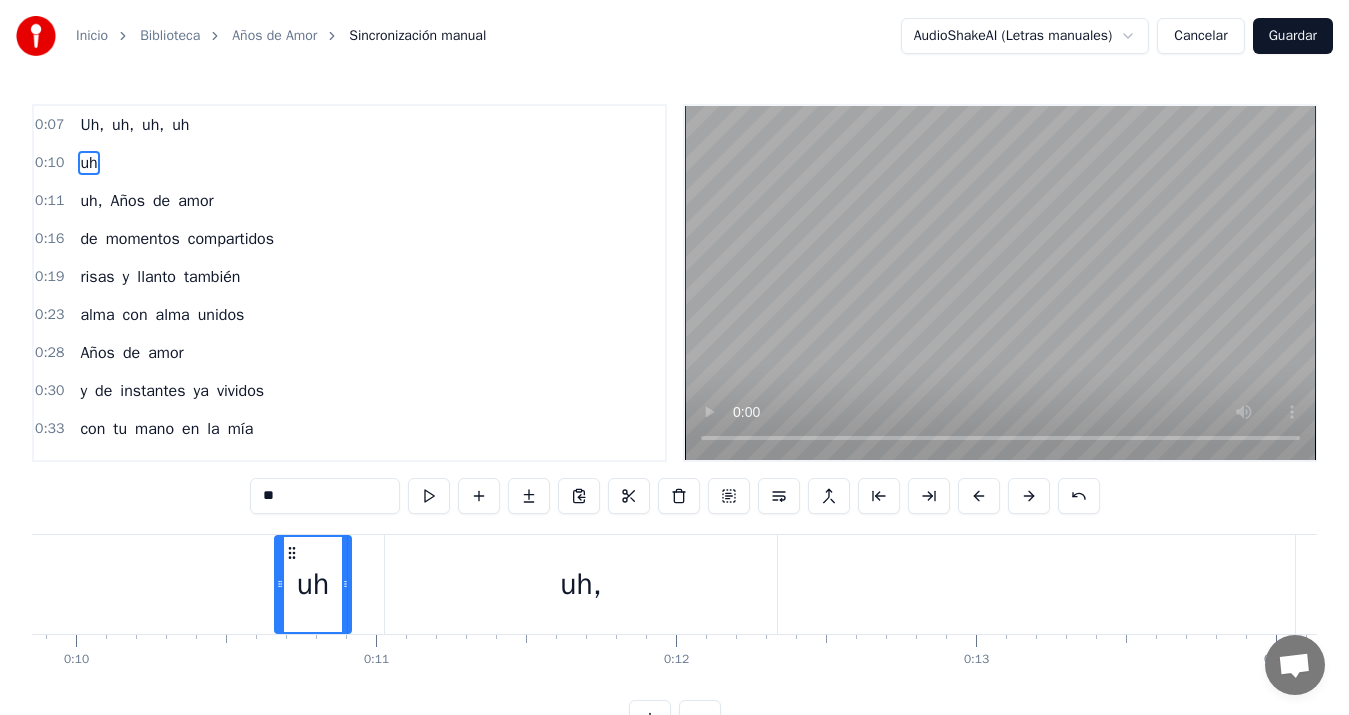 drag, startPoint x: 382, startPoint y: 582, endPoint x: 344, endPoint y: 580, distance: 38.052597 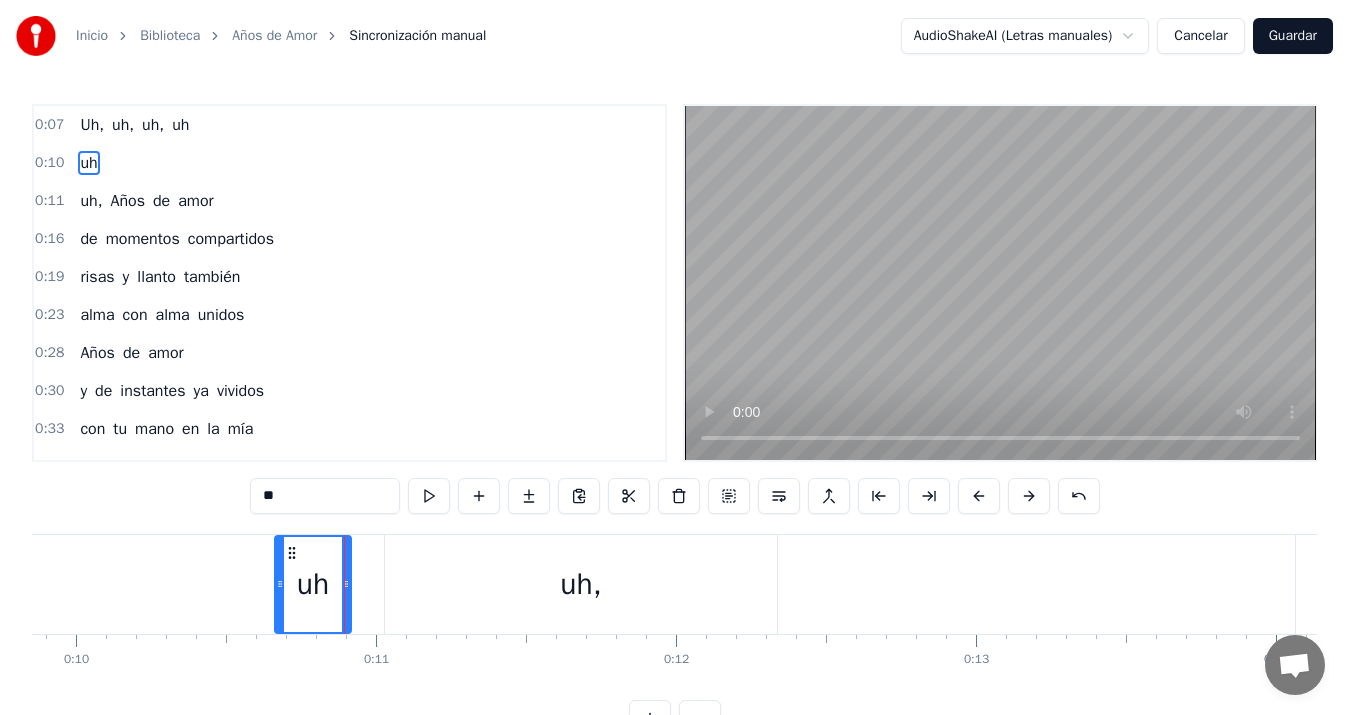 click on "uh," at bounding box center [581, 584] 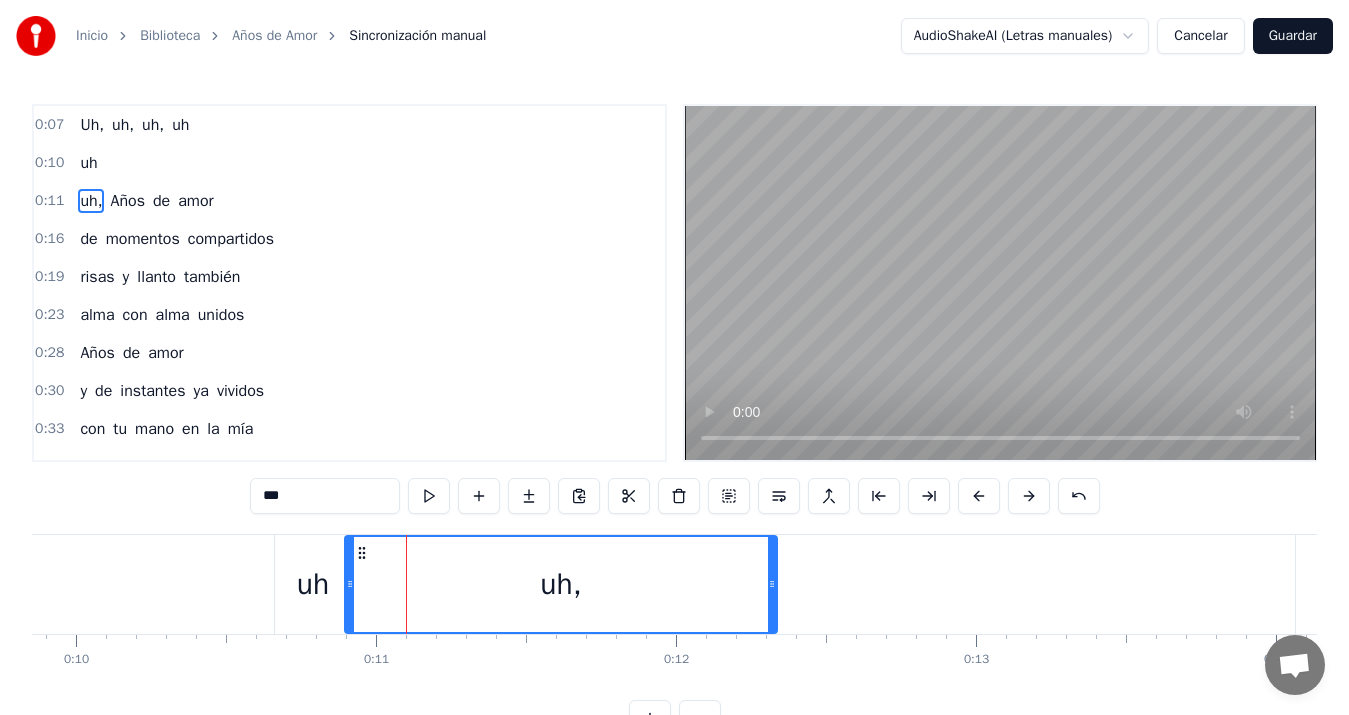 drag, startPoint x: 392, startPoint y: 583, endPoint x: 352, endPoint y: 583, distance: 40 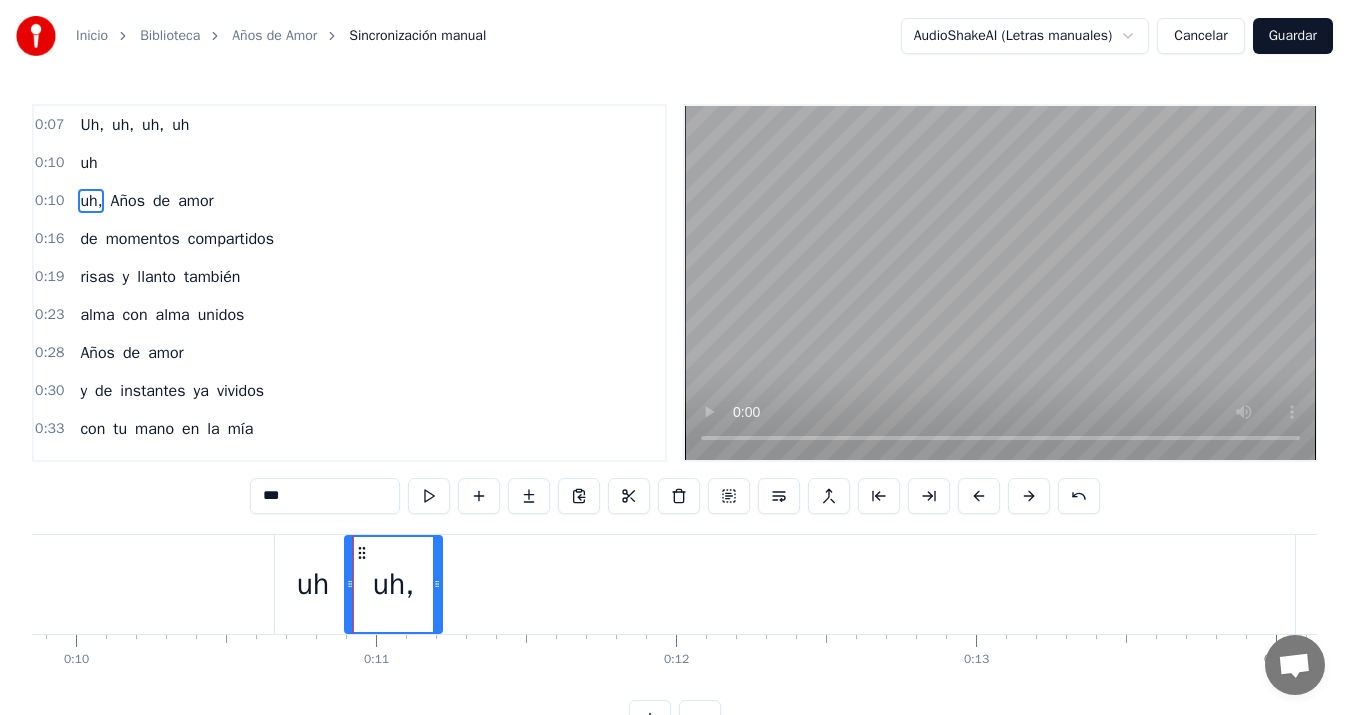 drag, startPoint x: 771, startPoint y: 582, endPoint x: 436, endPoint y: 568, distance: 335.29242 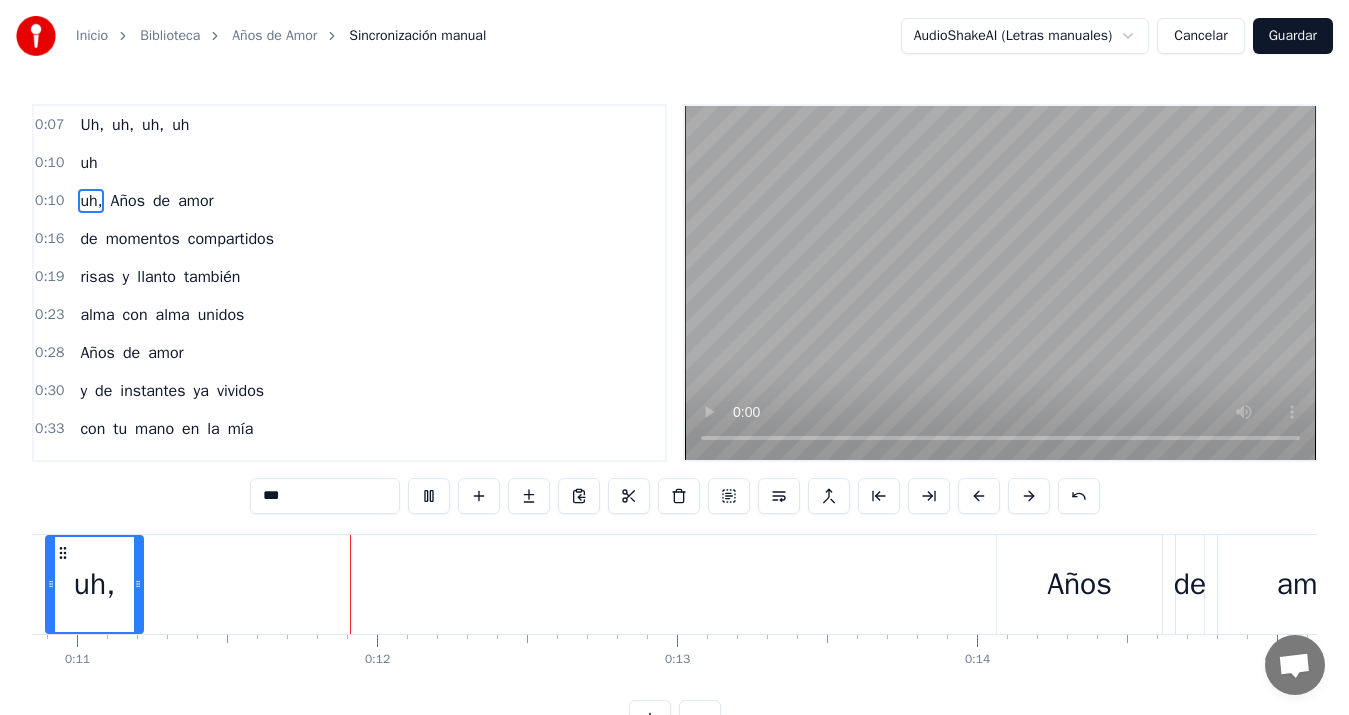 scroll, scrollTop: 0, scrollLeft: 3339, axis: horizontal 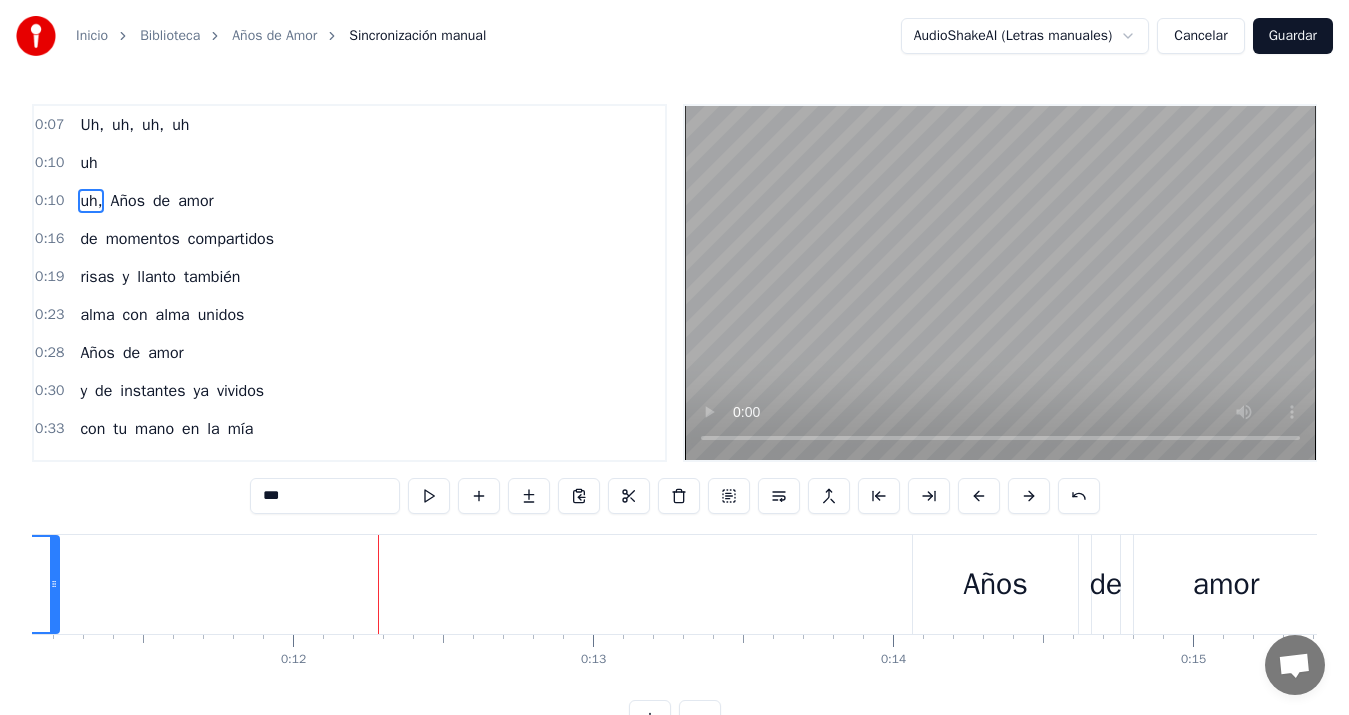 click on "uh," at bounding box center [91, 201] 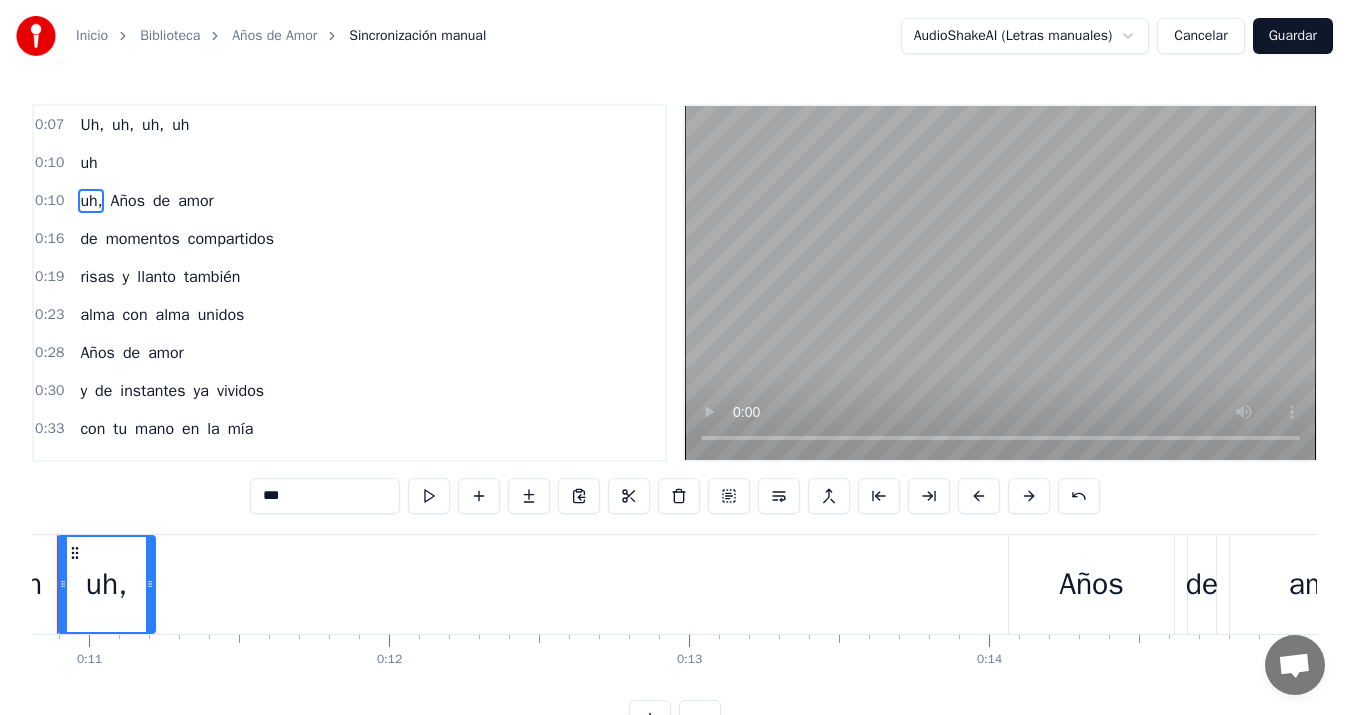 scroll, scrollTop: 0, scrollLeft: 3168, axis: horizontal 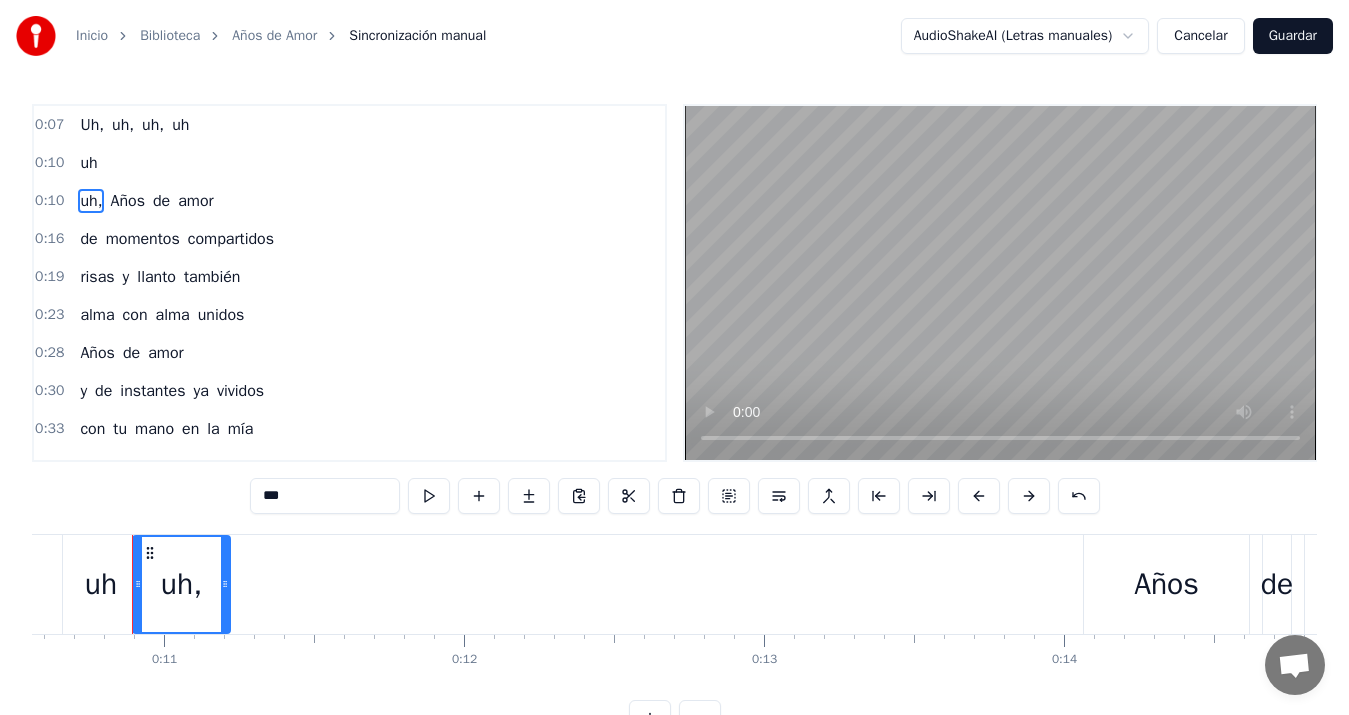 type on "****" 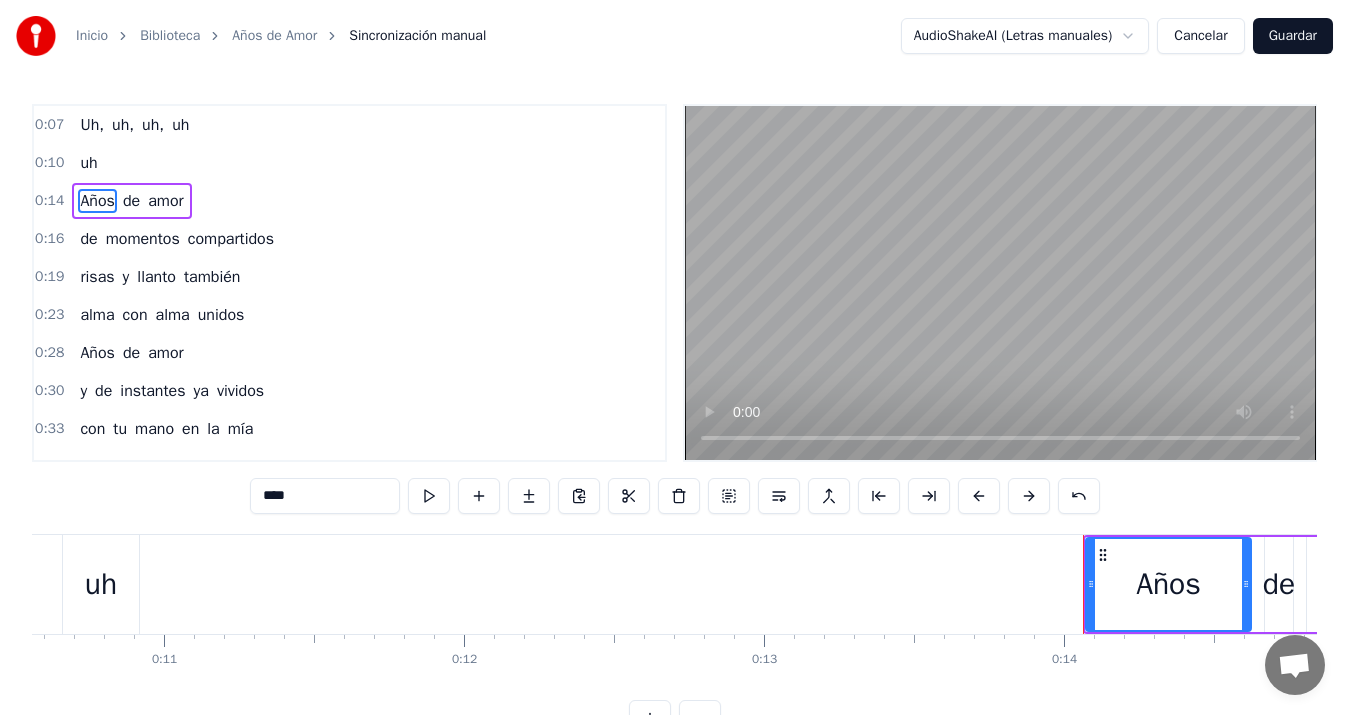 click on "0:10 uh" at bounding box center [349, 163] 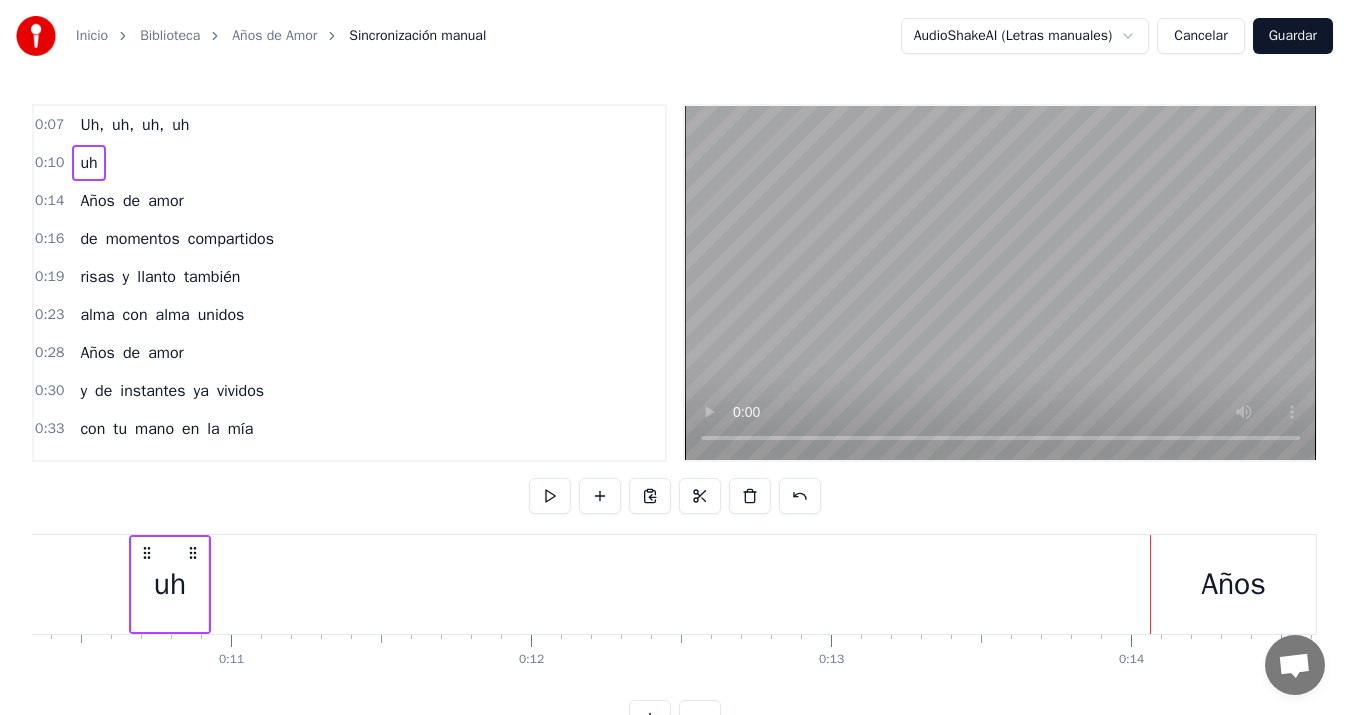 scroll, scrollTop: 0, scrollLeft: 3098, axis: horizontal 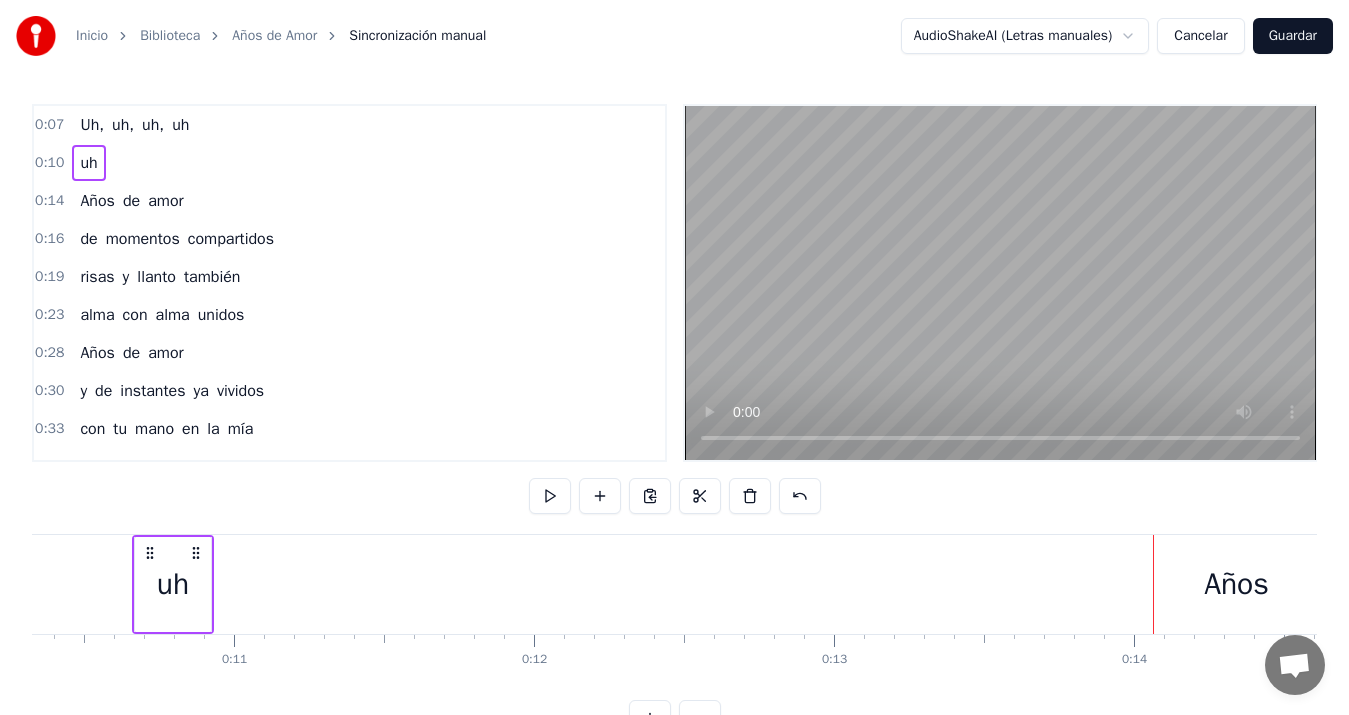 click on "uh" at bounding box center [88, 163] 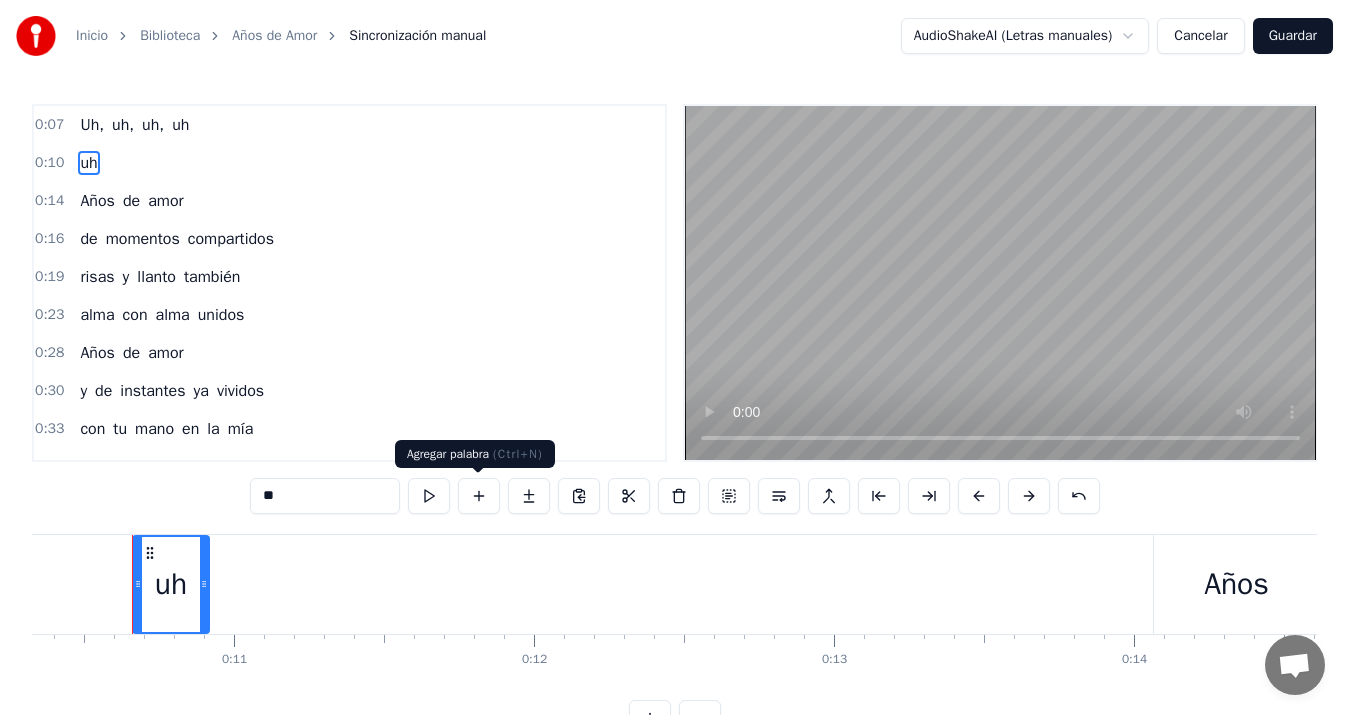 click at bounding box center (479, 496) 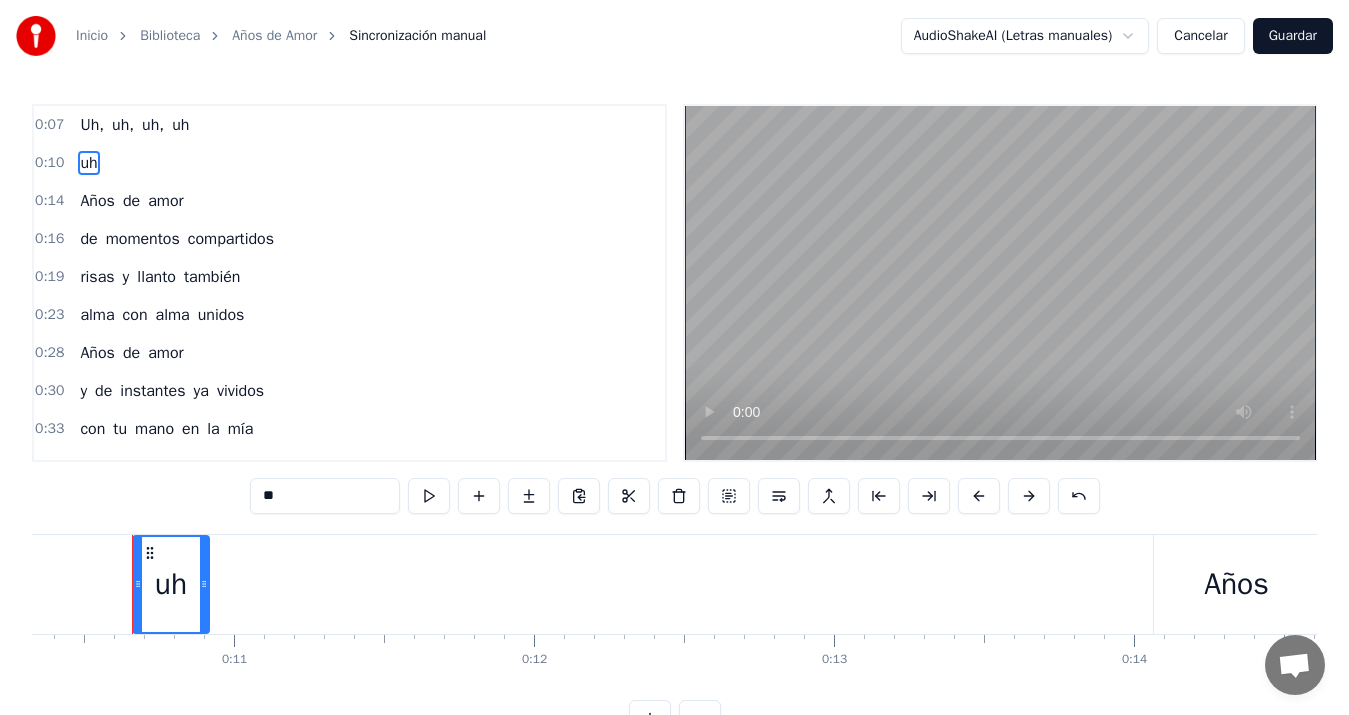click on "uh" at bounding box center (88, 163) 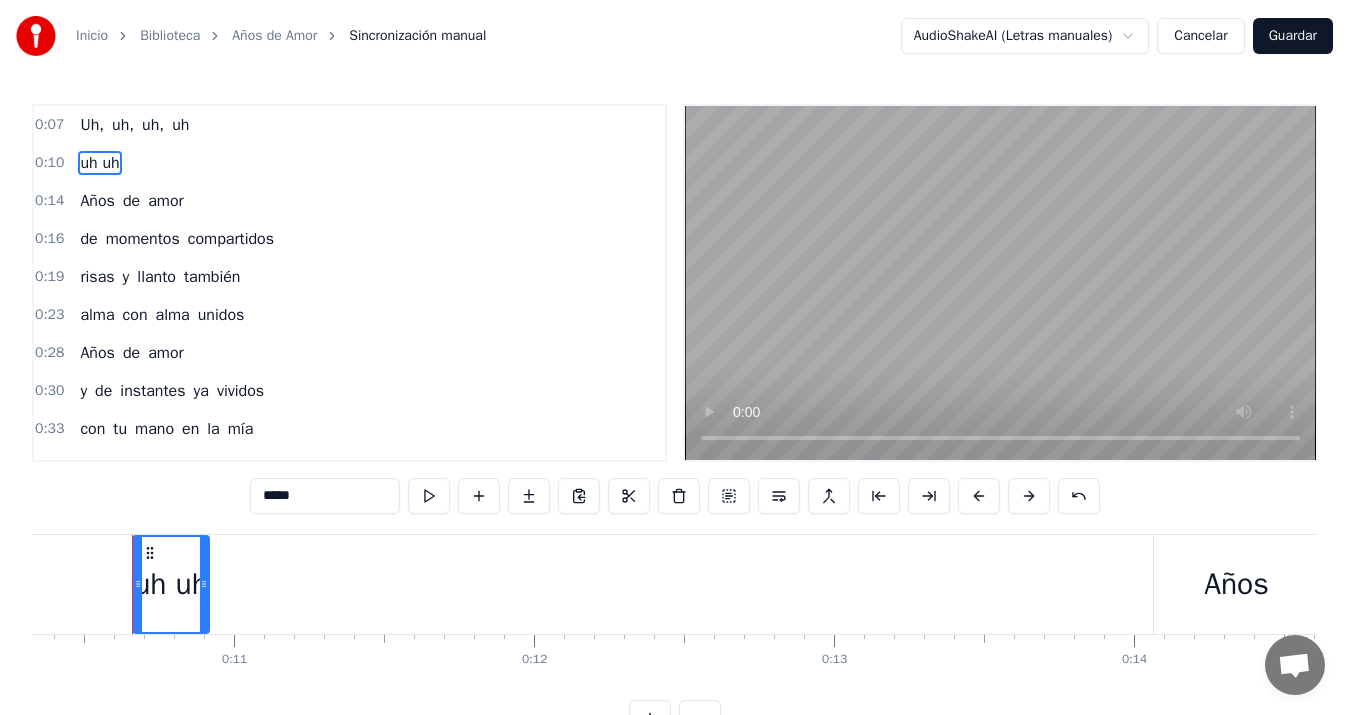 type on "*****" 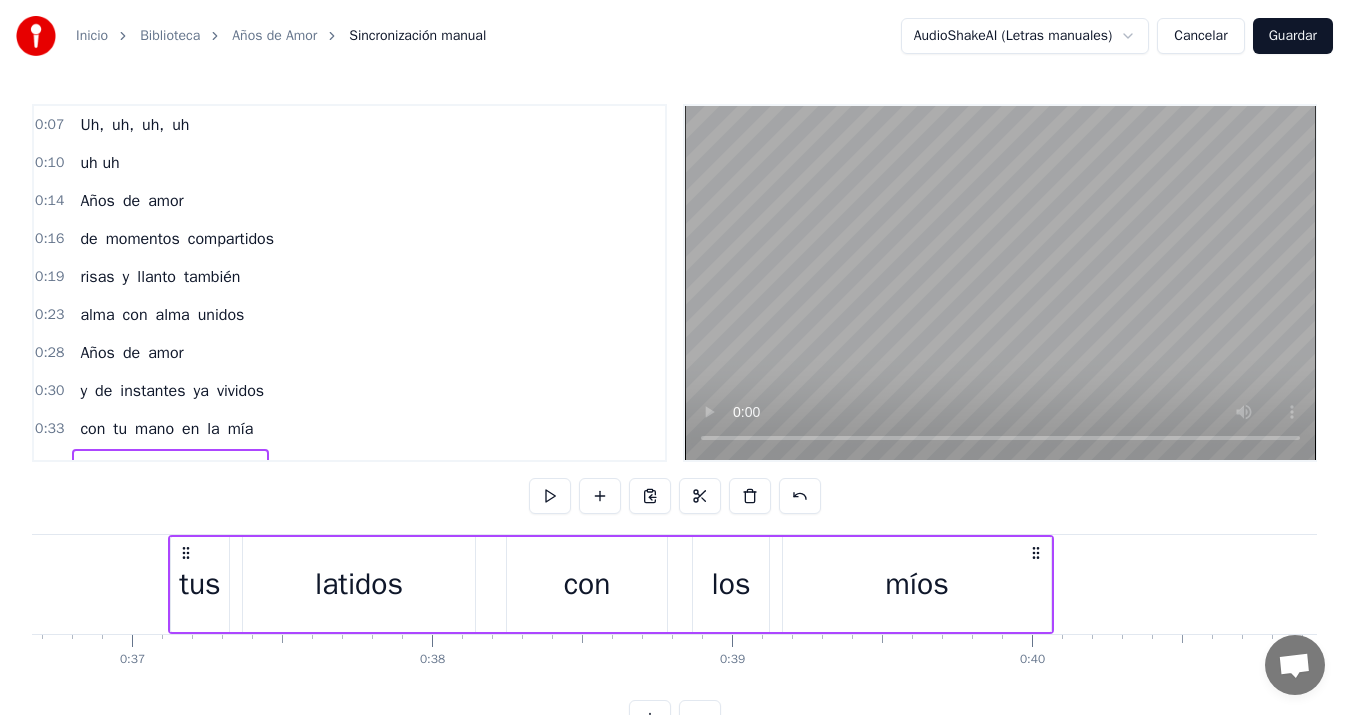 scroll, scrollTop: 0, scrollLeft: 11036, axis: horizontal 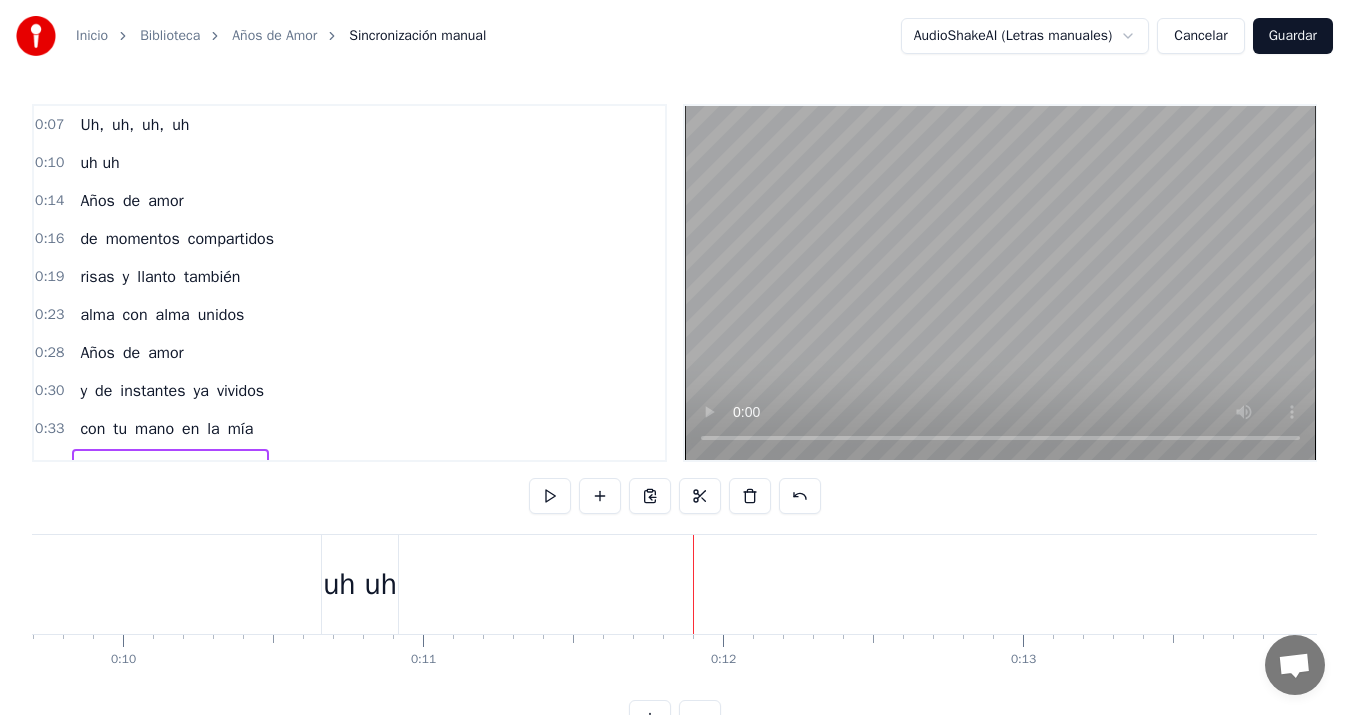 click on "uh uh" at bounding box center [360, 584] 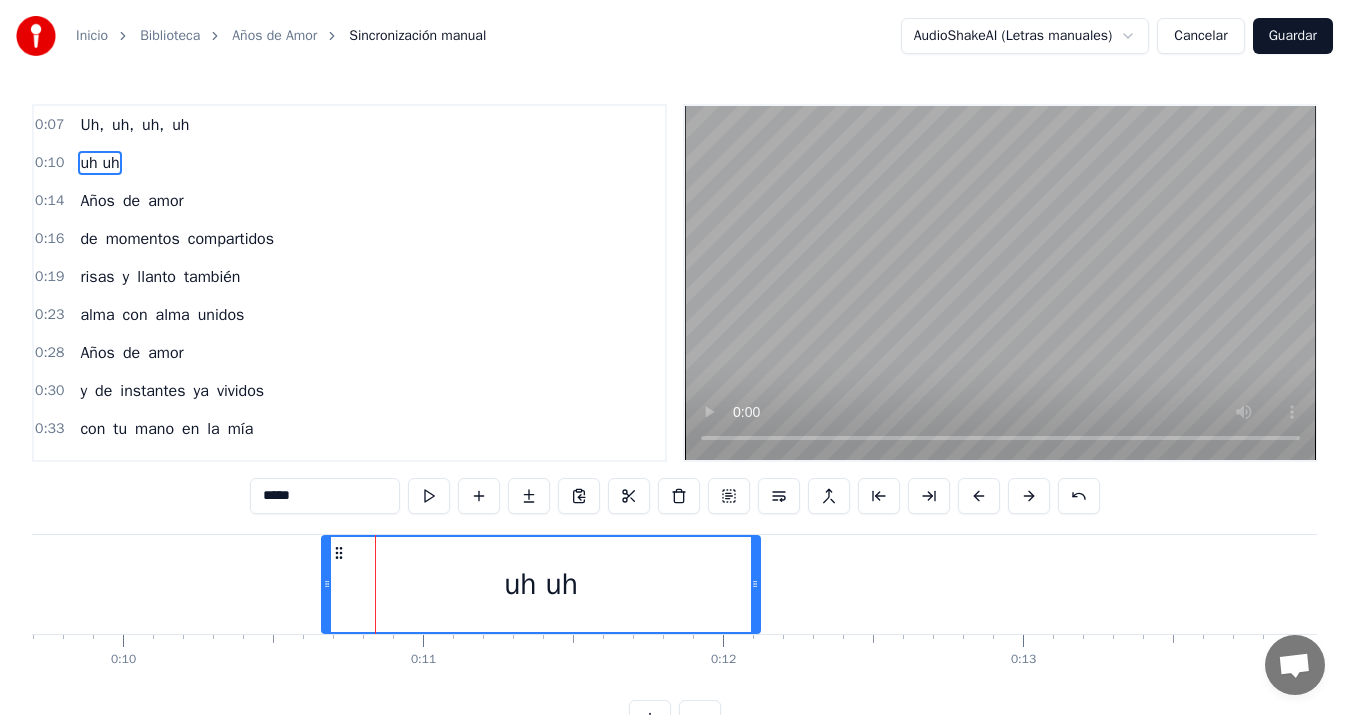 drag, startPoint x: 389, startPoint y: 585, endPoint x: 751, endPoint y: 604, distance: 362.4983 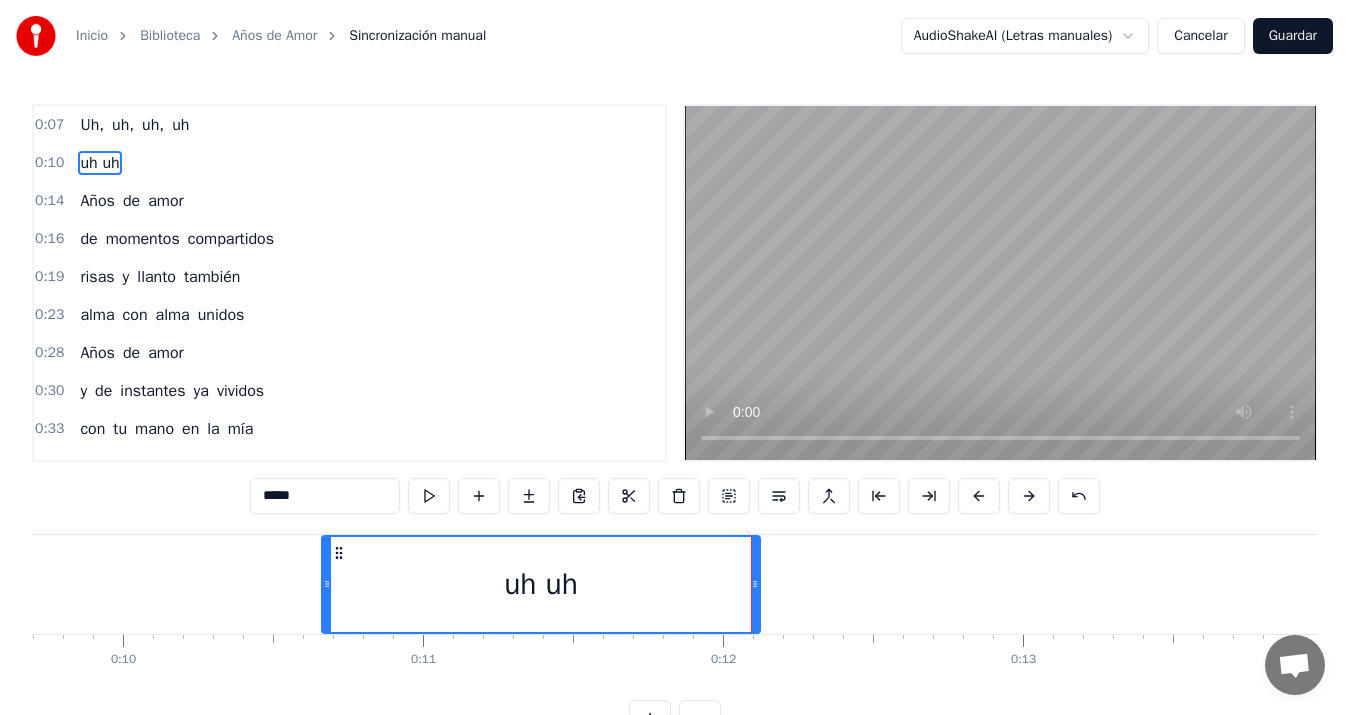 click on "uh uh" at bounding box center [99, 163] 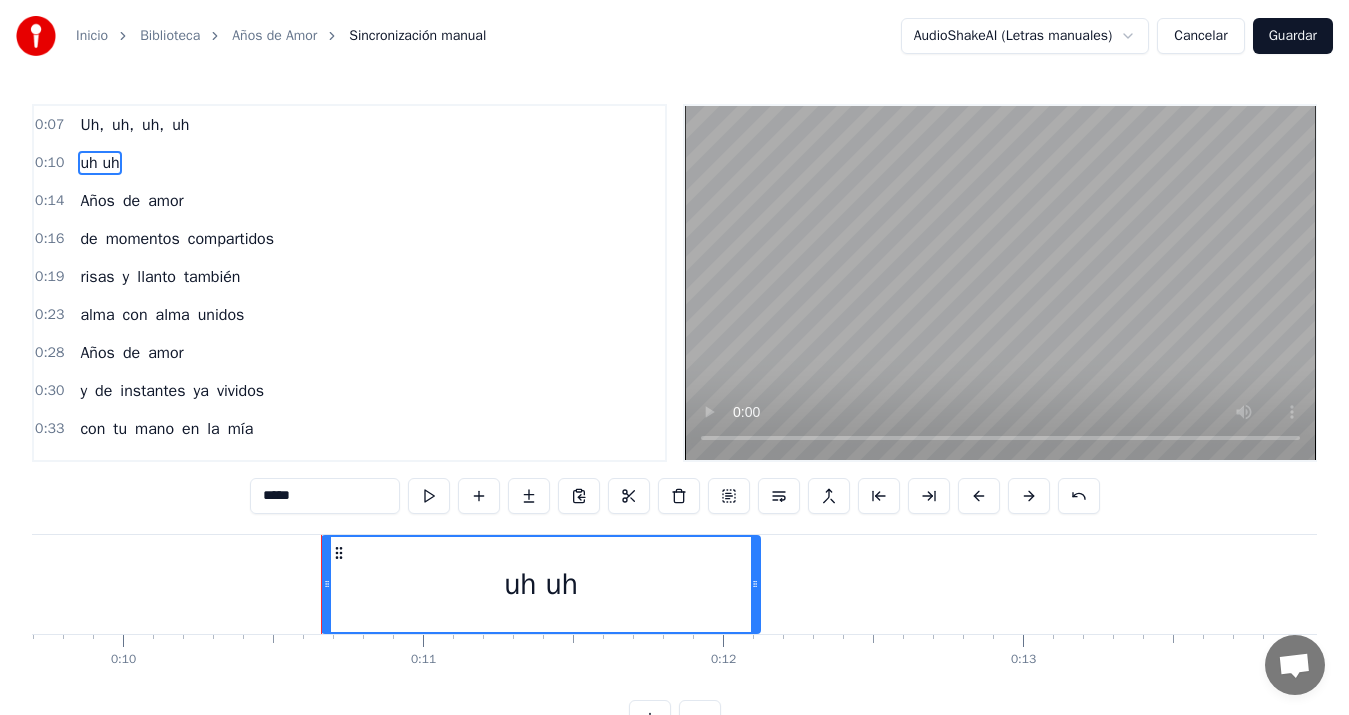 click on "*****" at bounding box center [325, 496] 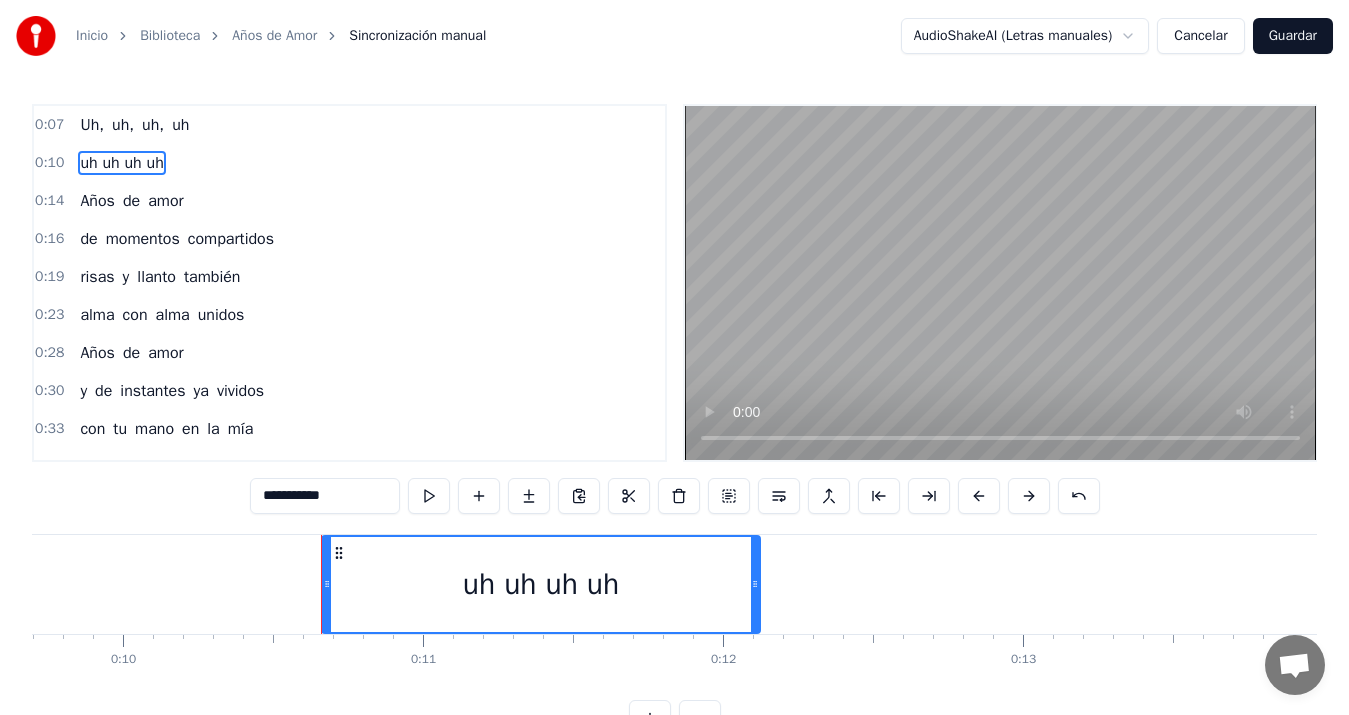 type on "**********" 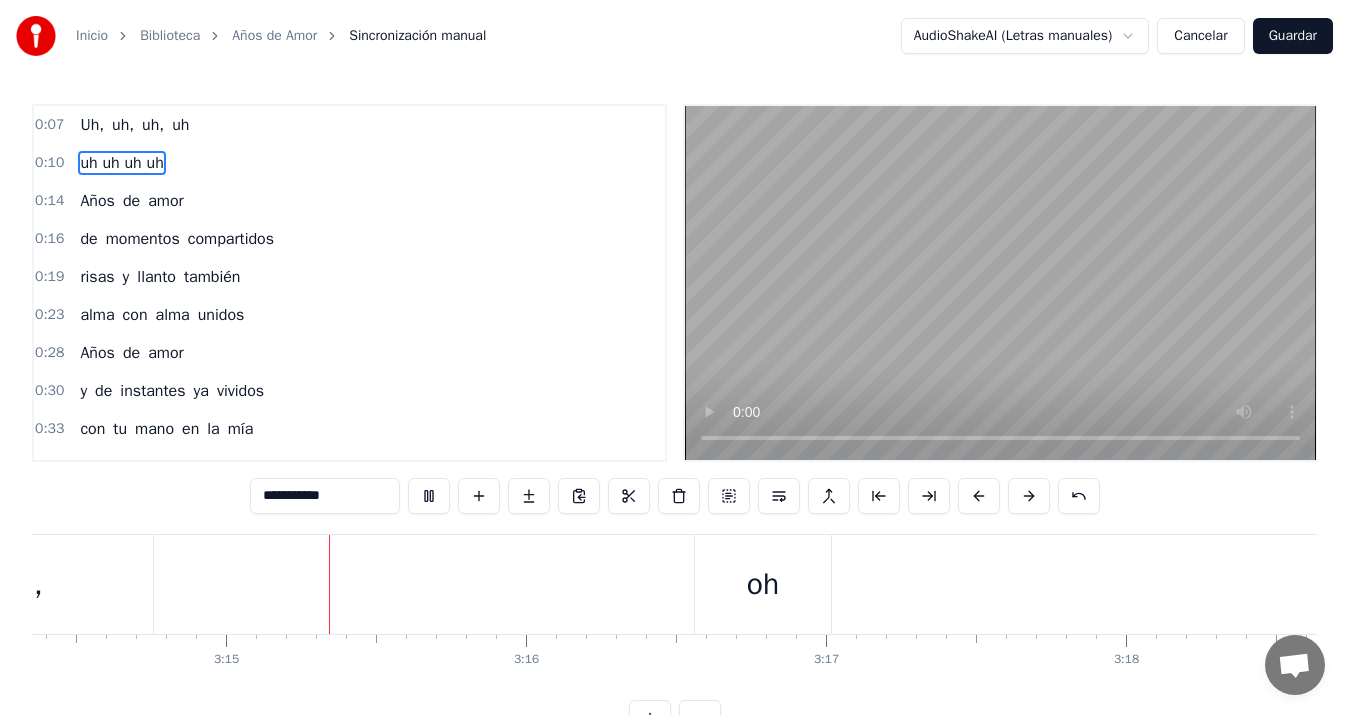 scroll, scrollTop: 0, scrollLeft: 58307, axis: horizontal 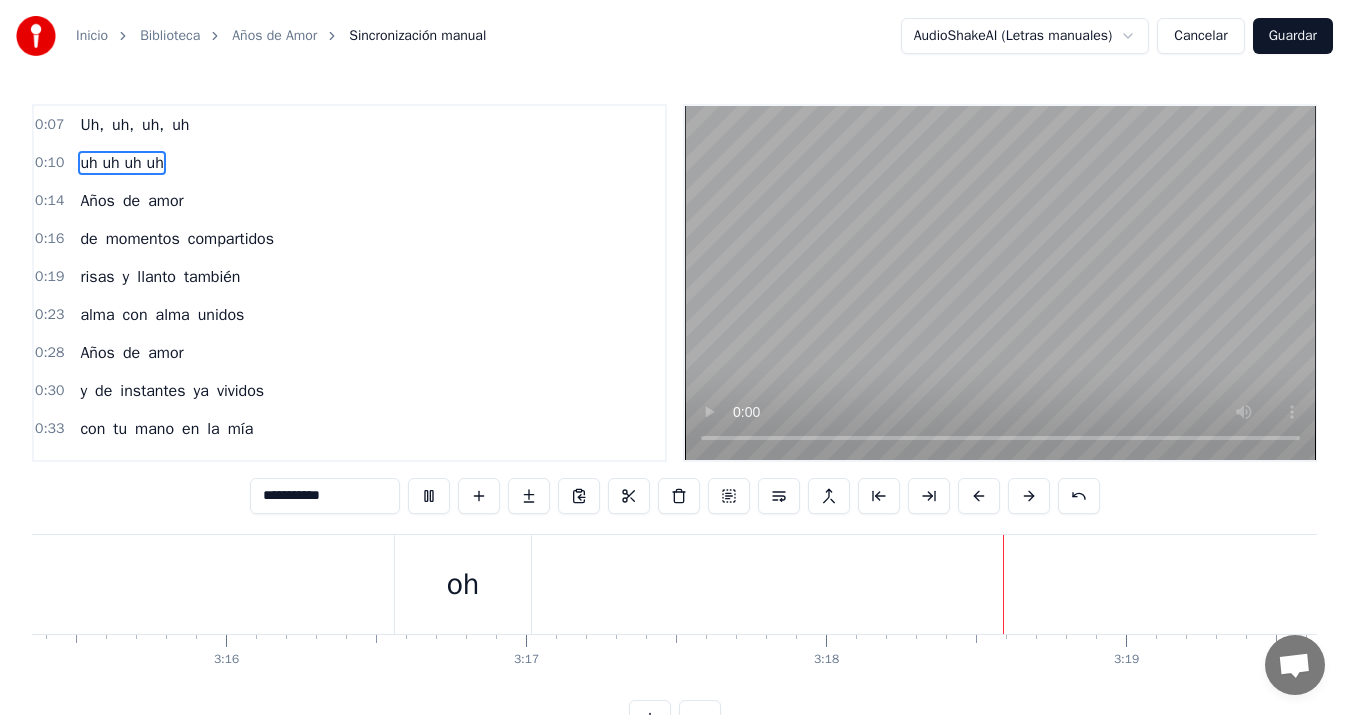 click on "Guardar" at bounding box center [1293, 36] 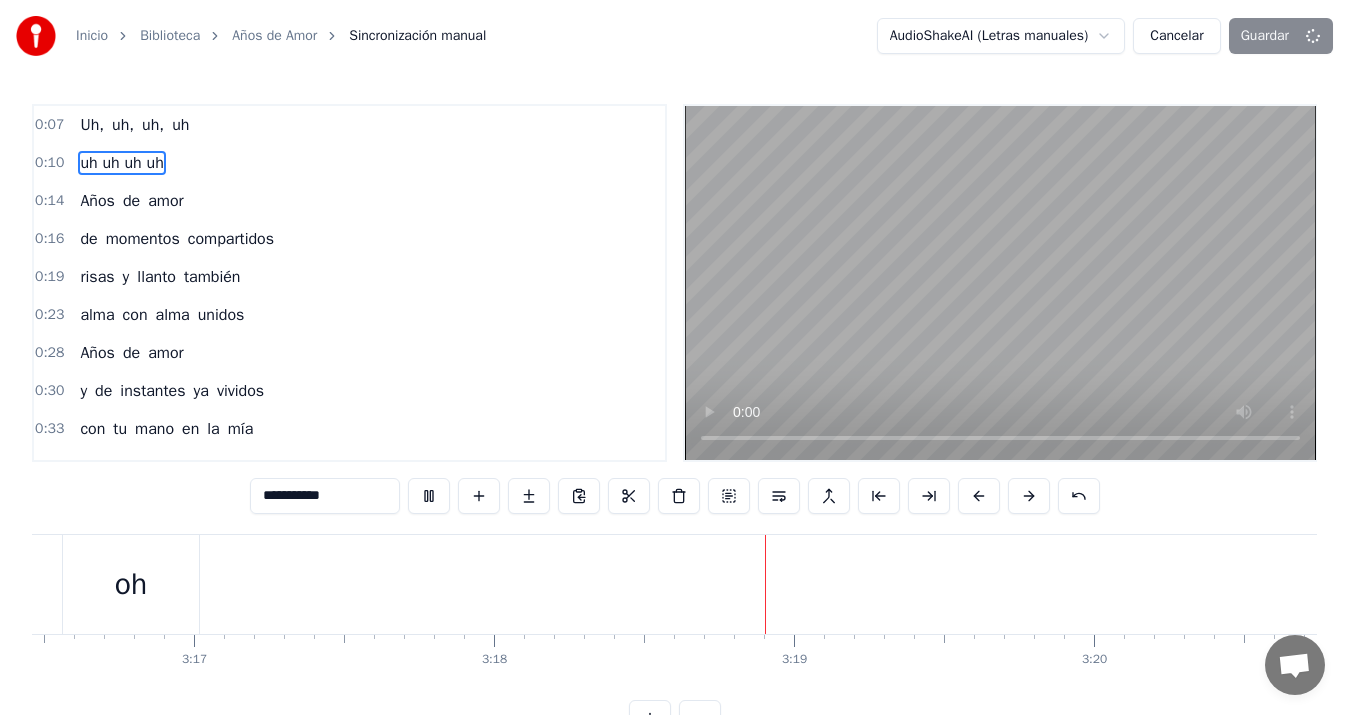 scroll, scrollTop: 0, scrollLeft: 59420, axis: horizontal 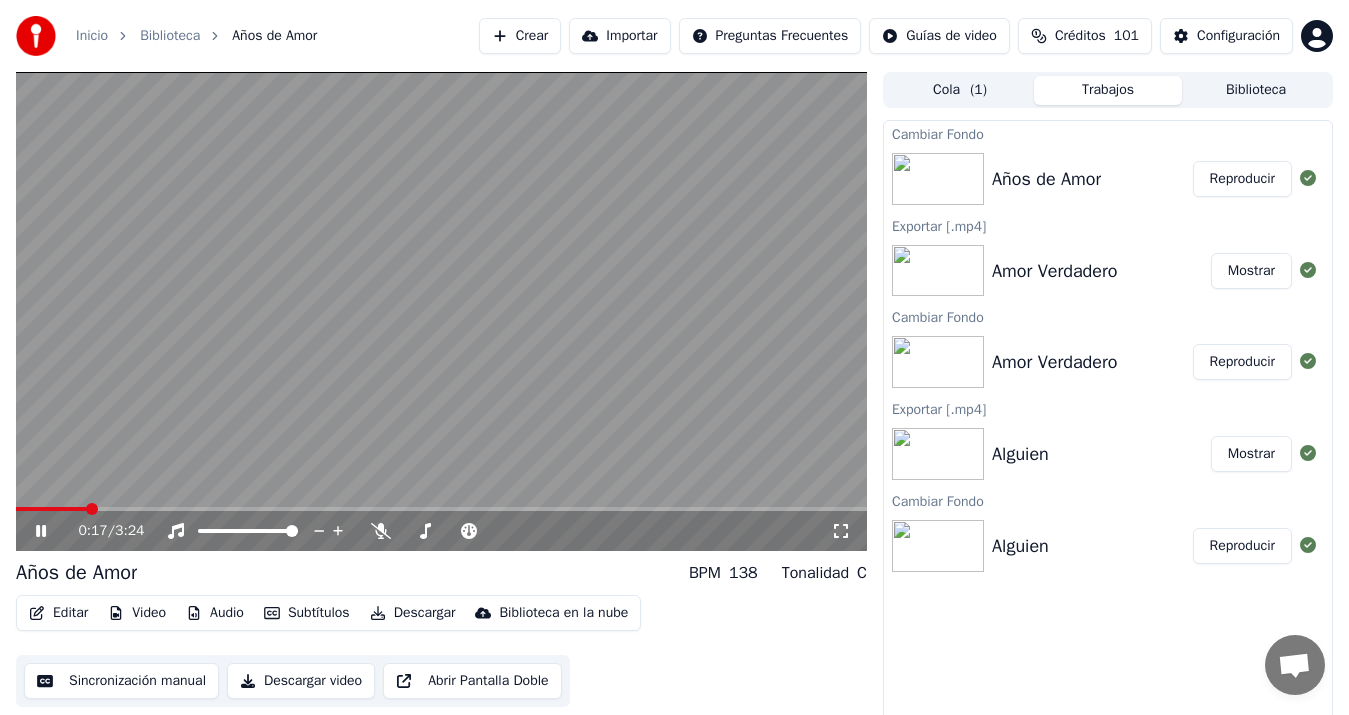click 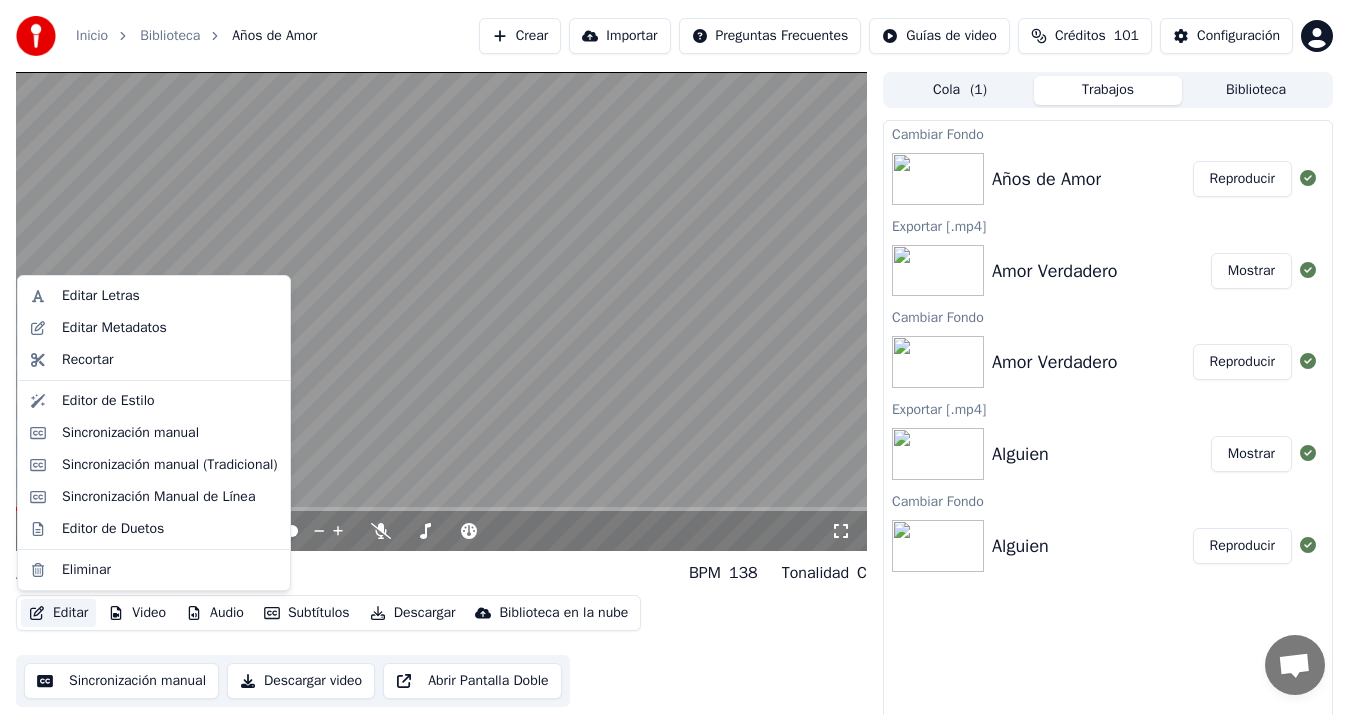 click on "Editar" at bounding box center [58, 613] 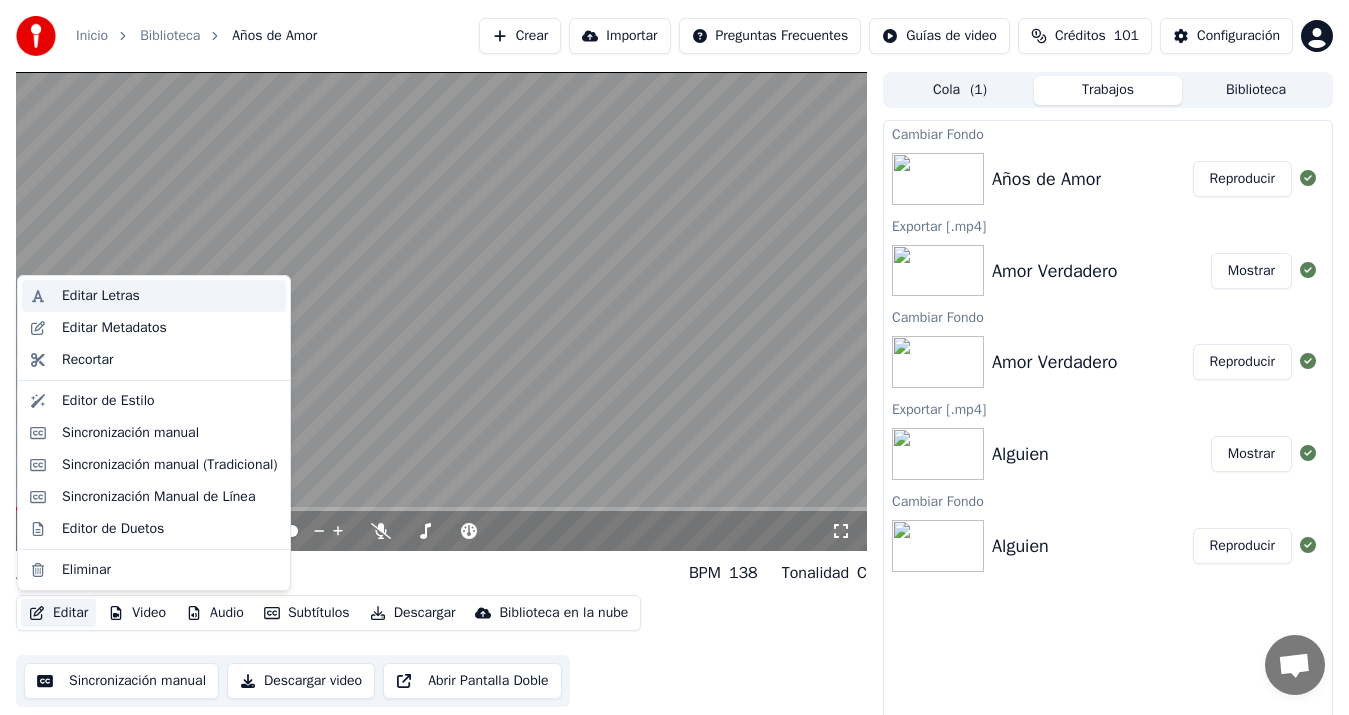 click on "Editar Letras" at bounding box center (101, 296) 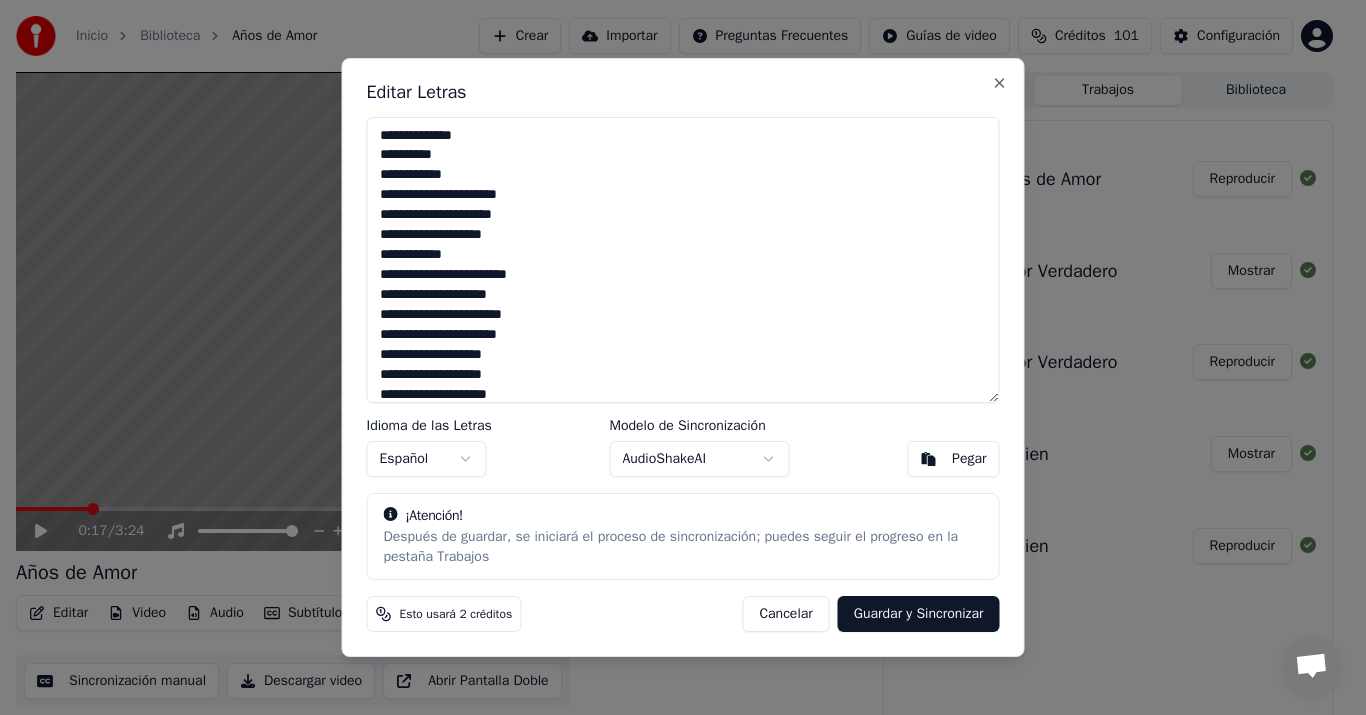 click at bounding box center [683, 260] 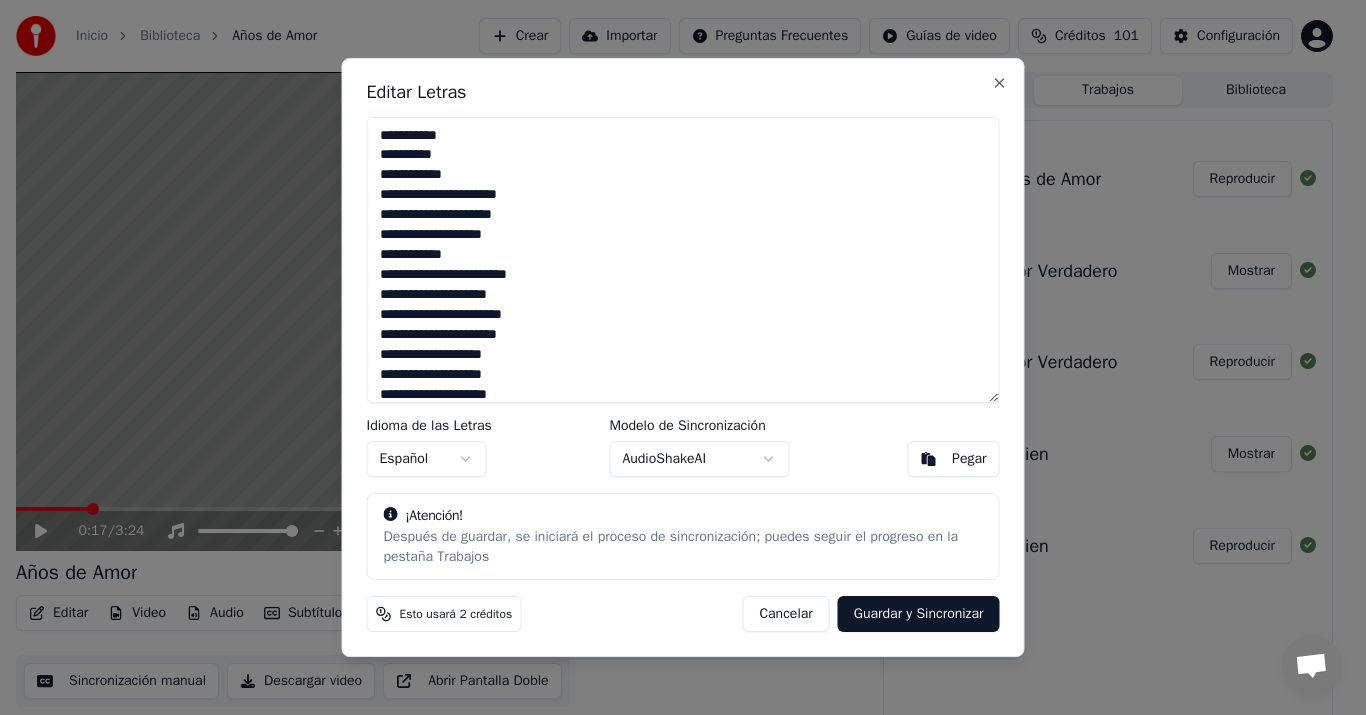 type on "**********" 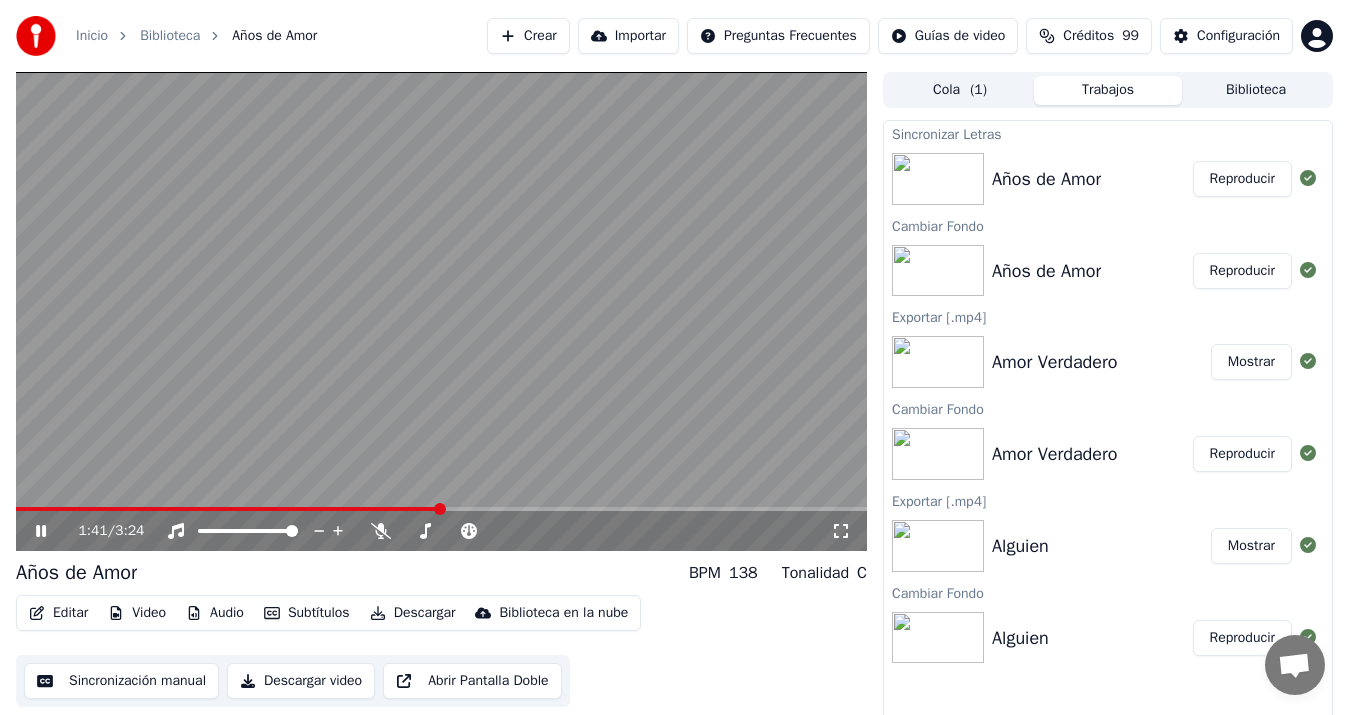 click 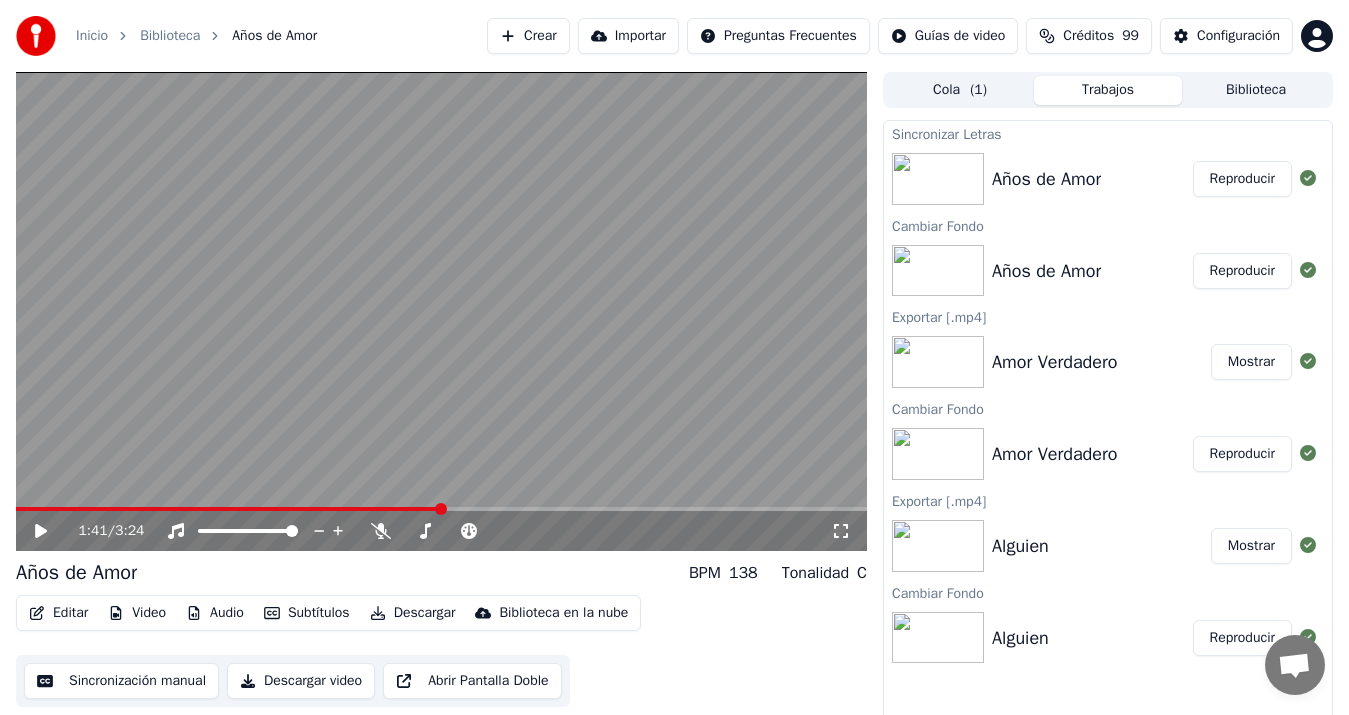 click on "1:41  /  3:24" at bounding box center (441, 531) 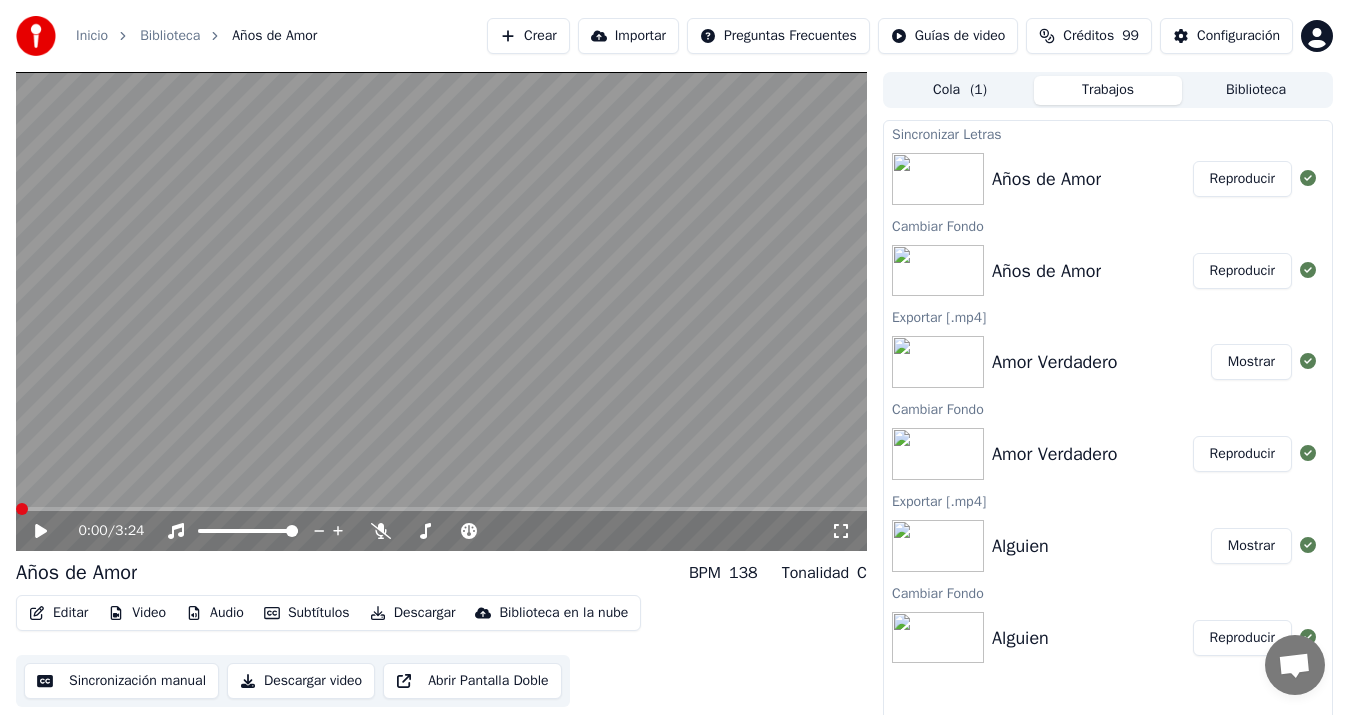 click at bounding box center [22, 509] 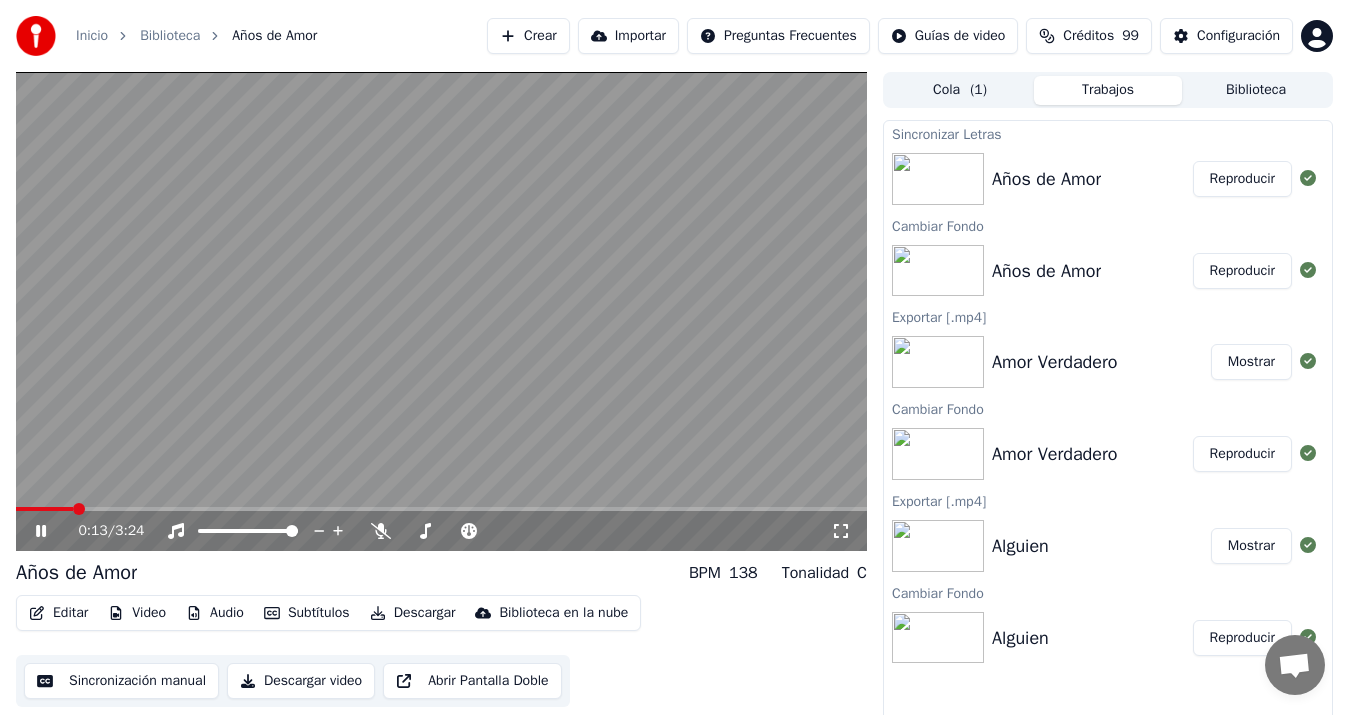 click on "0:13  /  3:24" at bounding box center (441, 531) 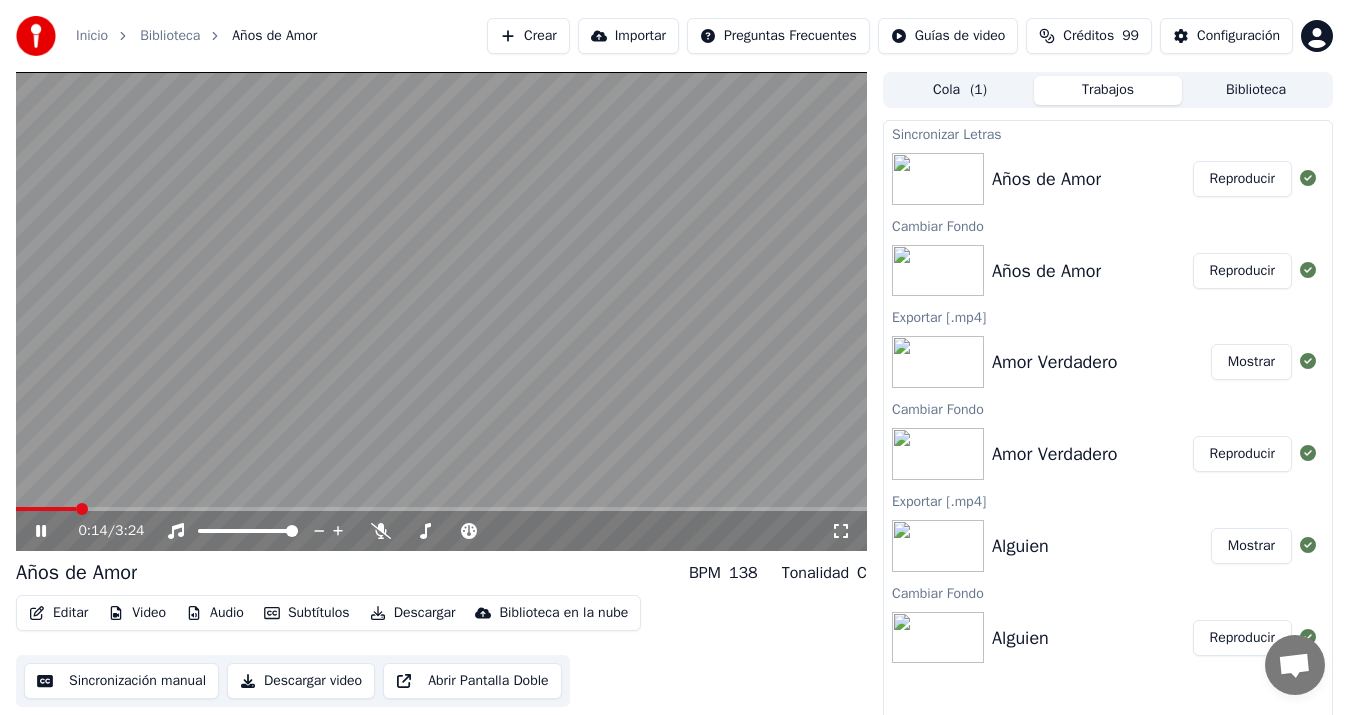 click 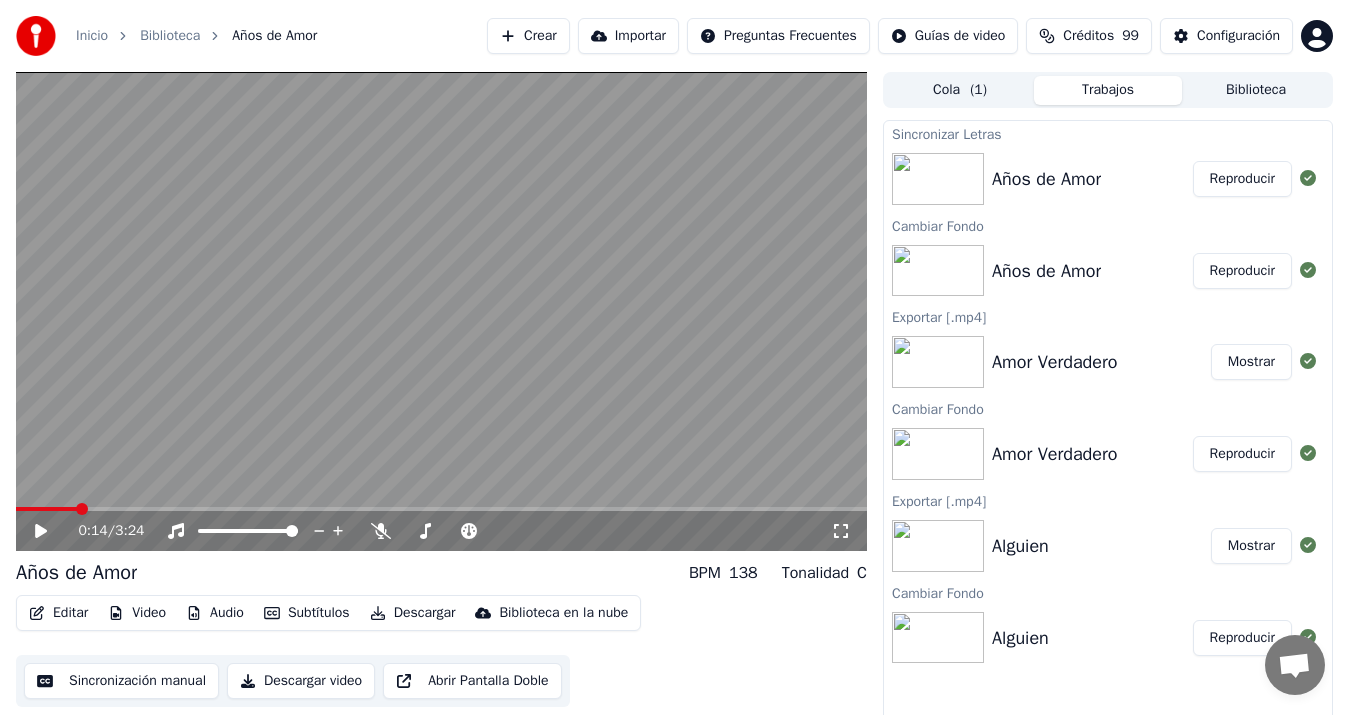 click on "Sincronización manual" at bounding box center [121, 681] 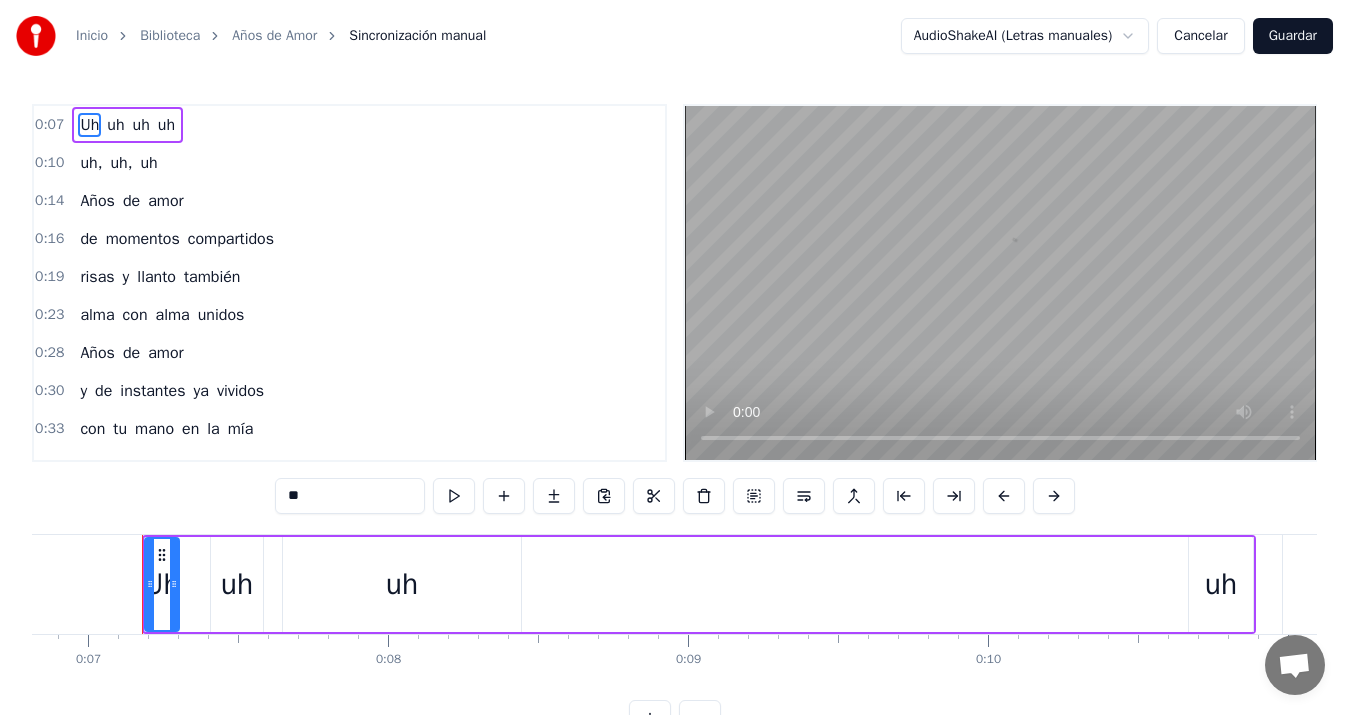 scroll, scrollTop: 0, scrollLeft: 2054, axis: horizontal 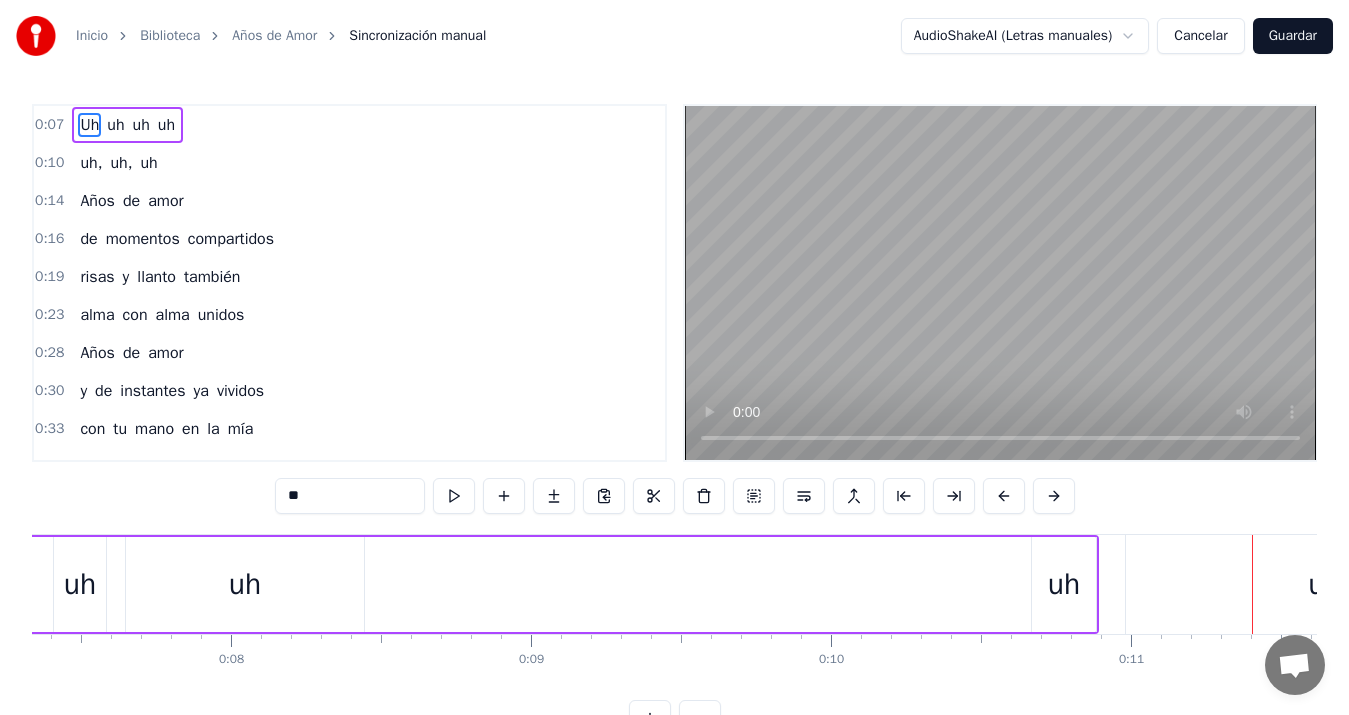 click on "uh" at bounding box center [245, 584] 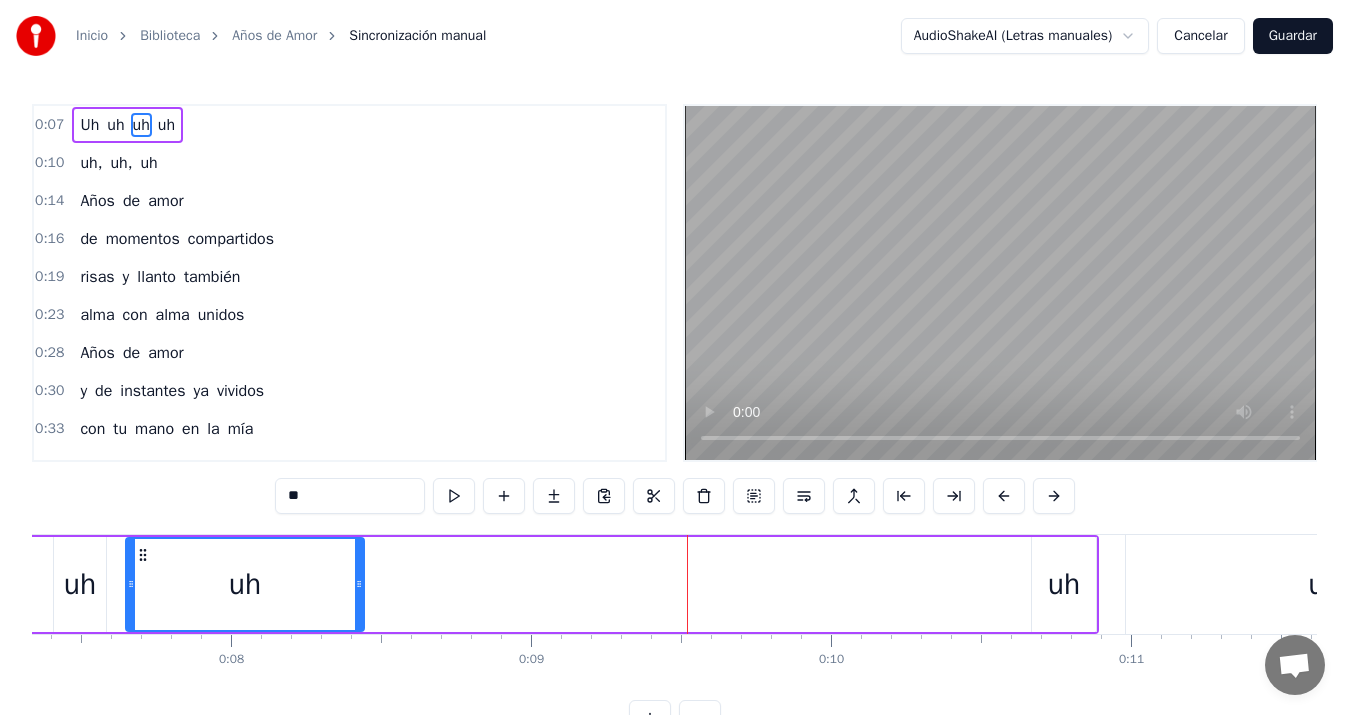 click on "uh" at bounding box center (245, 584) 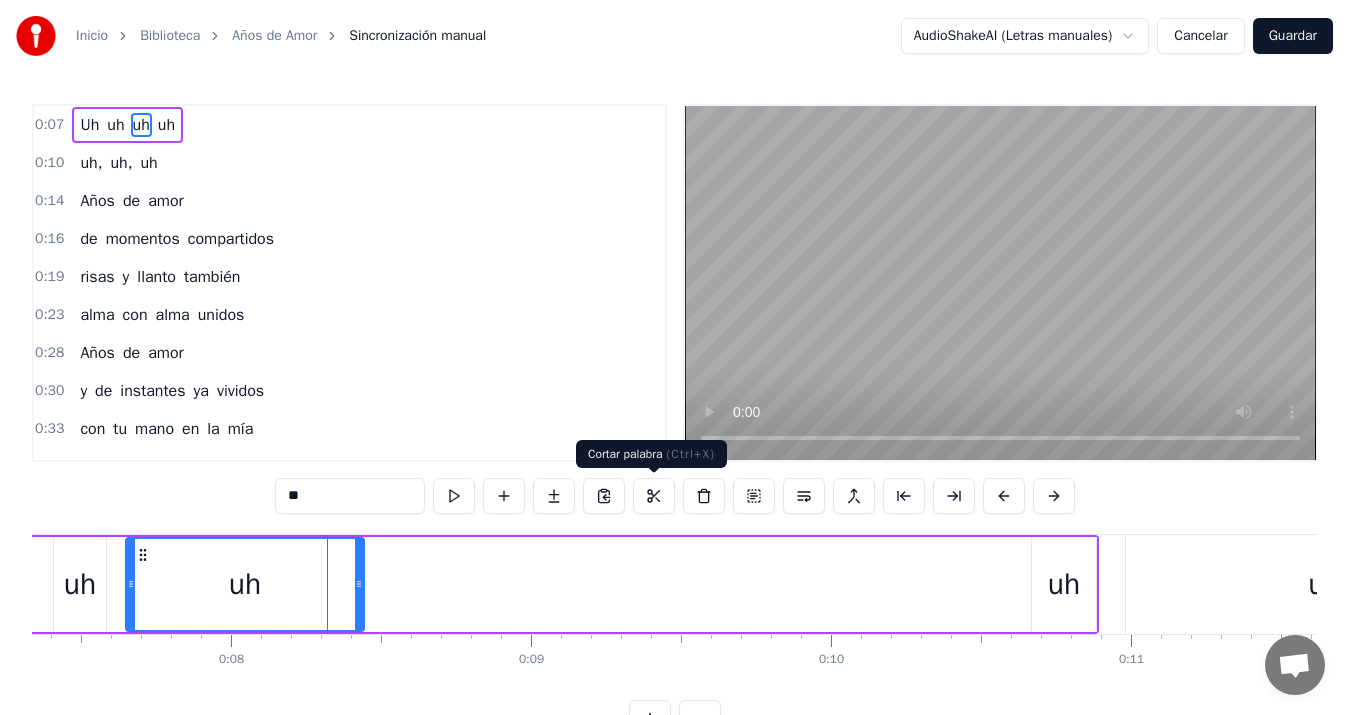 click at bounding box center [654, 496] 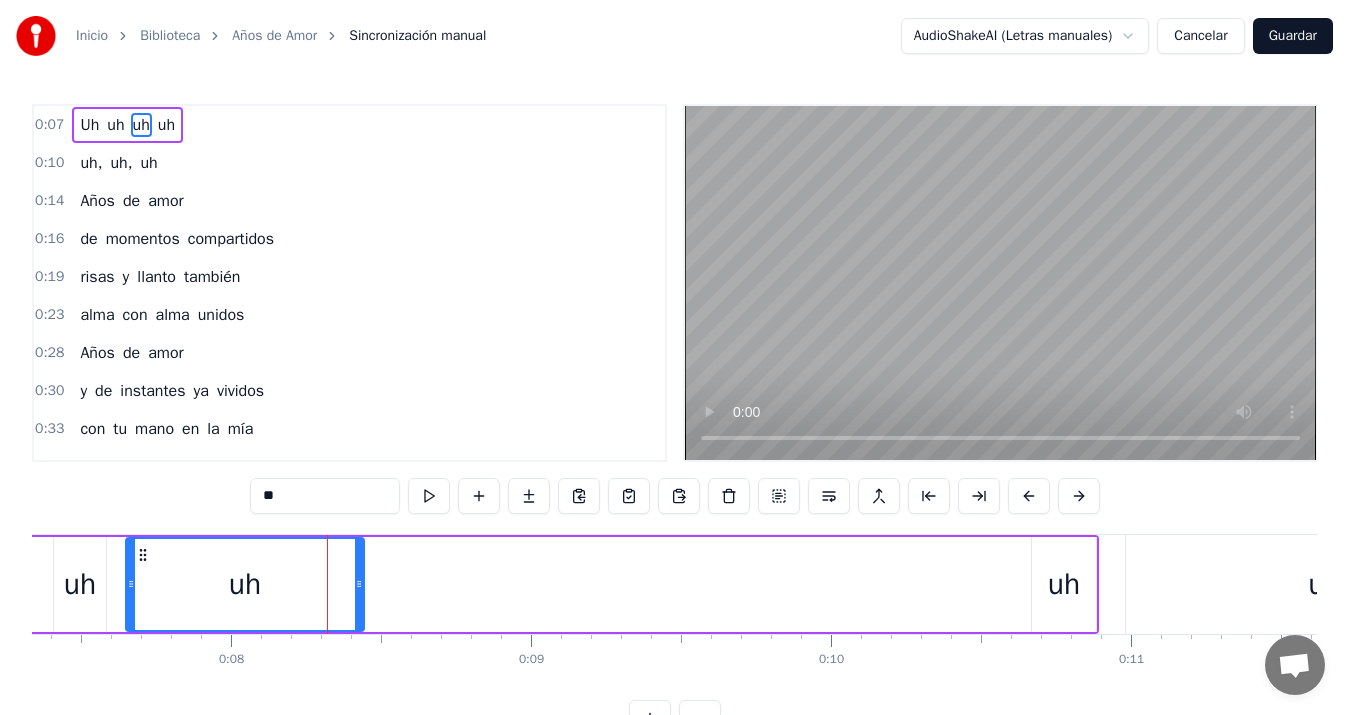 click on "Uh uh uh uh" at bounding box center (542, 584) 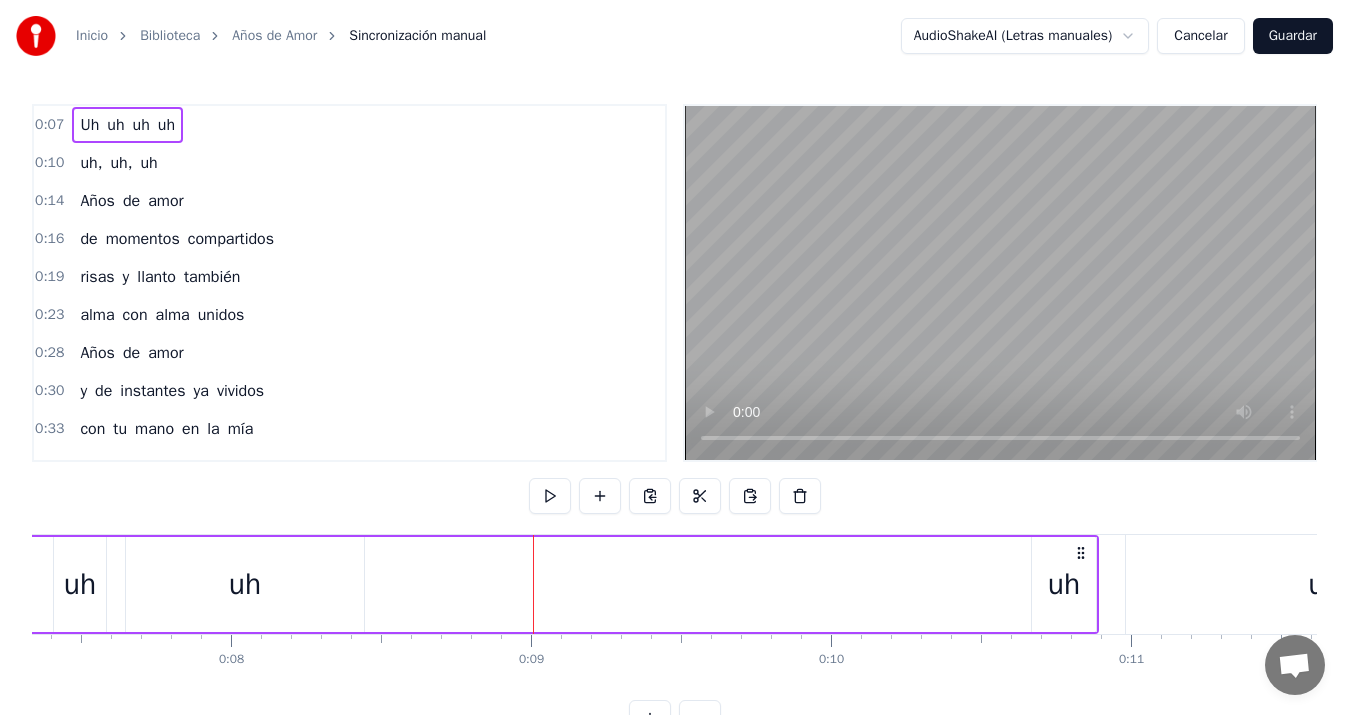 click on "Uh uh uh uh" at bounding box center [542, 584] 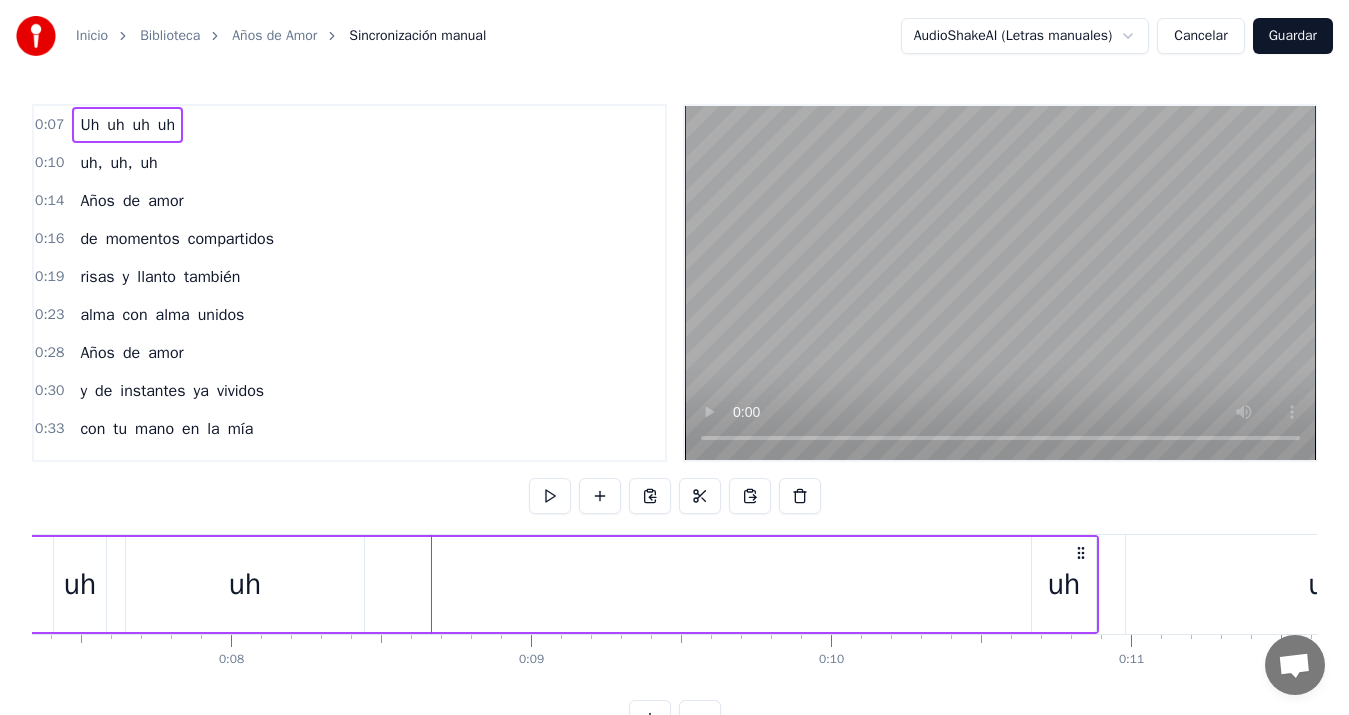 click on "uh" at bounding box center (245, 584) 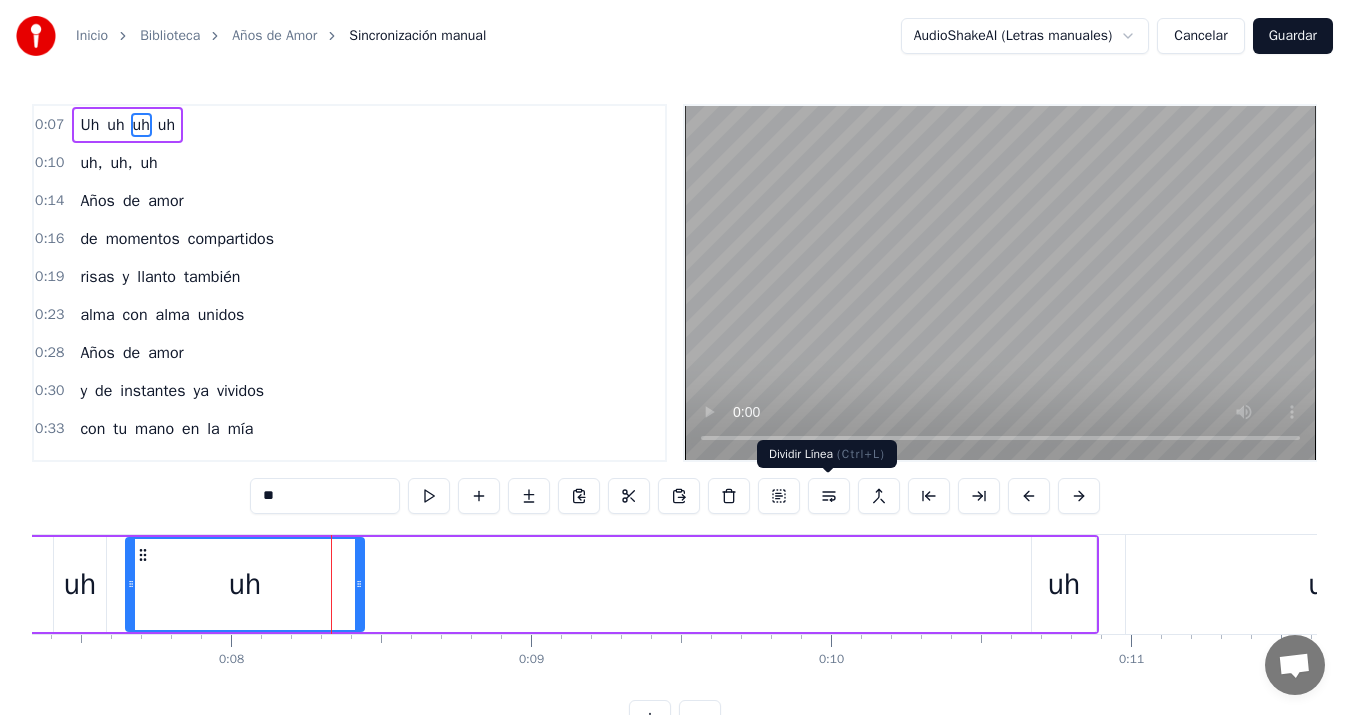 click at bounding box center (829, 496) 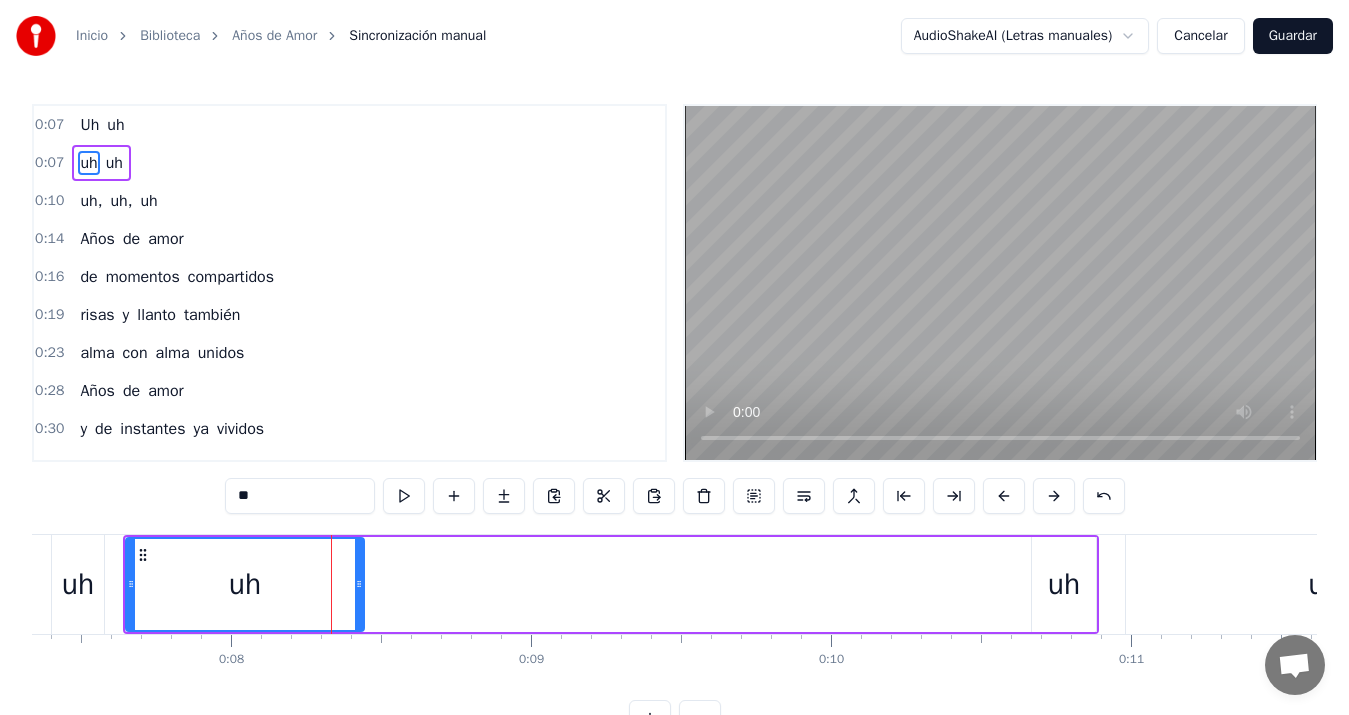 type 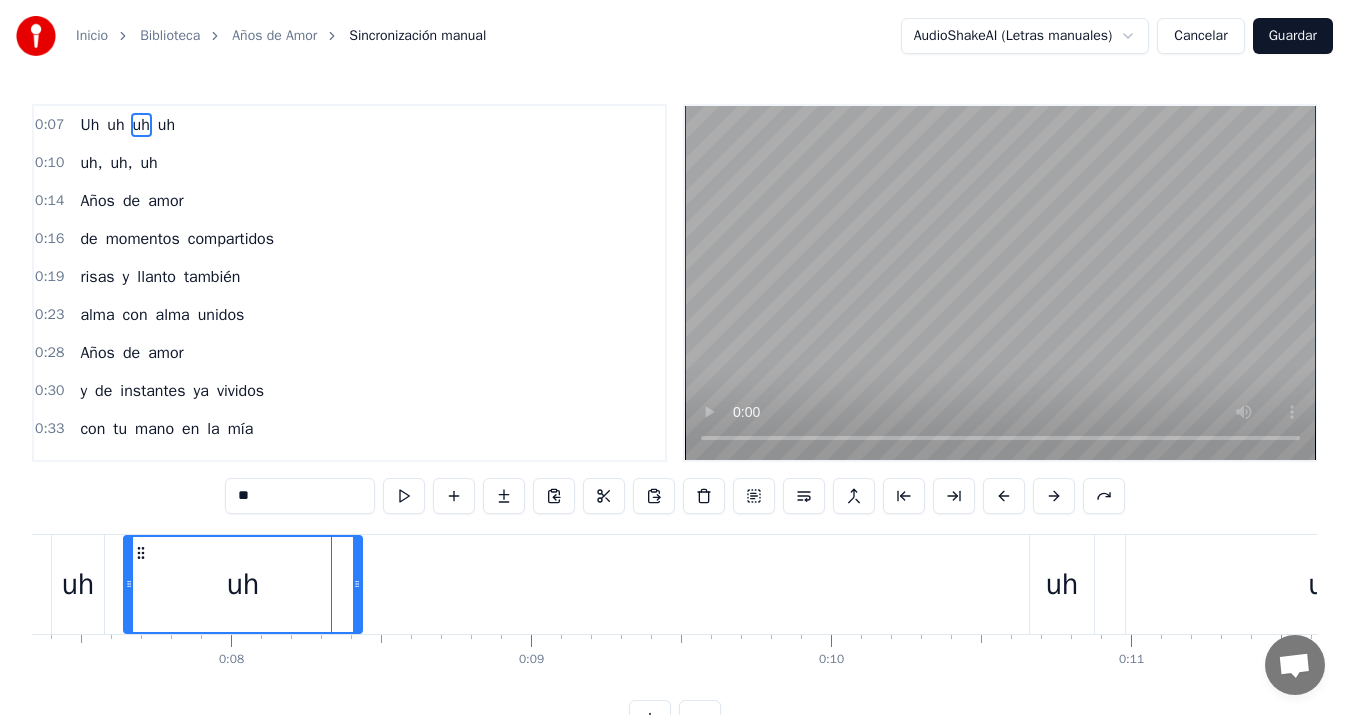 click on "Uh uh uh uh" at bounding box center [542, 584] 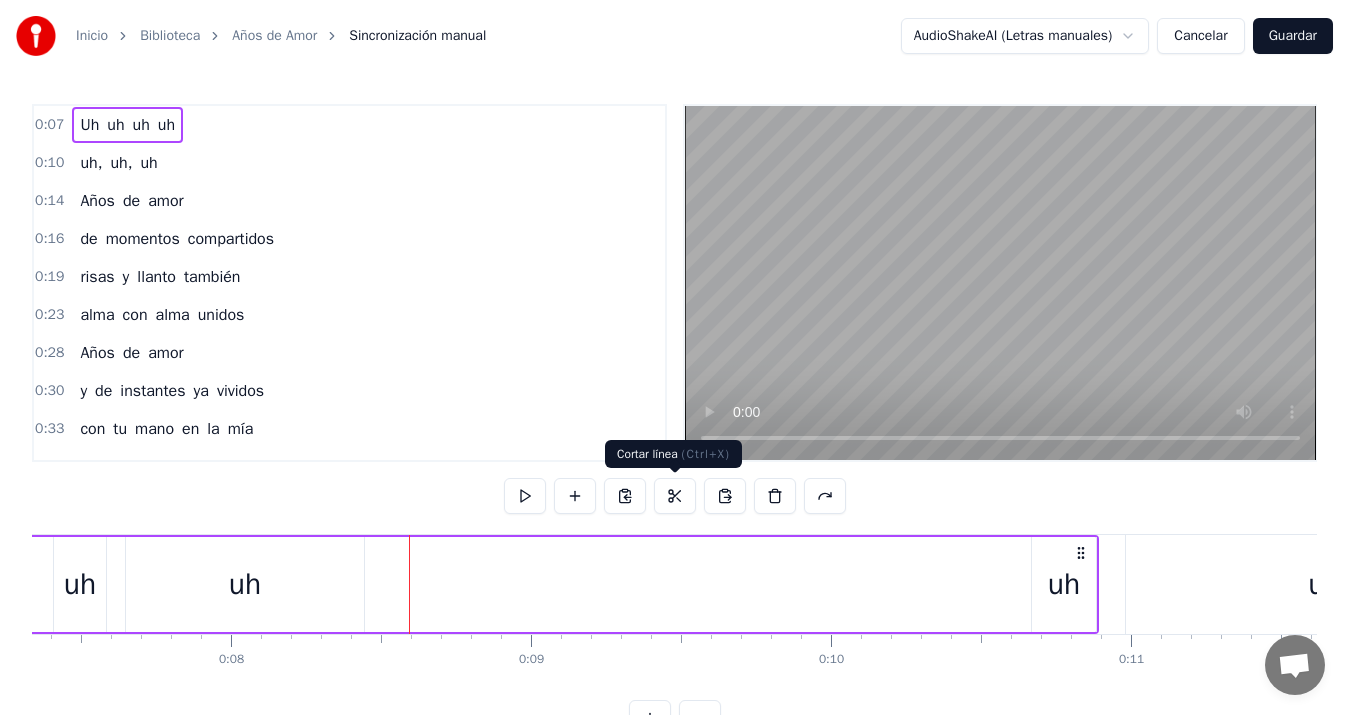 click at bounding box center (675, 496) 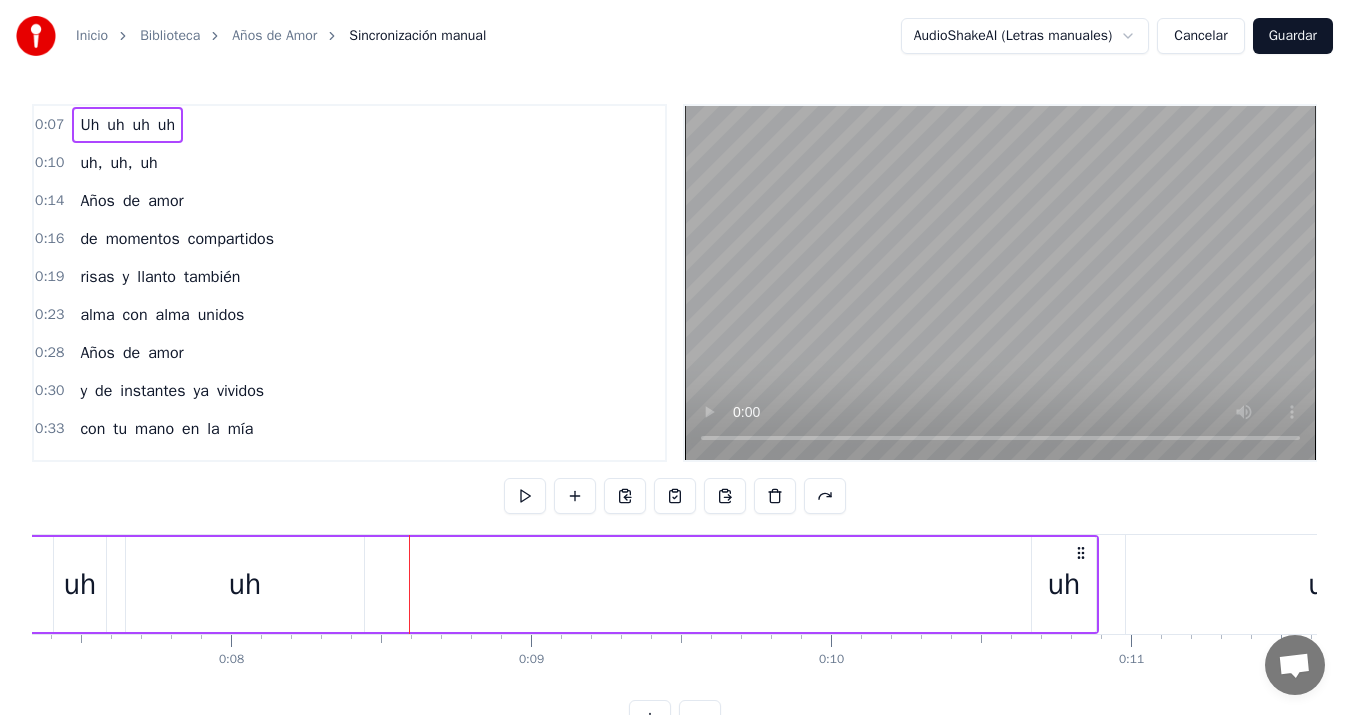 click on "Uh uh uh uh" at bounding box center [542, 584] 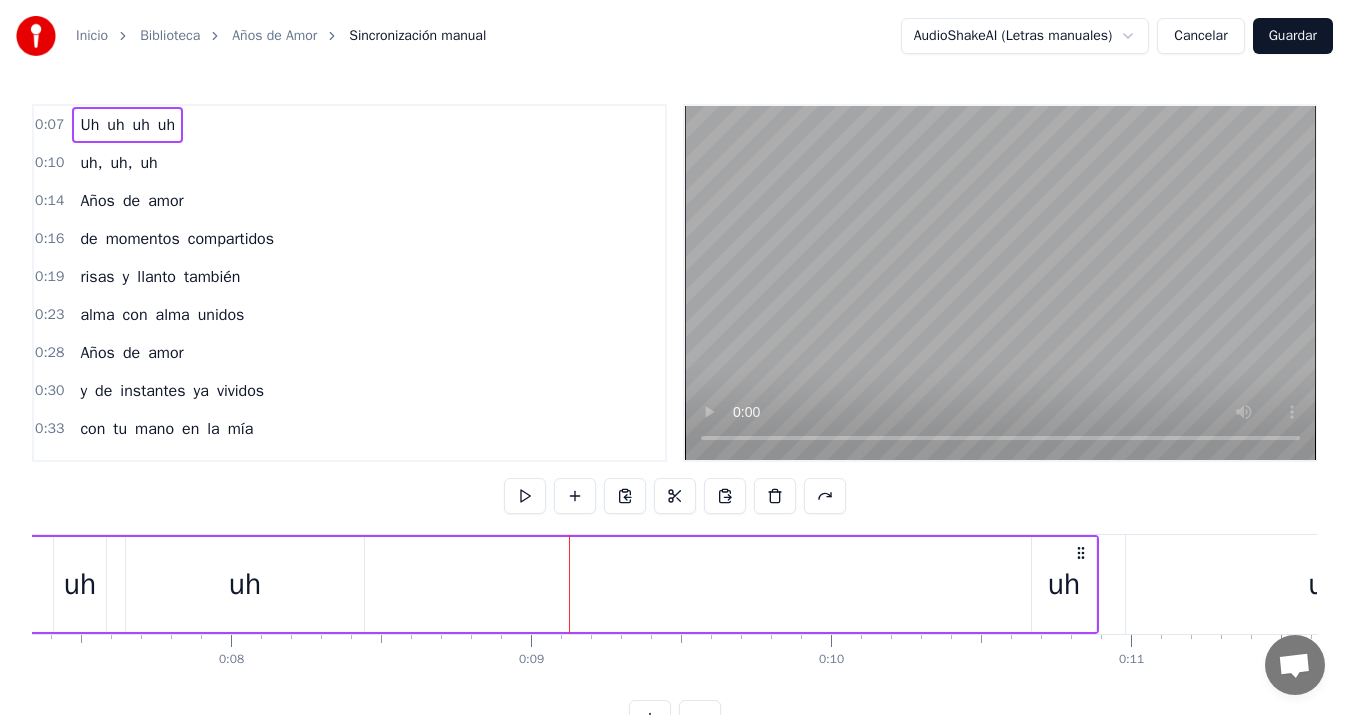 click on "uh" at bounding box center [1064, 584] 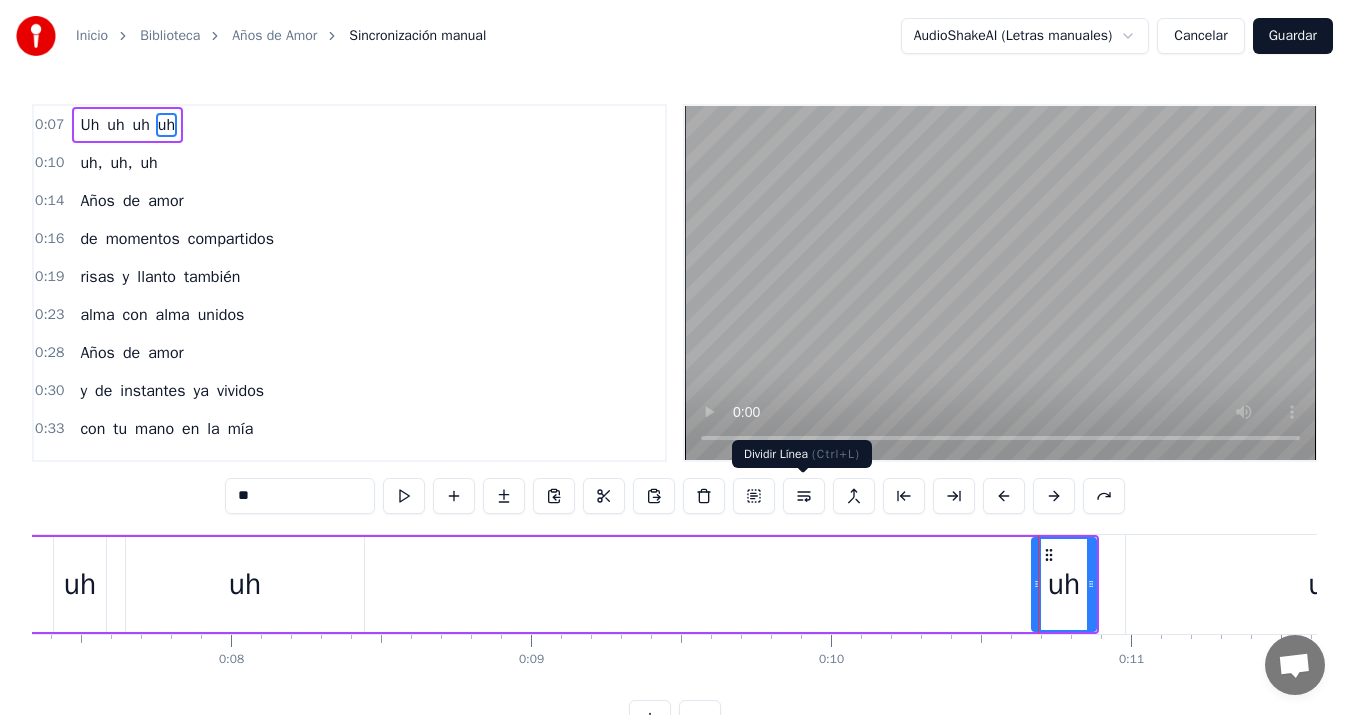 click at bounding box center [804, 496] 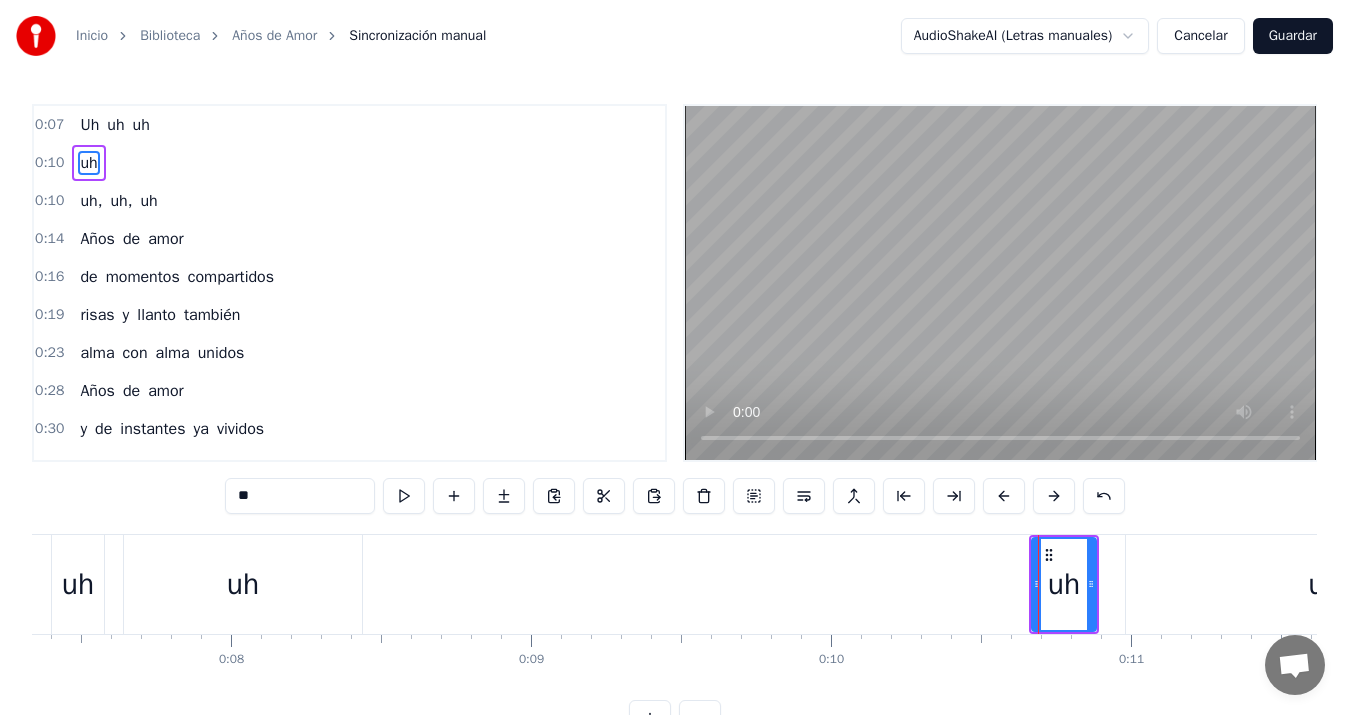 click on "uh" at bounding box center [243, 584] 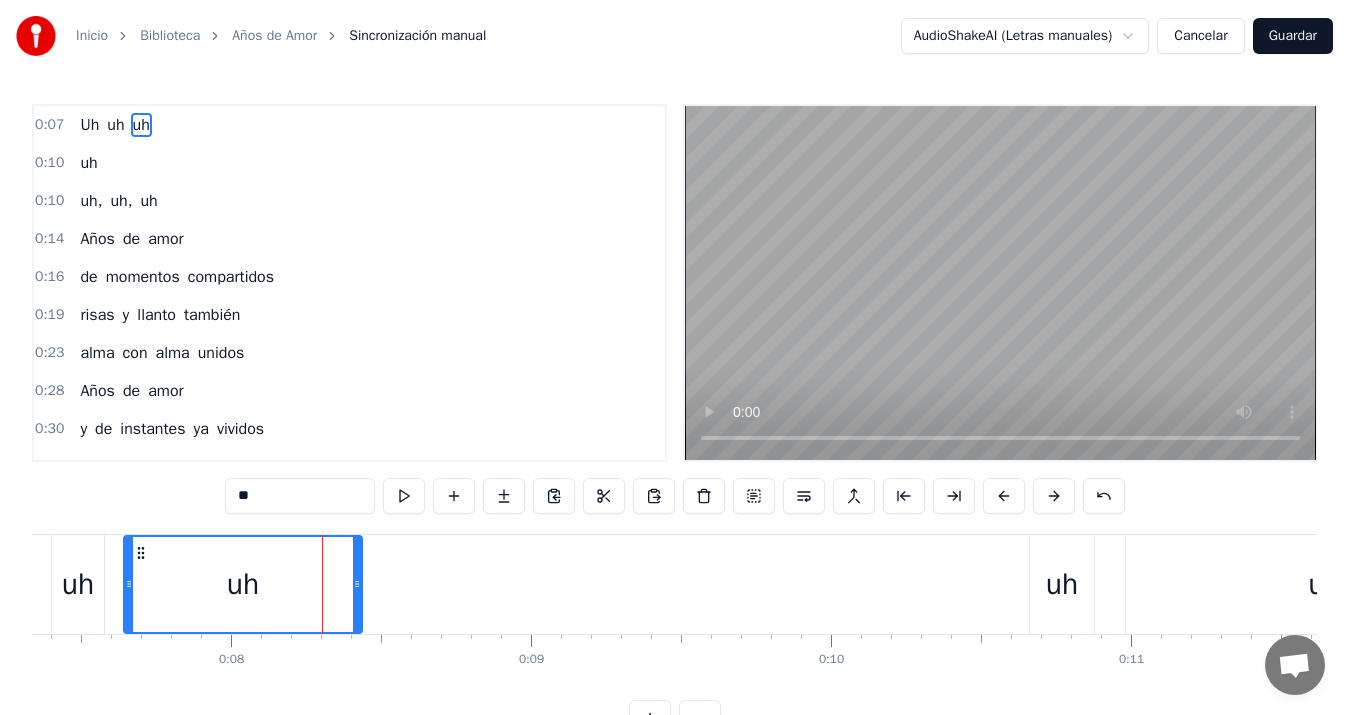 type 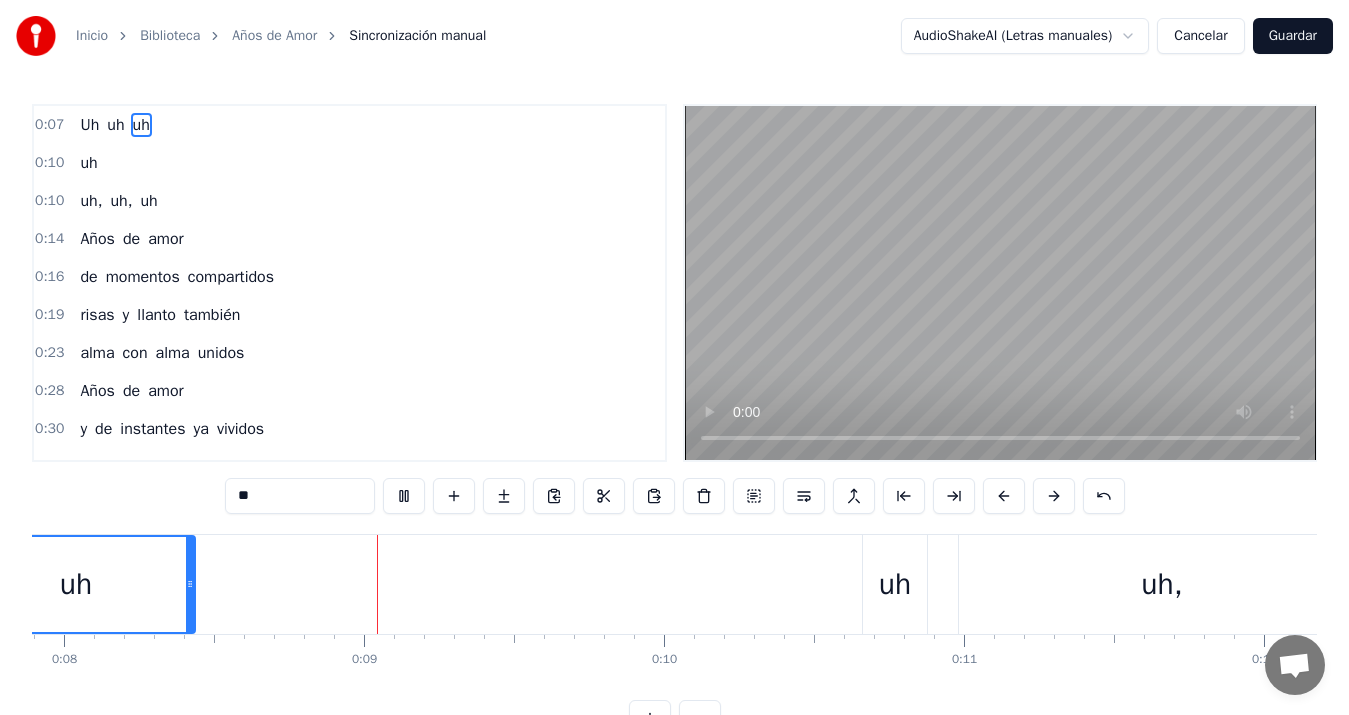 scroll, scrollTop: 0, scrollLeft: 2428, axis: horizontal 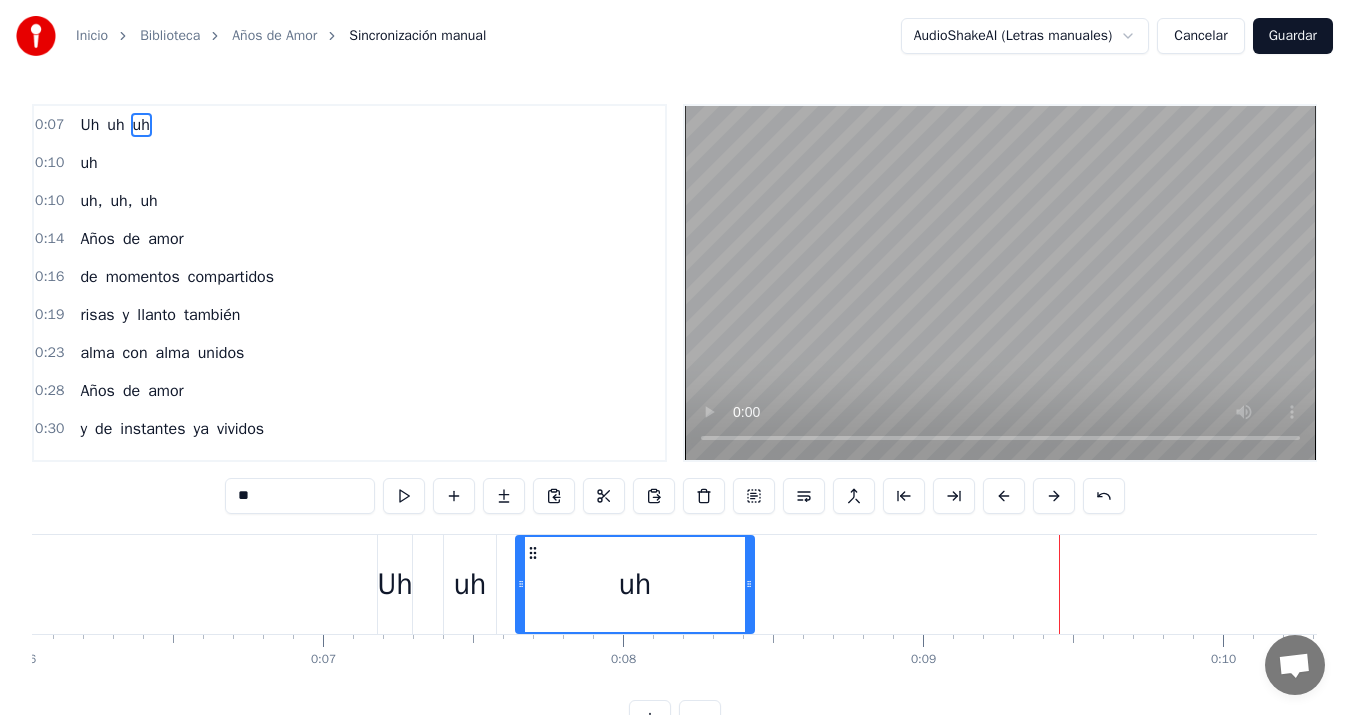 click on "uh" at bounding box center [635, 584] 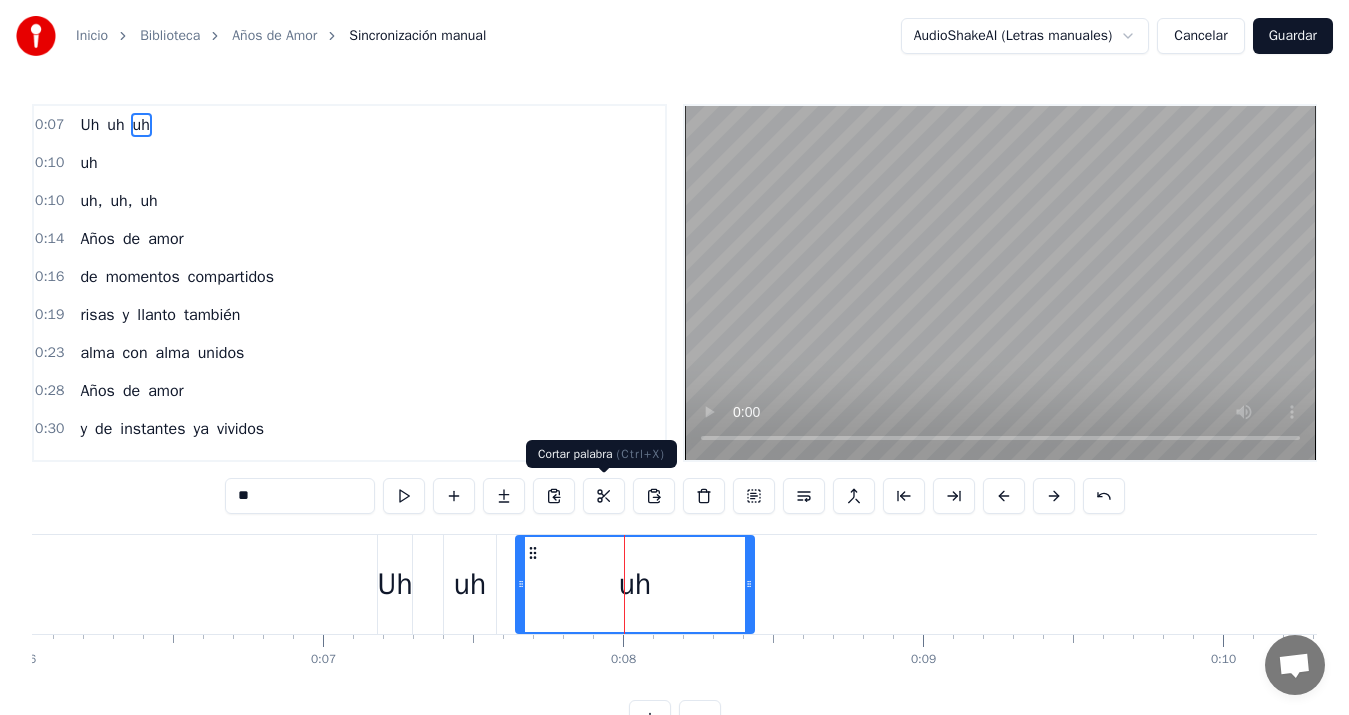 click at bounding box center [604, 496] 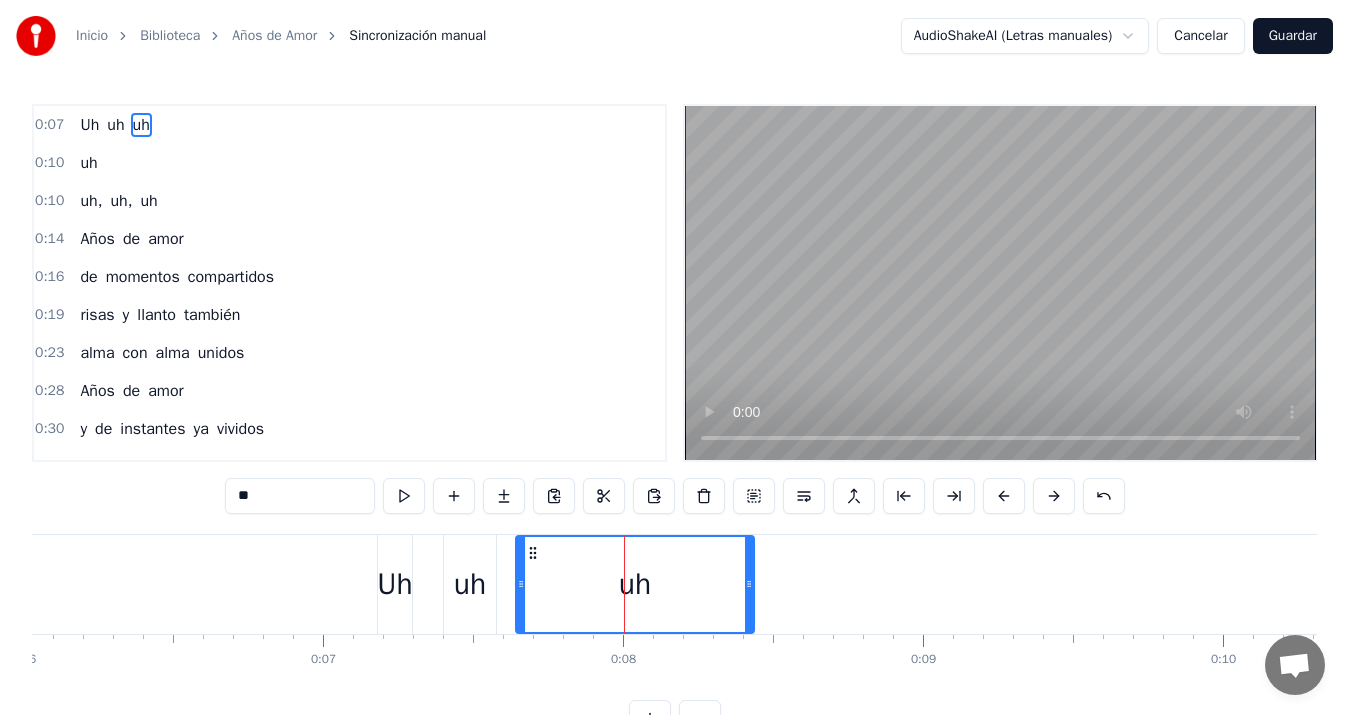 click on "uh" at bounding box center (635, 584) 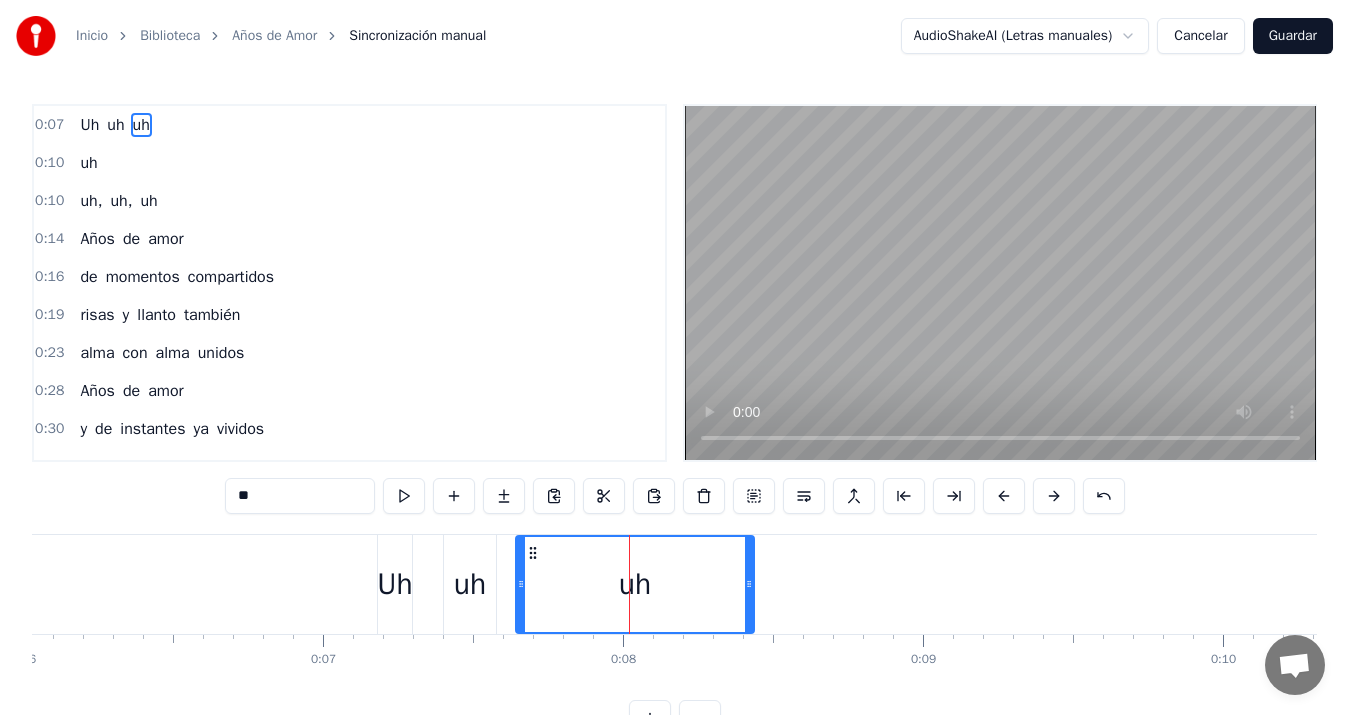 click on "uh" at bounding box center [635, 584] 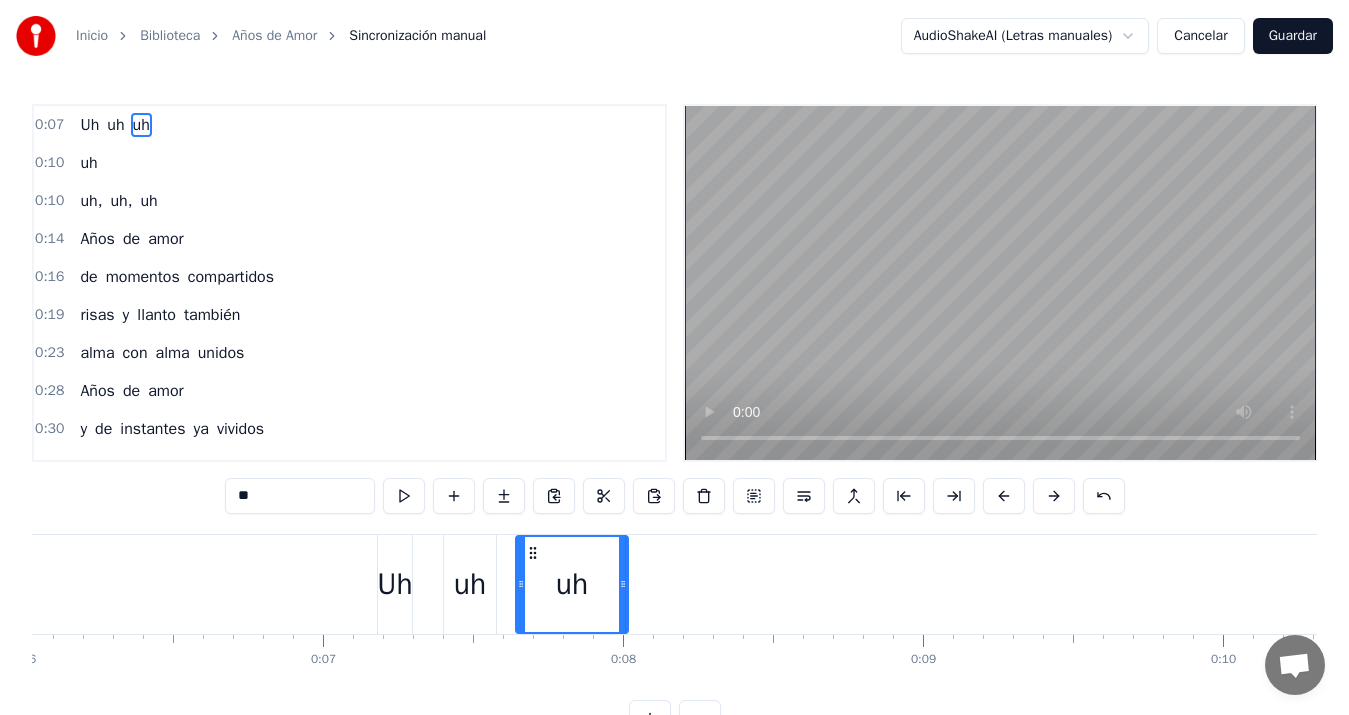 drag, startPoint x: 749, startPoint y: 584, endPoint x: 623, endPoint y: 584, distance: 126 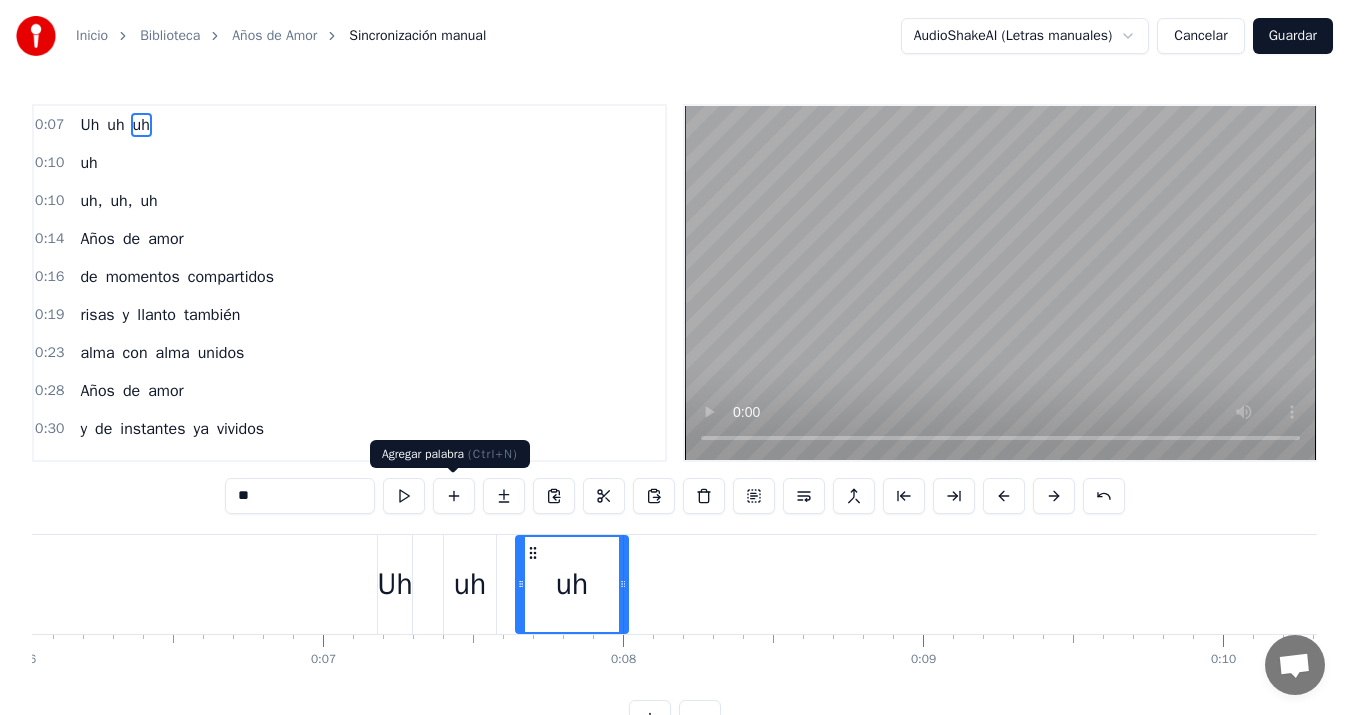 click at bounding box center (454, 496) 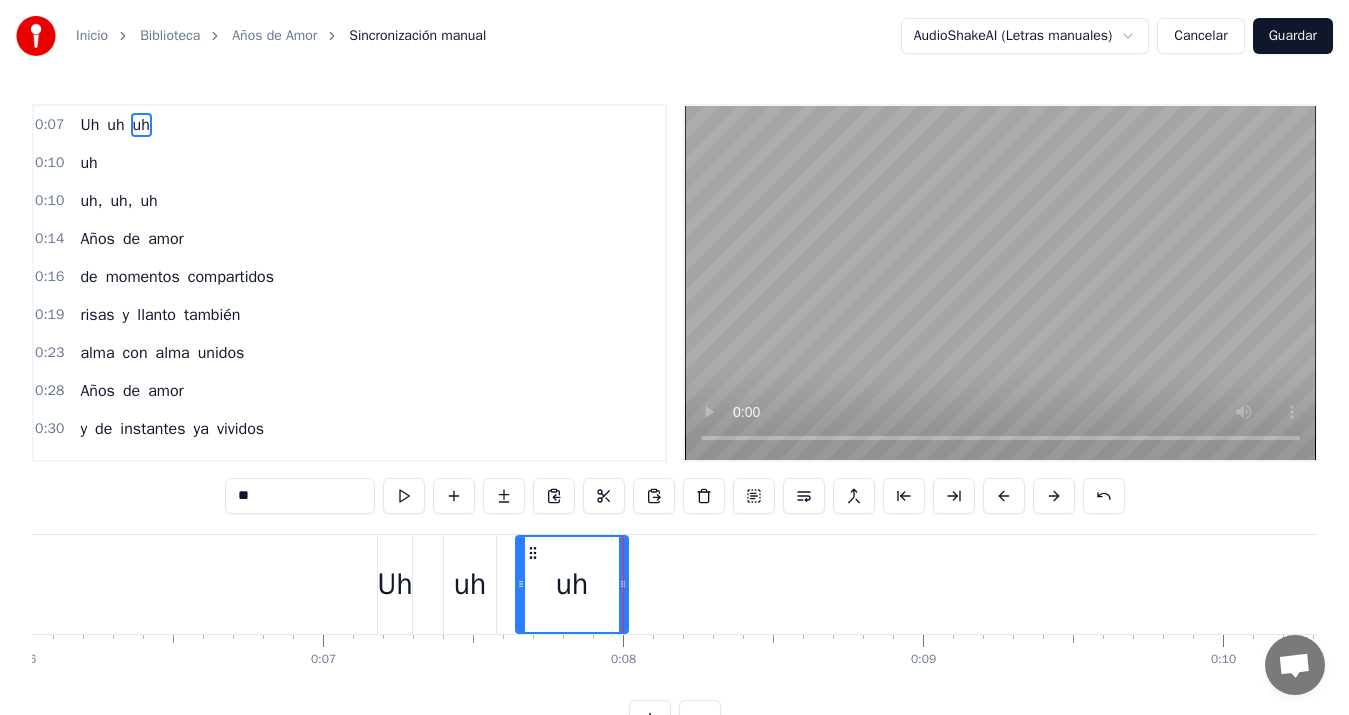click on "Uh uh uh" at bounding box center (505, 584) 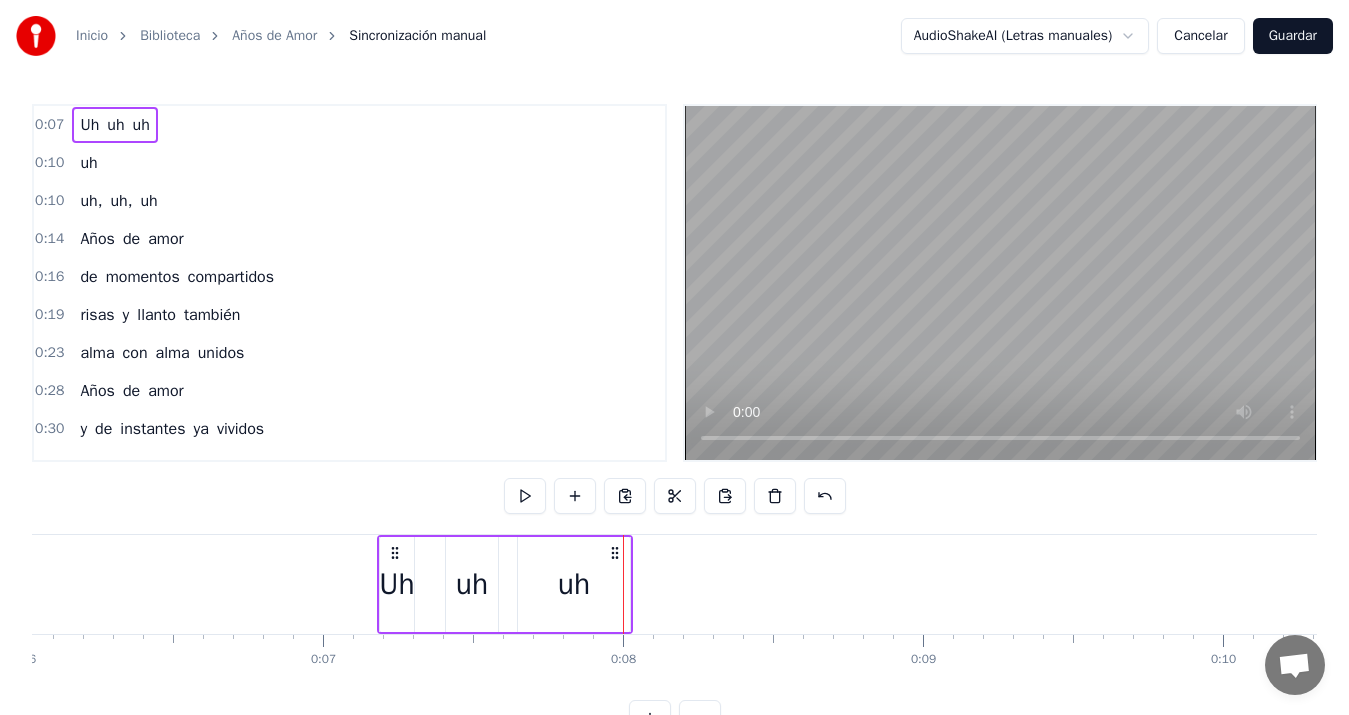 click on "Uh" at bounding box center (396, 584) 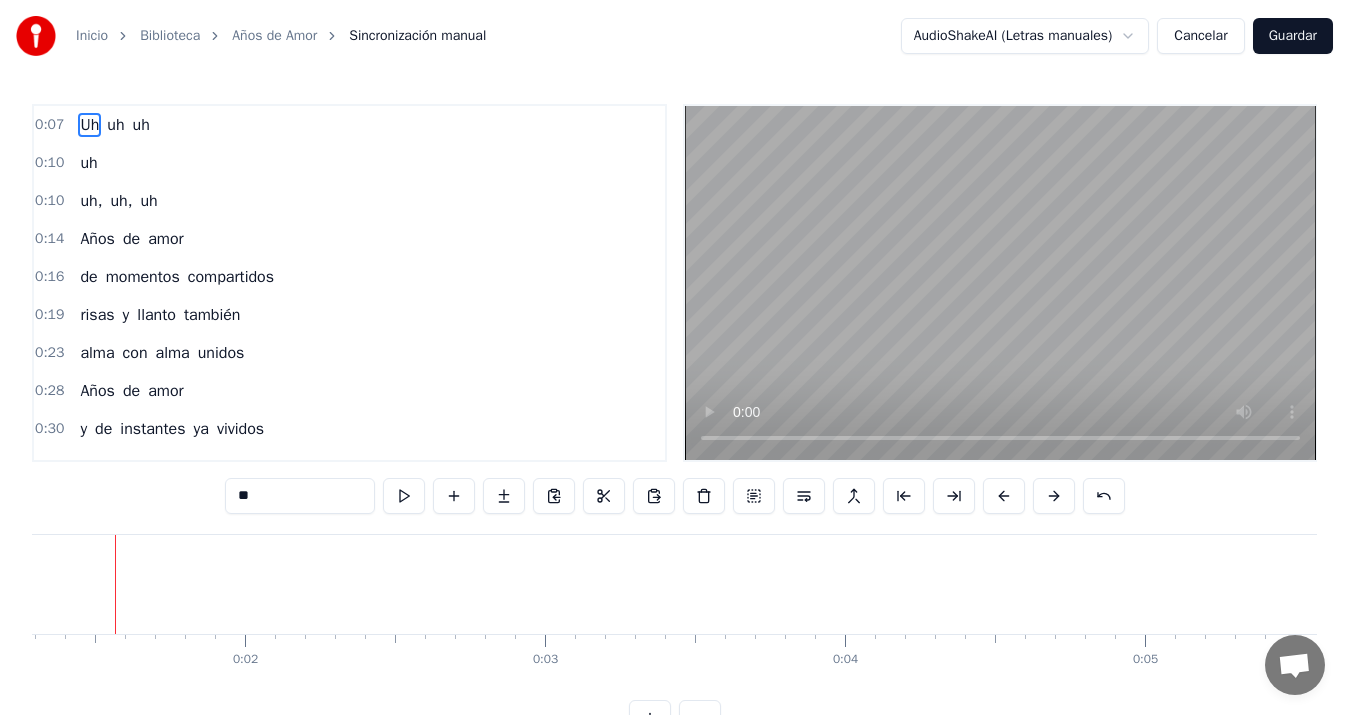 scroll, scrollTop: 0, scrollLeft: 369, axis: horizontal 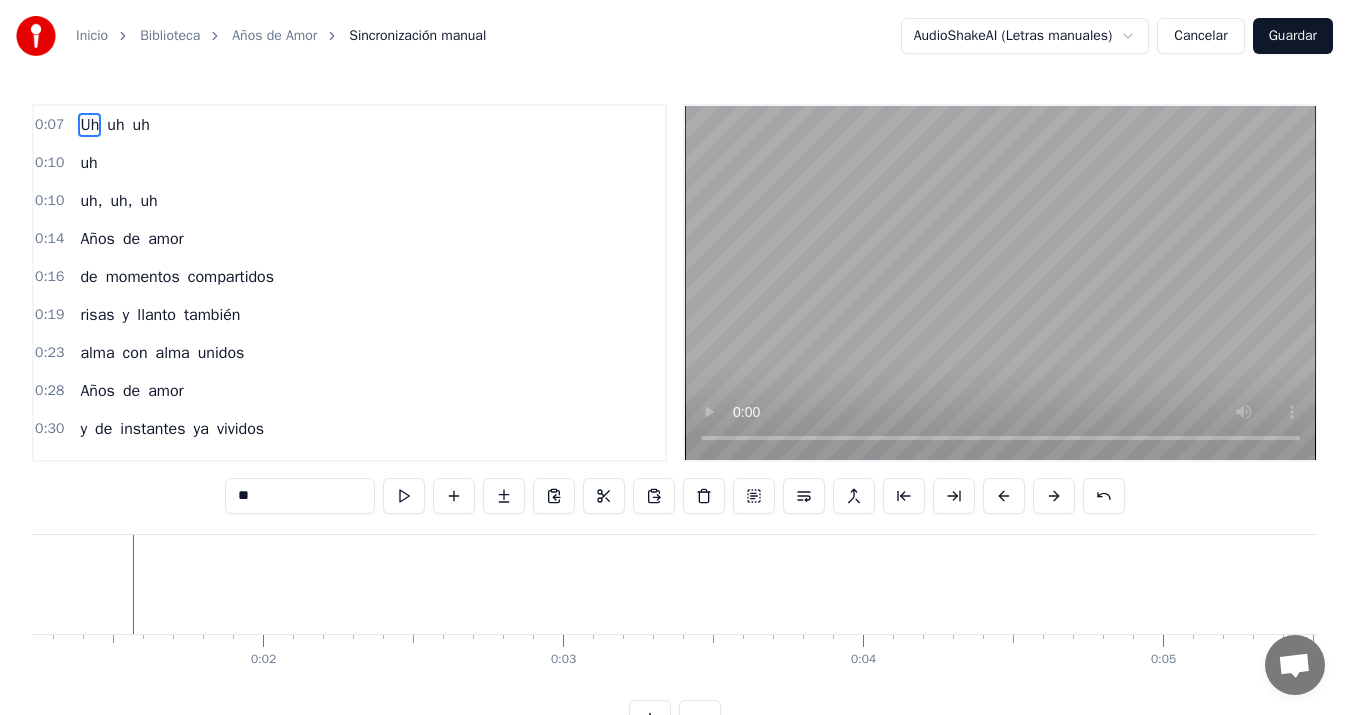 click on "Uh" at bounding box center [89, 125] 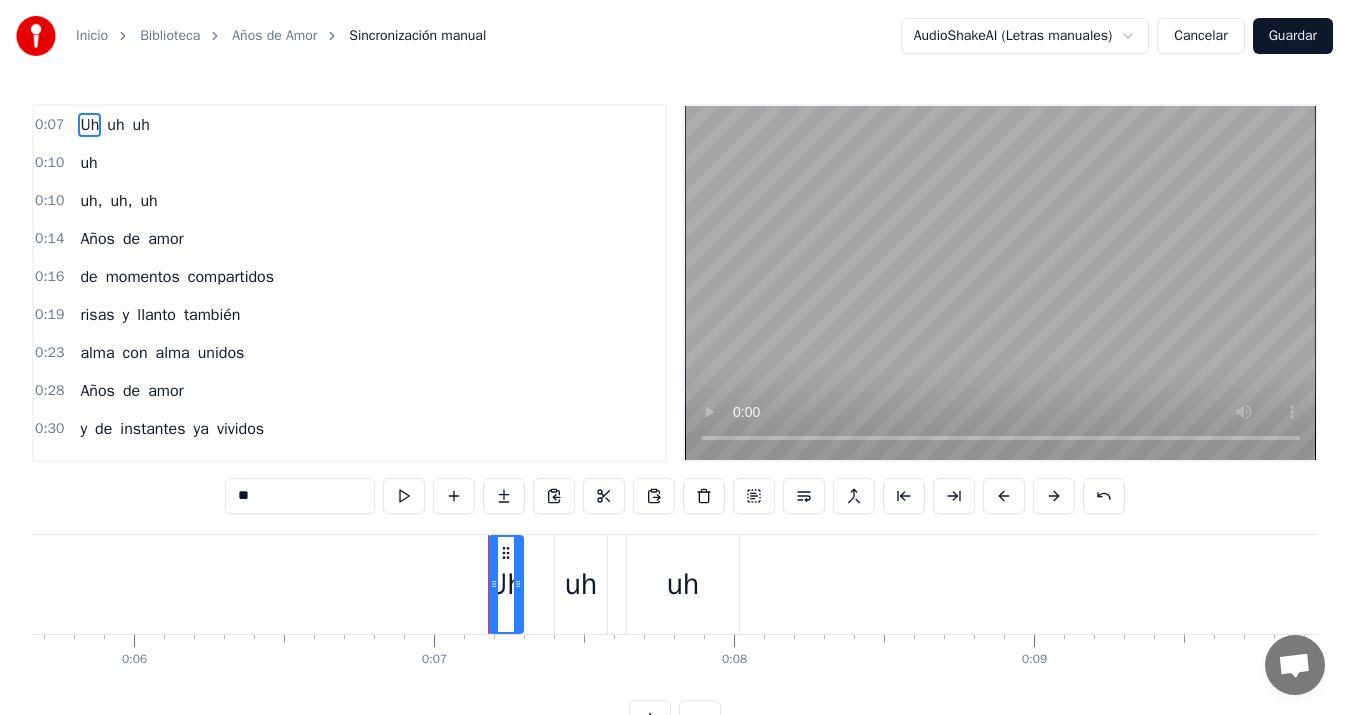 click on "uh" at bounding box center [115, 125] 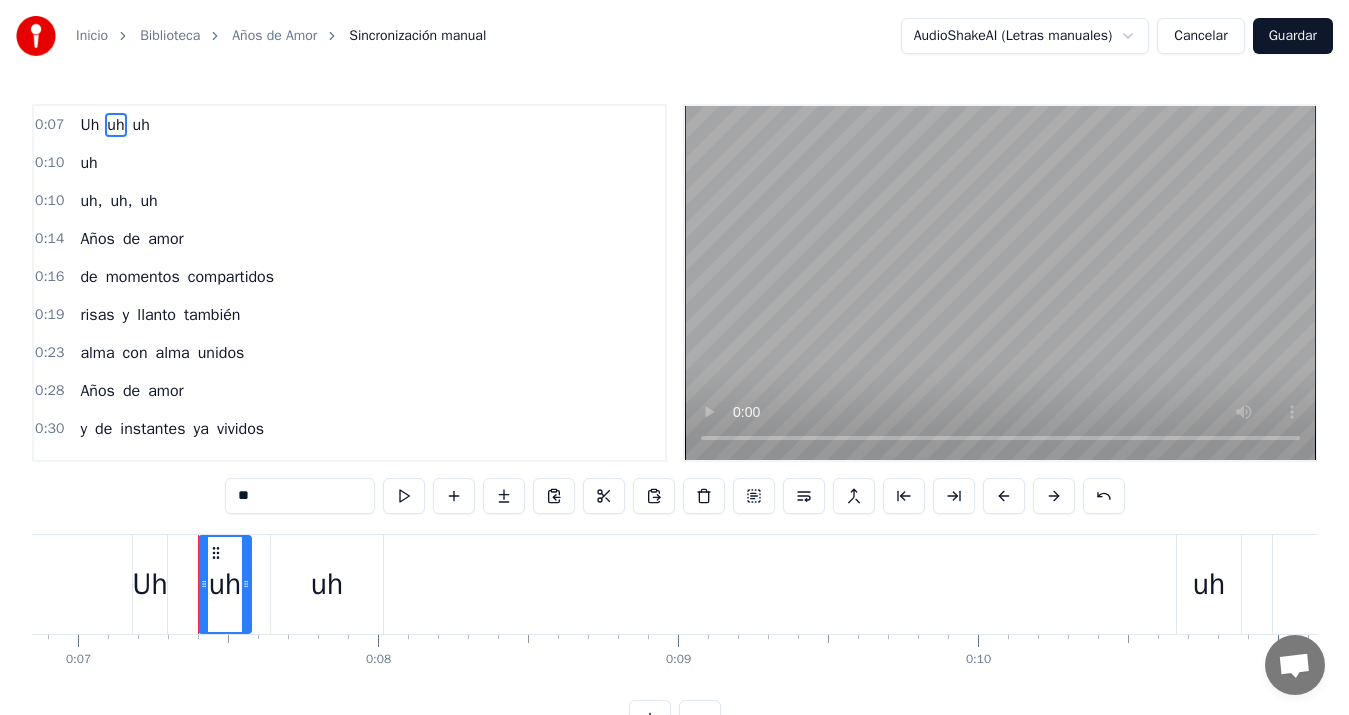 click on "uh" at bounding box center (141, 125) 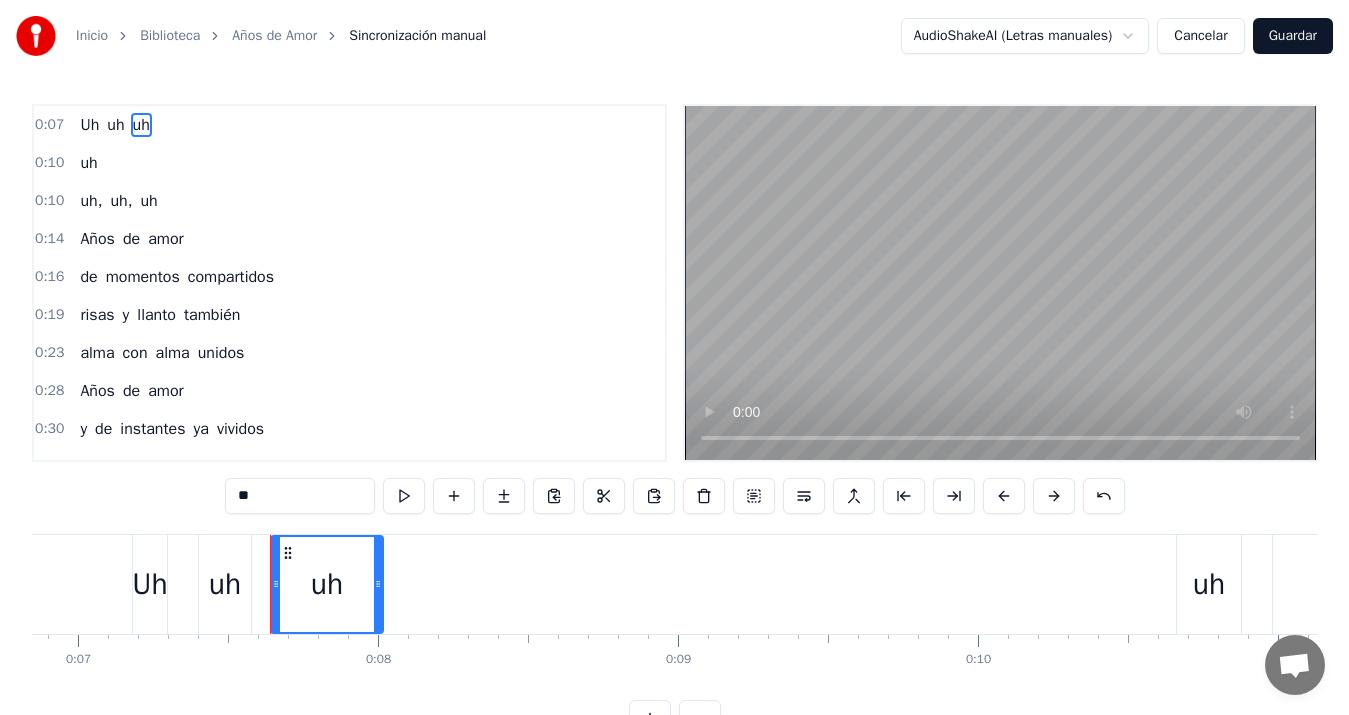 click on "uh" at bounding box center (88, 163) 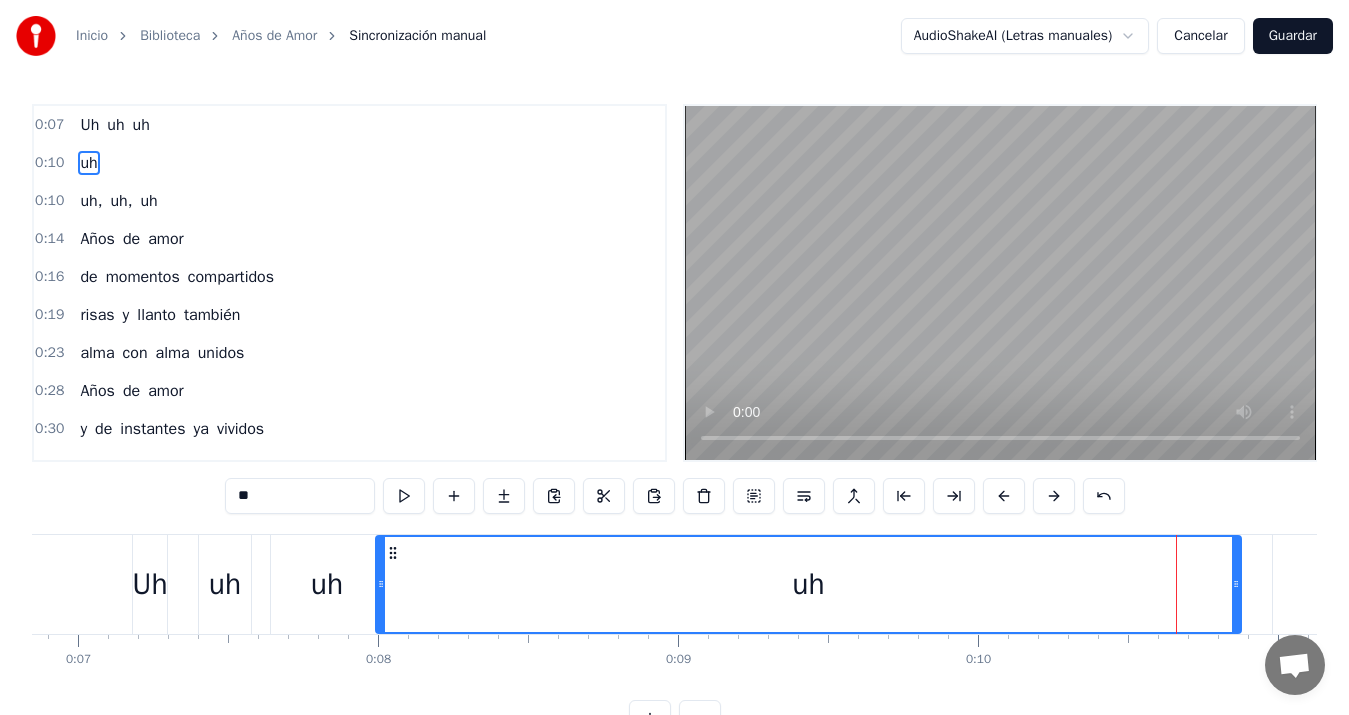 drag, startPoint x: 1180, startPoint y: 585, endPoint x: 379, endPoint y: 567, distance: 801.2022 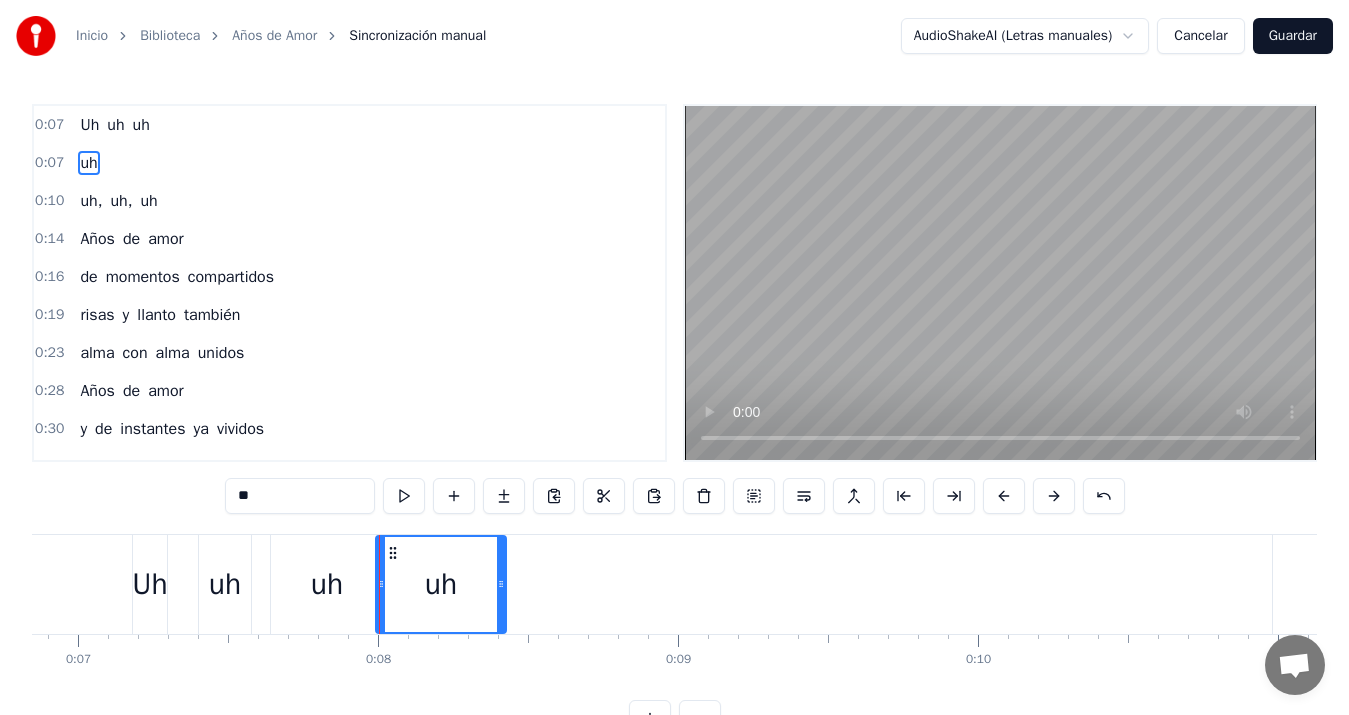 drag, startPoint x: 1238, startPoint y: 583, endPoint x: 503, endPoint y: 582, distance: 735.0007 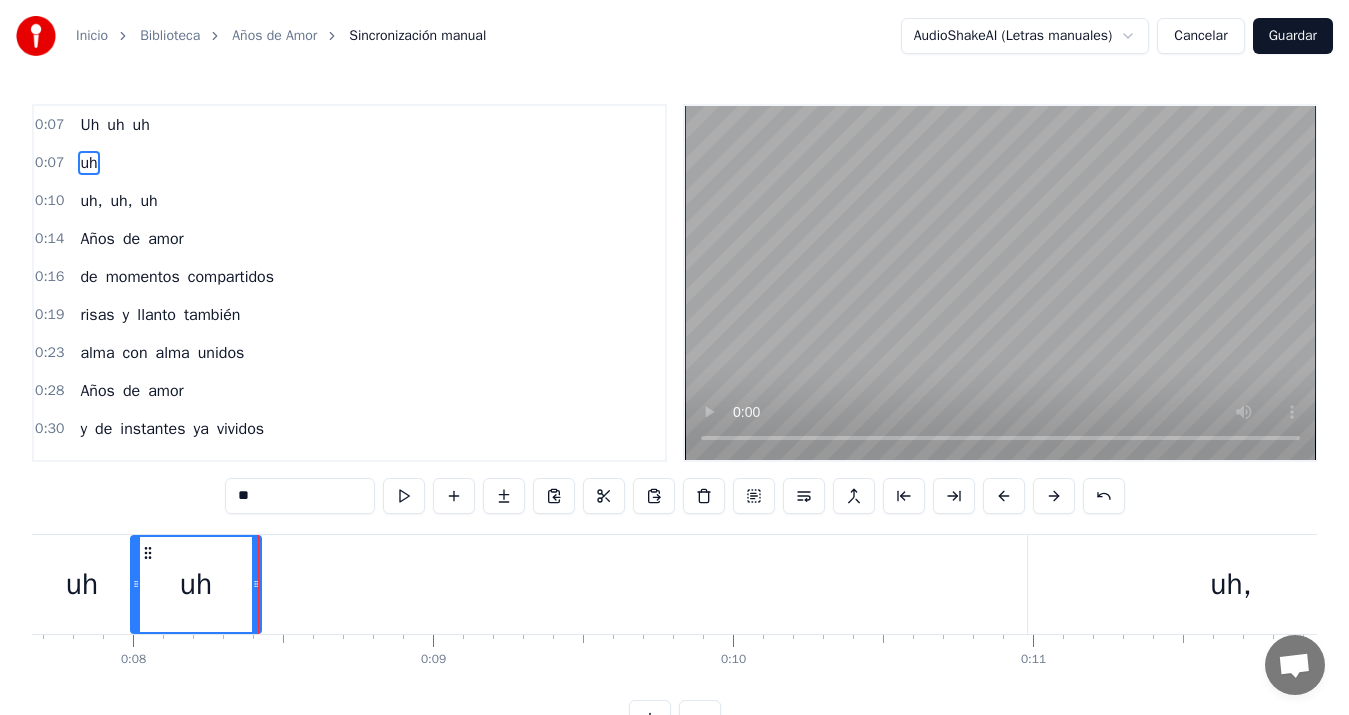 scroll, scrollTop: 0, scrollLeft: 2348, axis: horizontal 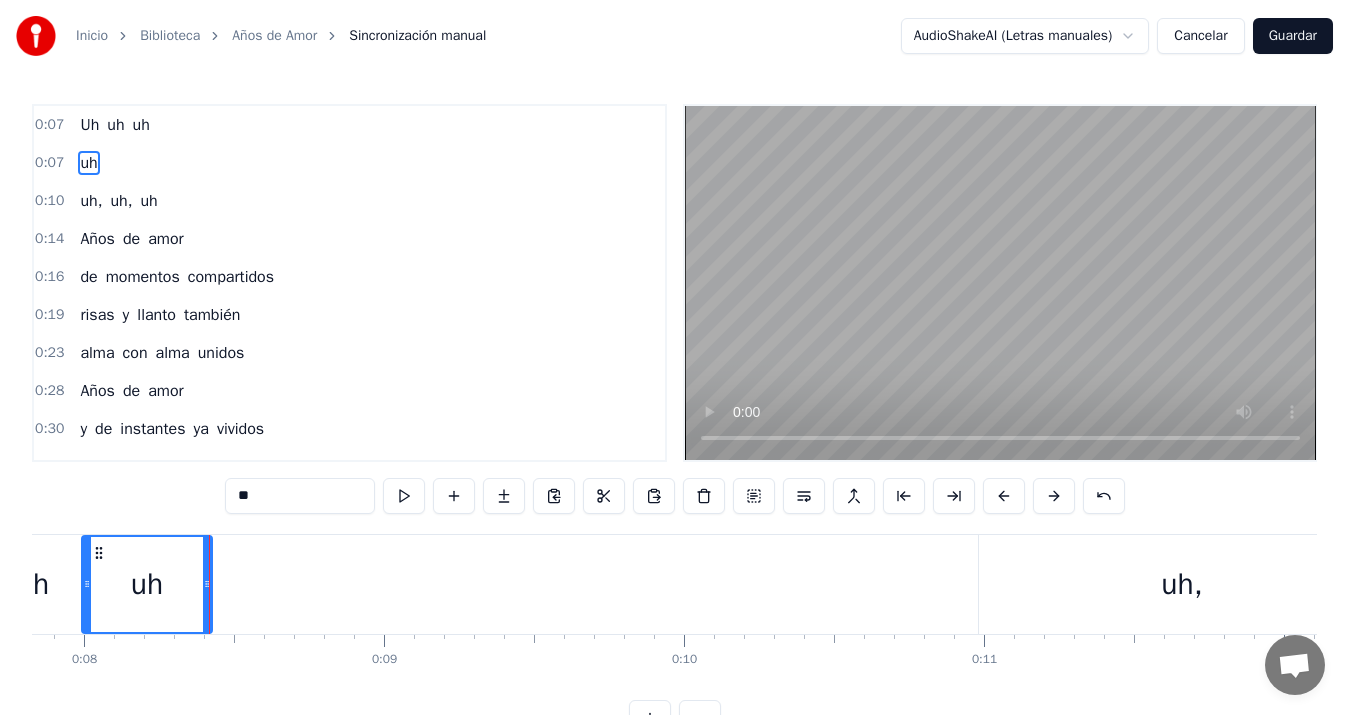 click on "uh," at bounding box center [1182, 584] 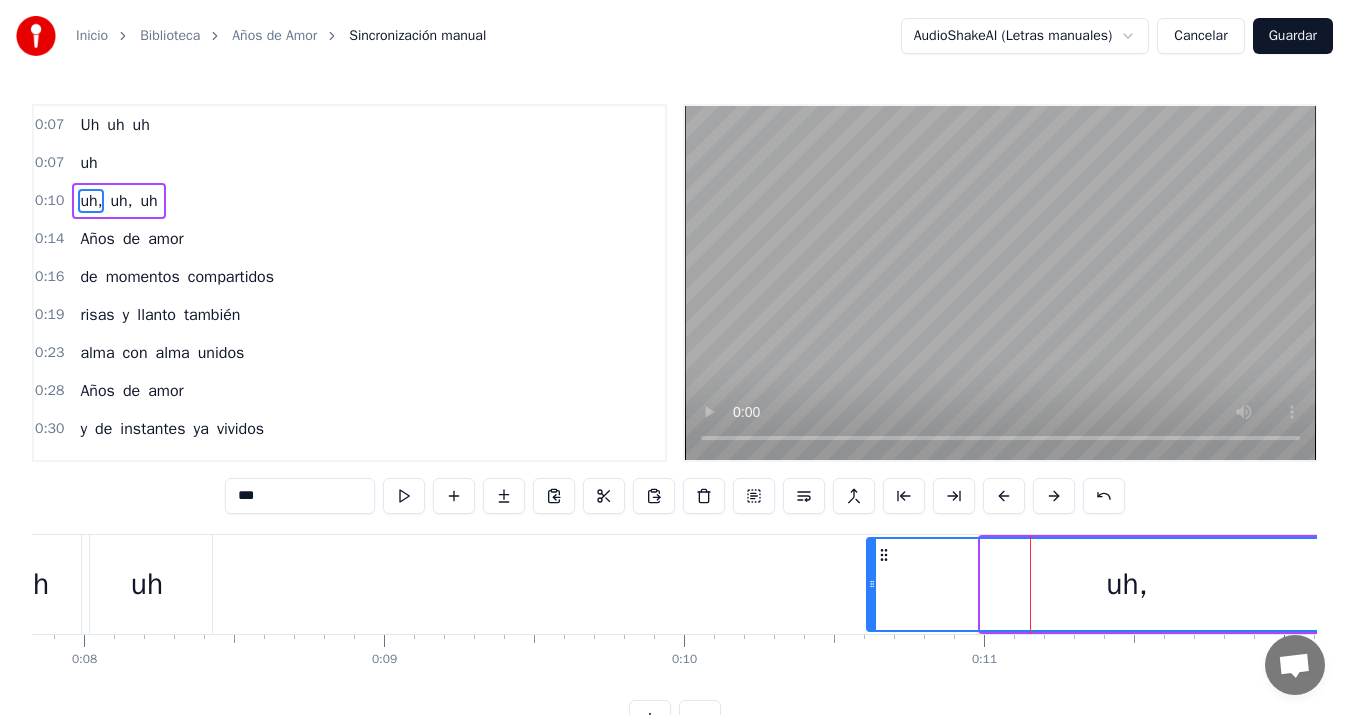 drag, startPoint x: 984, startPoint y: 585, endPoint x: 870, endPoint y: 584, distance: 114.00439 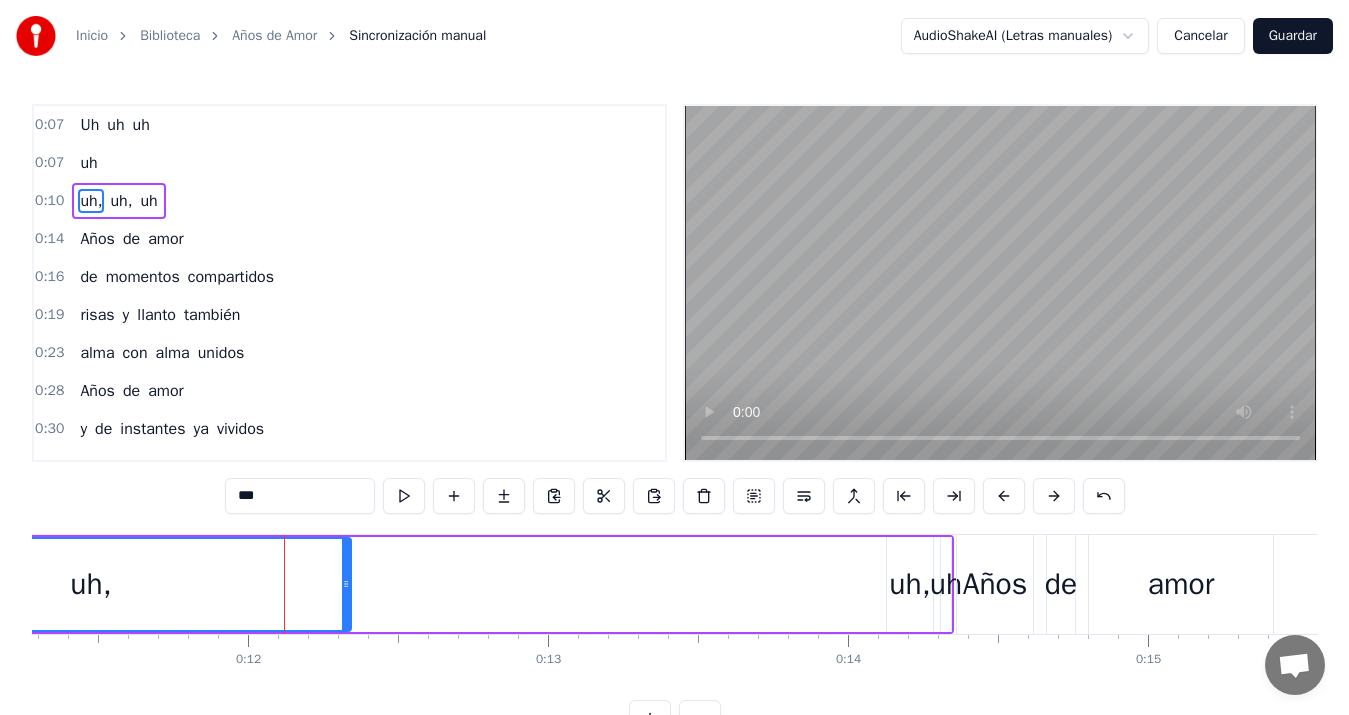 scroll, scrollTop: 0, scrollLeft: 3434, axis: horizontal 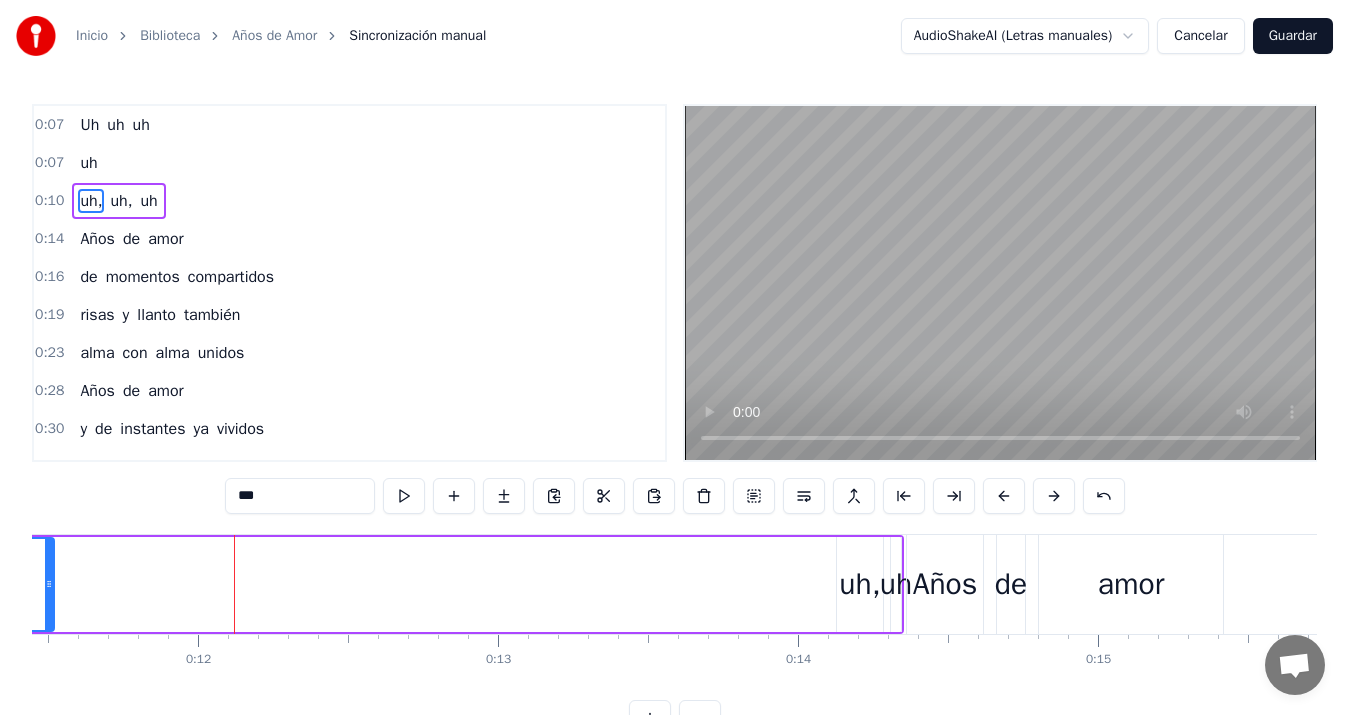drag, startPoint x: 296, startPoint y: 584, endPoint x: 49, endPoint y: 575, distance: 247.16391 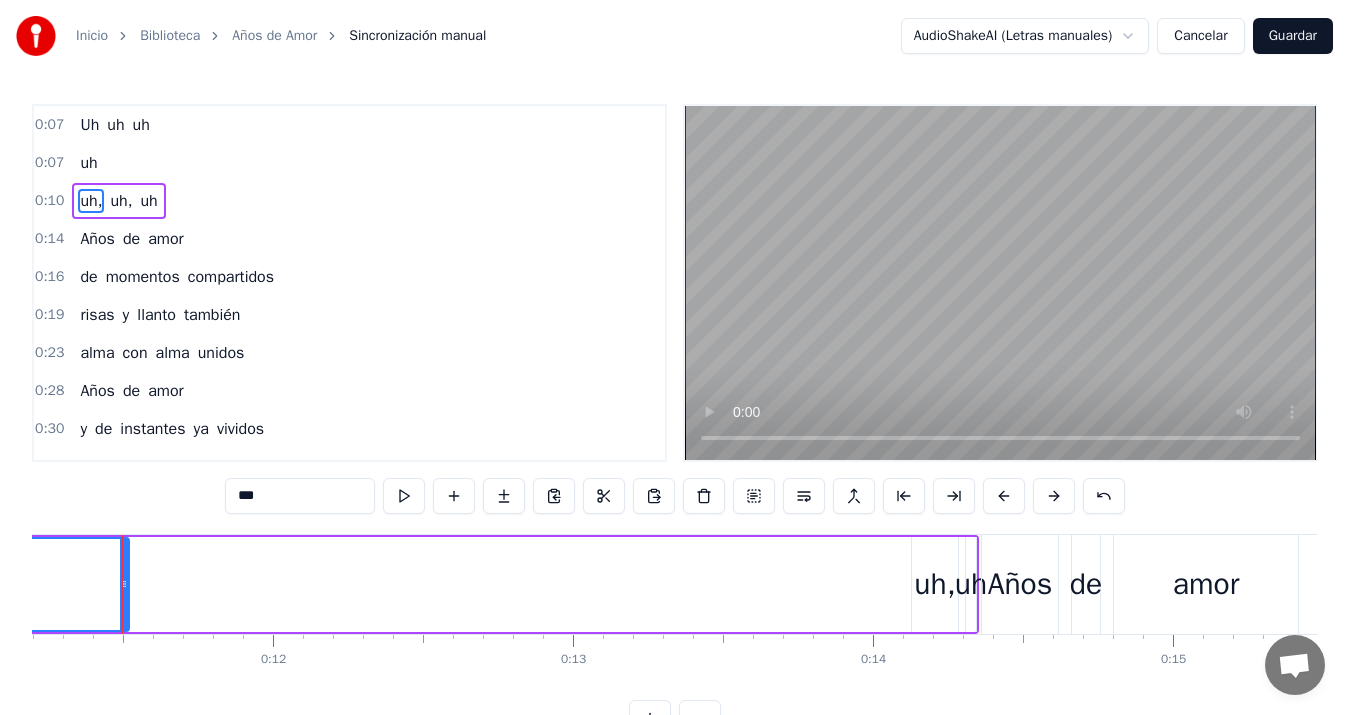 scroll, scrollTop: 0, scrollLeft: 3348, axis: horizontal 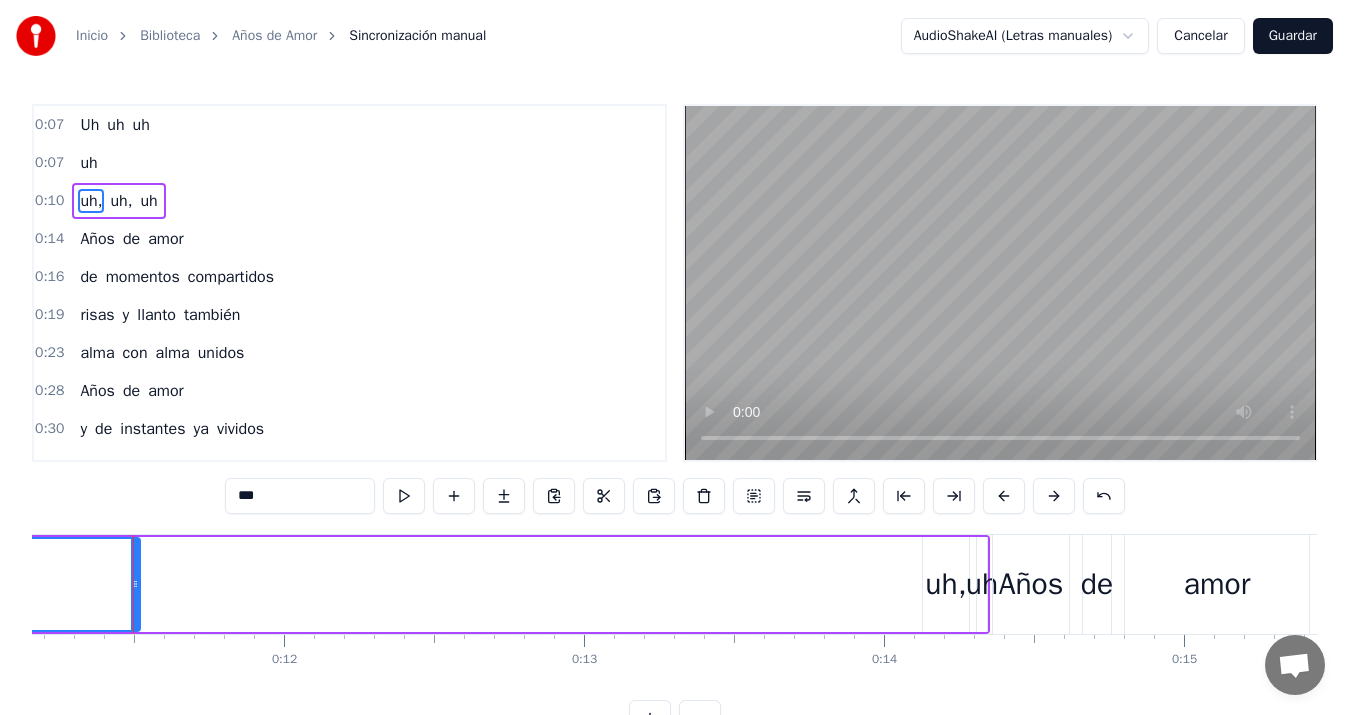 click on "uh," at bounding box center (945, 584) 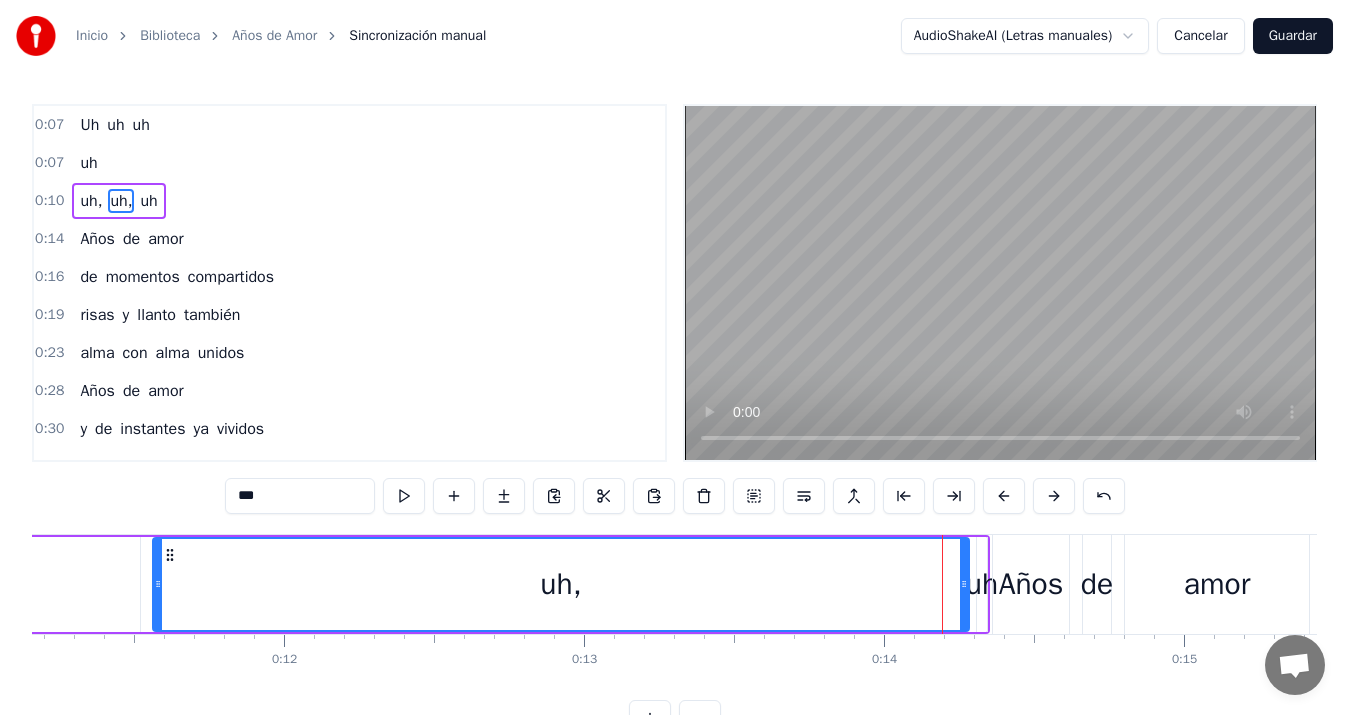 drag, startPoint x: 925, startPoint y: 585, endPoint x: 155, endPoint y: 585, distance: 770 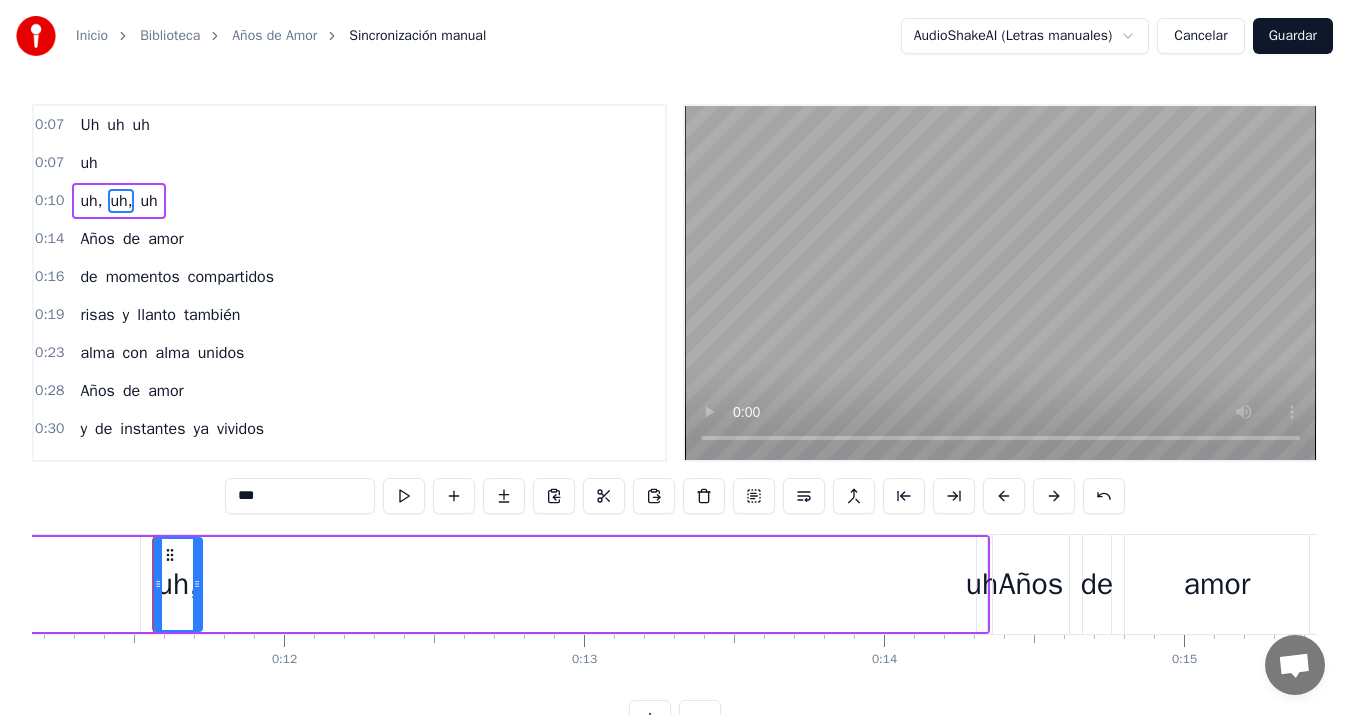 drag, startPoint x: 963, startPoint y: 584, endPoint x: 196, endPoint y: 587, distance: 767.00586 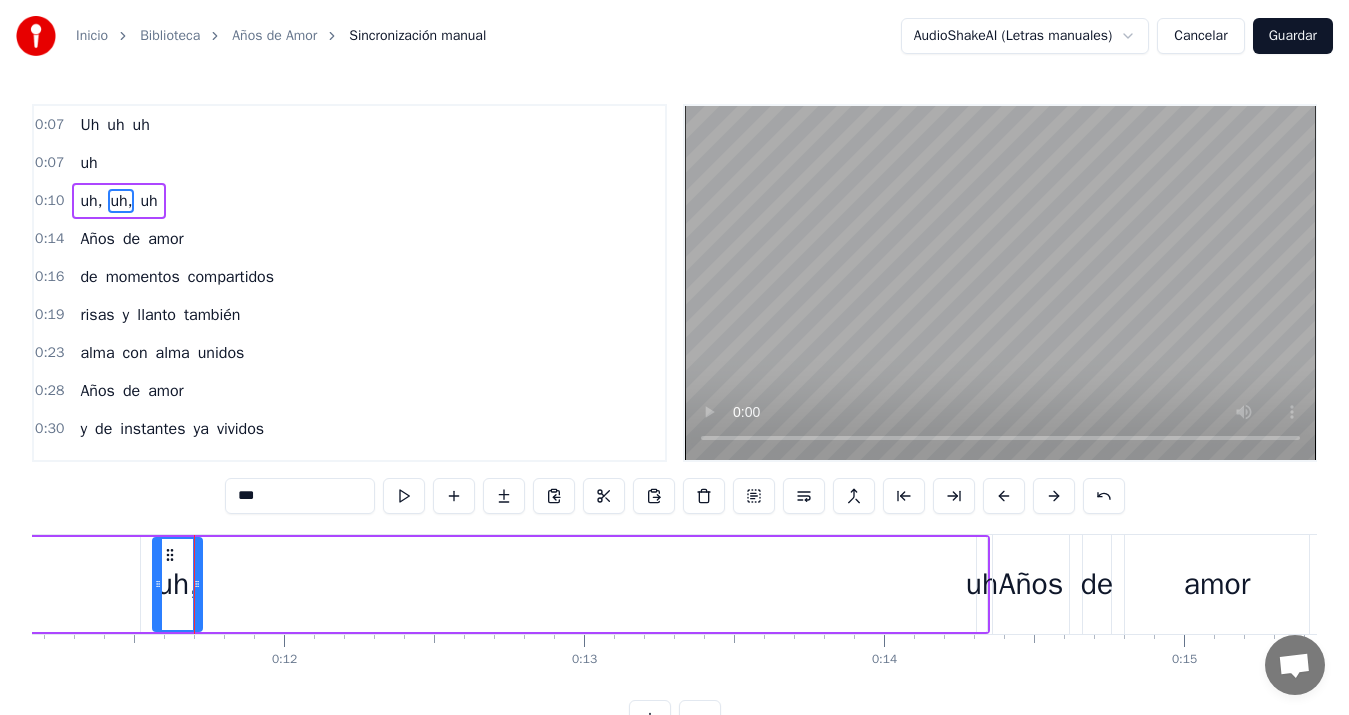click on "uh" at bounding box center [982, 584] 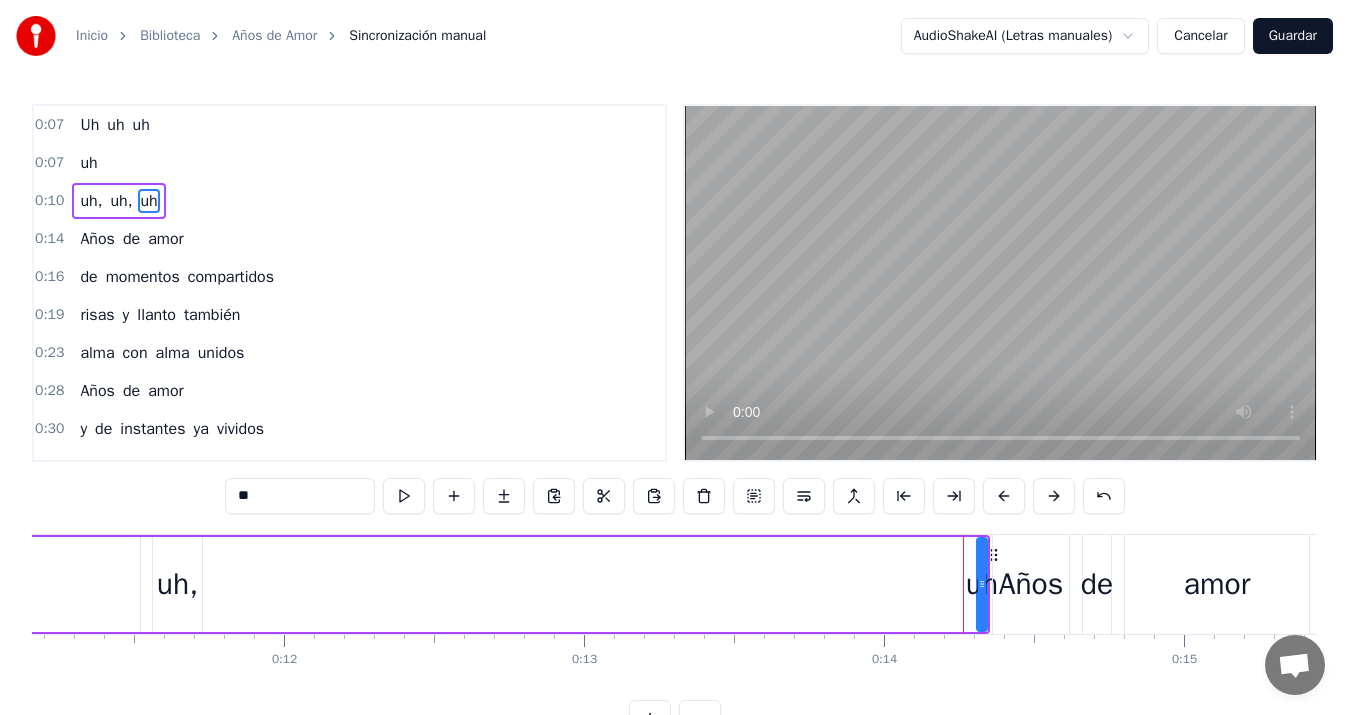 click 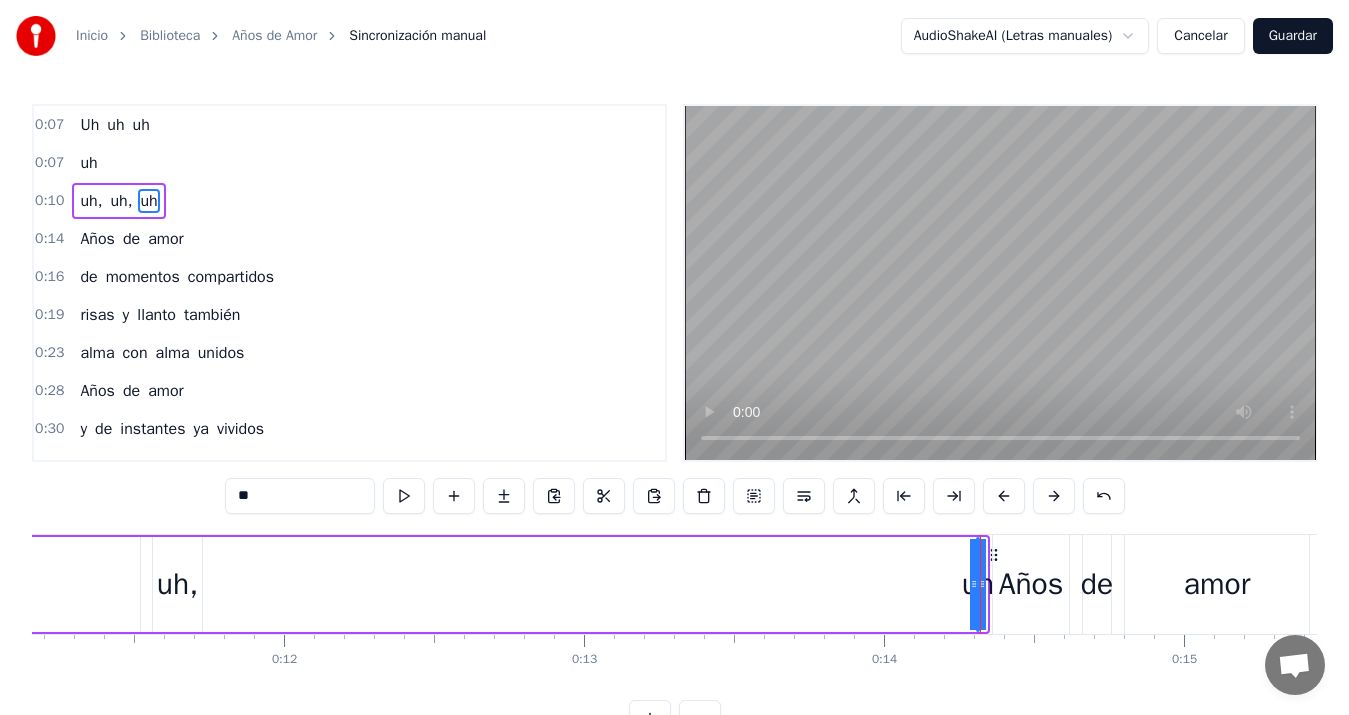 drag, startPoint x: 979, startPoint y: 589, endPoint x: 778, endPoint y: 586, distance: 201.02238 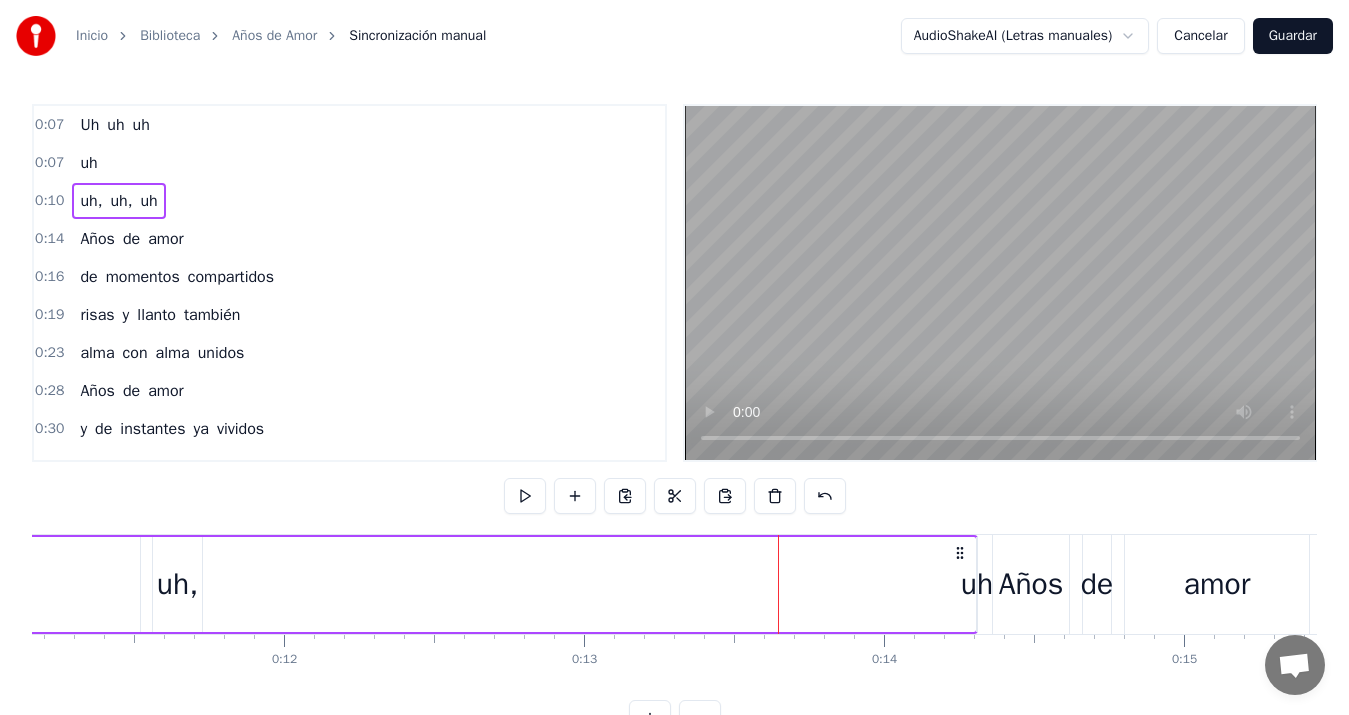 click on "uh" at bounding box center [977, 584] 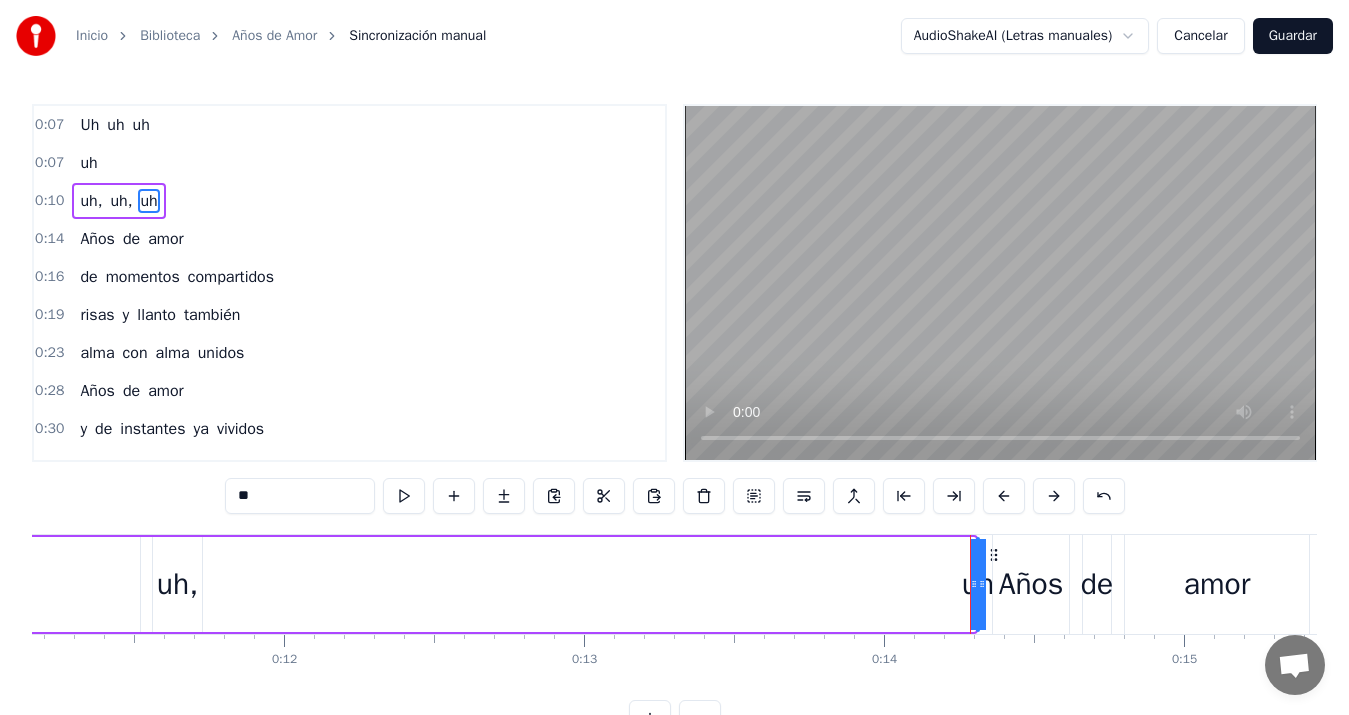 drag, startPoint x: 971, startPoint y: 584, endPoint x: 878, endPoint y: 578, distance: 93.193344 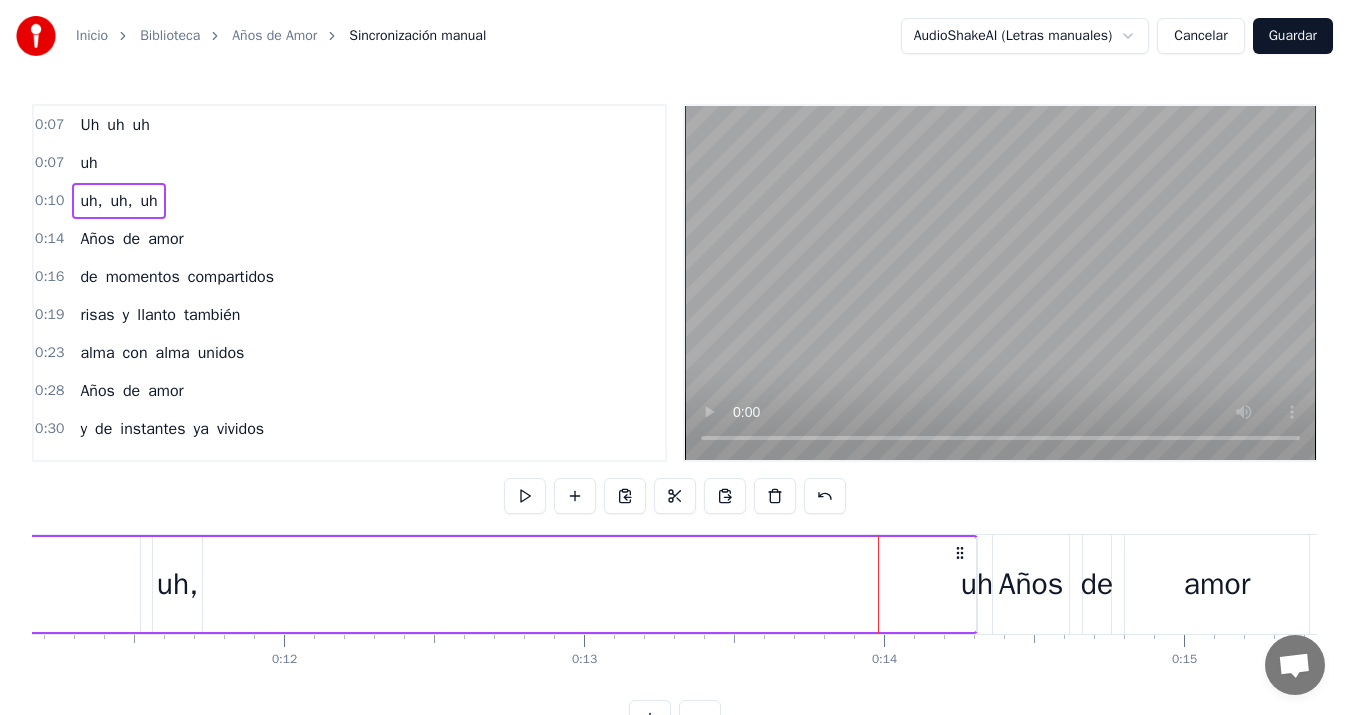 click on "uh, uh, uh" at bounding box center [421, 584] 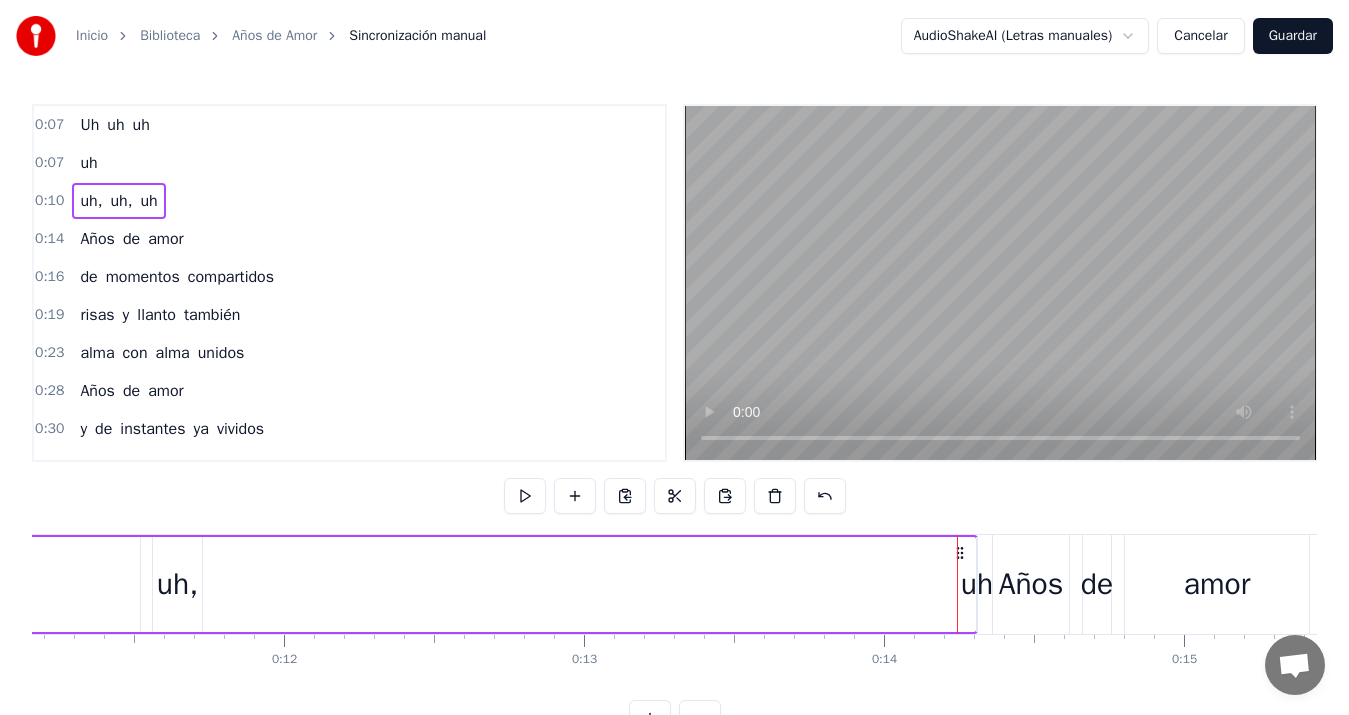 click on "uh" at bounding box center (977, 584) 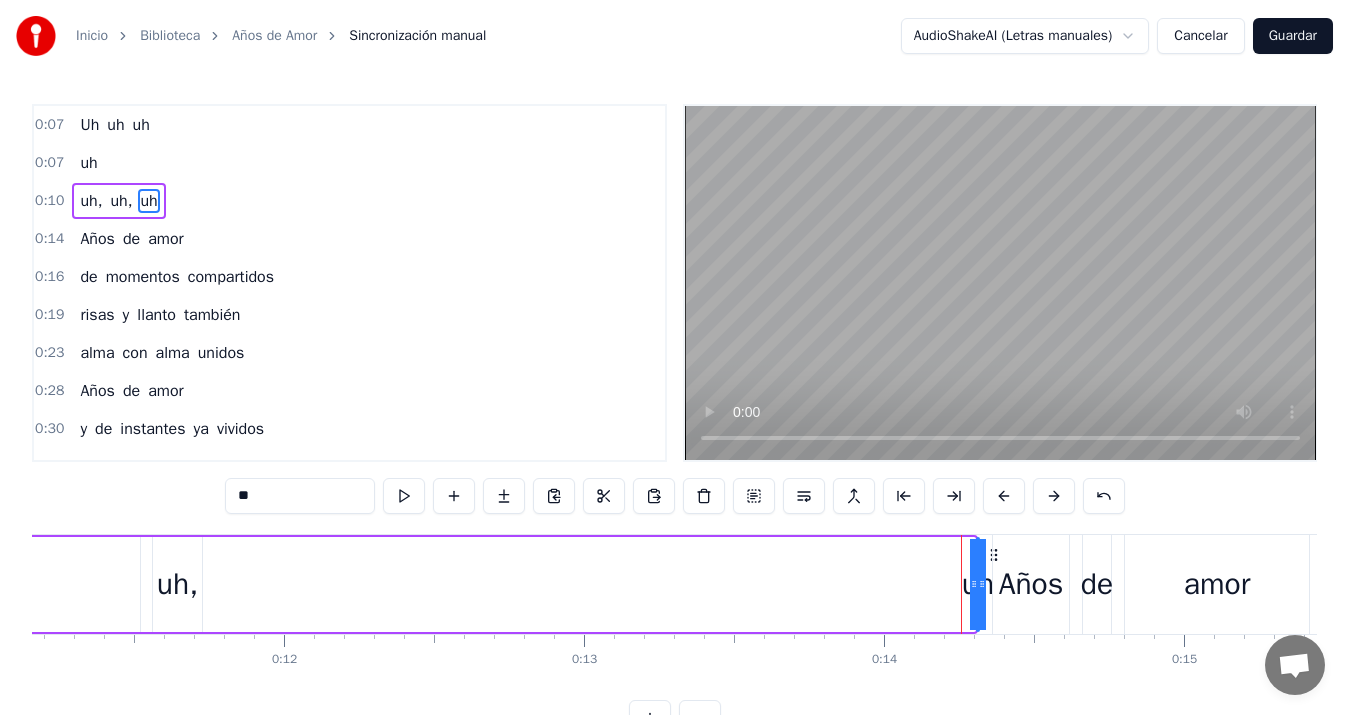 drag, startPoint x: 971, startPoint y: 584, endPoint x: 848, endPoint y: 580, distance: 123.065025 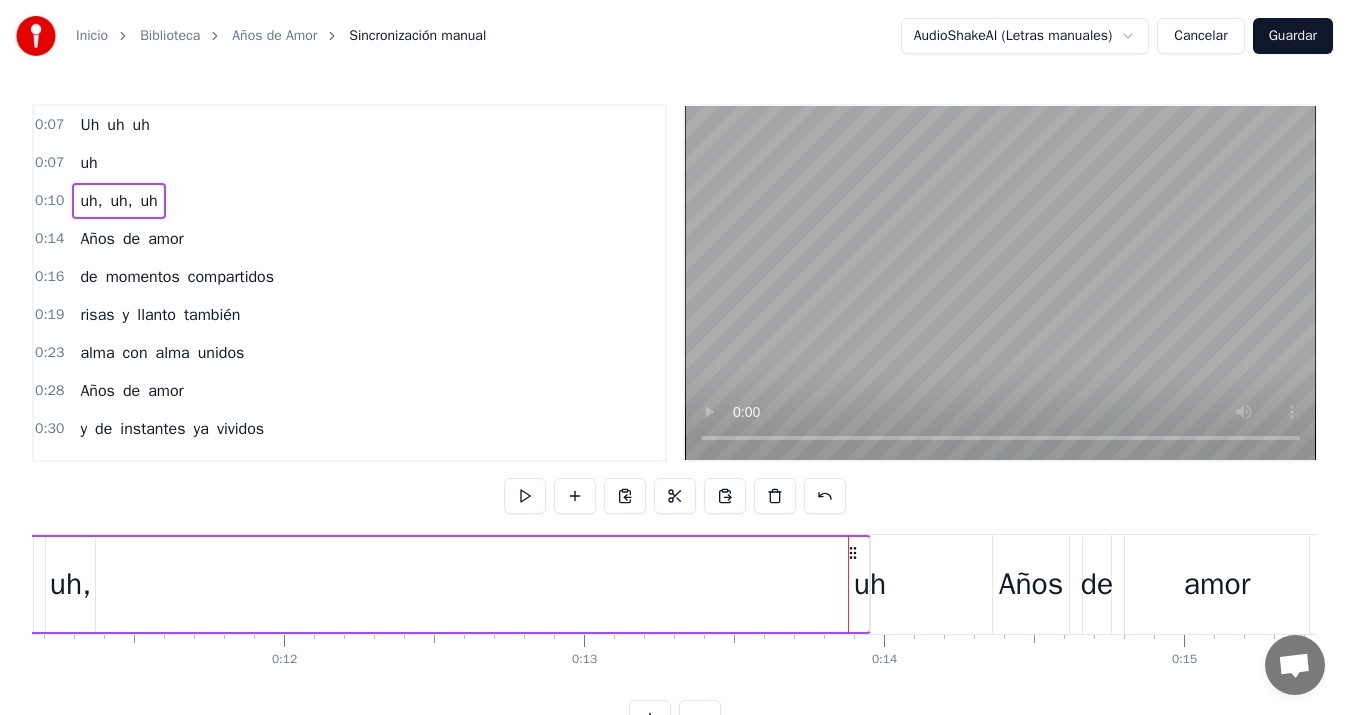 drag, startPoint x: 960, startPoint y: 555, endPoint x: 853, endPoint y: 553, distance: 107.01869 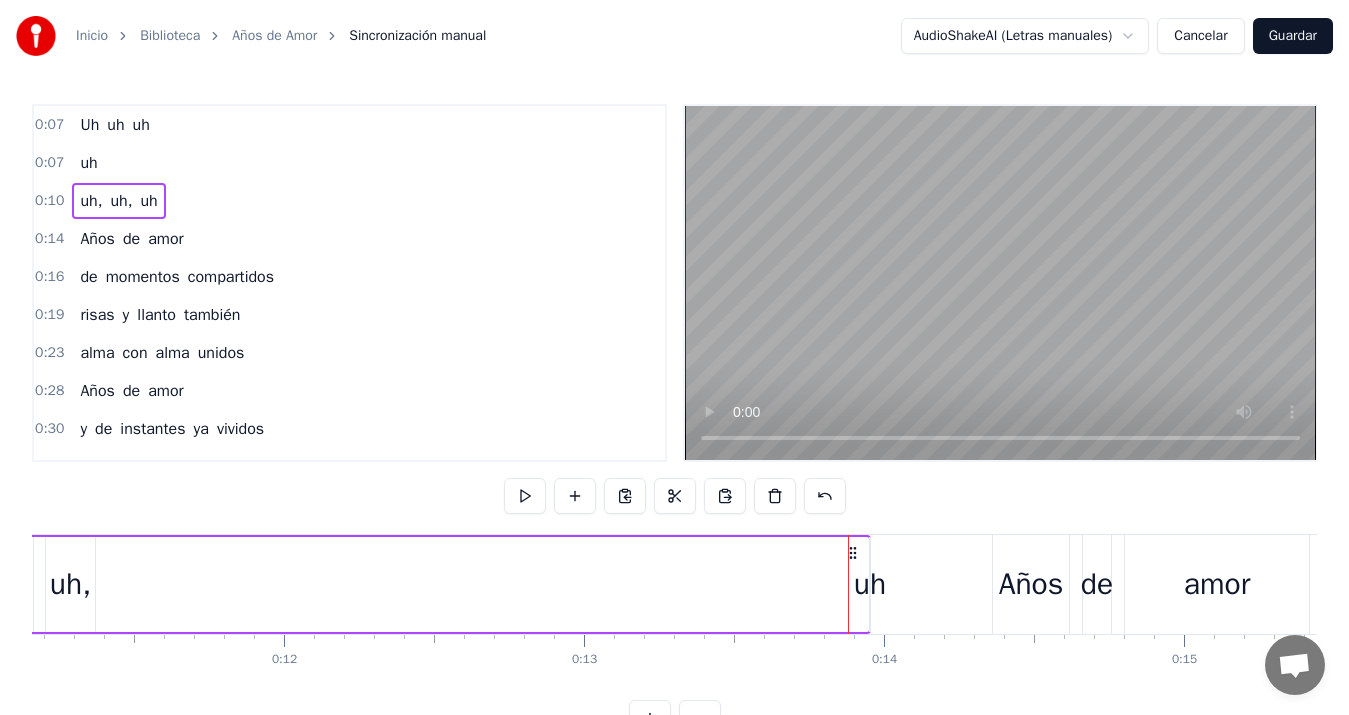 click on "uh" at bounding box center (870, 584) 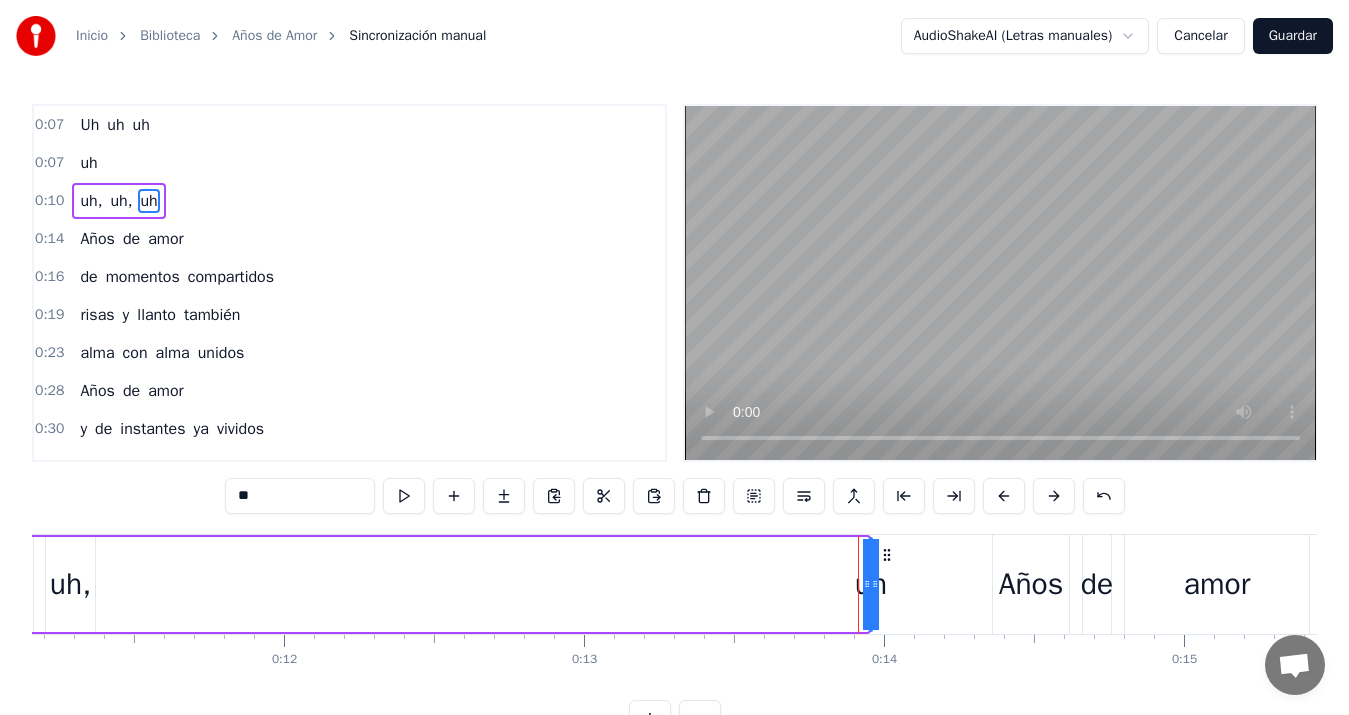 drag, startPoint x: 865, startPoint y: 585, endPoint x: 731, endPoint y: 585, distance: 134 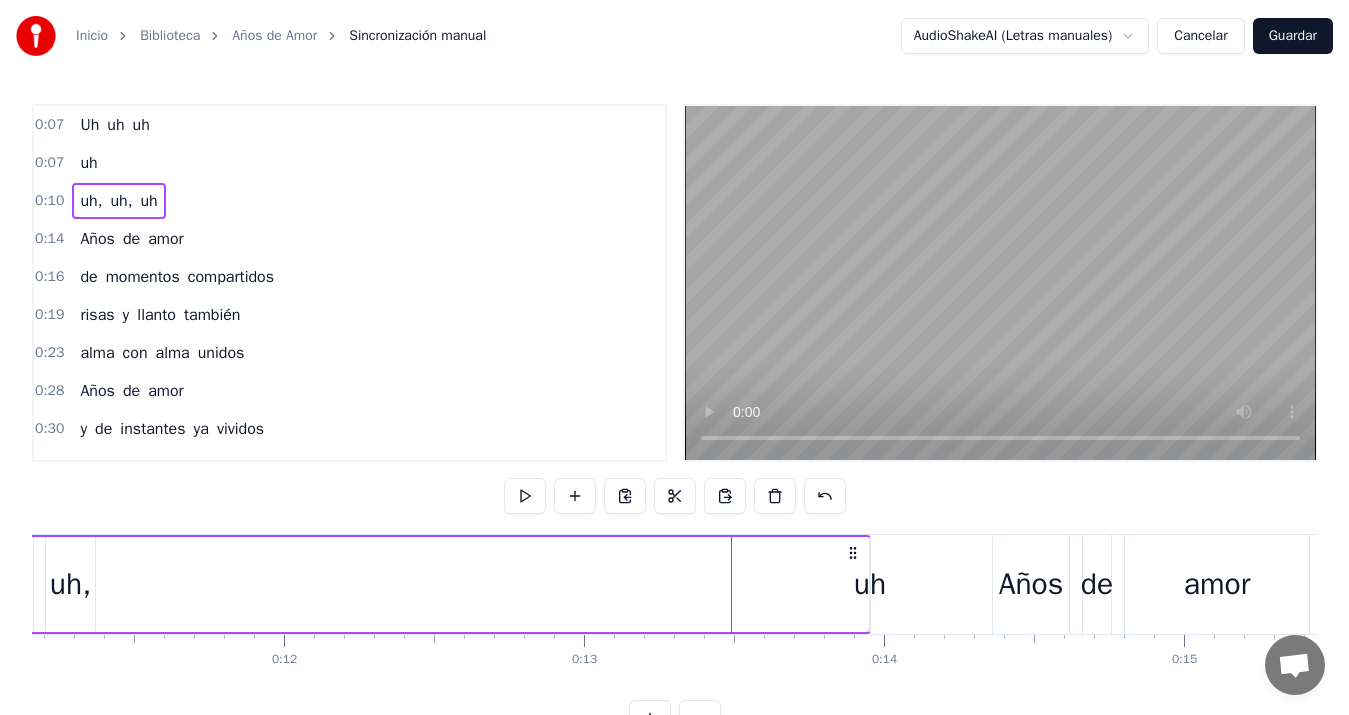 click on "uh" at bounding box center [870, 584] 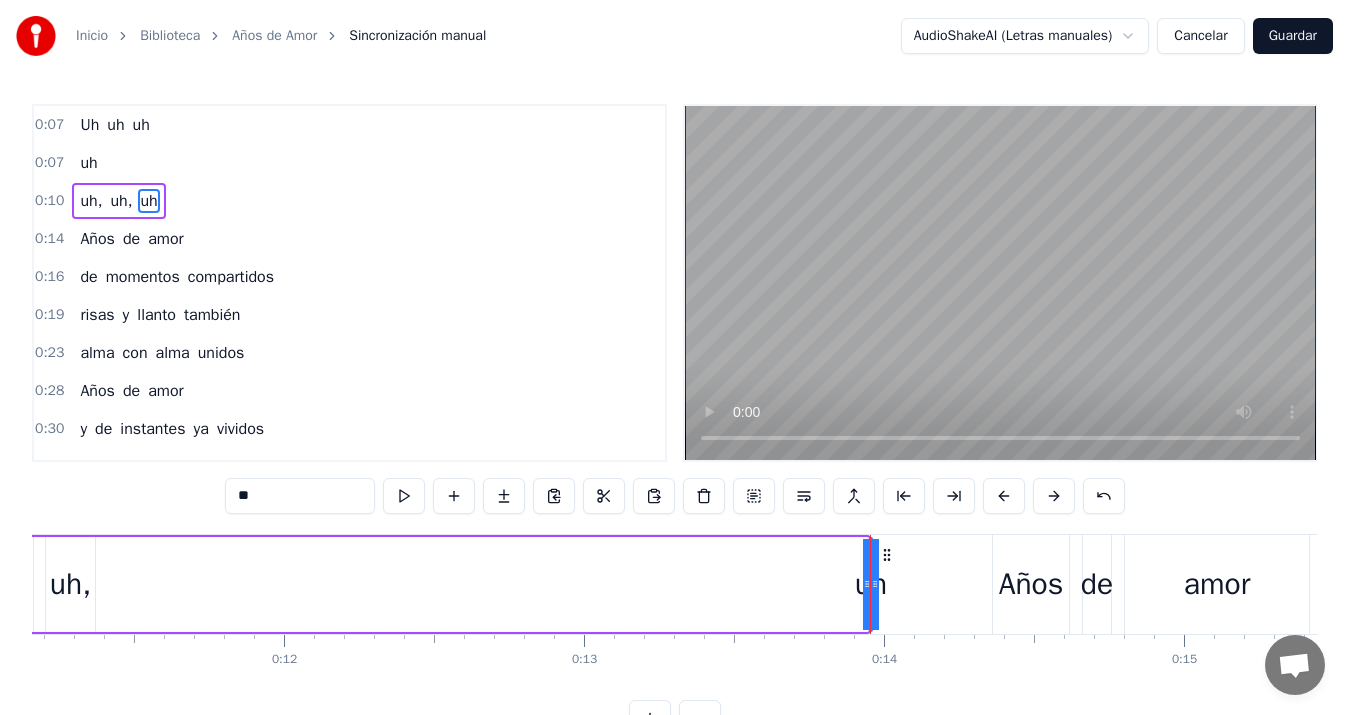 click on "Uh uh uh uh uh, uh, uh Años de amor de momentos compartidos risas y llanto también alma con alma unidos Años de amor y de instantes ya vividos con tu mano en la mía tus latidos con los míos Tu sonrisa es mi camino tu mirada es mi guía tu amor es el abrigo donde siempre estaría Te amo hoy y te amo siempre eres música en mi vida eres nota que se siente que está hecha a la medida De mi eres confidente compañera y amiga y aunque el tiempo se violente nuestro amor ya nos abriga Años de amor compartiendo alegrías tristezas y desafíos año a año, día a día Años de amor te agradezco los momentos que pasamos los dos juntos cada abrazo, cada beso Tu sonrisa es mi camino tu mirada es mi guía tu amor es el abrigo donde siempre estaría Te amo hoy y te amo siempre eres música en mi vida eres nota que se siente que está hecha a la medida De mi eres confidente compañera y amiga y aunque el tiempo se violente nuestro amor ya nos abriga Oh, oh, oh, oh, oh, oh, oh Oh, oh, oh, oh, oh, oh, oh Años de amor y" at bounding box center (27286, 584) 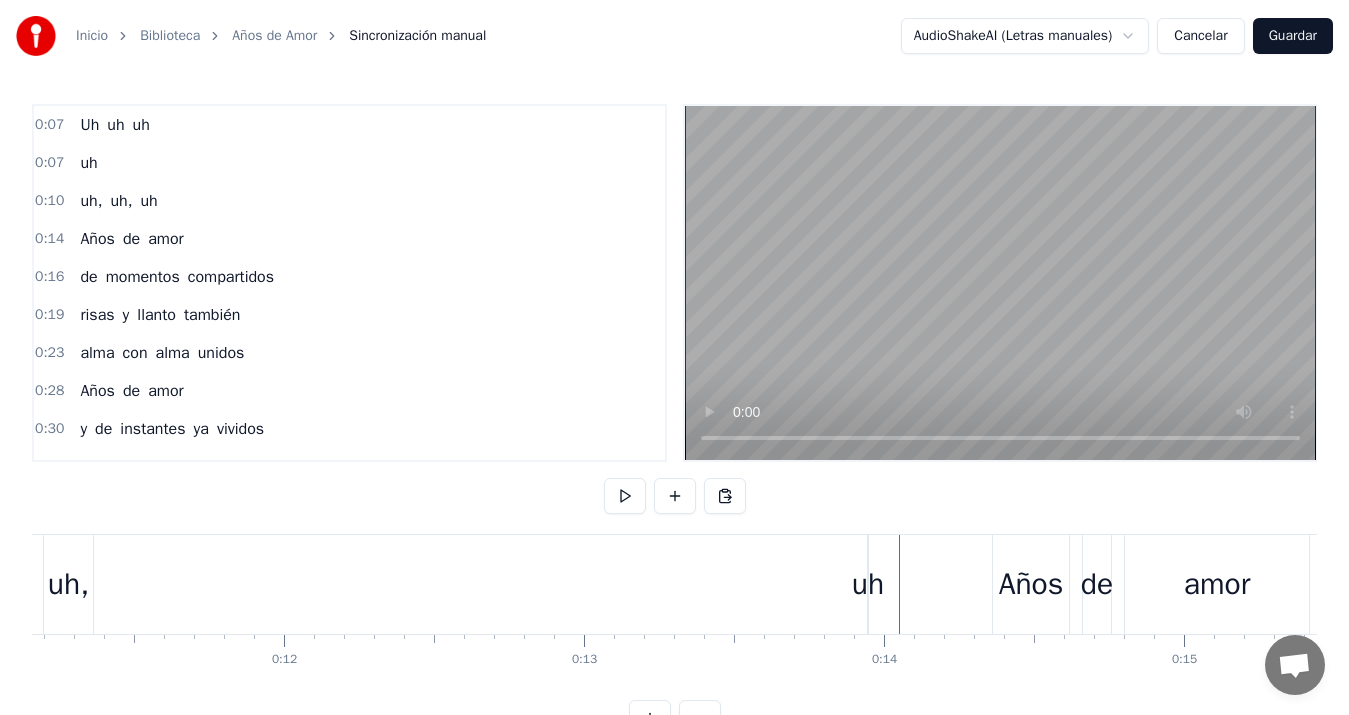click on "uh" at bounding box center [868, 584] 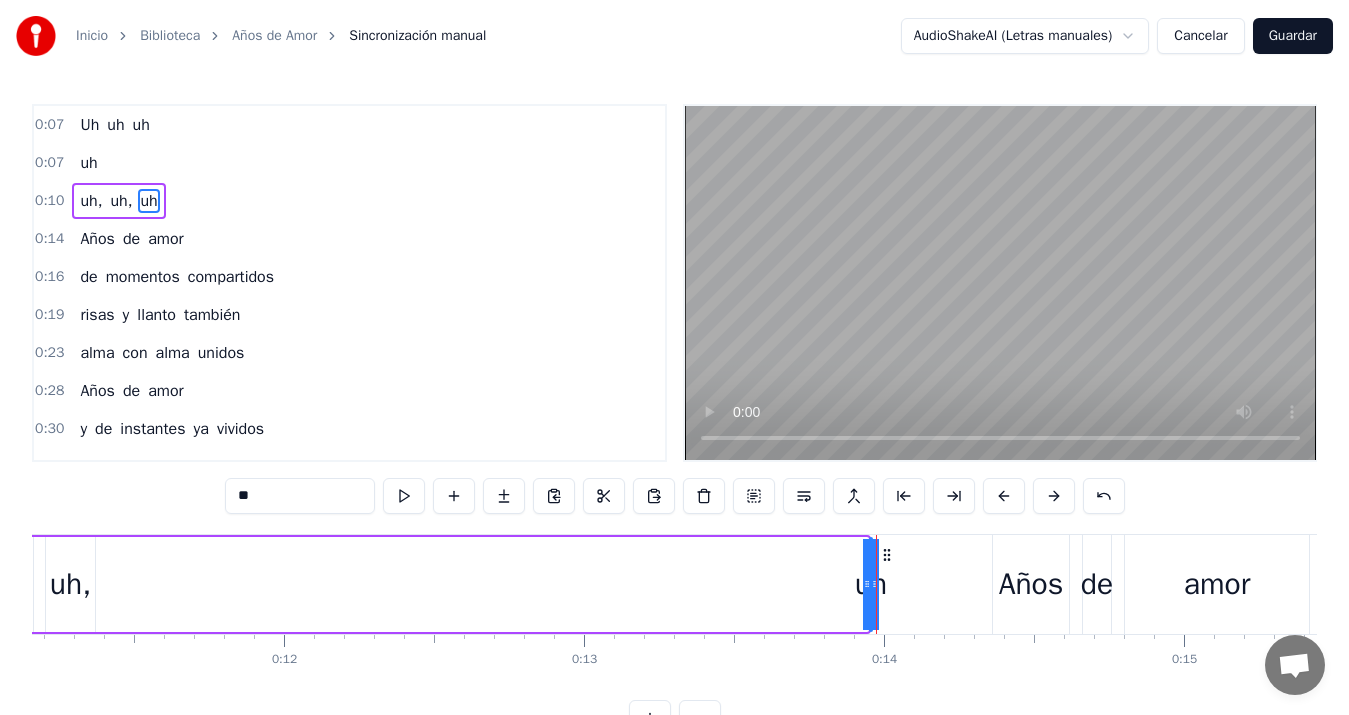drag, startPoint x: 865, startPoint y: 584, endPoint x: 717, endPoint y: 566, distance: 149.09058 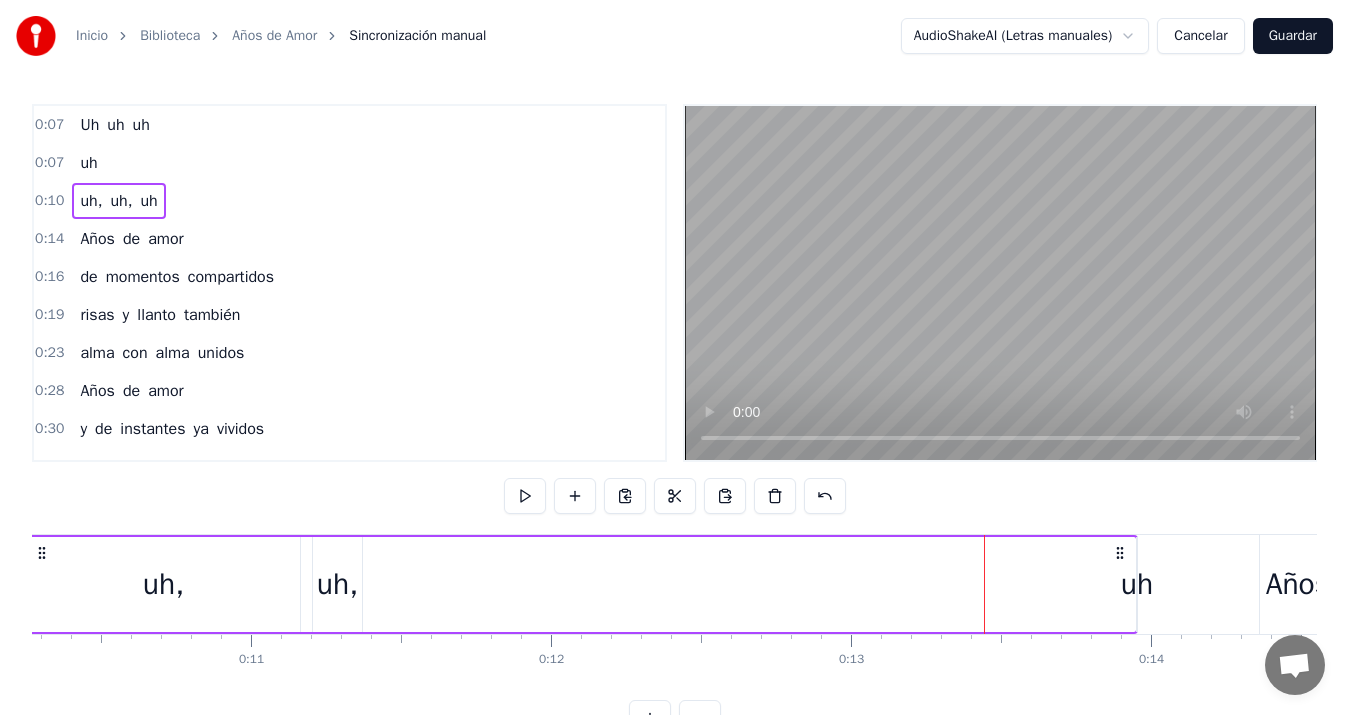scroll, scrollTop: 0, scrollLeft: 2984, axis: horizontal 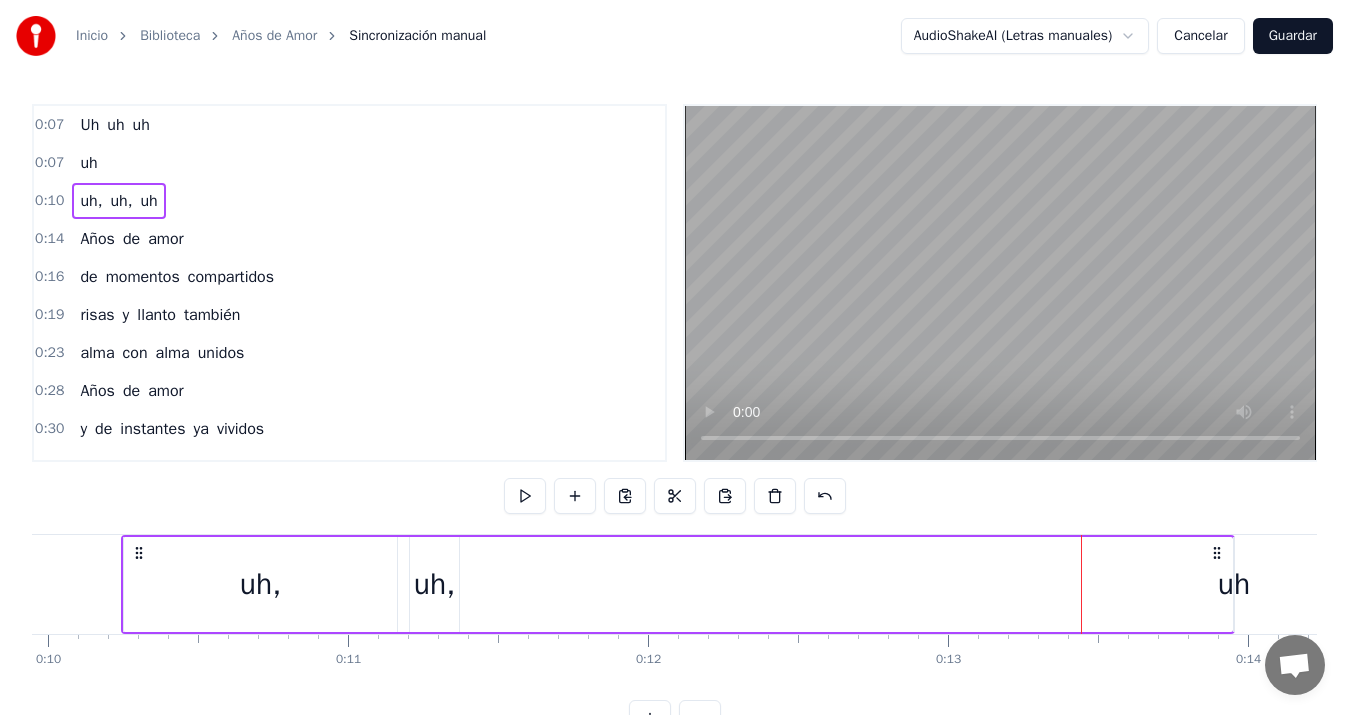 click on "uh" at bounding box center [1234, 584] 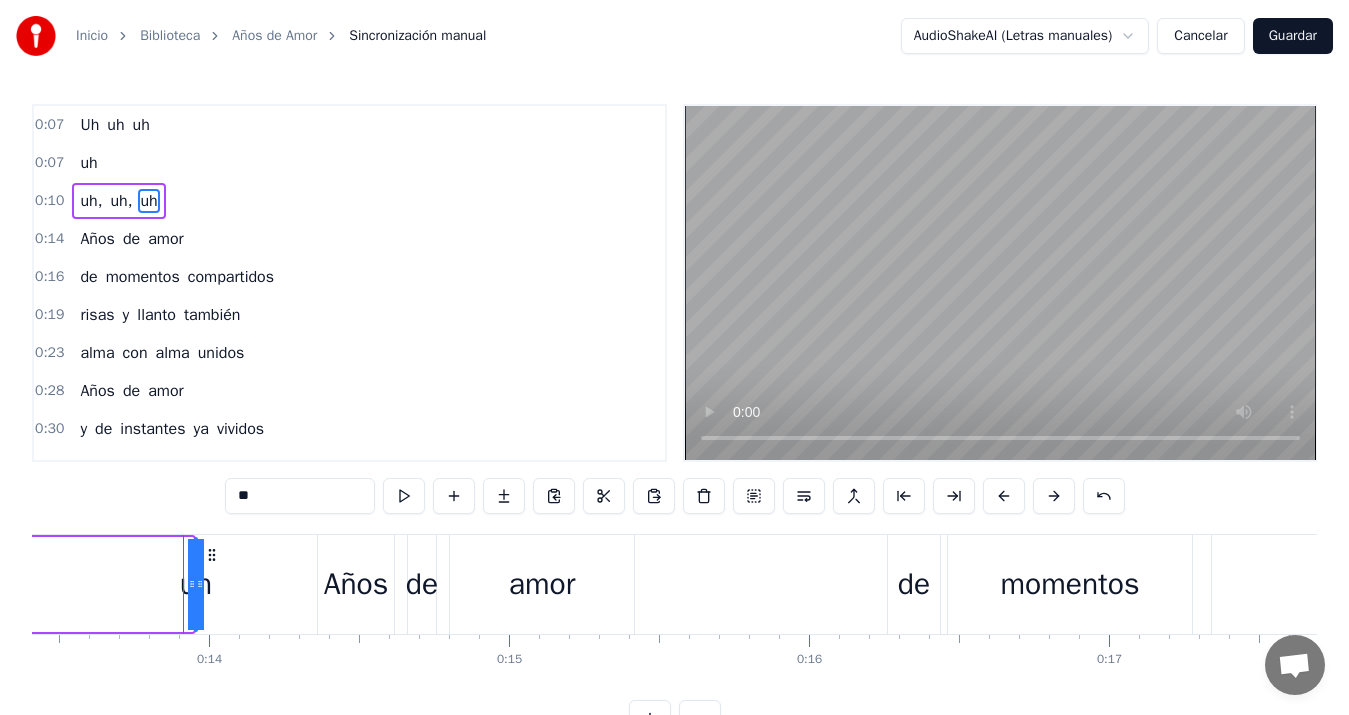 scroll, scrollTop: 0, scrollLeft: 4074, axis: horizontal 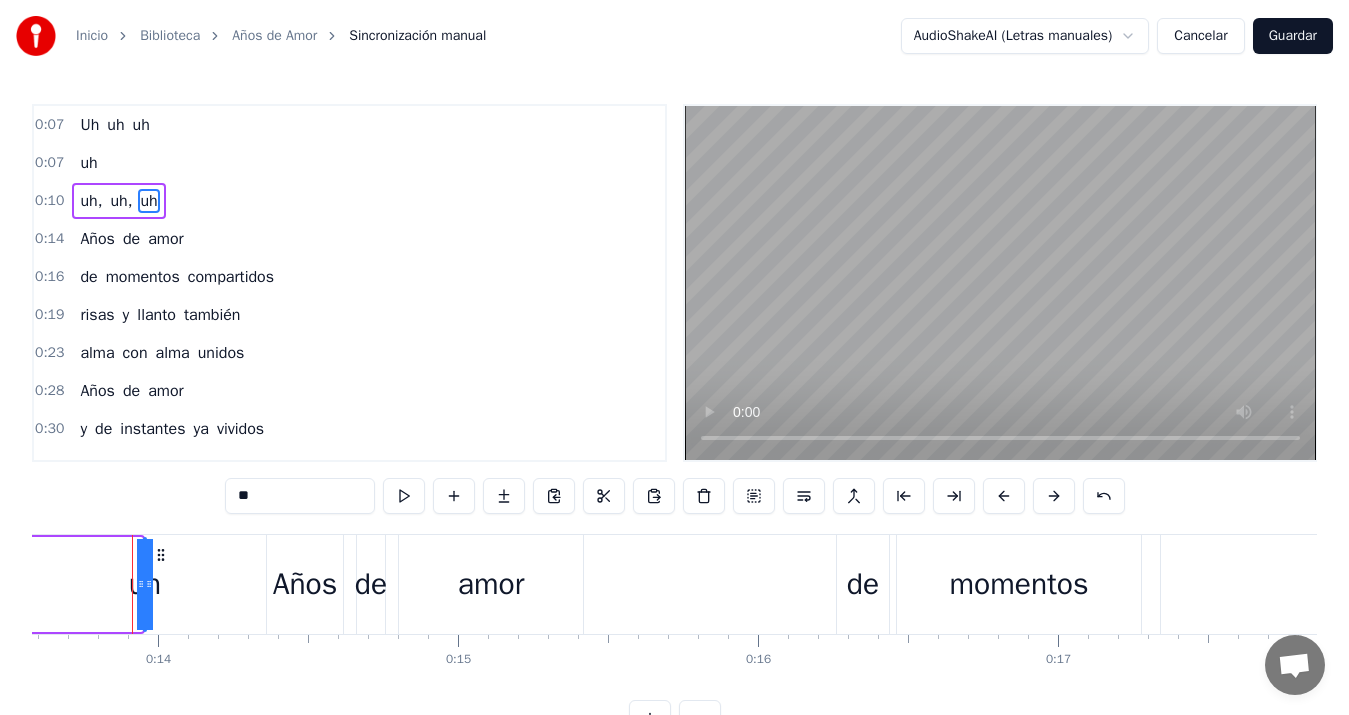 click on "Uh uh uh uh uh, uh, uh Años de amor de momentos compartidos risas y llanto también alma con alma unidos Años de amor y de instantes ya vividos con tu mano en la mía tus latidos con los míos Tu sonrisa es mi camino tu mirada es mi guía tu amor es el abrigo donde siempre estaría Te amo hoy y te amo siempre eres música en mi vida eres nota que se siente que está hecha a la medida De mi eres confidente compañera y amiga y aunque el tiempo se violente nuestro amor ya nos abriga Años de amor compartiendo alegrías tristezas y desafíos año a año, día a día Años de amor te agradezco los momentos que pasamos los dos juntos cada abrazo, cada beso Tu sonrisa es mi camino tu mirada es mi guía tu amor es el abrigo donde siempre estaría Te amo hoy y te amo siempre eres música en mi vida eres nota que se siente que está hecha a la medida De mi eres confidente compañera y amiga y aunque el tiempo se violente nuestro amor ya nos abriga Oh, oh, oh, oh, oh, oh, oh Oh, oh, oh, oh, oh, oh, oh Años de amor y" at bounding box center (26560, 584) 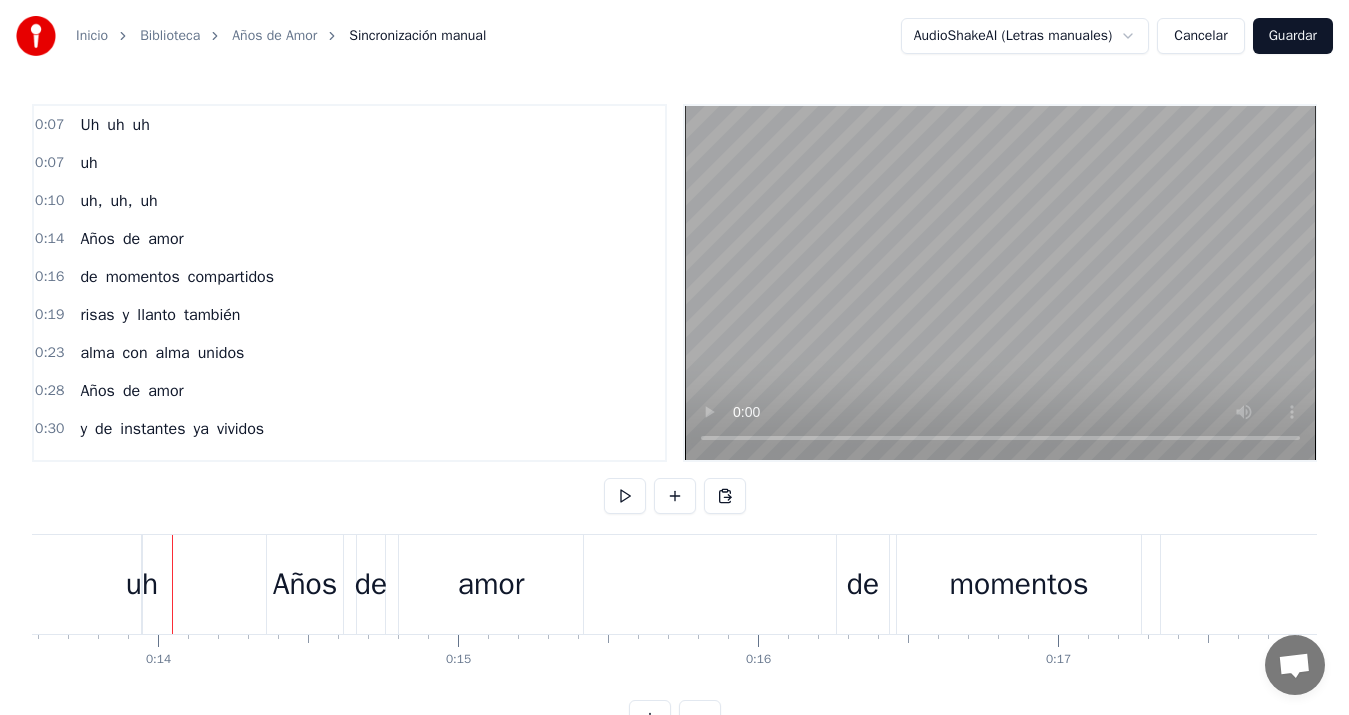 click on "uh" at bounding box center (142, 584) 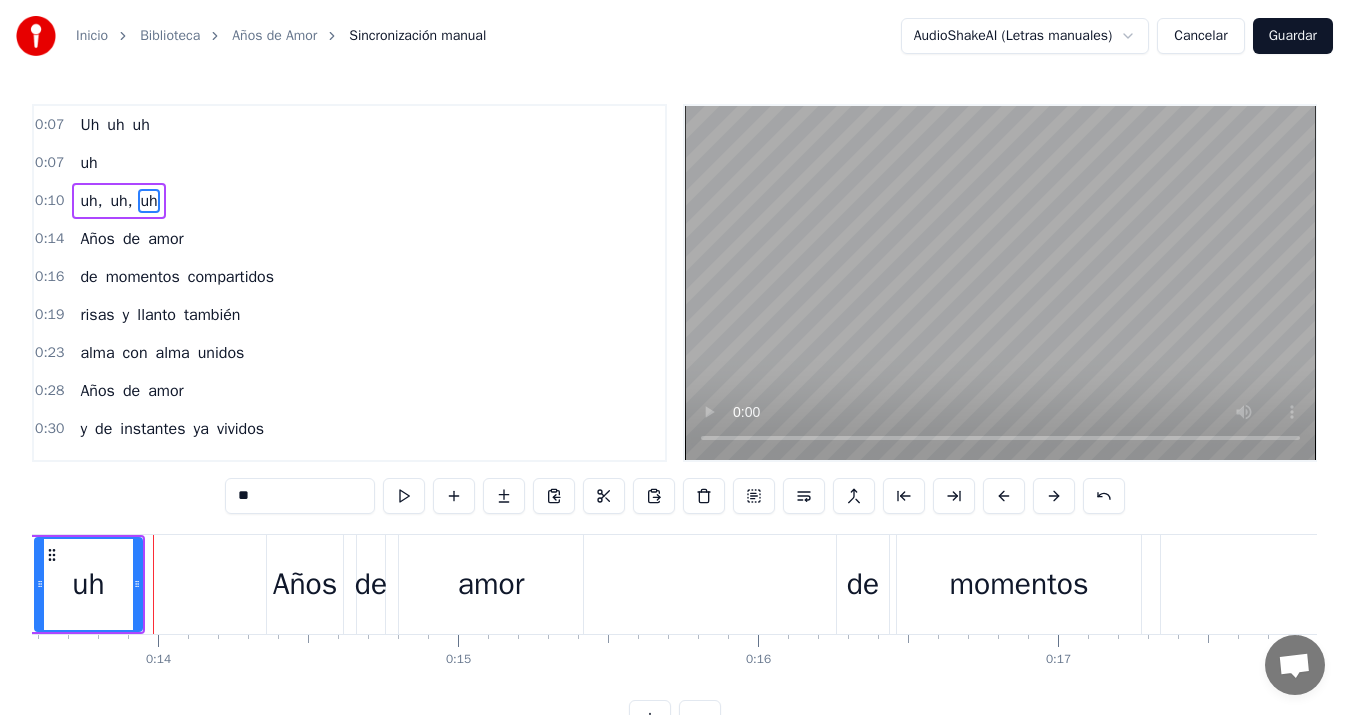 drag, startPoint x: 145, startPoint y: 584, endPoint x: 36, endPoint y: 585, distance: 109.004585 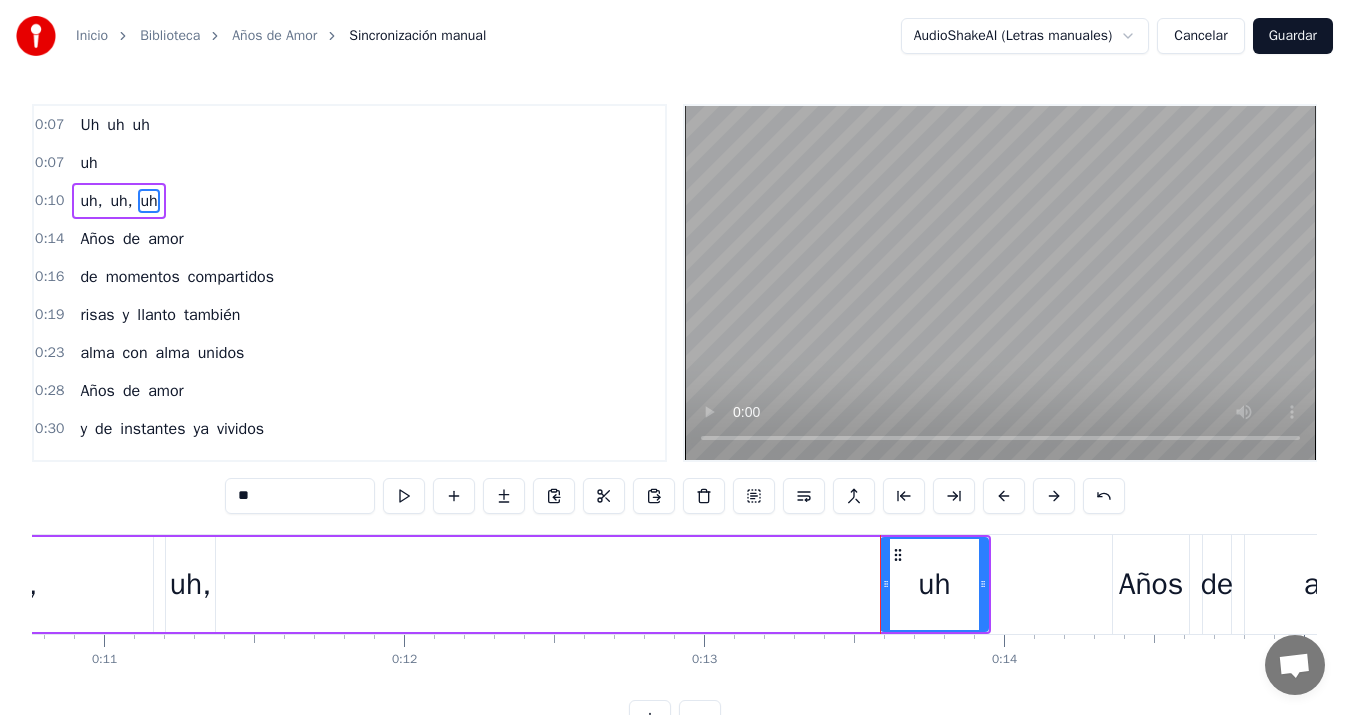 scroll, scrollTop: 0, scrollLeft: 2934, axis: horizontal 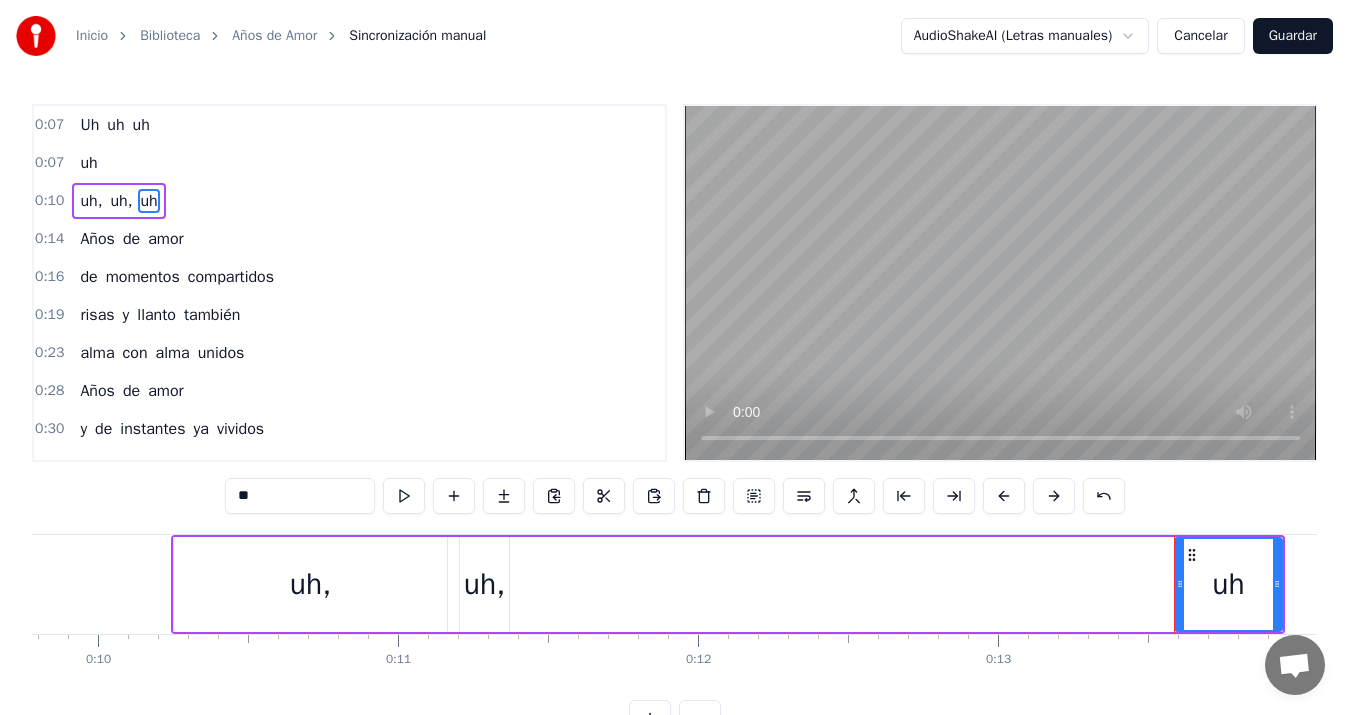 click on "uh," at bounding box center [310, 584] 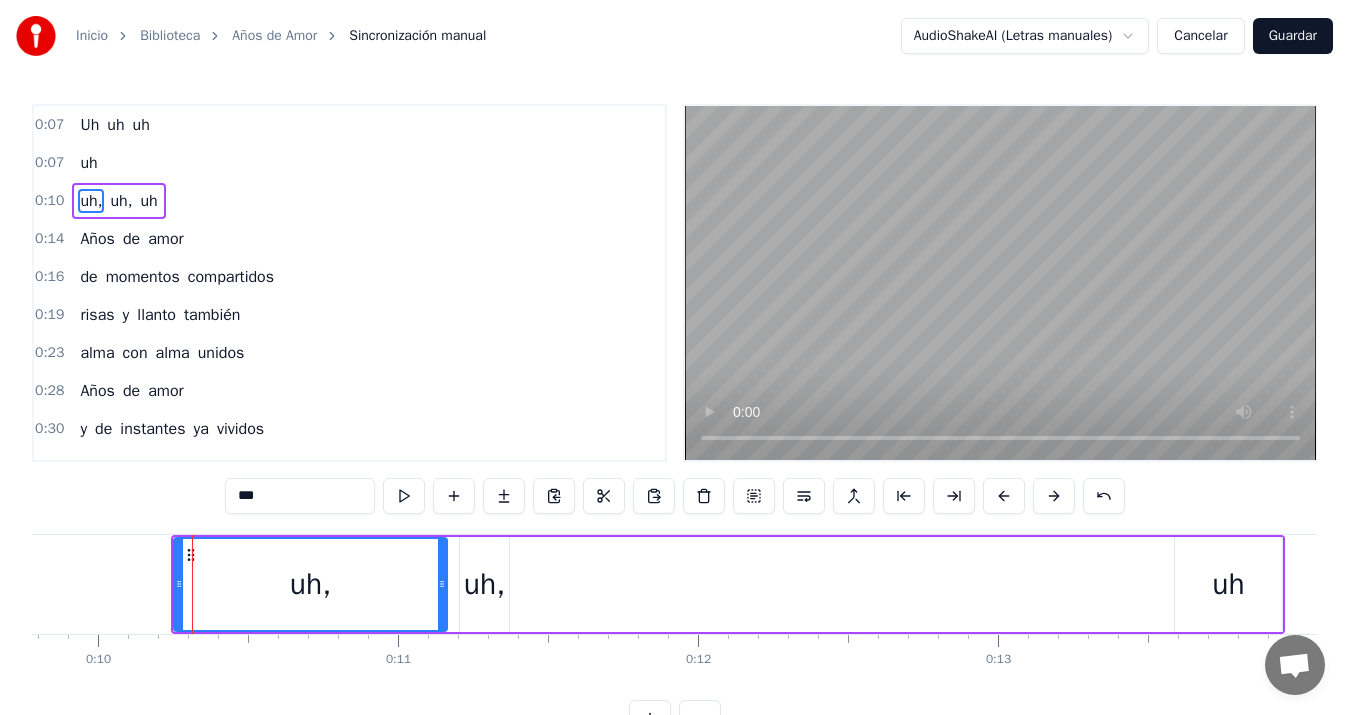 drag, startPoint x: 265, startPoint y: 535, endPoint x: 321, endPoint y: 540, distance: 56.22277 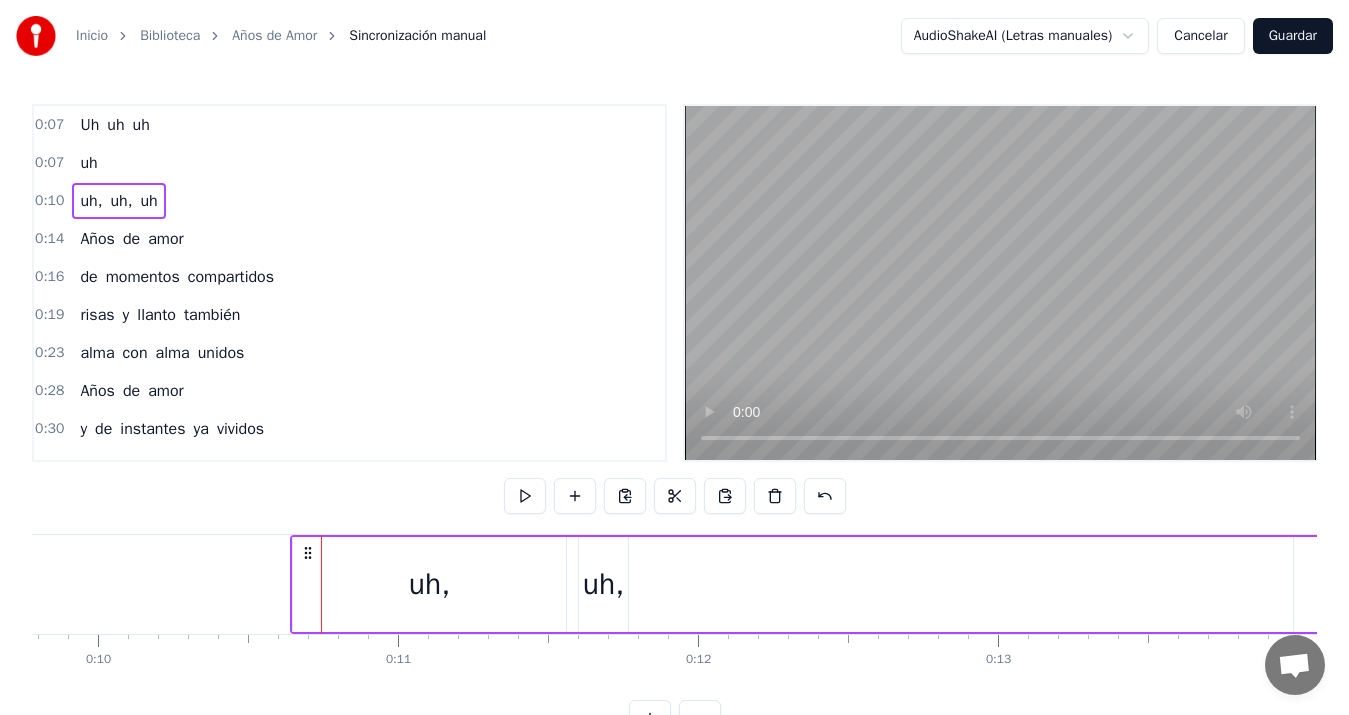 drag, startPoint x: 191, startPoint y: 551, endPoint x: 310, endPoint y: 550, distance: 119.0042 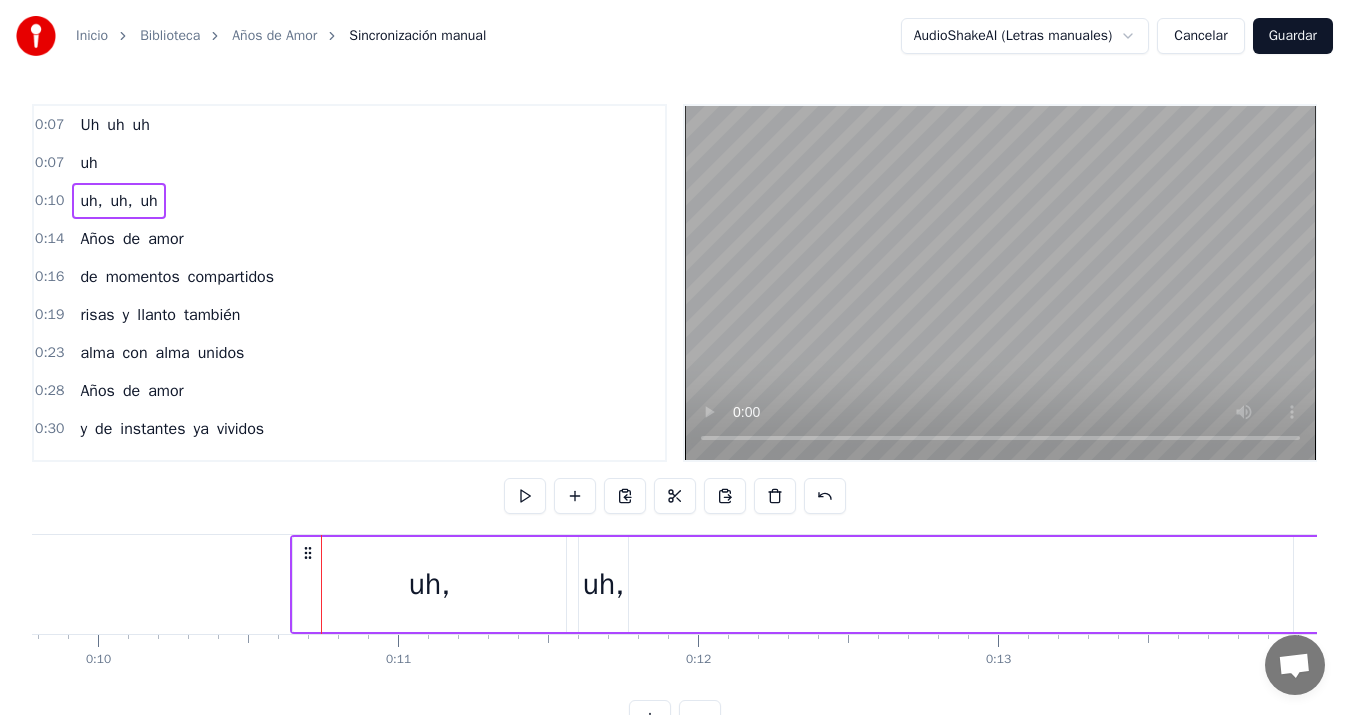click on "uh," at bounding box center [429, 584] 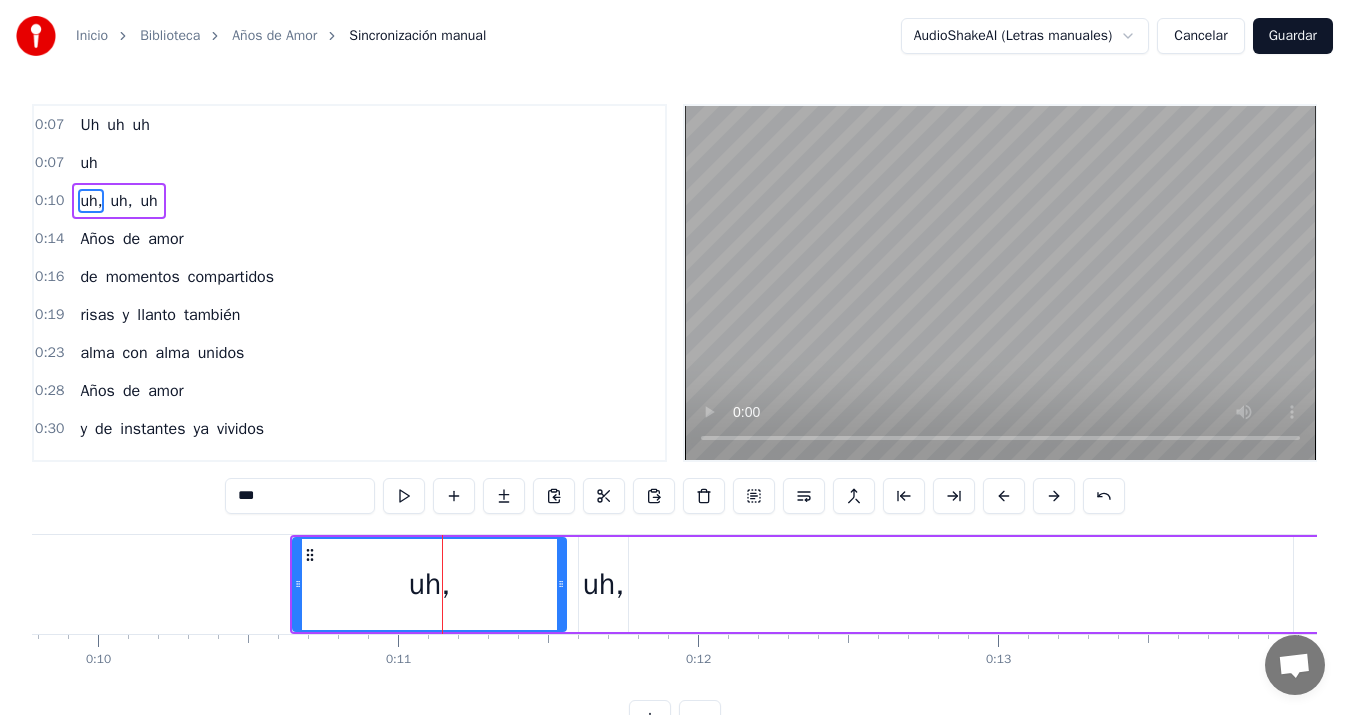 click on "uh," at bounding box center [429, 584] 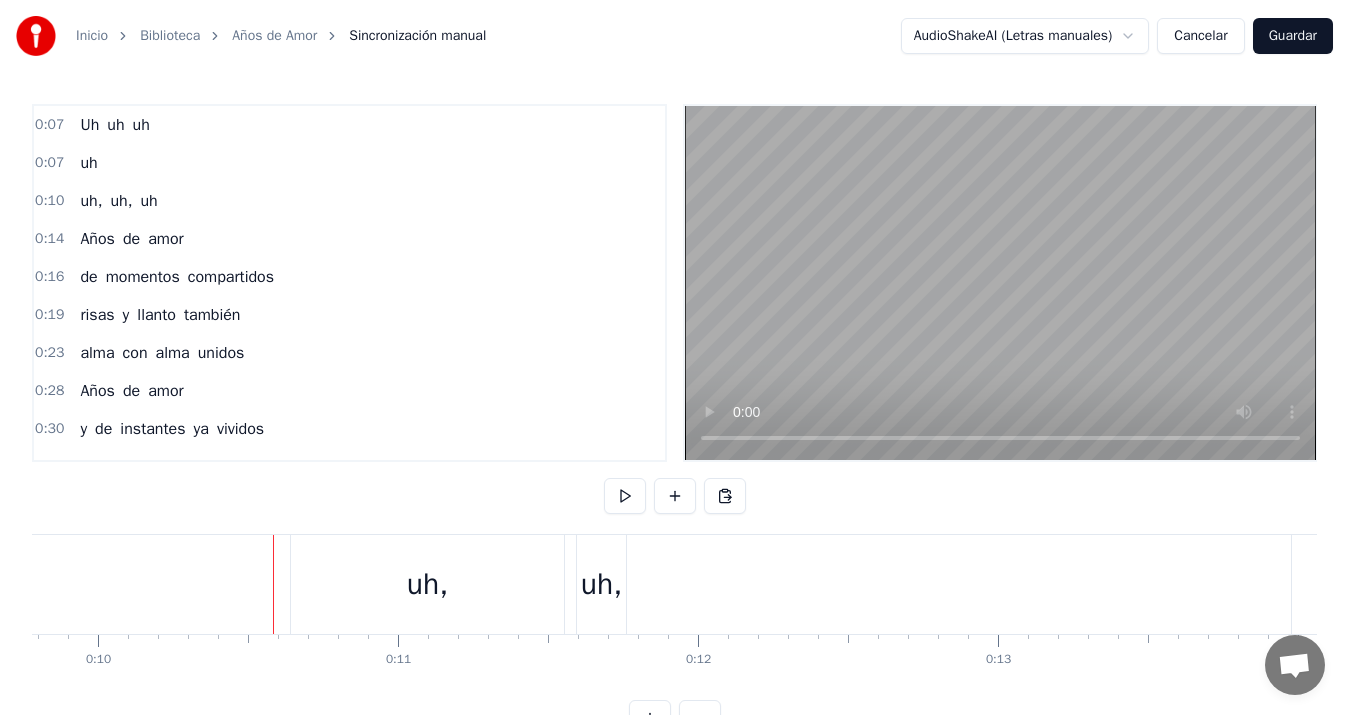 click on "uh," at bounding box center [427, 584] 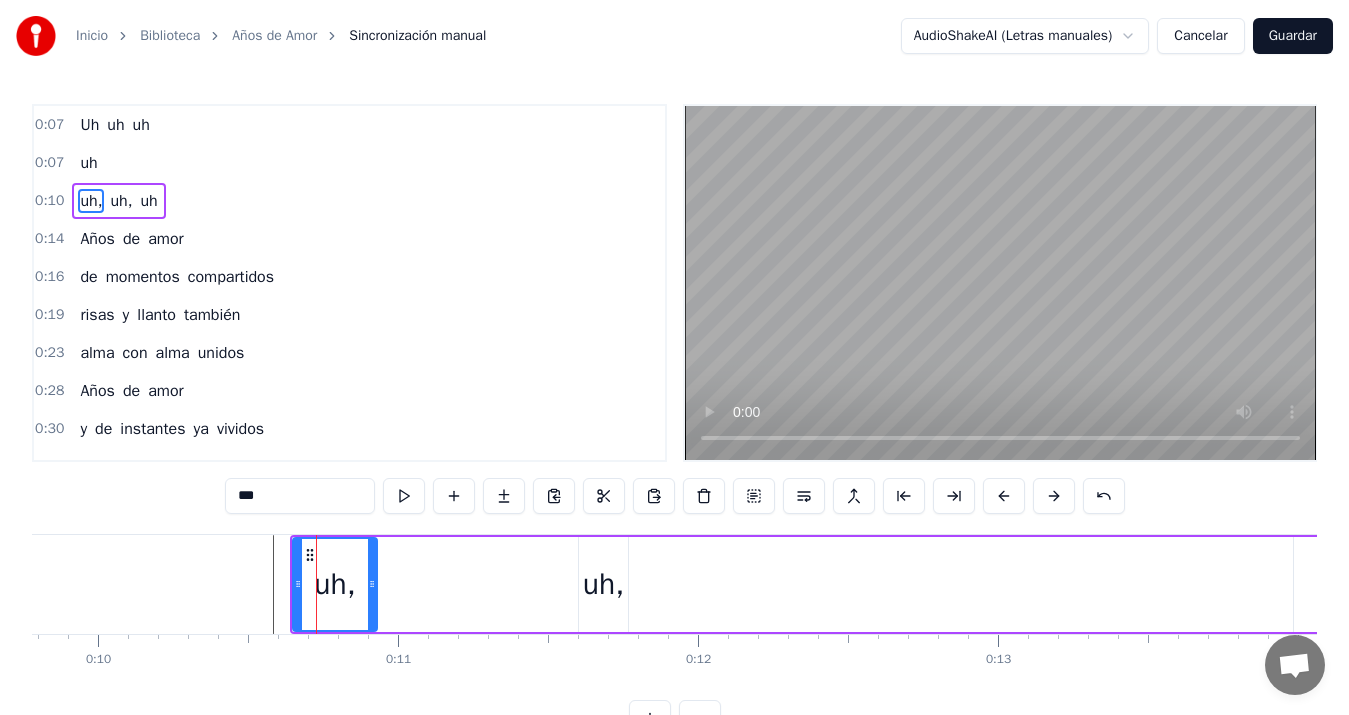 drag, startPoint x: 562, startPoint y: 589, endPoint x: 373, endPoint y: 579, distance: 189.26436 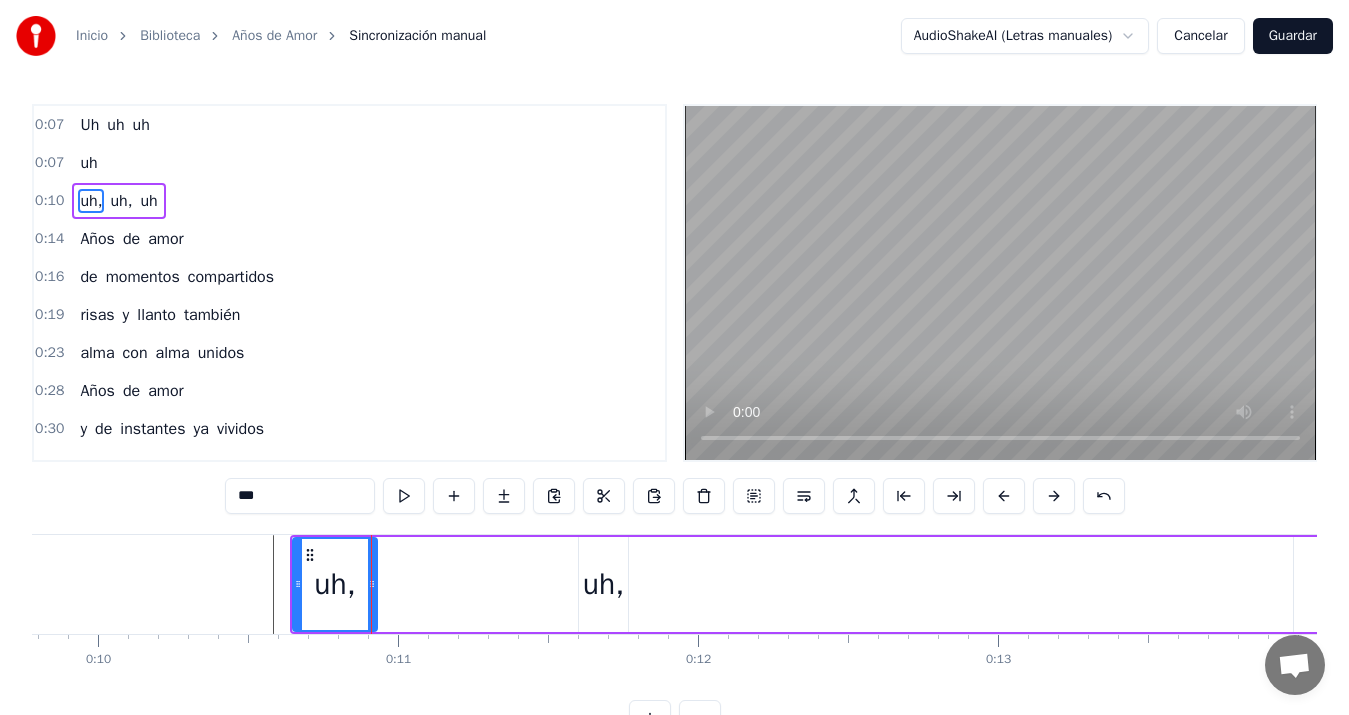click on "uh," at bounding box center (603, 584) 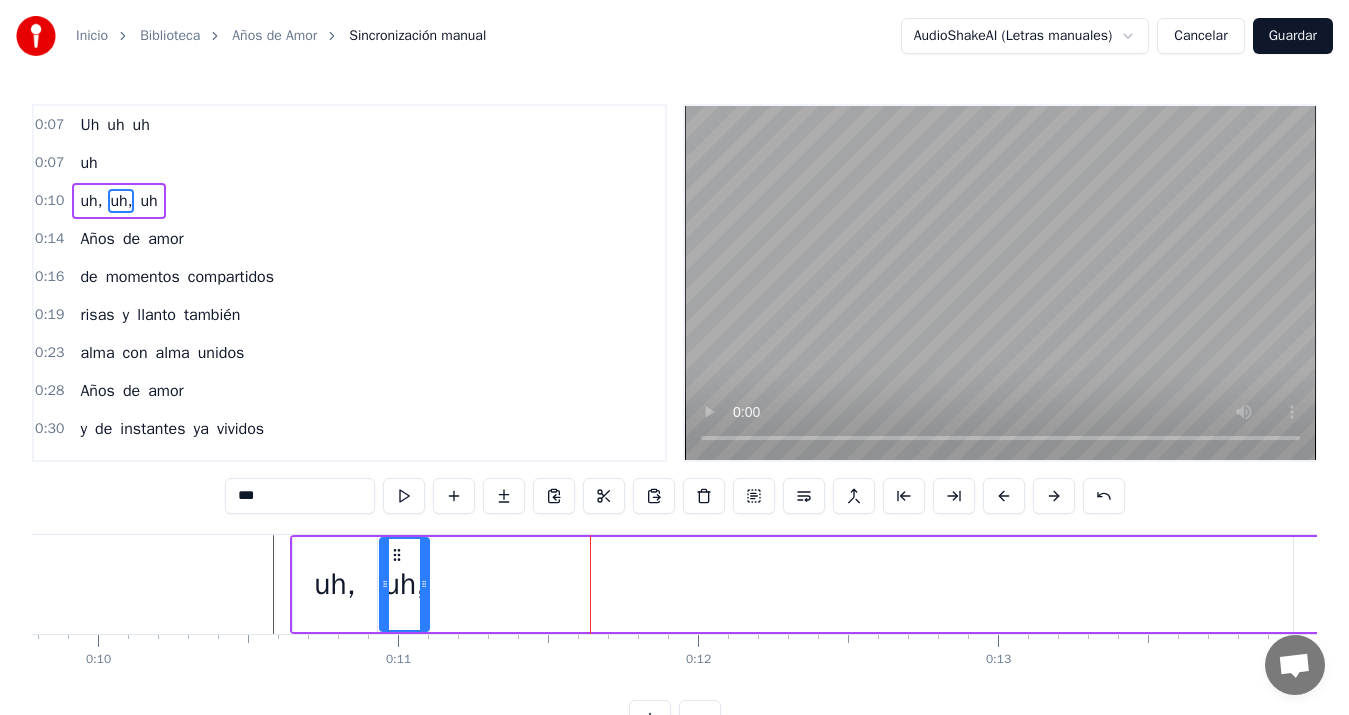 drag, startPoint x: 592, startPoint y: 552, endPoint x: 393, endPoint y: 554, distance: 199.01006 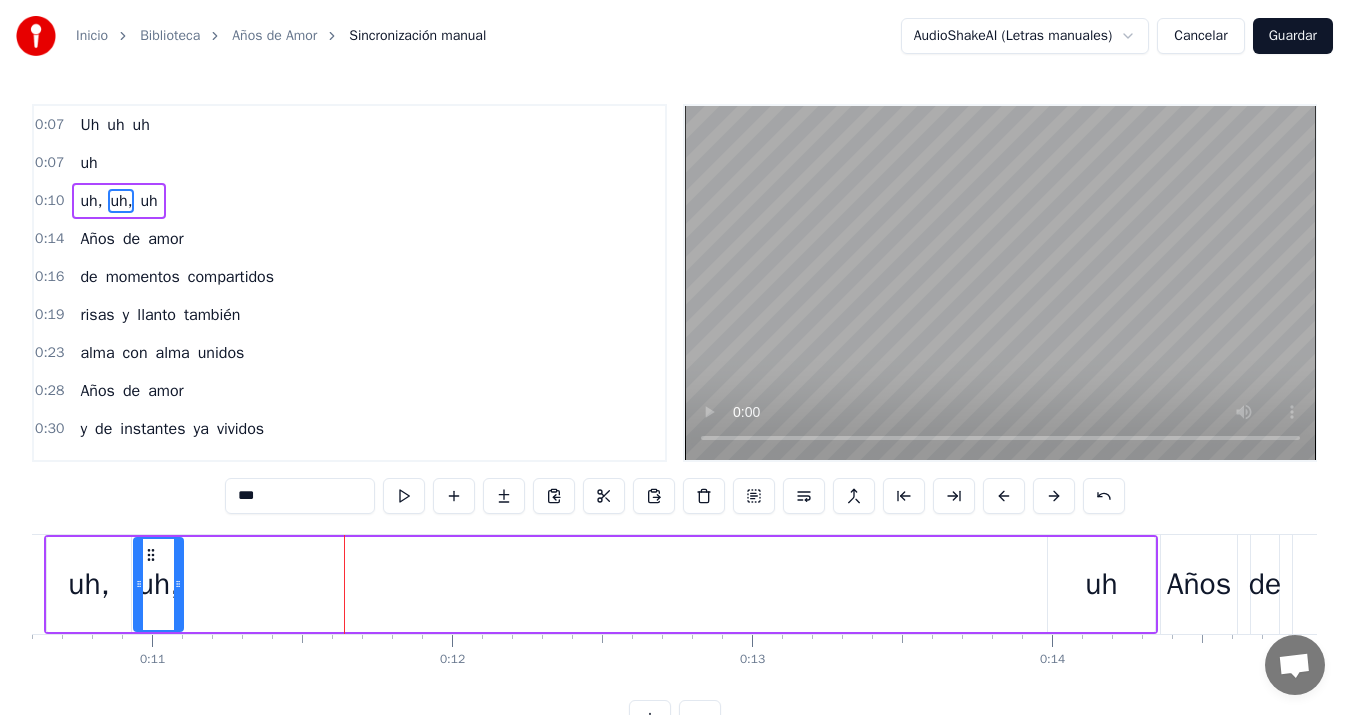 scroll, scrollTop: 0, scrollLeft: 2055, axis: horizontal 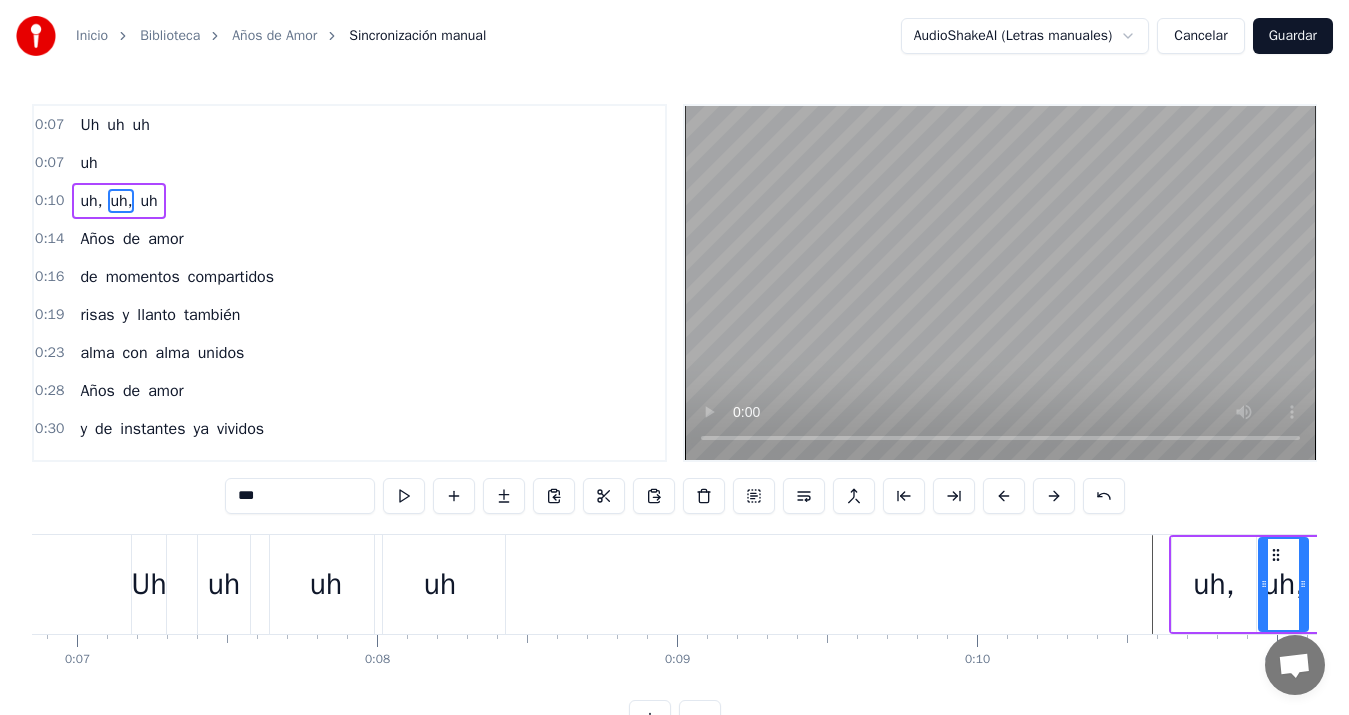 click on "Uh" at bounding box center [148, 584] 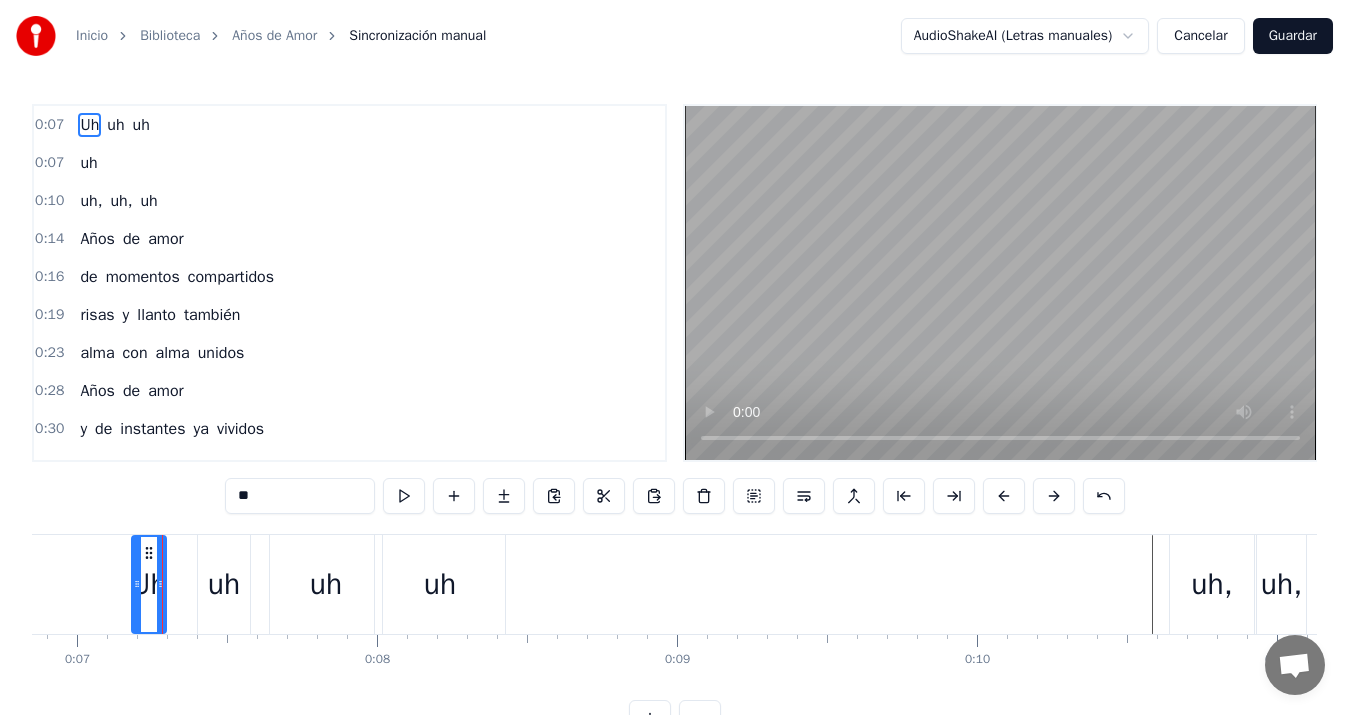 click on "uh" at bounding box center [224, 584] 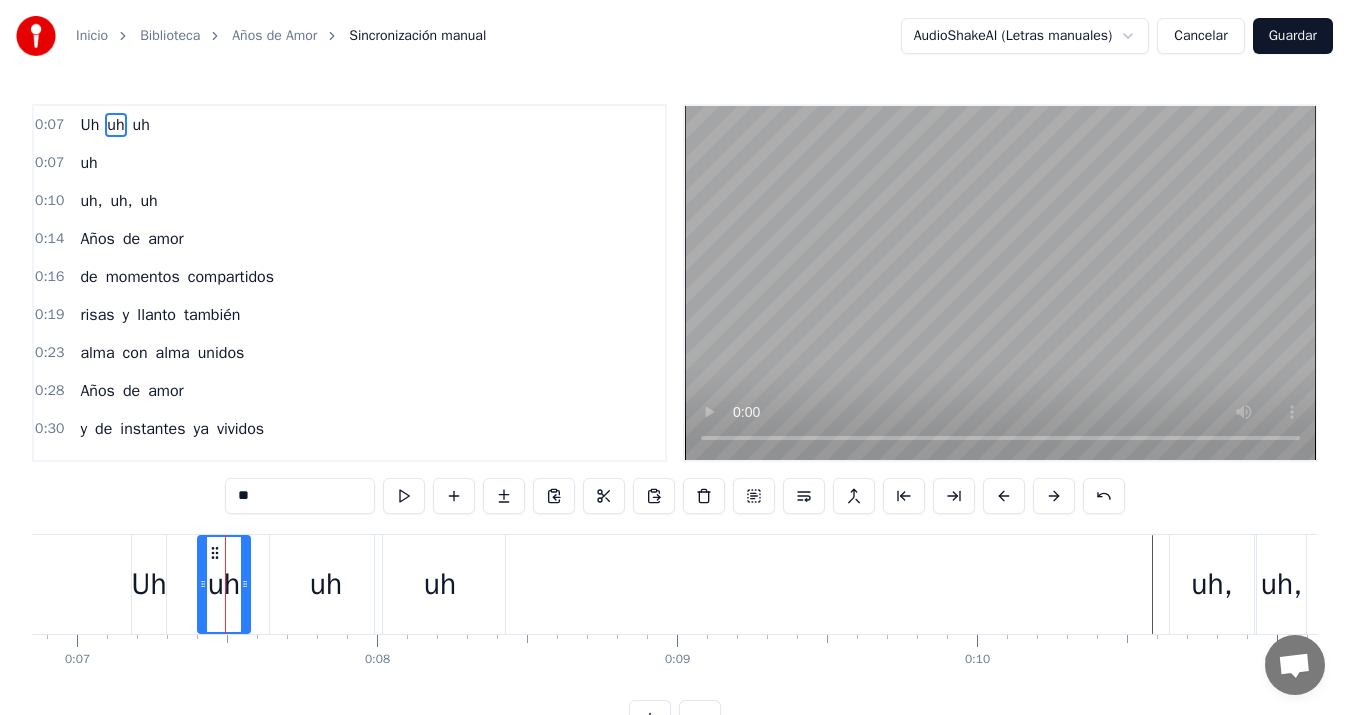 click on "uh" at bounding box center (326, 584) 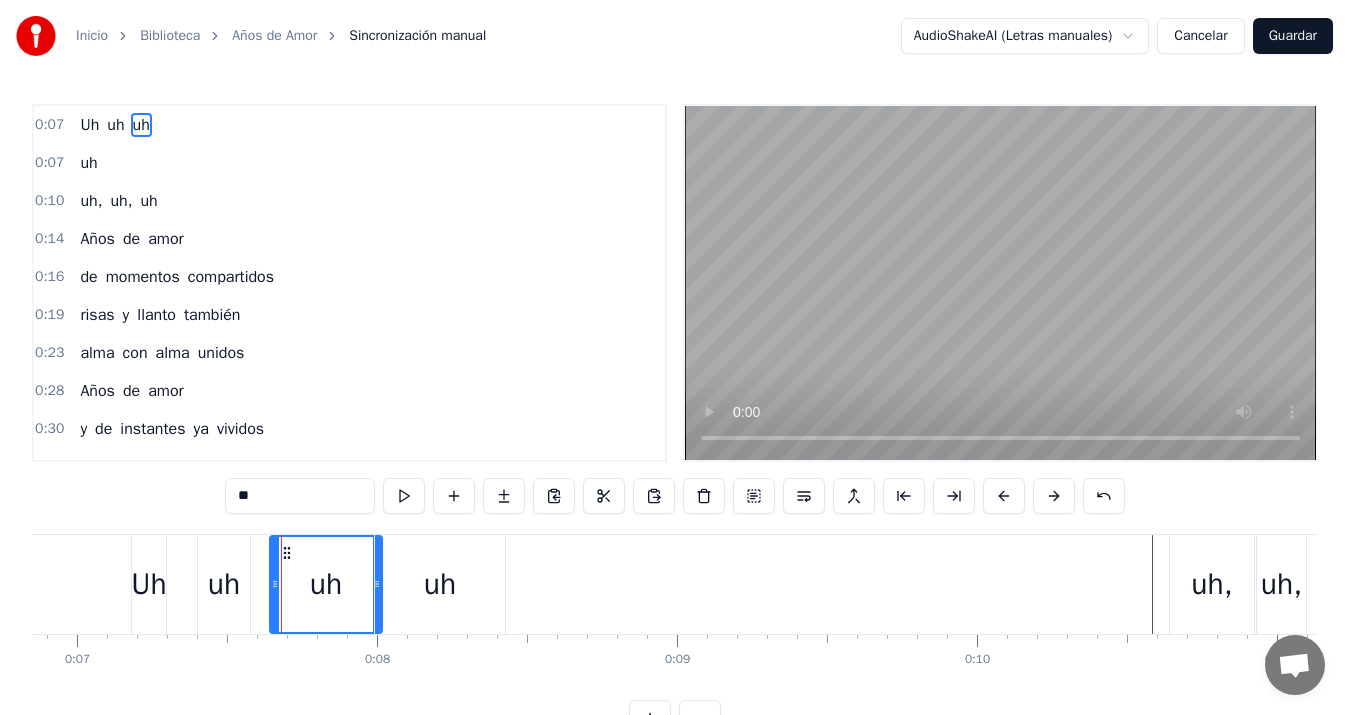click on "uh" at bounding box center (440, 584) 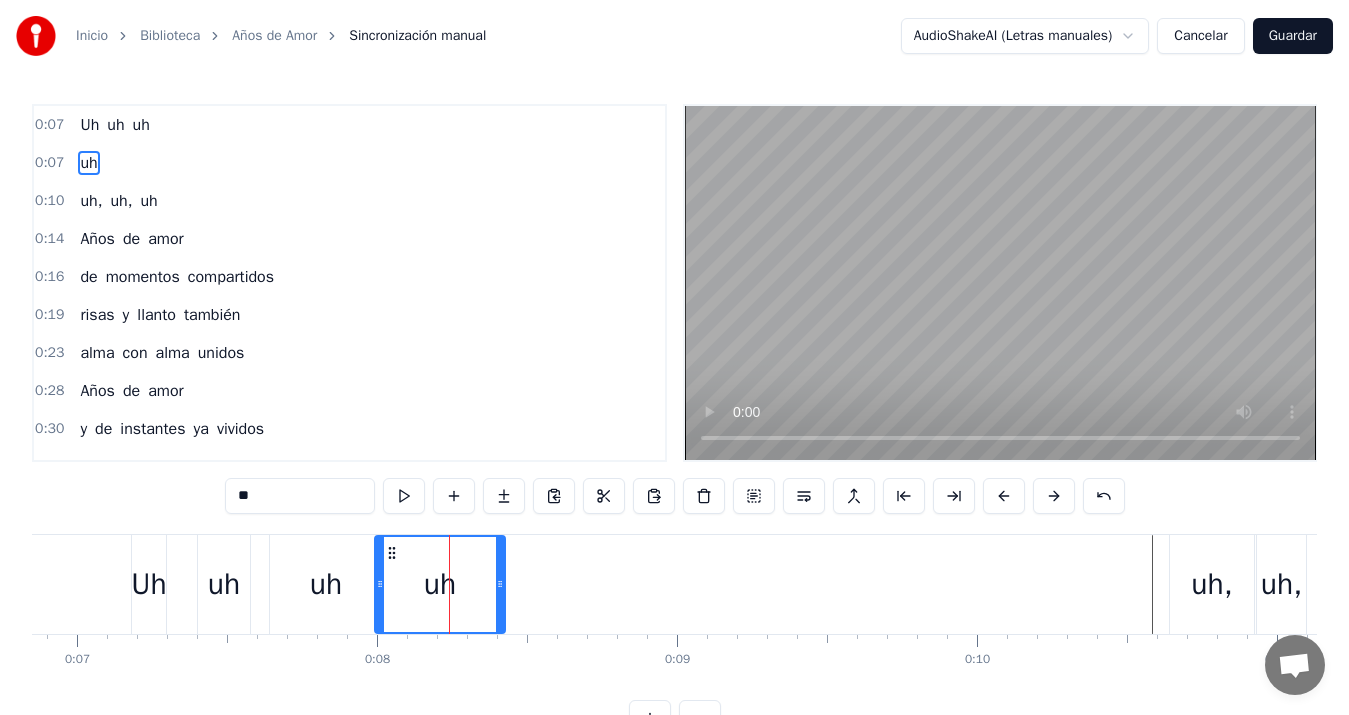 click on "Uh" at bounding box center (148, 584) 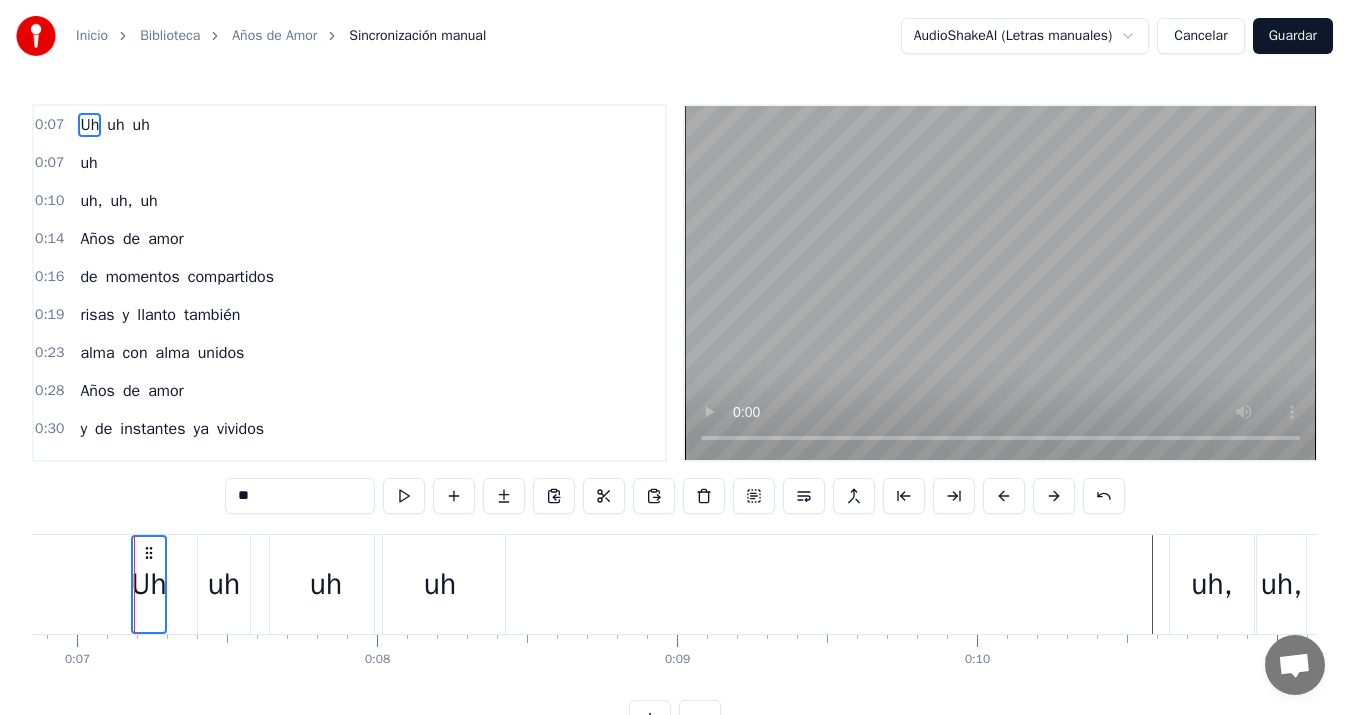 click on "uh" at bounding box center [224, 584] 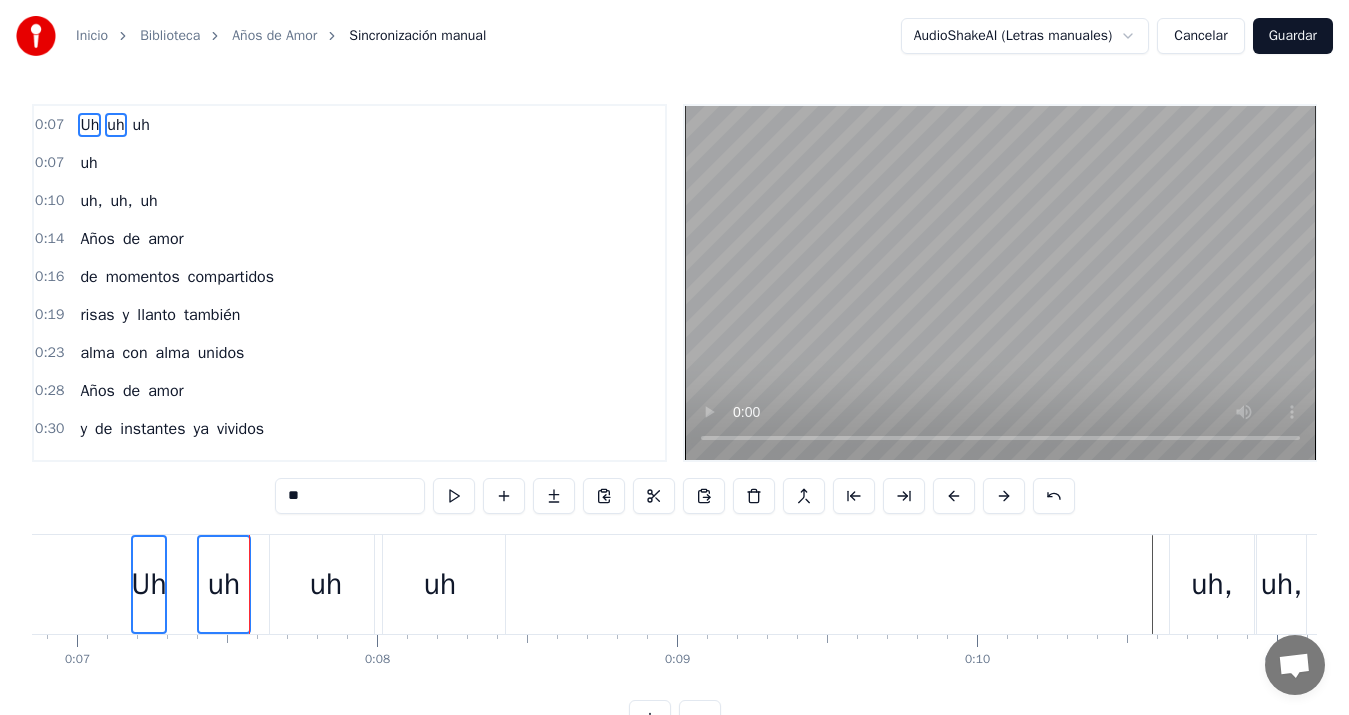 click on "uh" at bounding box center [326, 584] 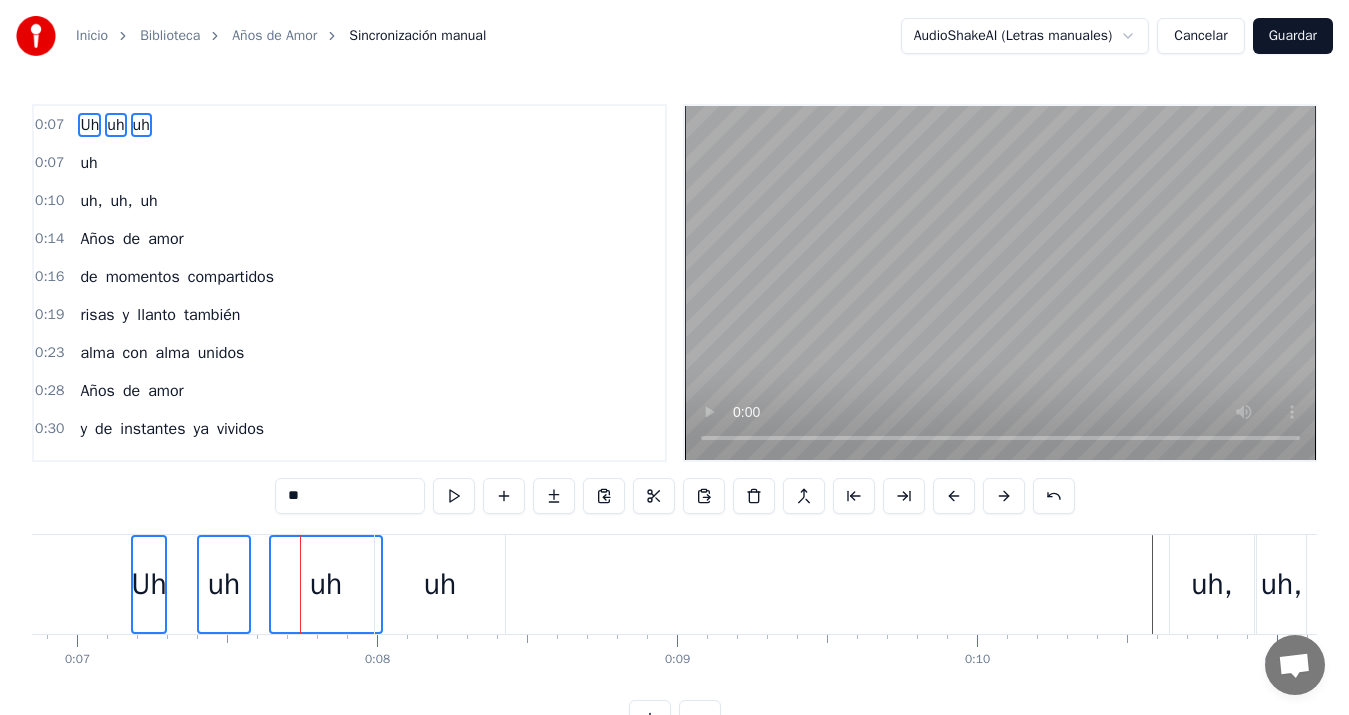 click on "uh" at bounding box center [440, 584] 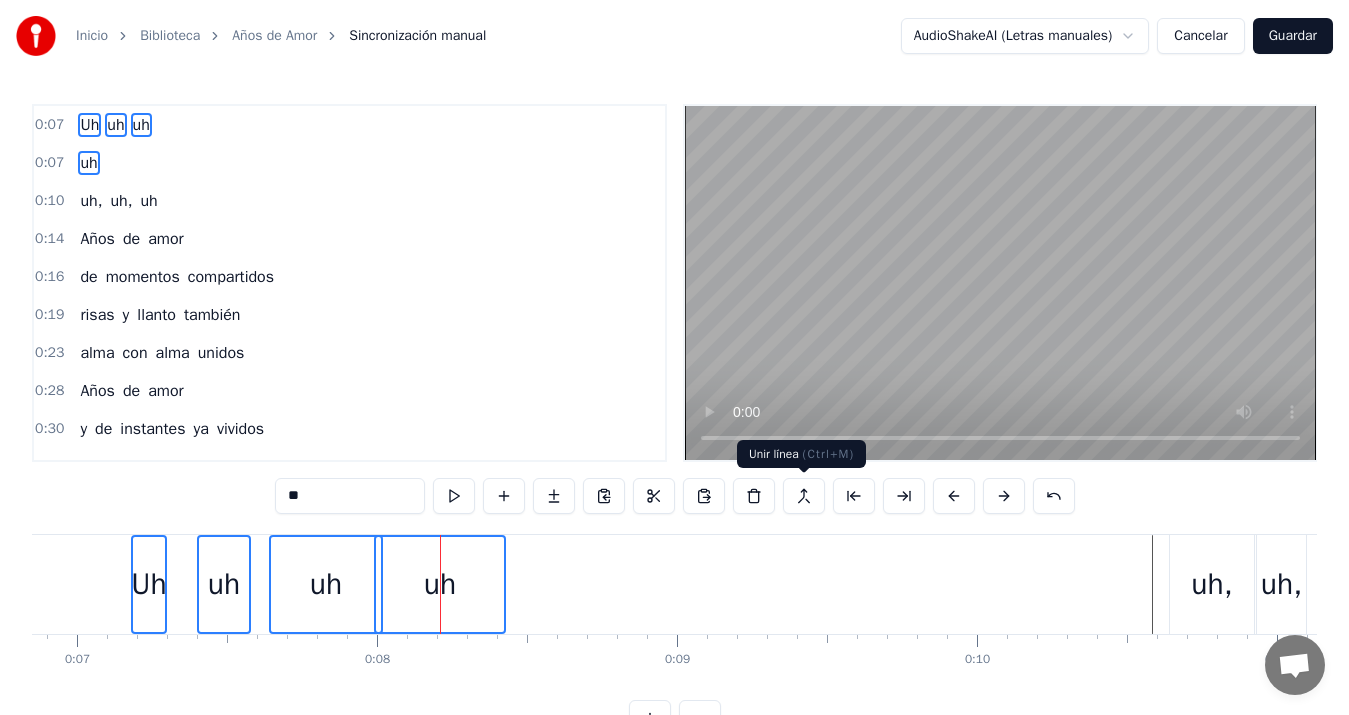 click at bounding box center [804, 496] 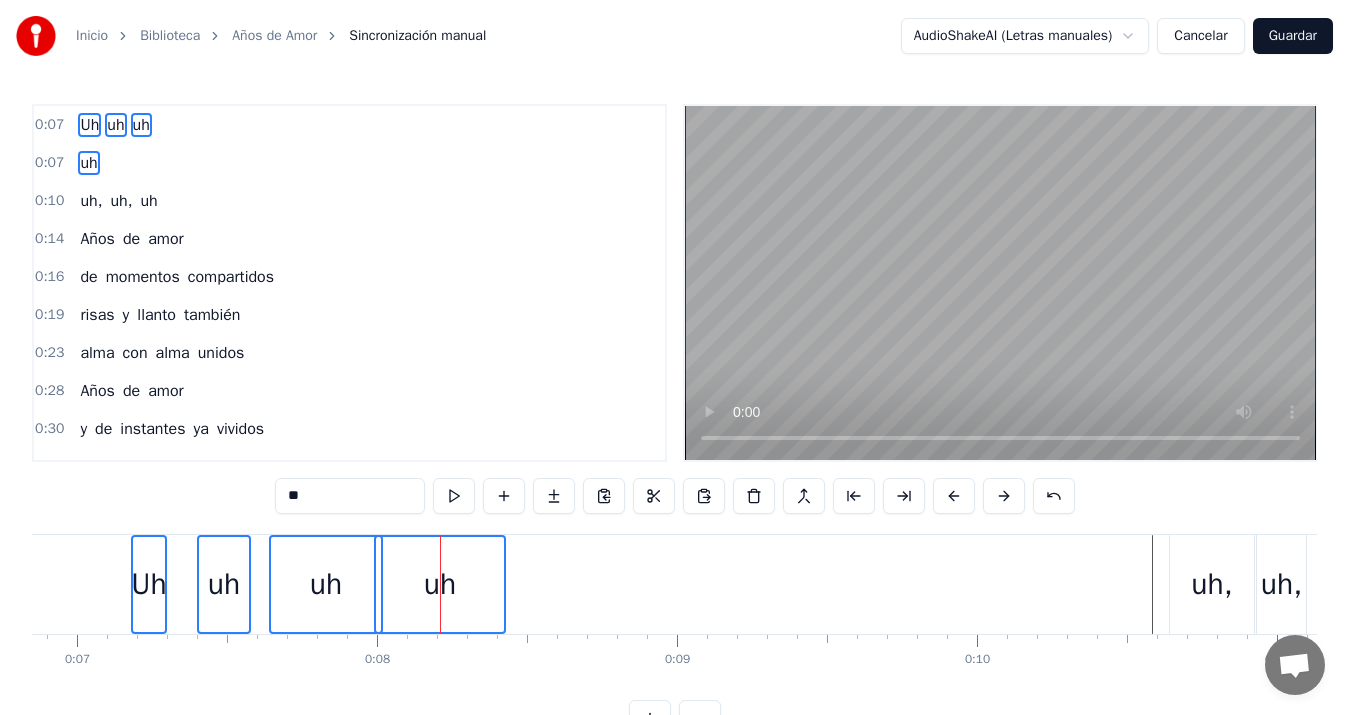 click on "uh" at bounding box center [440, 584] 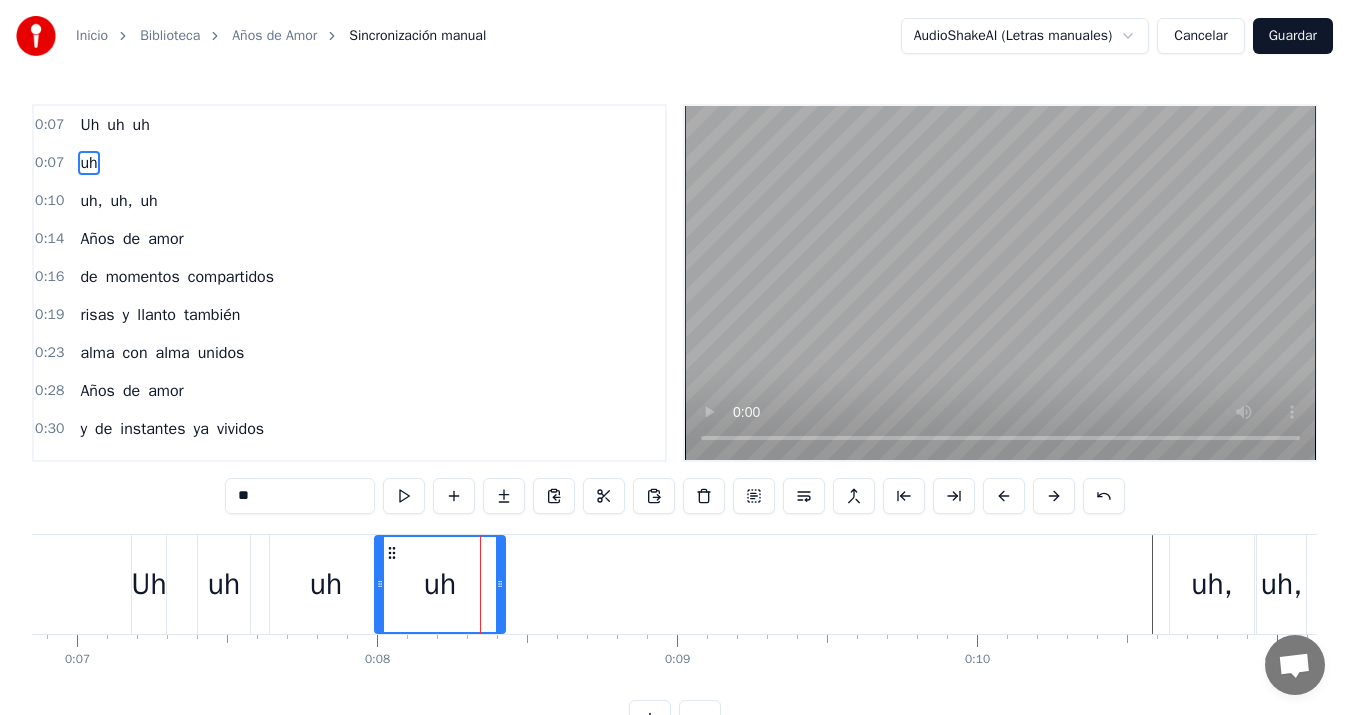 click on "Uh" at bounding box center [148, 584] 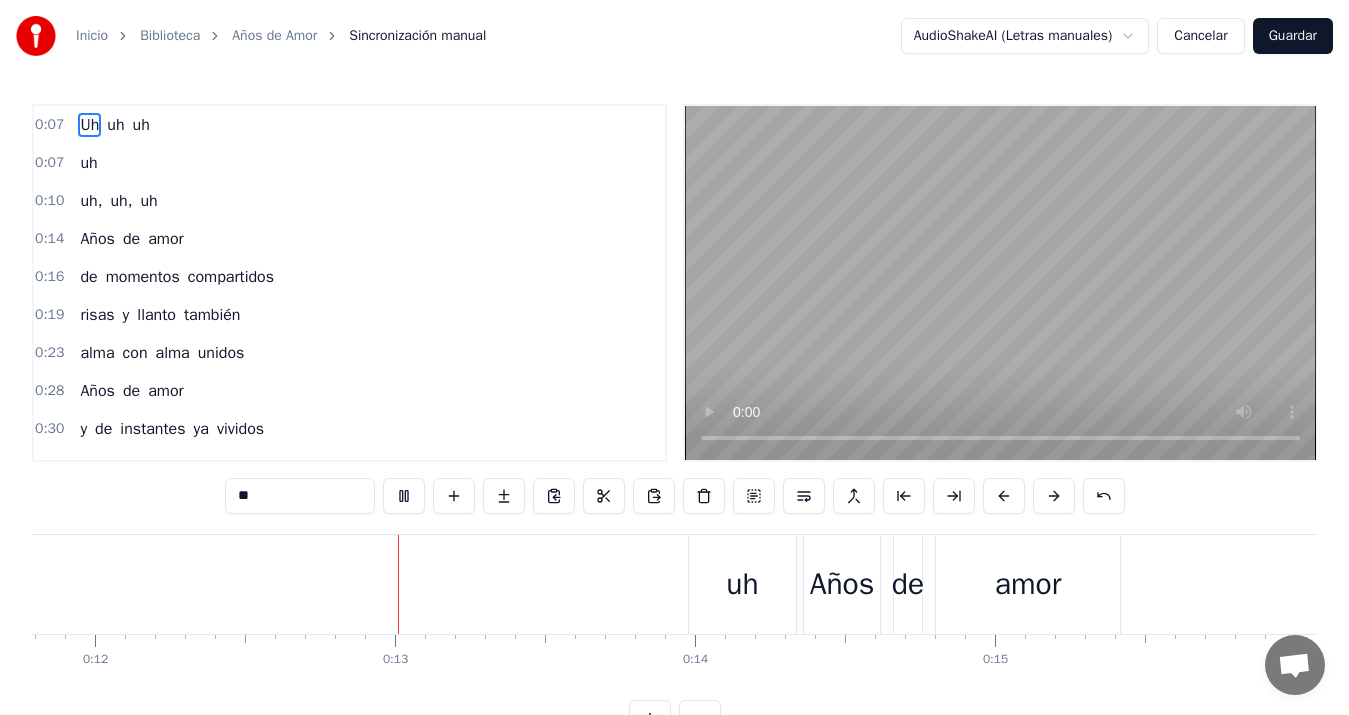 scroll, scrollTop: 0, scrollLeft: 3598, axis: horizontal 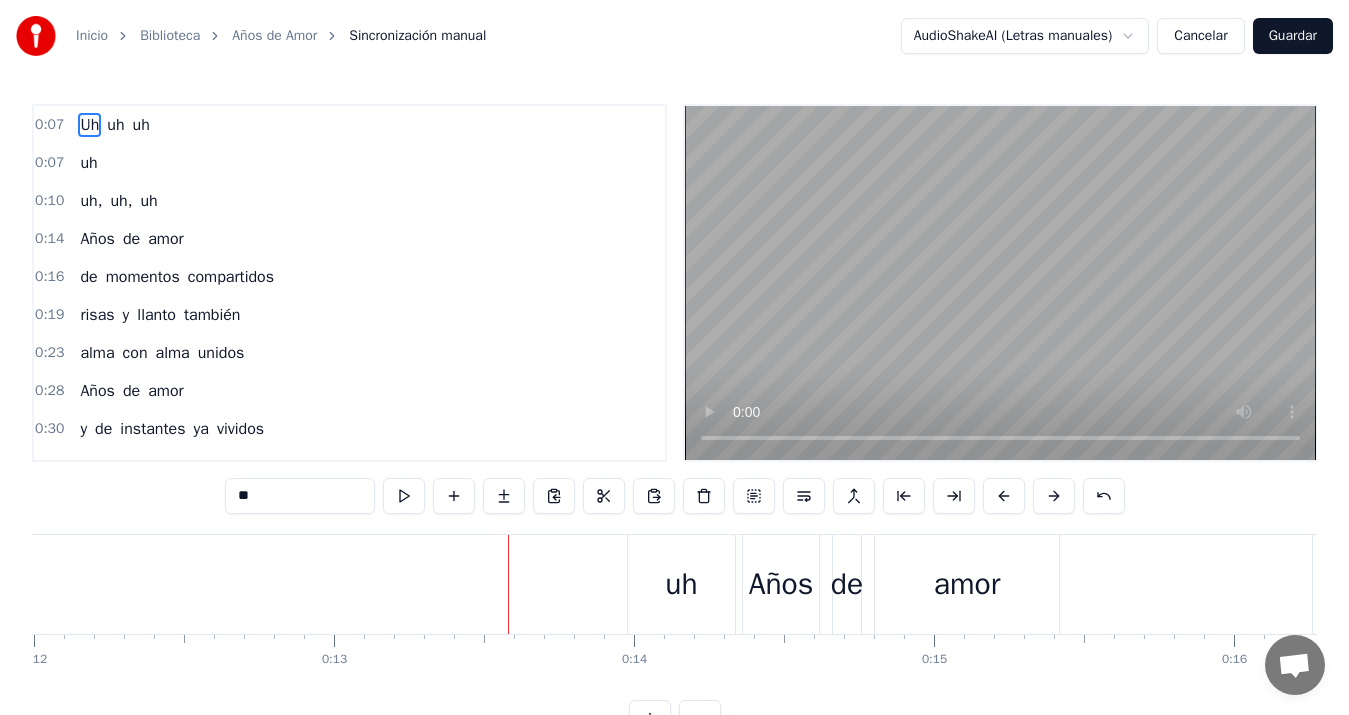click on "uh" at bounding box center (681, 584) 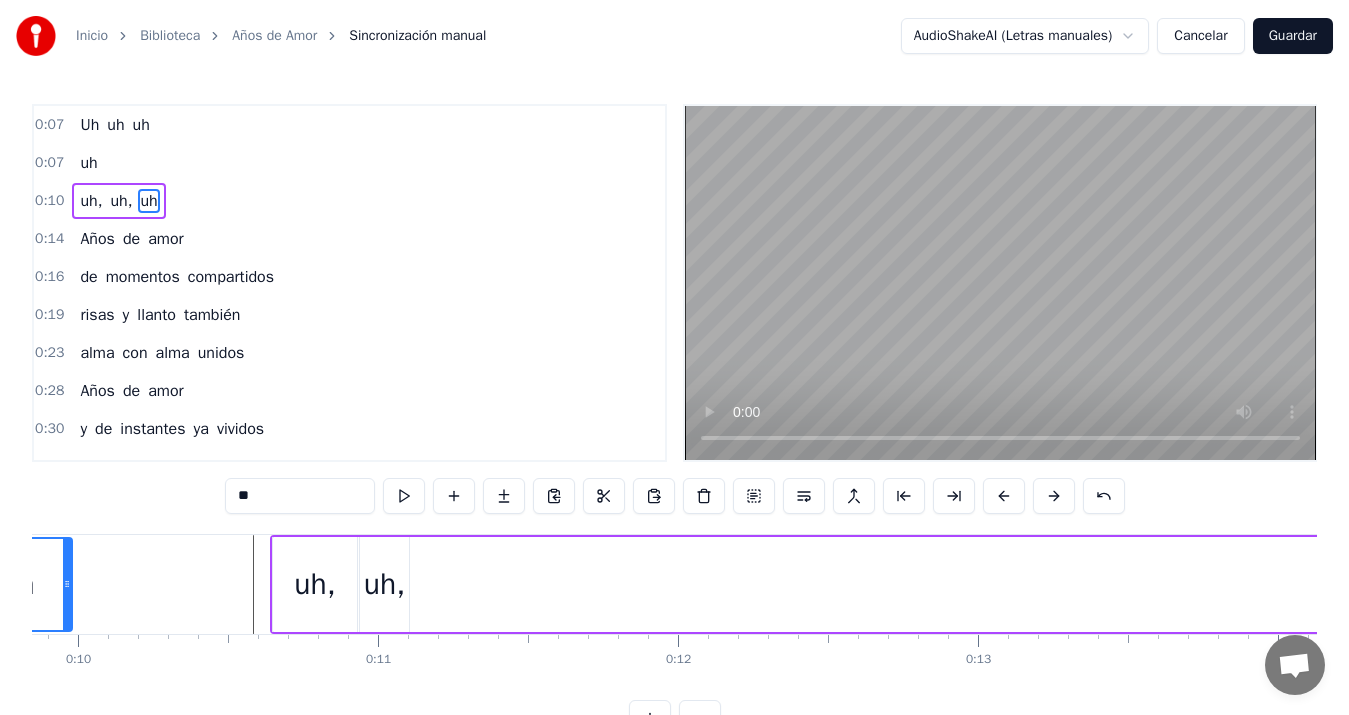scroll, scrollTop: 0, scrollLeft: 2695, axis: horizontal 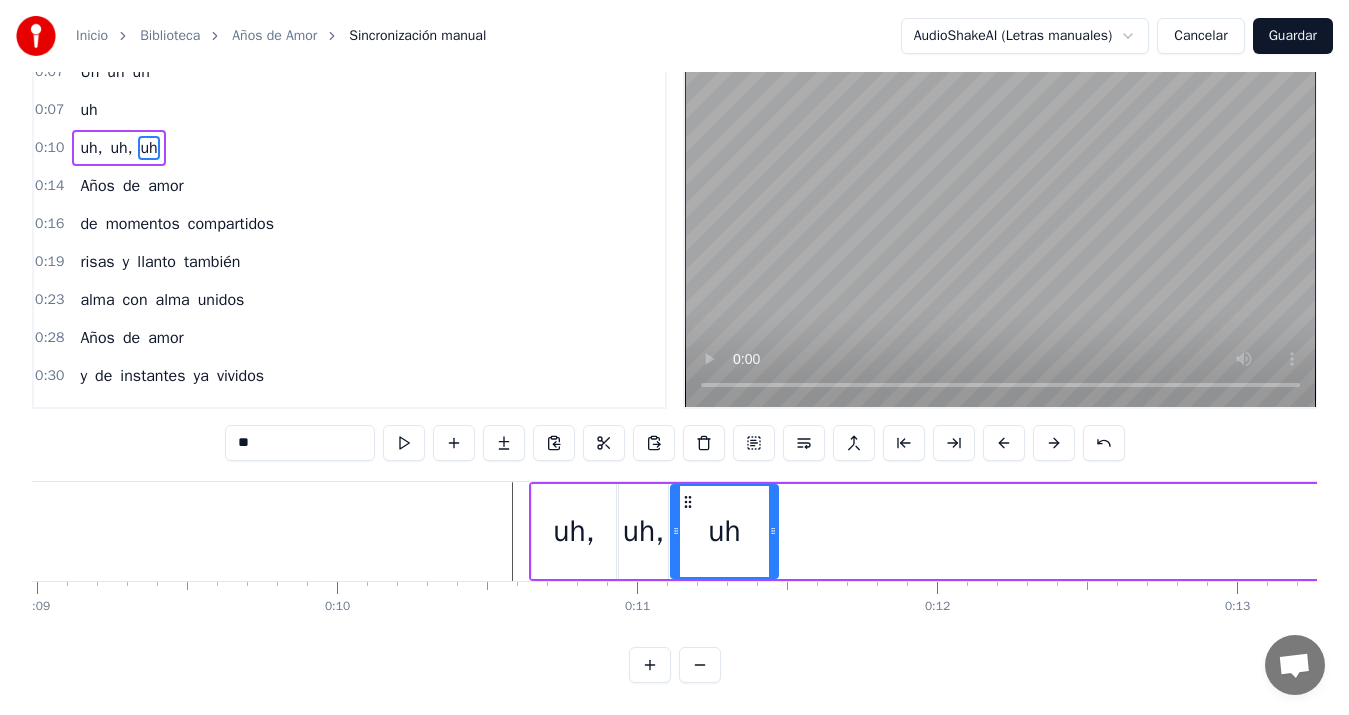 drag, startPoint x: 646, startPoint y: 559, endPoint x: 662, endPoint y: 527, distance: 35.77709 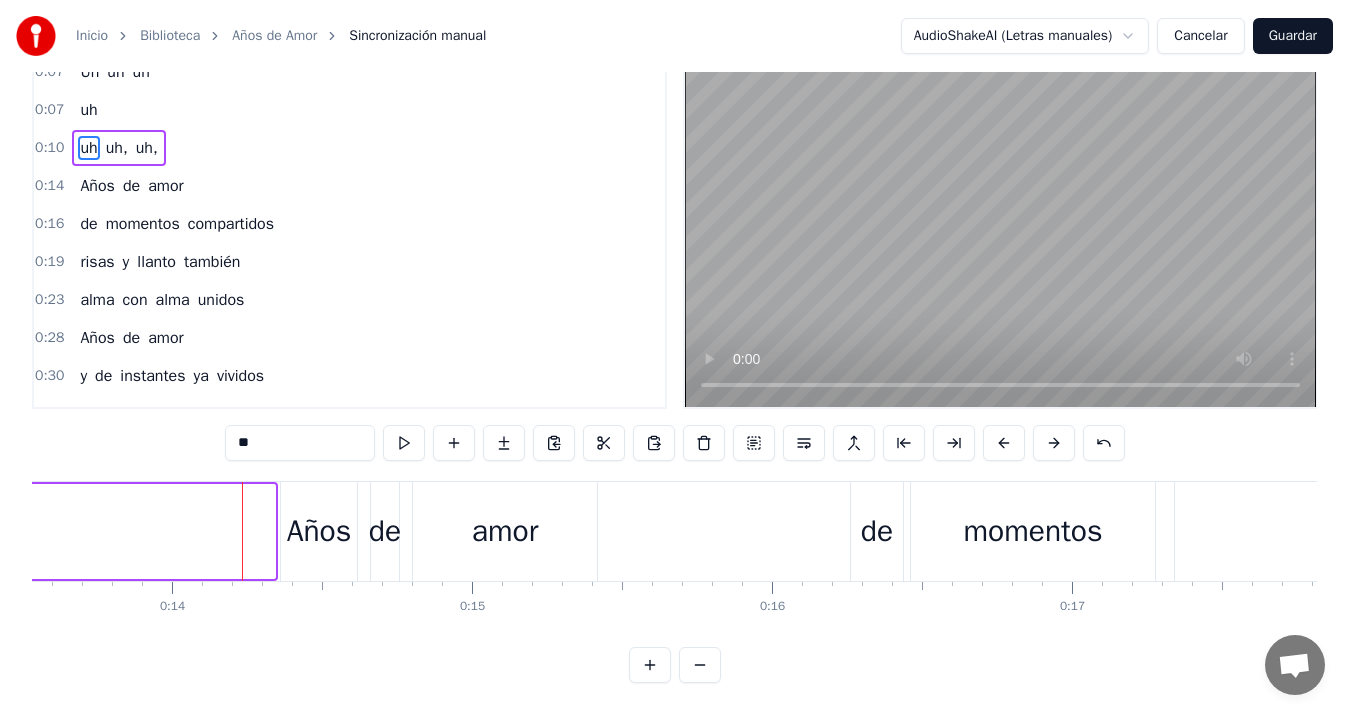 scroll, scrollTop: 0, scrollLeft: 4011, axis: horizontal 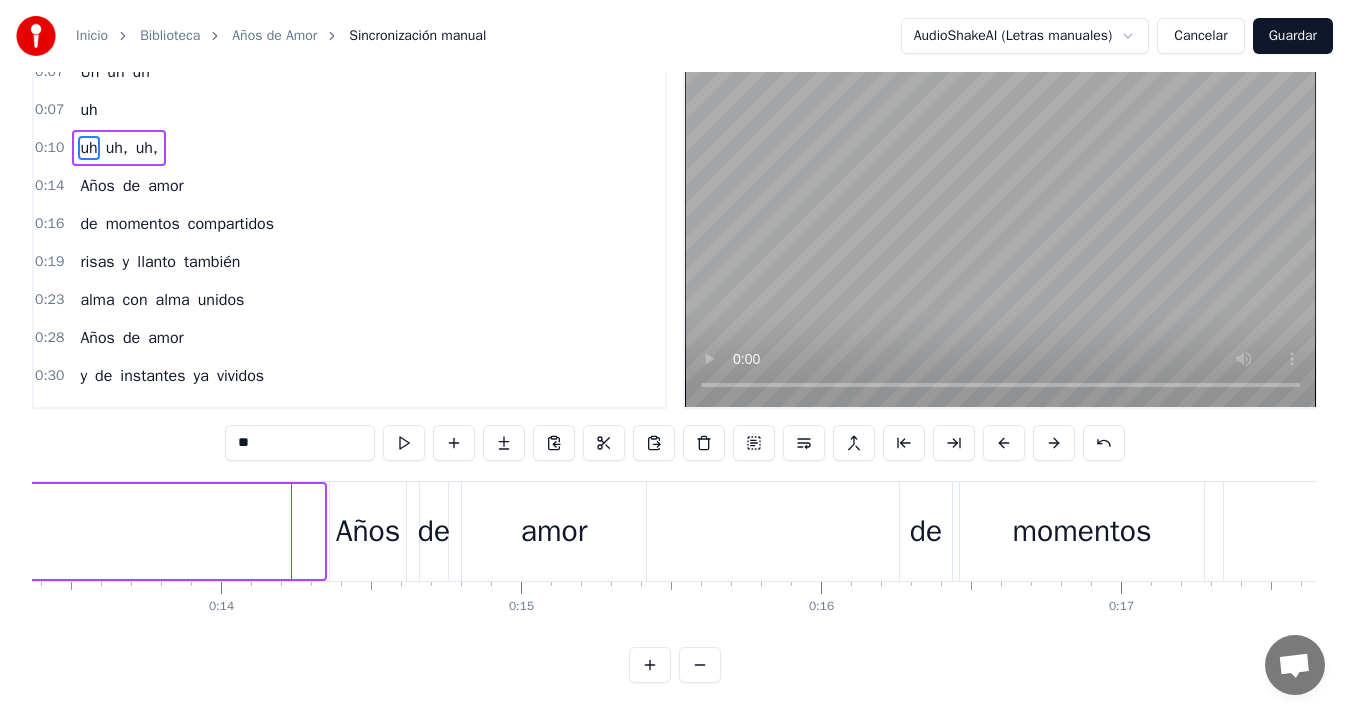 click on "Años" at bounding box center (368, 531) 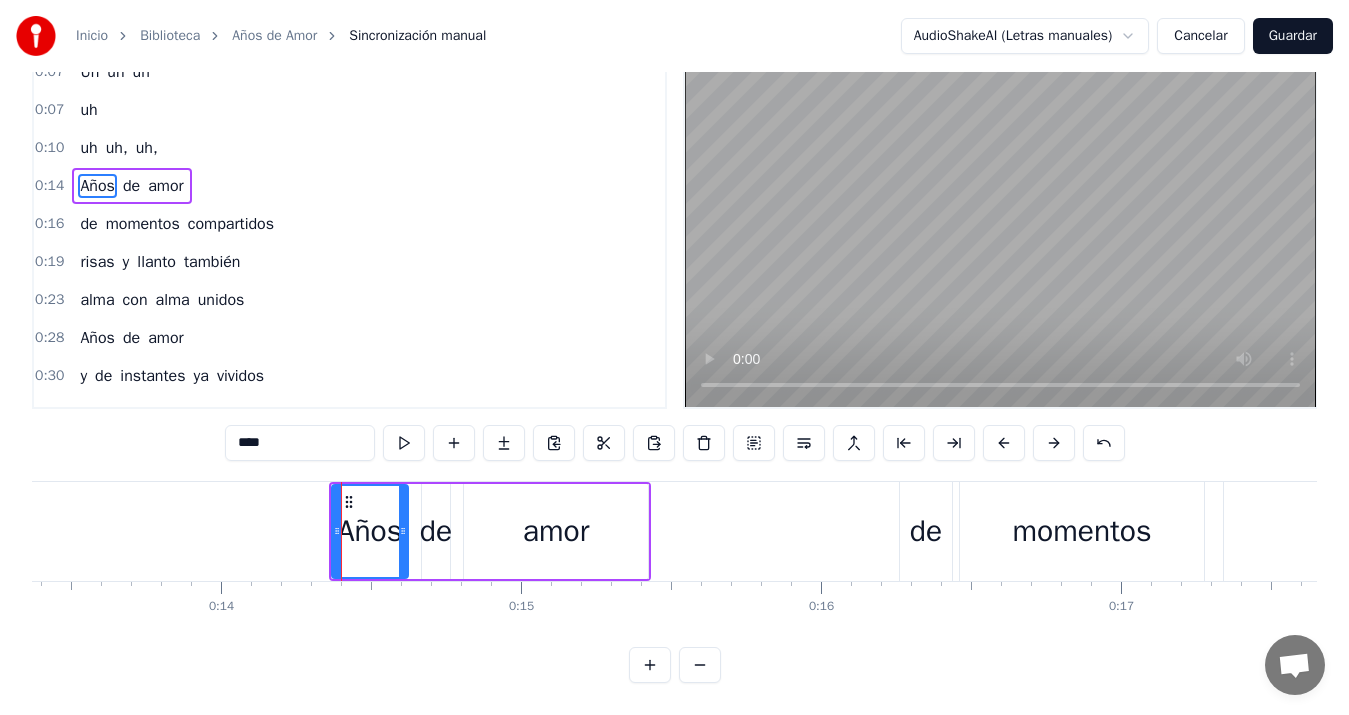 scroll, scrollTop: 0, scrollLeft: 0, axis: both 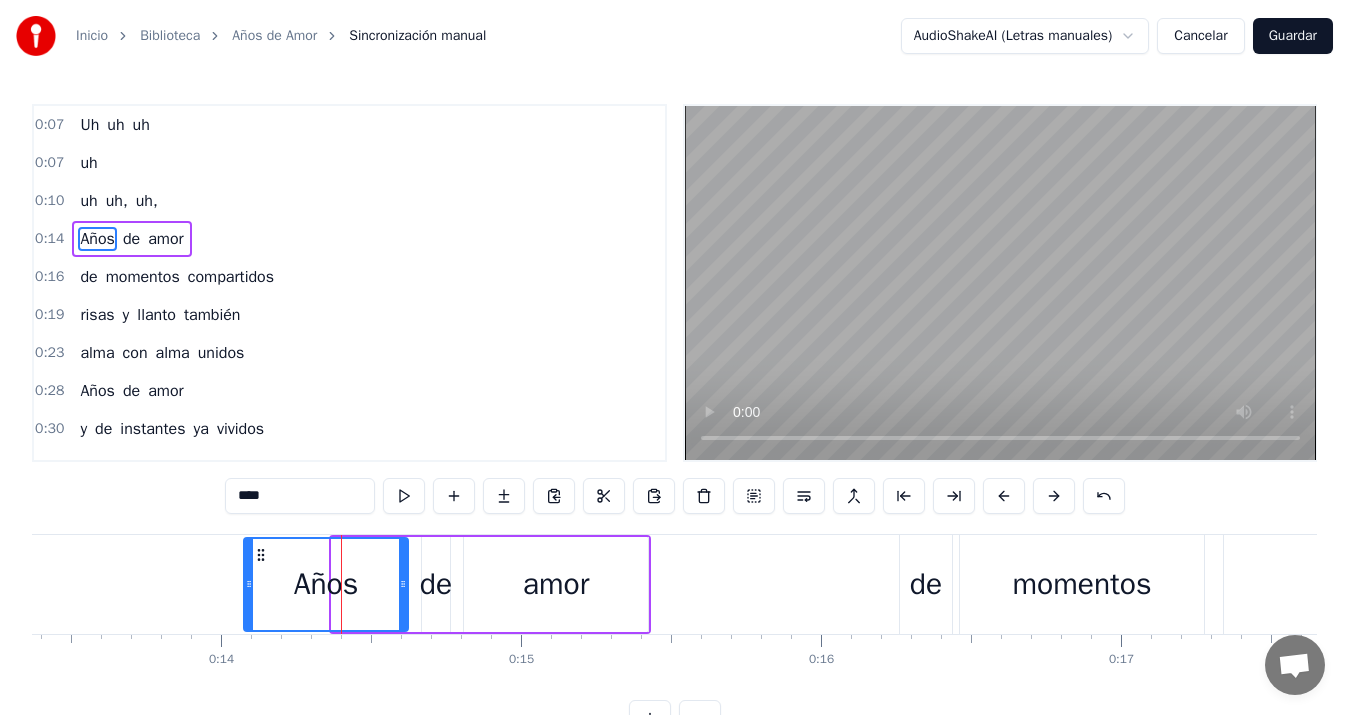 drag, startPoint x: 335, startPoint y: 581, endPoint x: 247, endPoint y: 574, distance: 88.27797 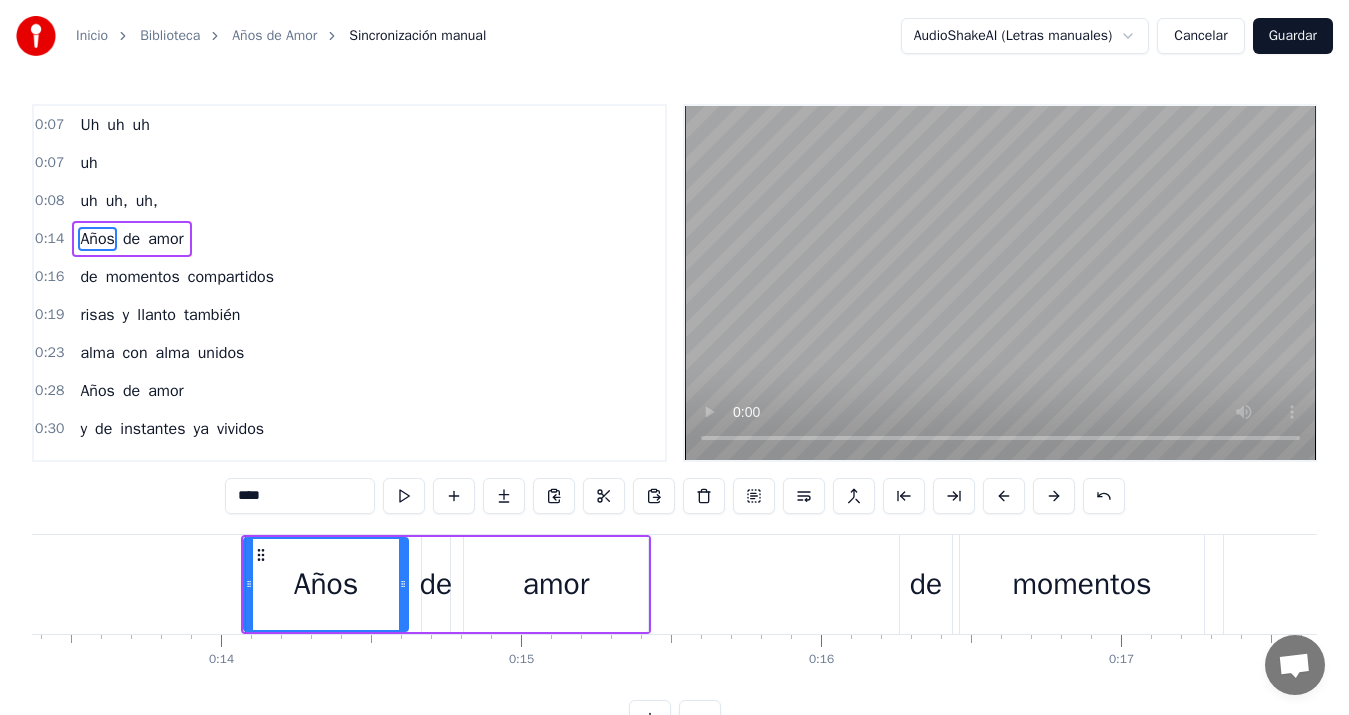 scroll, scrollTop: 0, scrollLeft: 3376, axis: horizontal 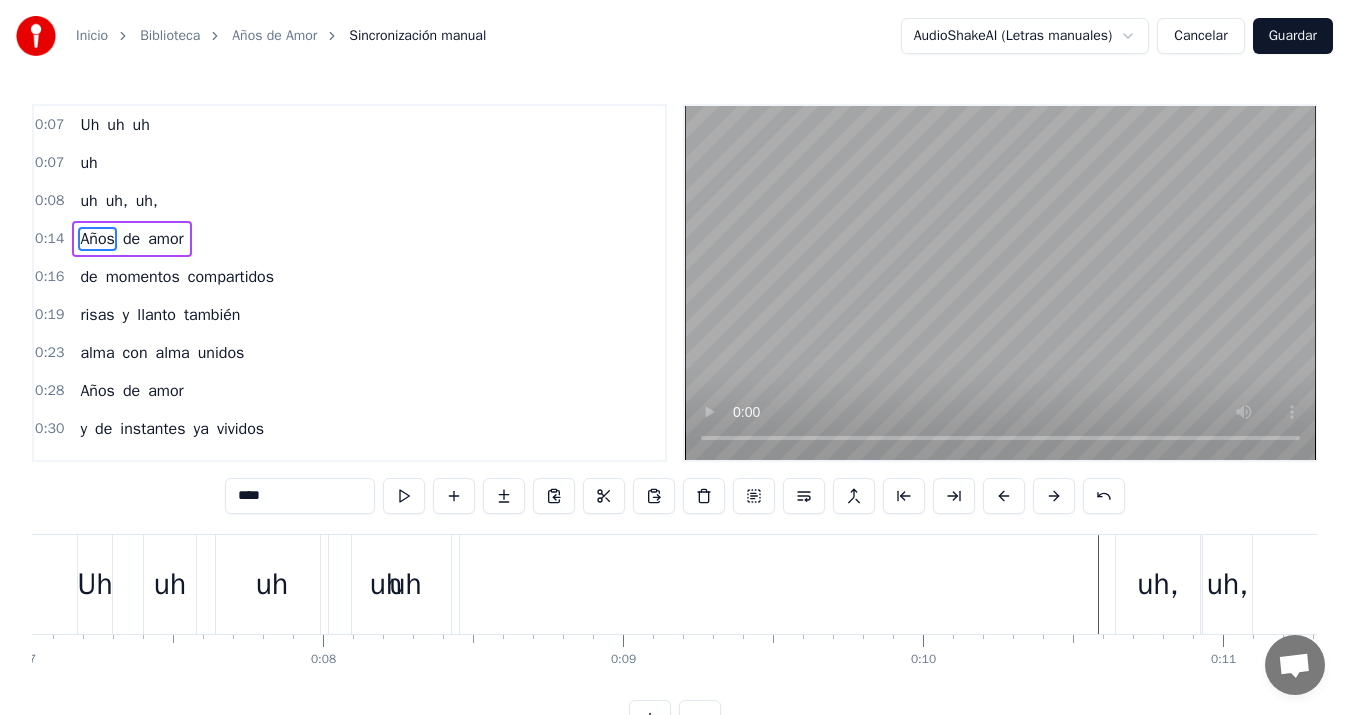 click on "uh uh, uh," at bounding box center [804, 584] 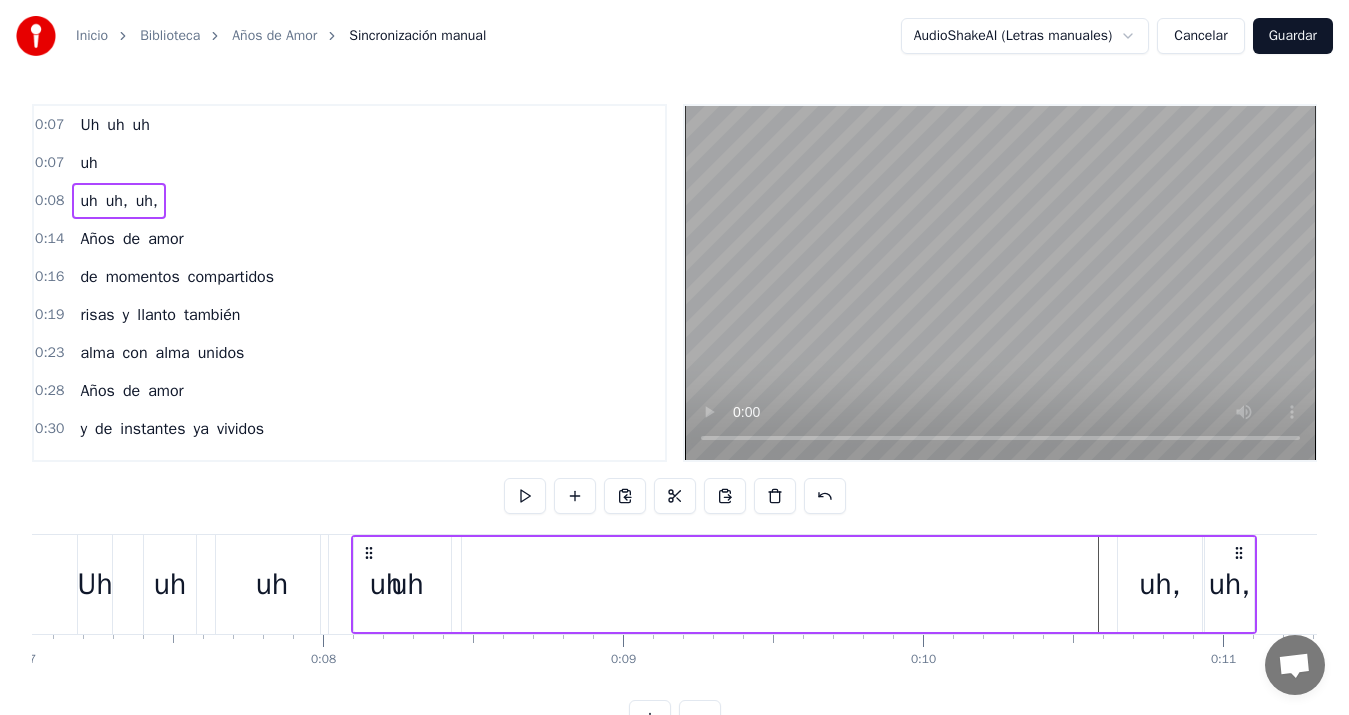 click on "uh" at bounding box center (407, 584) 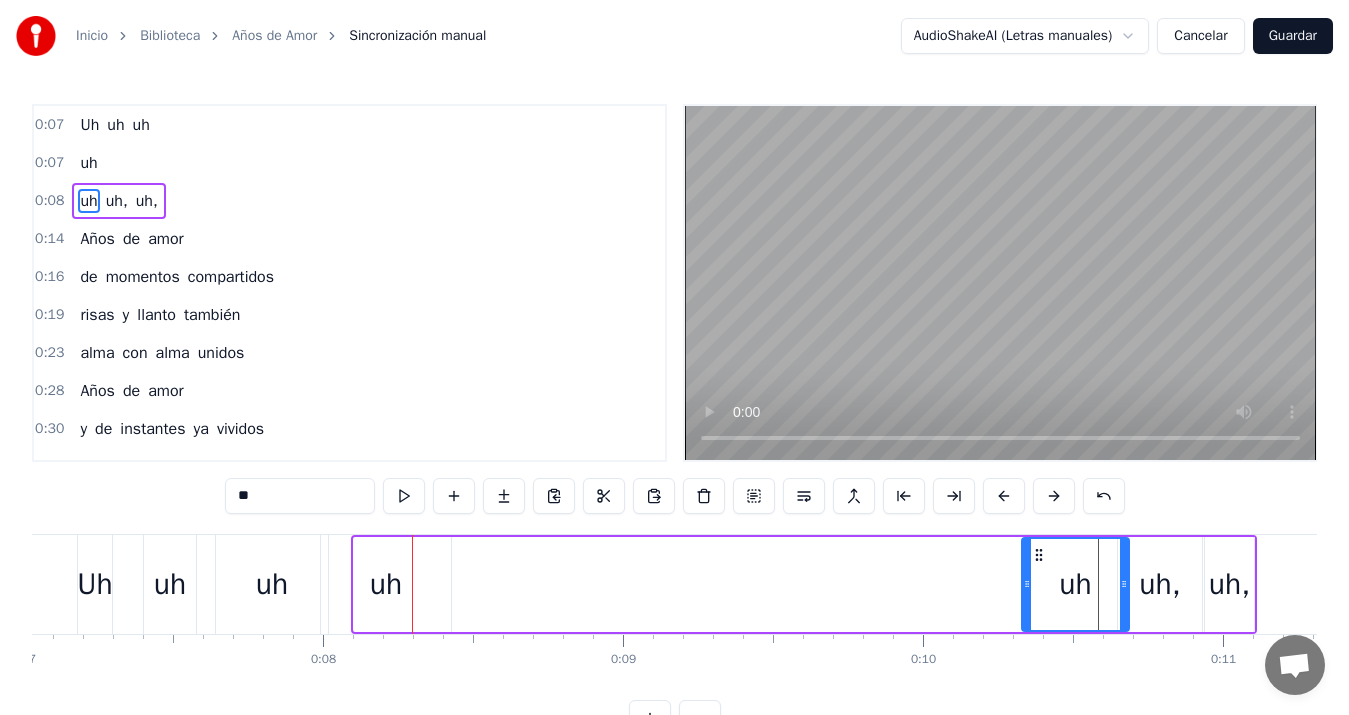 drag, startPoint x: 370, startPoint y: 551, endPoint x: 1038, endPoint y: 559, distance: 668.0479 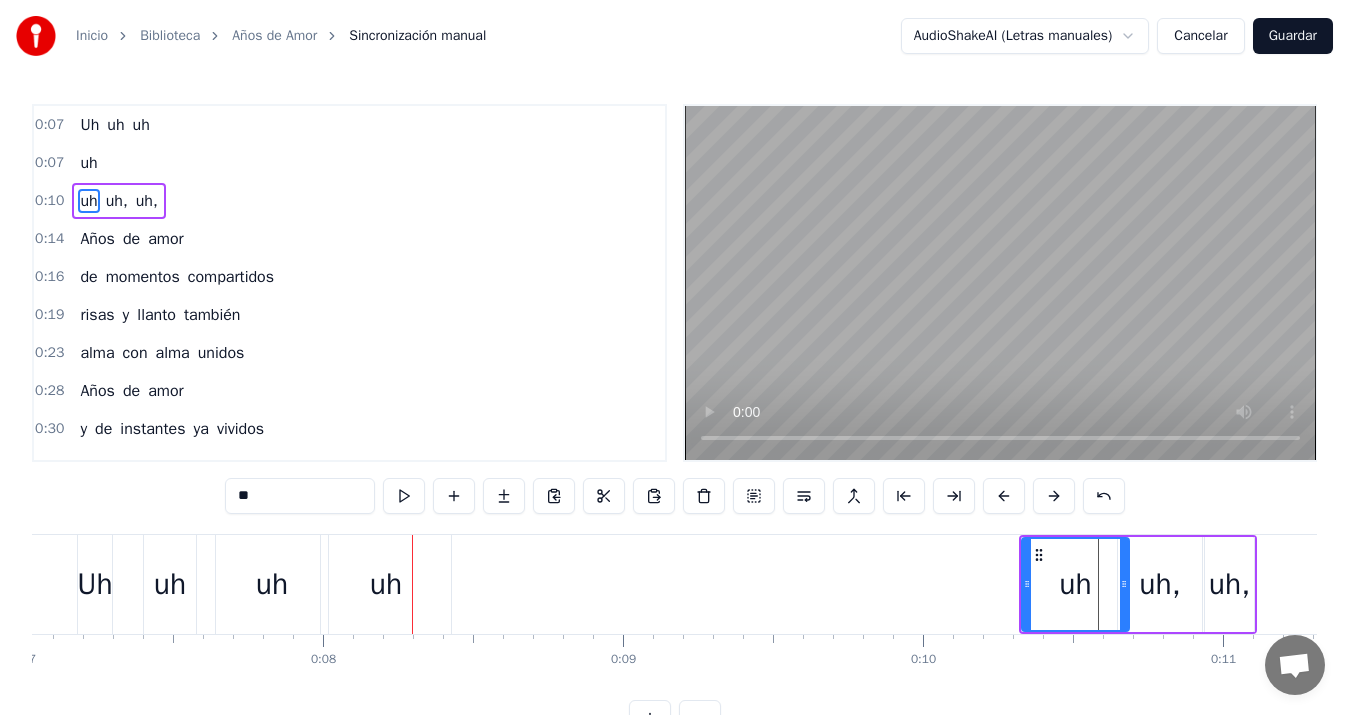 click on "uh" at bounding box center [386, 584] 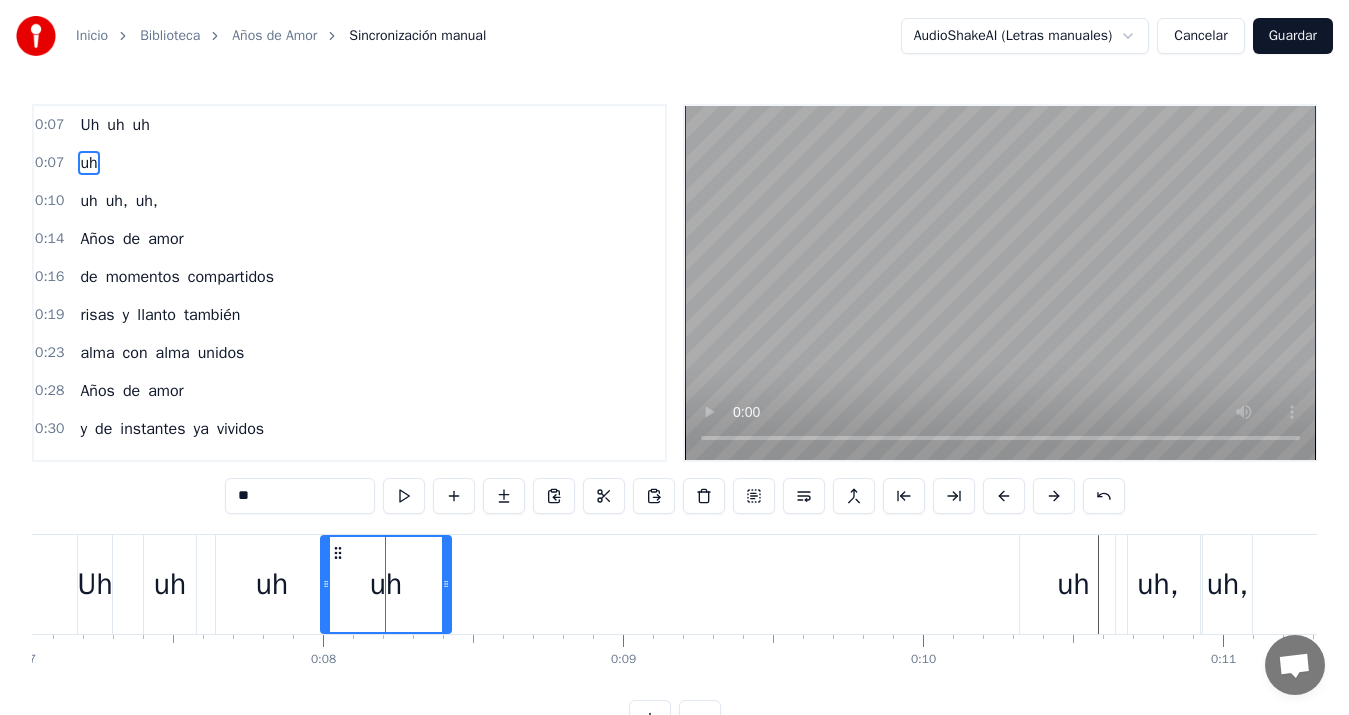 scroll, scrollTop: 0, scrollLeft: 2446, axis: horizontal 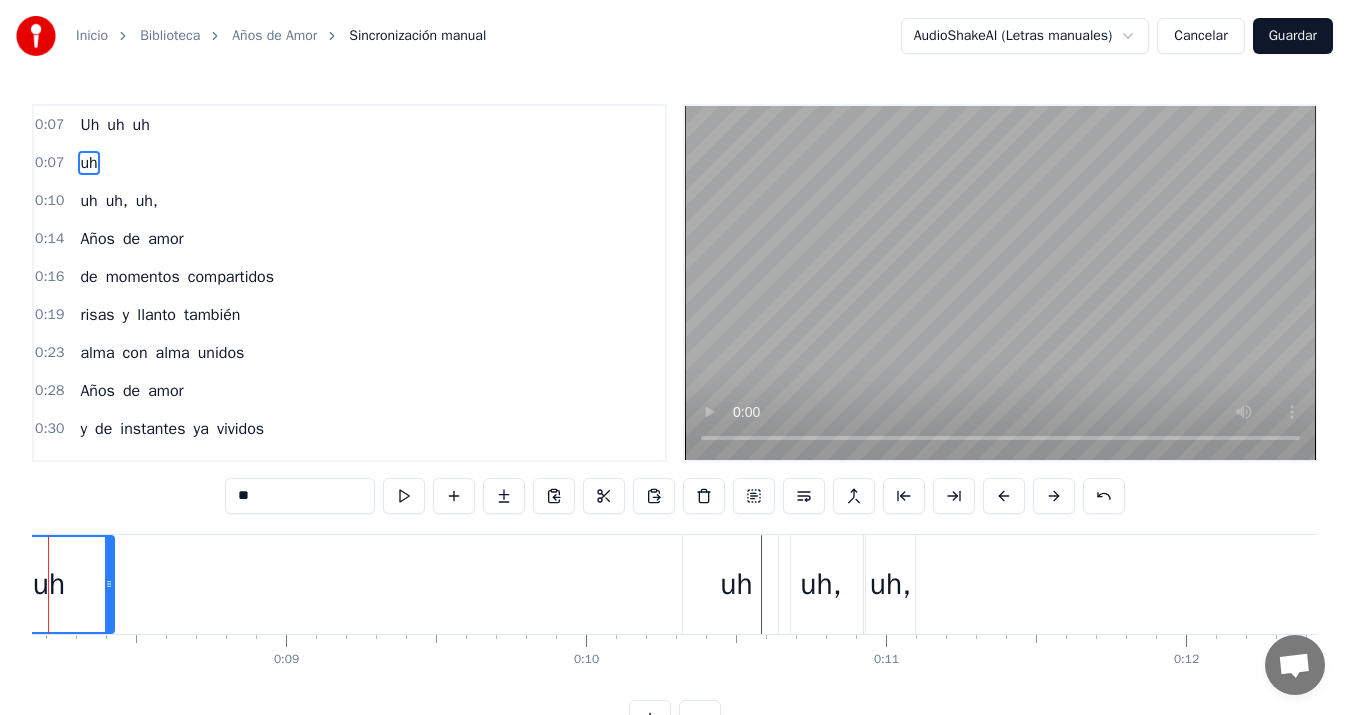 click on "Uh uh uh uh uh uh, uh, Años de amor de momentos compartidos risas y llanto también alma con alma unidos Años de amor y de instantes ya vividos con tu mano en la mía tus latidos con los míos Tu sonrisa es mi camino tu mirada es mi guía tu amor es el abrigo donde siempre estaría Te amo hoy y te amo siempre eres música en mi vida eres nota que se siente que está hecha a la medida De mi eres confidente compañera y amiga y aunque el tiempo se violente nuestro amor ya nos abriga Años de amor compartiendo alegrías tristezas y desafíos año a año, día a día Años de amor te agradezco los momentos que pasamos los dos juntos cada abrazo, cada beso Tu sonrisa es mi camino tu mirada es mi guía tu amor es el abrigo donde siempre estaría Te amo hoy y te amo siempre eres música en mi vida eres nota que se siente que está hecha a la medida De mi eres confidente compañera y amiga y aunque el tiempo se violente nuestro amor ya nos abriga Oh, oh, oh, oh, oh, oh, oh Oh, oh, oh, oh, oh, oh, oh Años de amor y" at bounding box center (28188, 584) 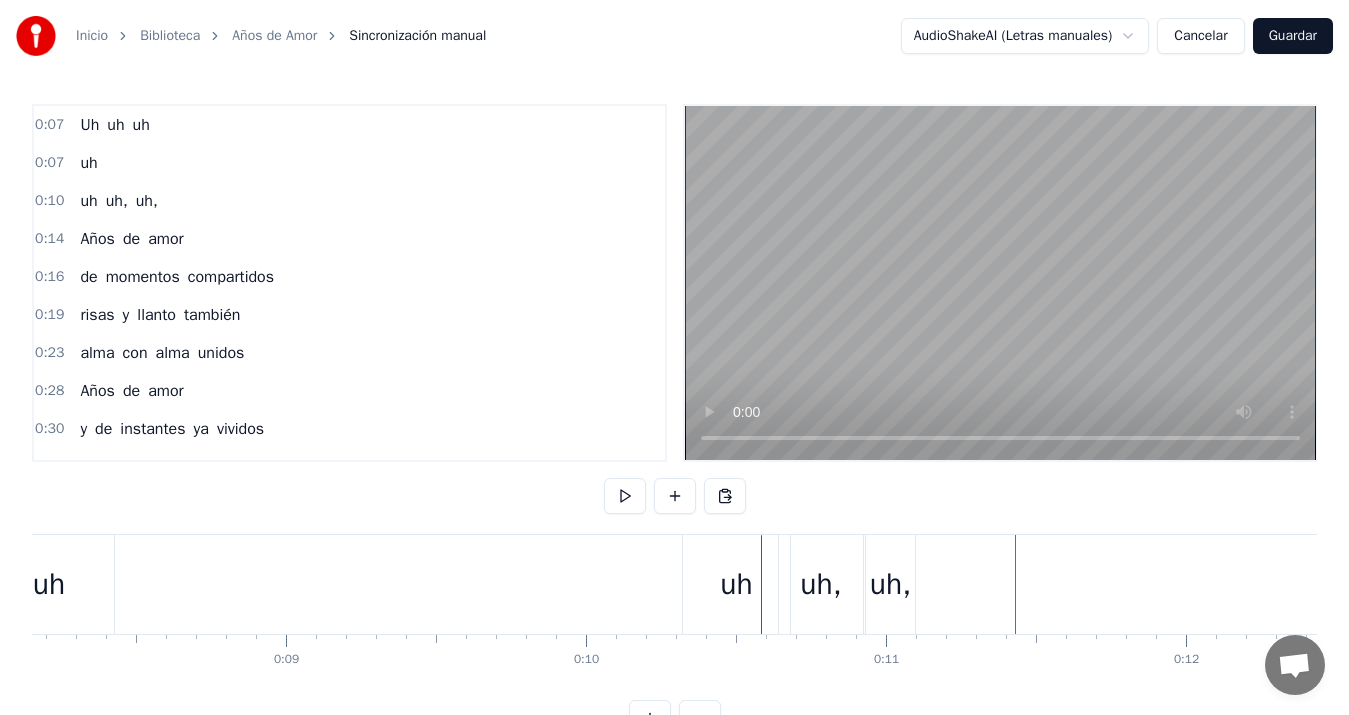 click on "uh," at bounding box center [890, 584] 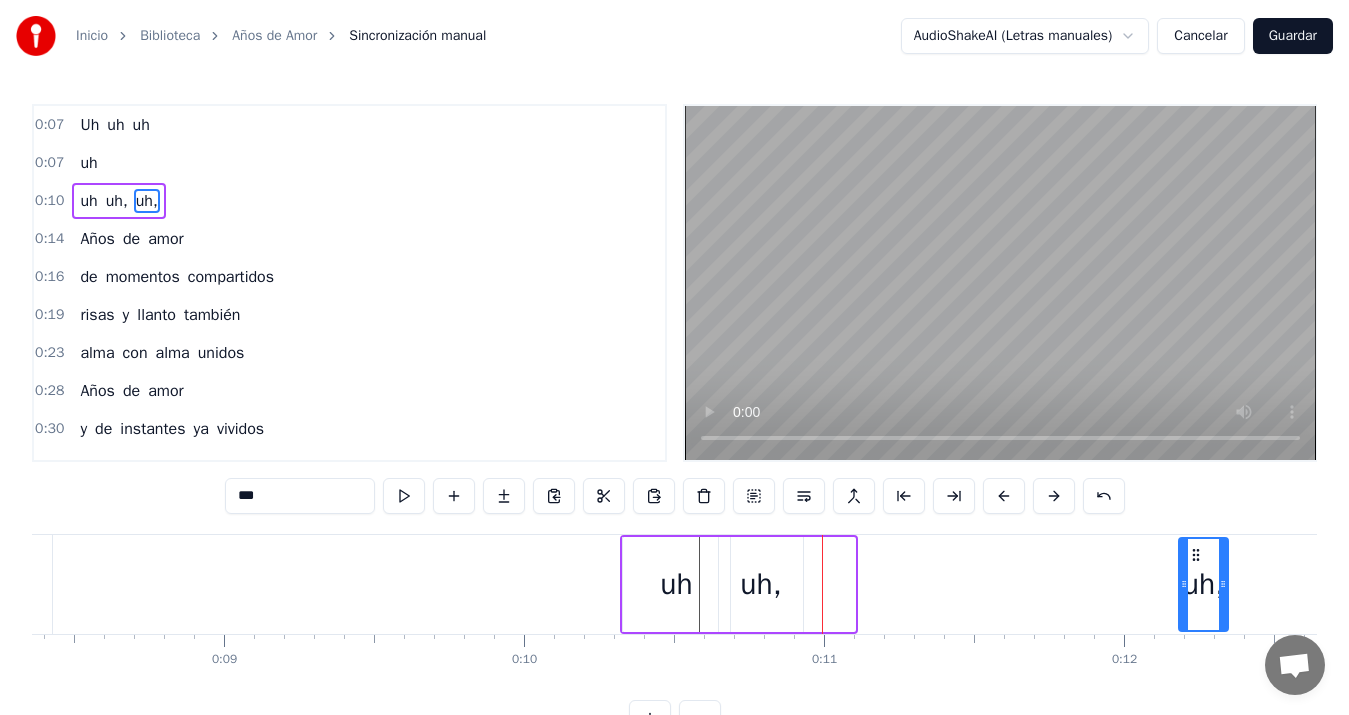 scroll, scrollTop: 0, scrollLeft: 2538, axis: horizontal 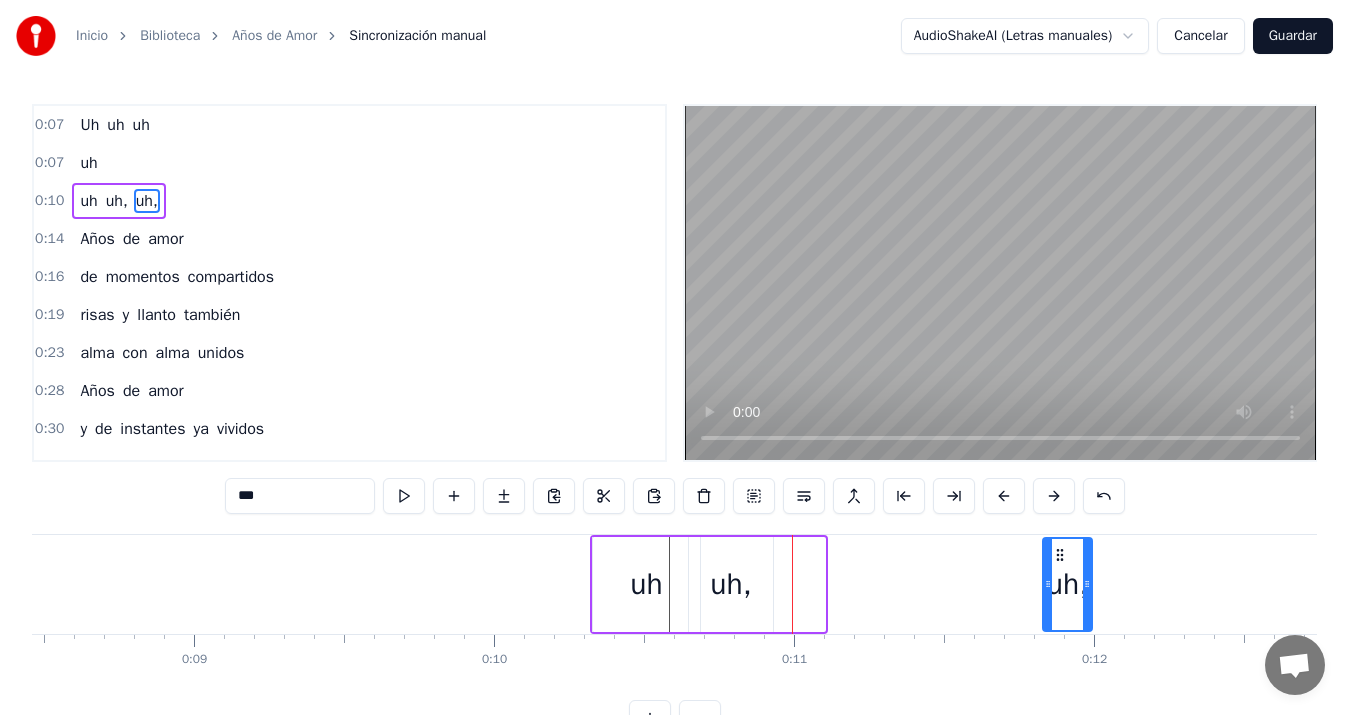 drag, startPoint x: 883, startPoint y: 554, endPoint x: 1058, endPoint y: 573, distance: 176.02841 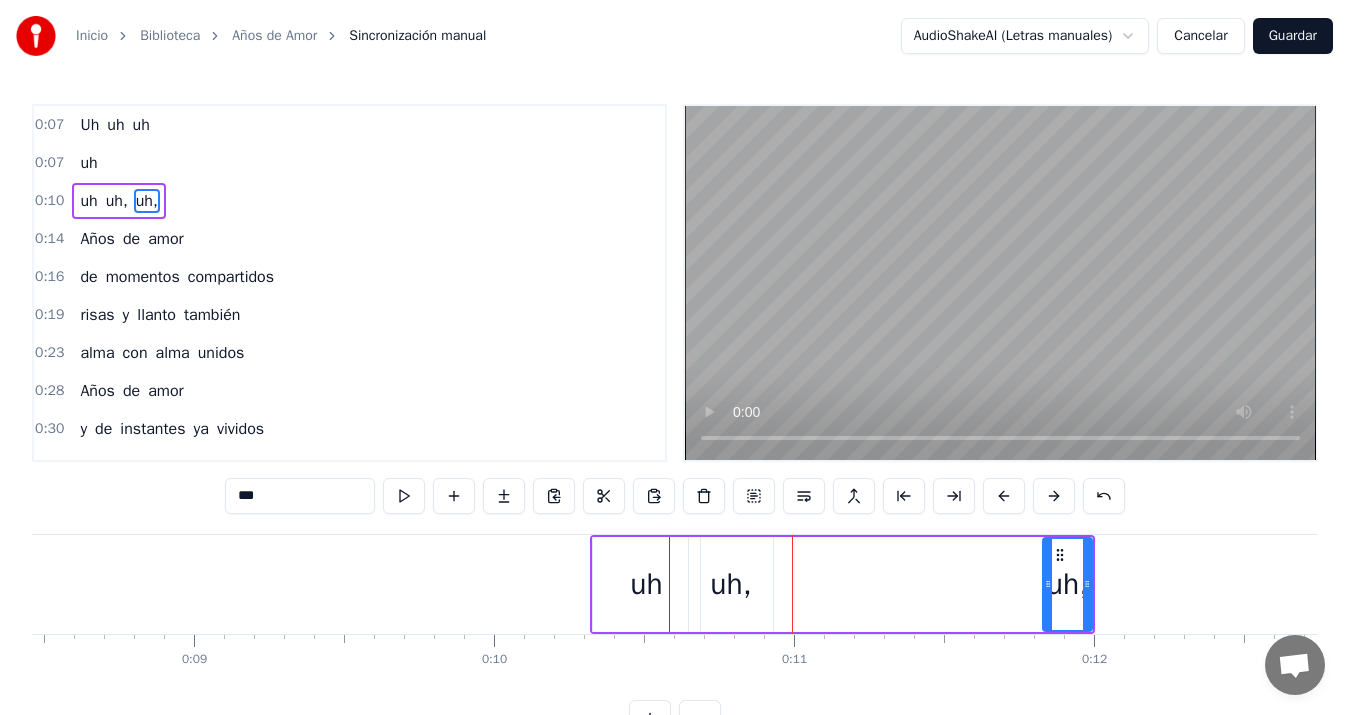 drag, startPoint x: 730, startPoint y: 580, endPoint x: 866, endPoint y: 576, distance: 136.0588 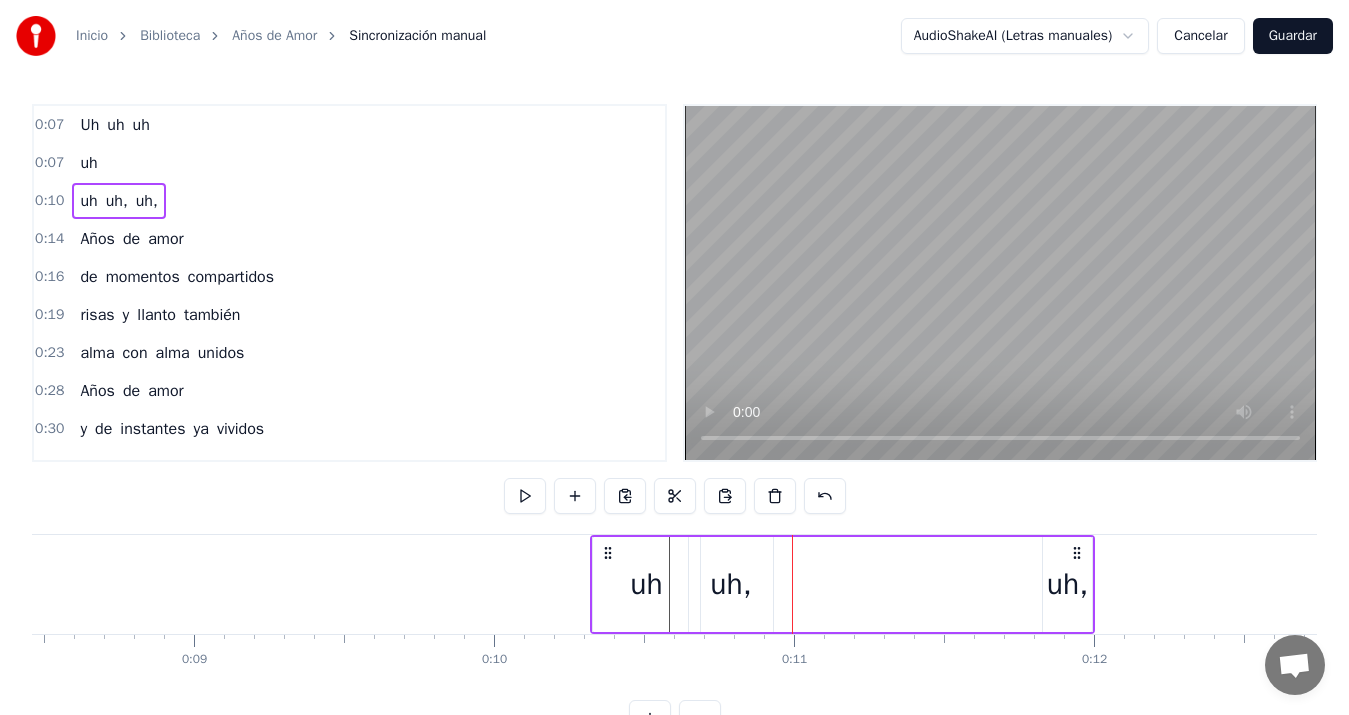 click on "uh," at bounding box center [731, 584] 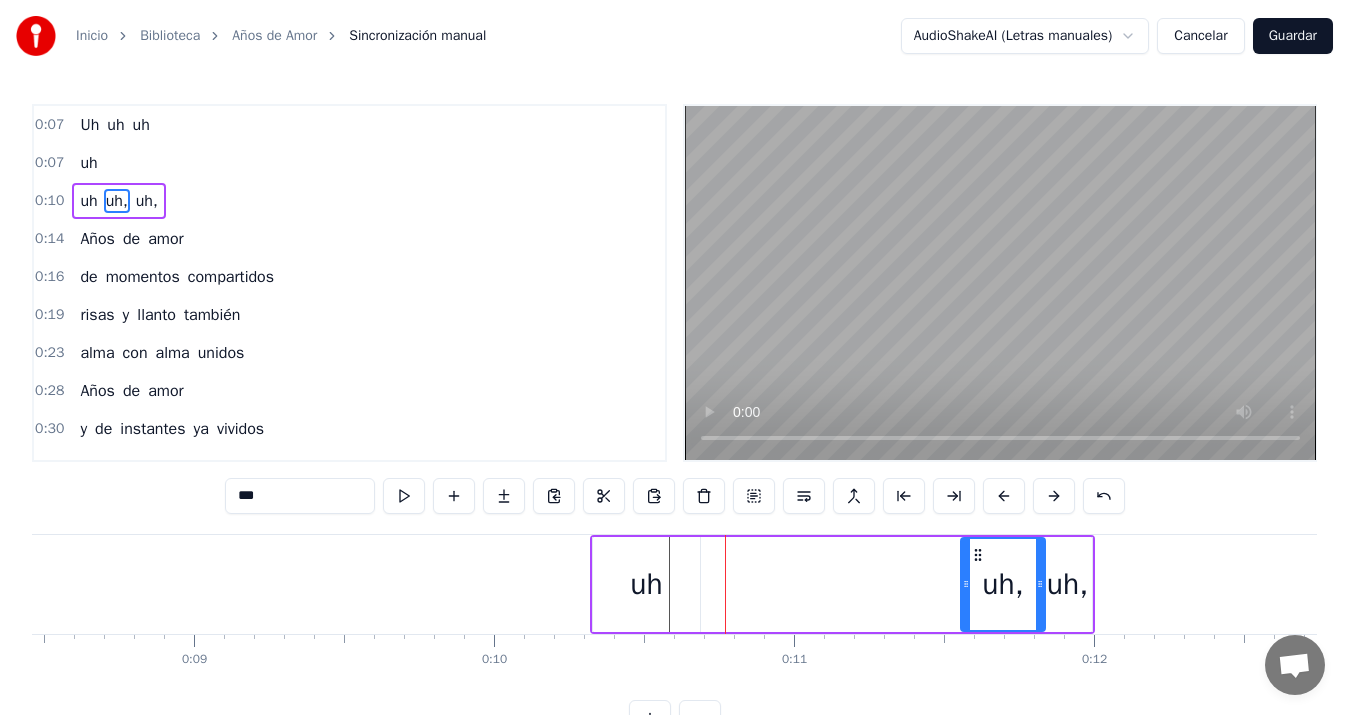 drag, startPoint x: 708, startPoint y: 555, endPoint x: 980, endPoint y: 554, distance: 272.00183 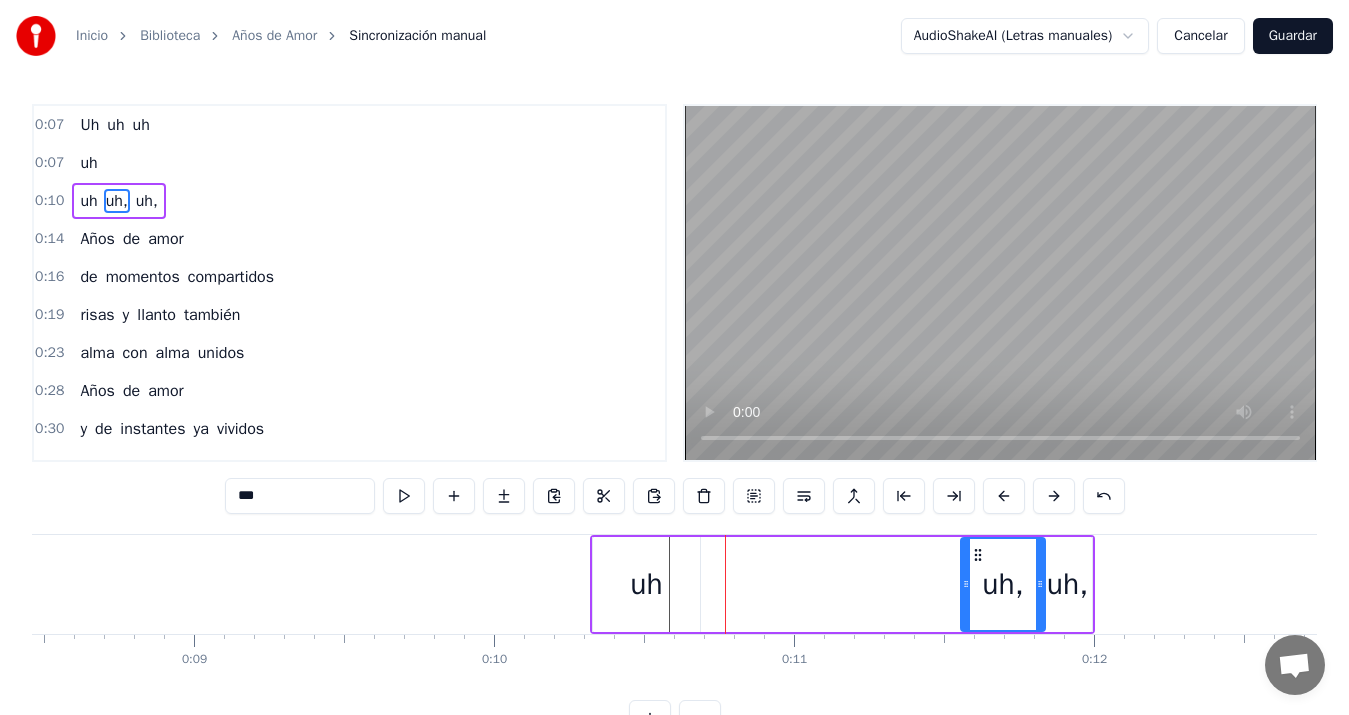 click on "uh" at bounding box center (646, 584) 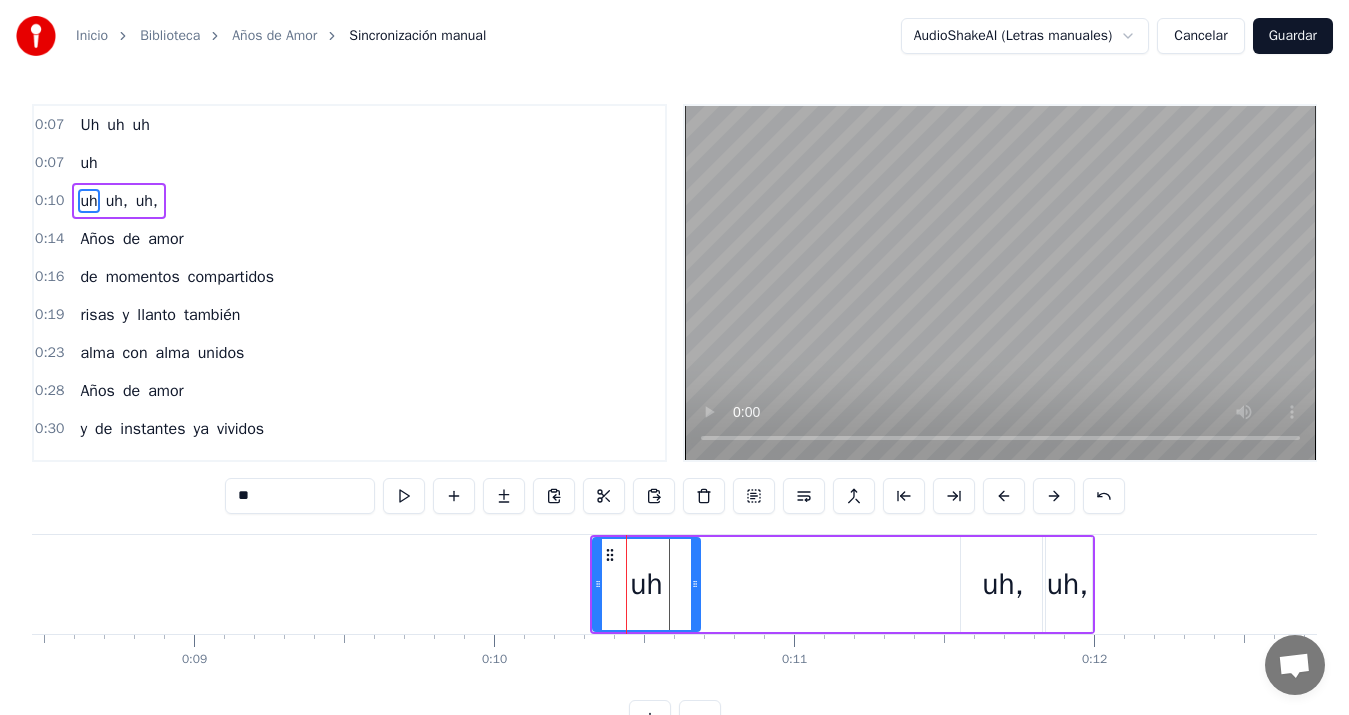 click on "uh uh, uh," at bounding box center [842, 584] 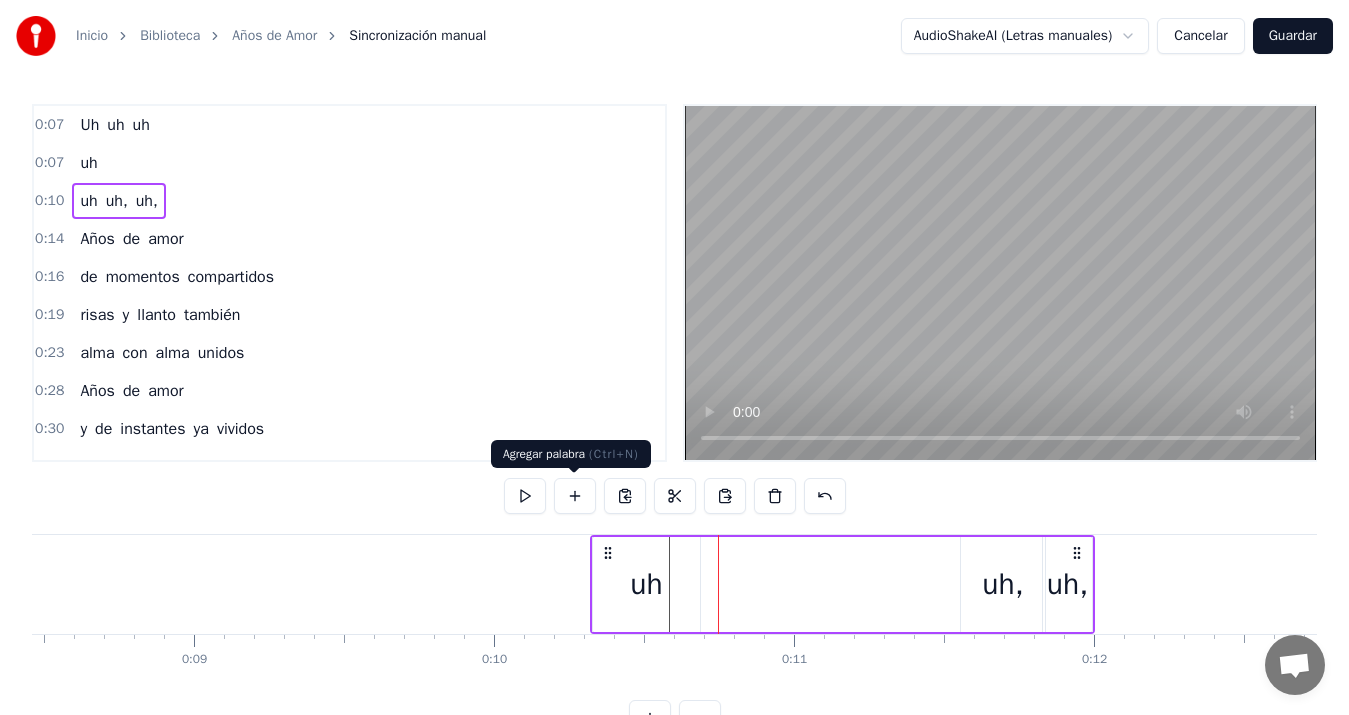 click at bounding box center [575, 496] 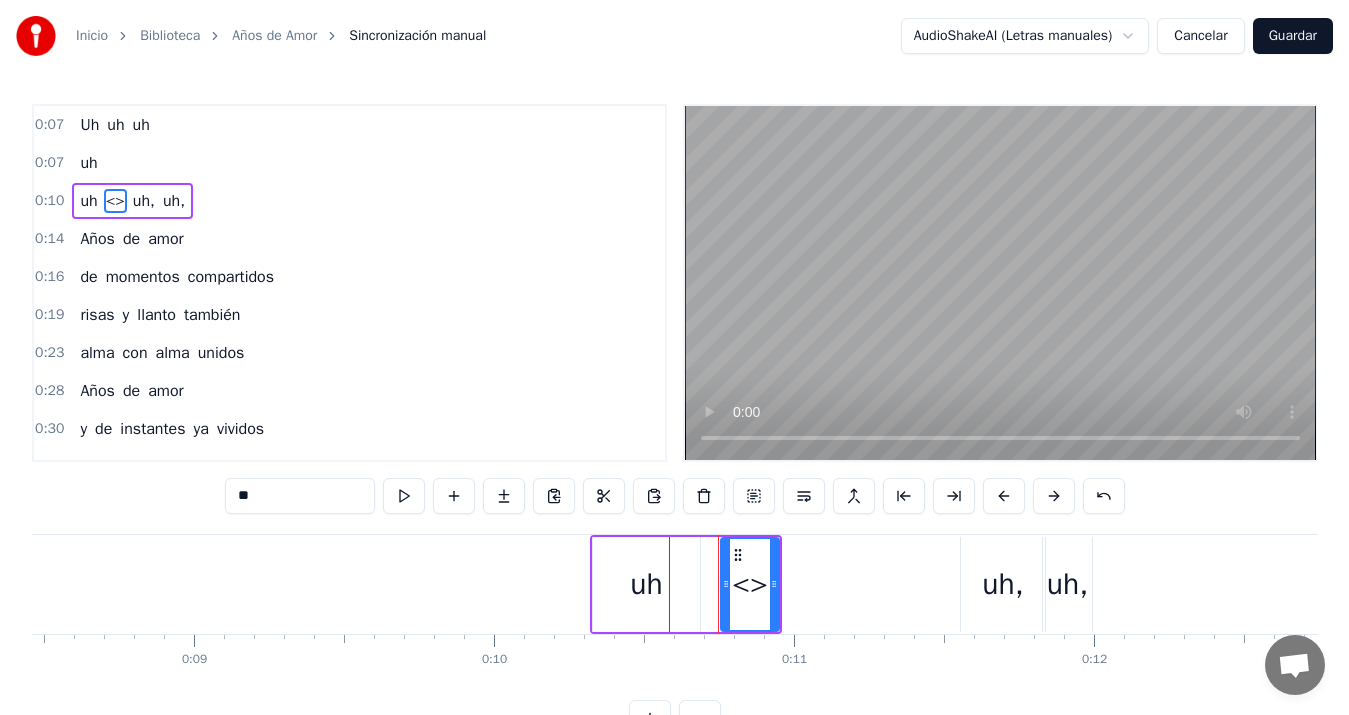 drag, startPoint x: 298, startPoint y: 501, endPoint x: 169, endPoint y: 487, distance: 129.75746 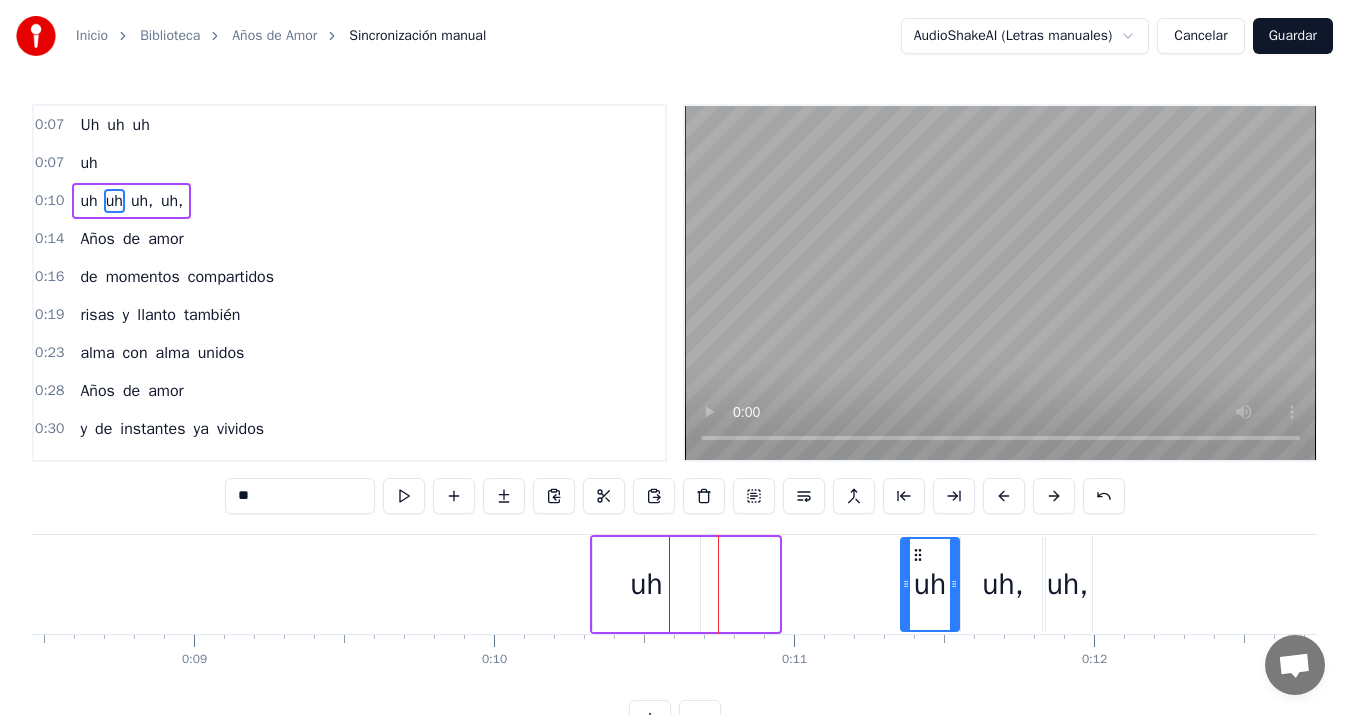 drag, startPoint x: 734, startPoint y: 553, endPoint x: 914, endPoint y: 547, distance: 180.09998 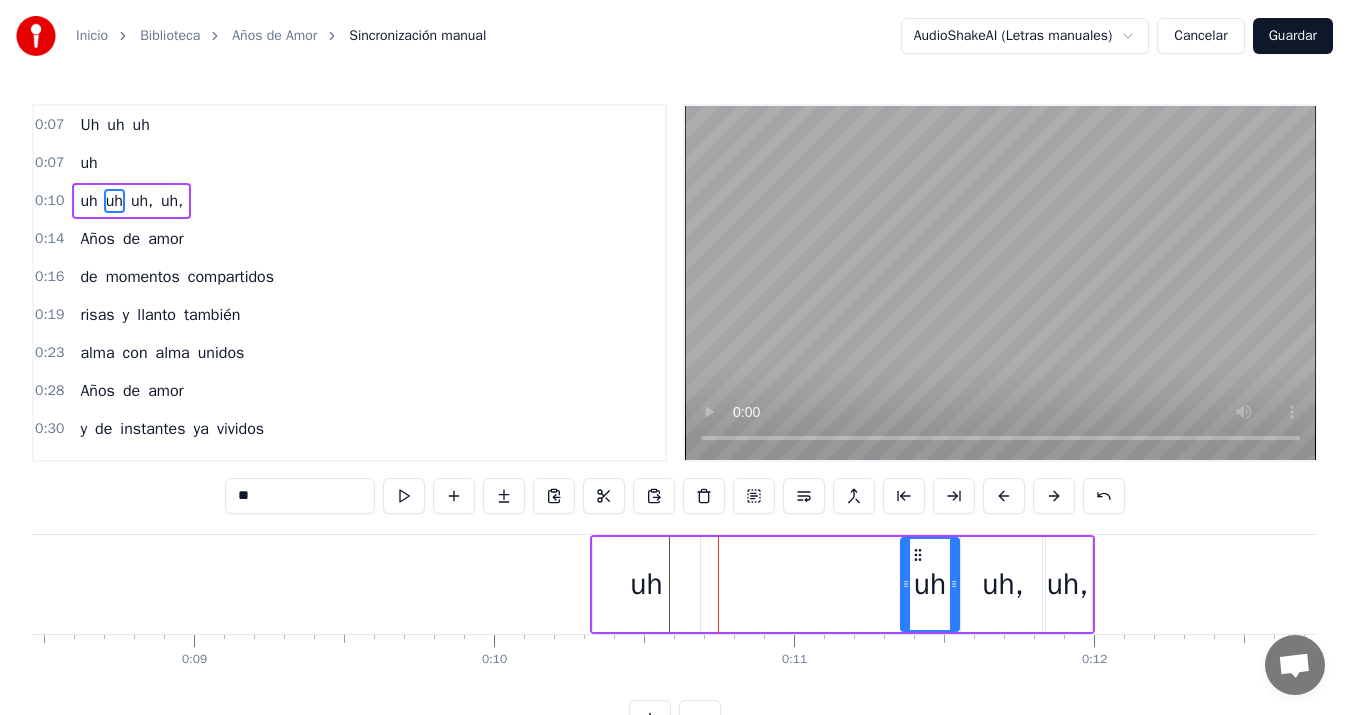 click on "uh" at bounding box center (646, 584) 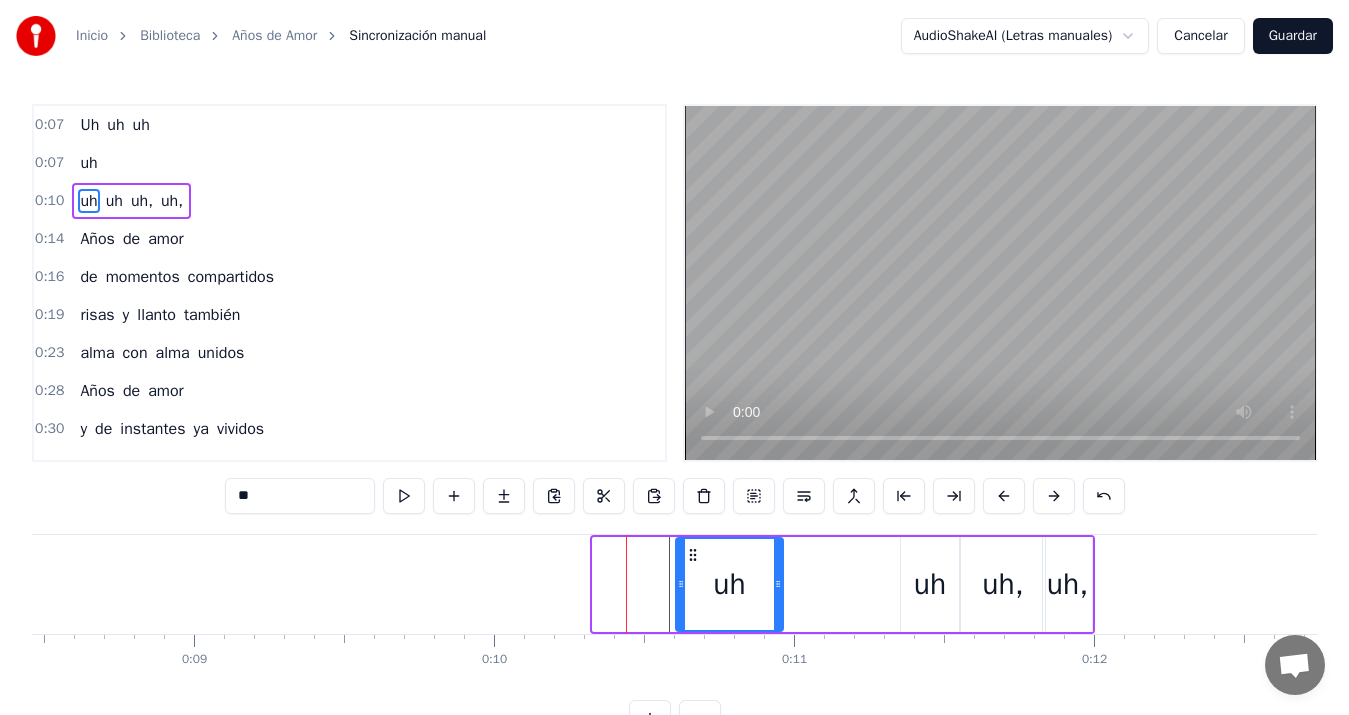 drag, startPoint x: 611, startPoint y: 555, endPoint x: 694, endPoint y: 543, distance: 83.86298 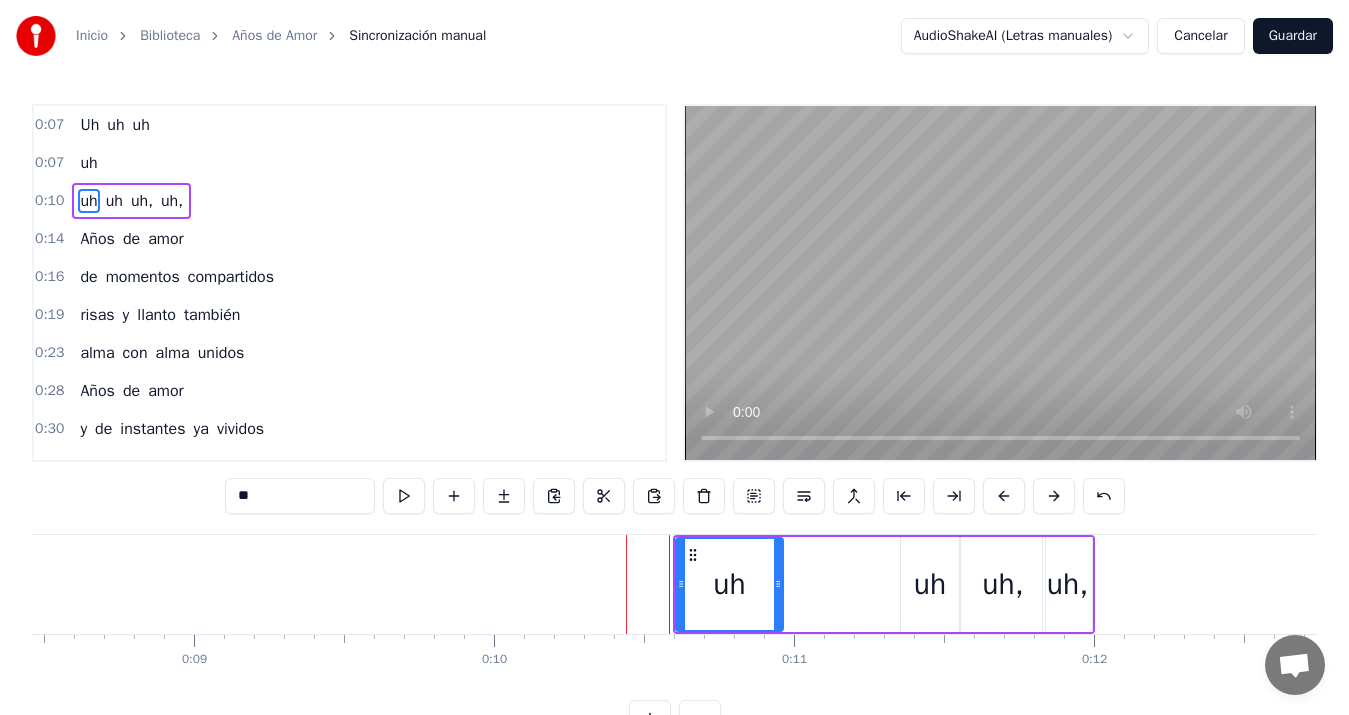 click on "uh" at bounding box center [930, 584] 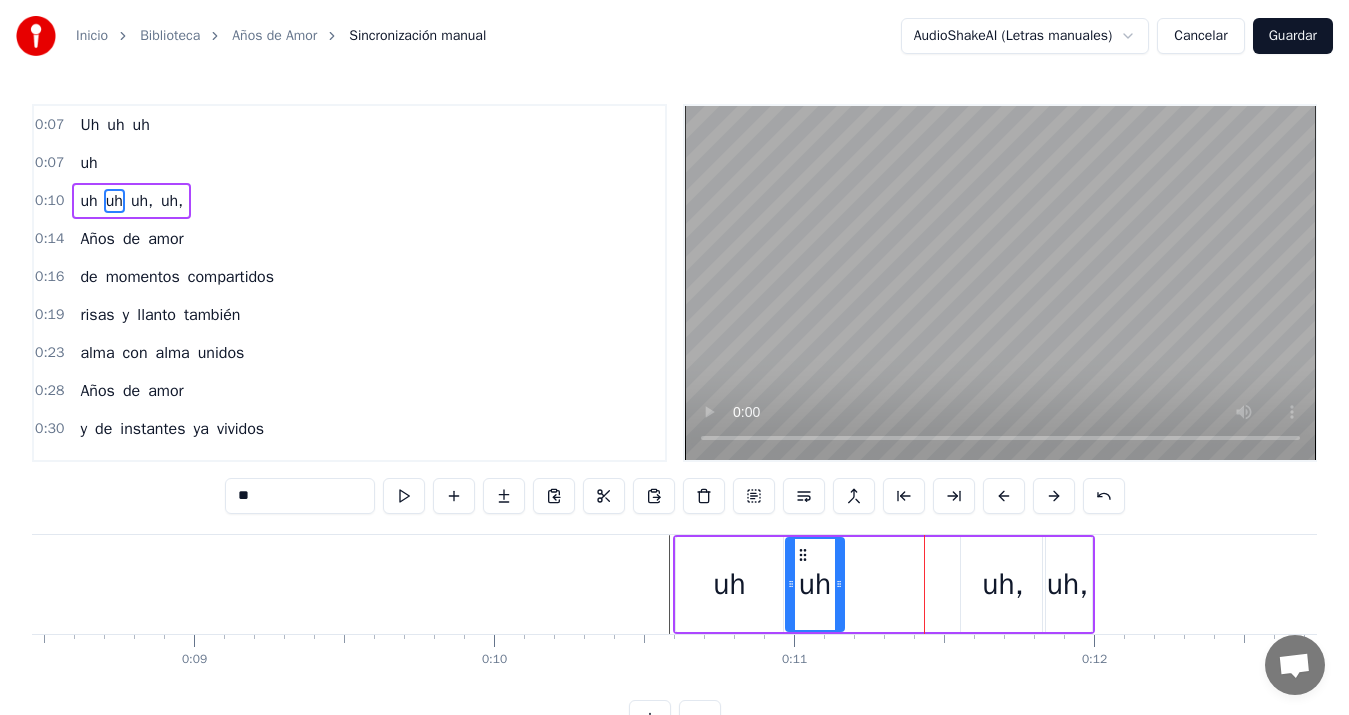 drag, startPoint x: 916, startPoint y: 549, endPoint x: 801, endPoint y: 549, distance: 115 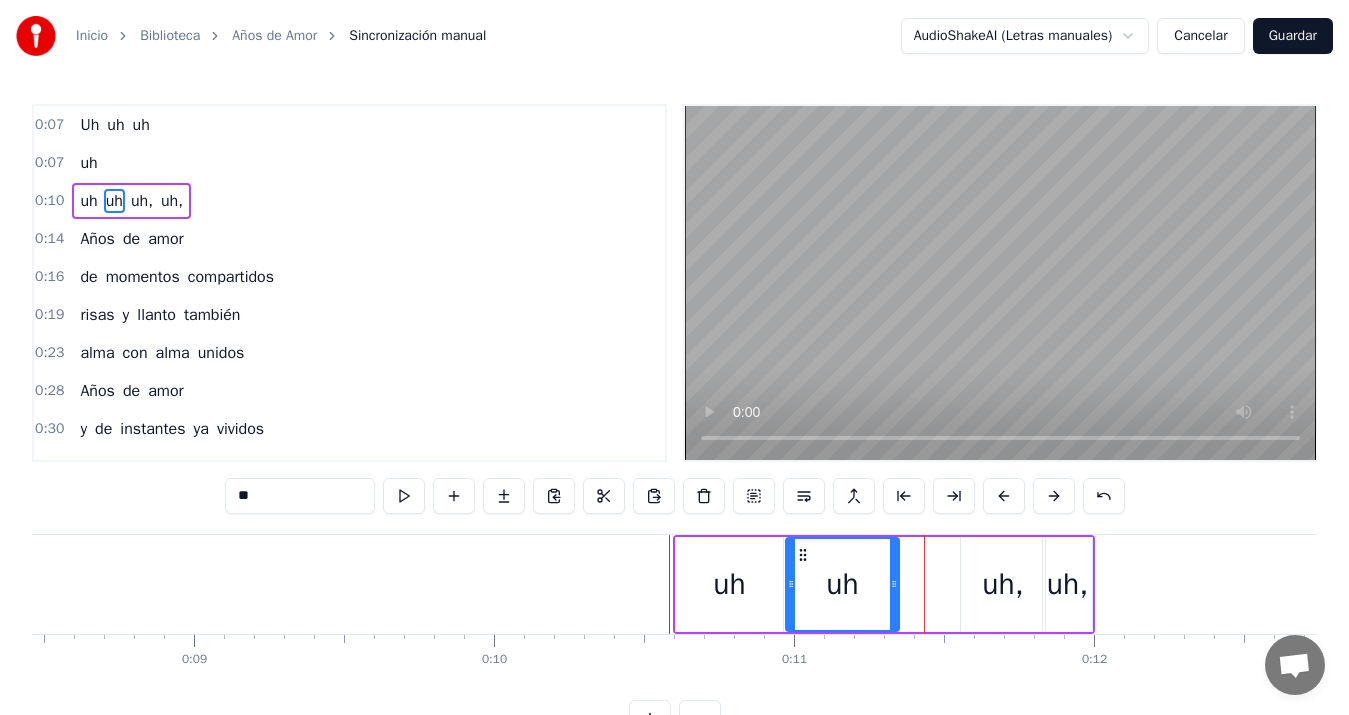 drag, startPoint x: 839, startPoint y: 583, endPoint x: 894, endPoint y: 576, distance: 55.443665 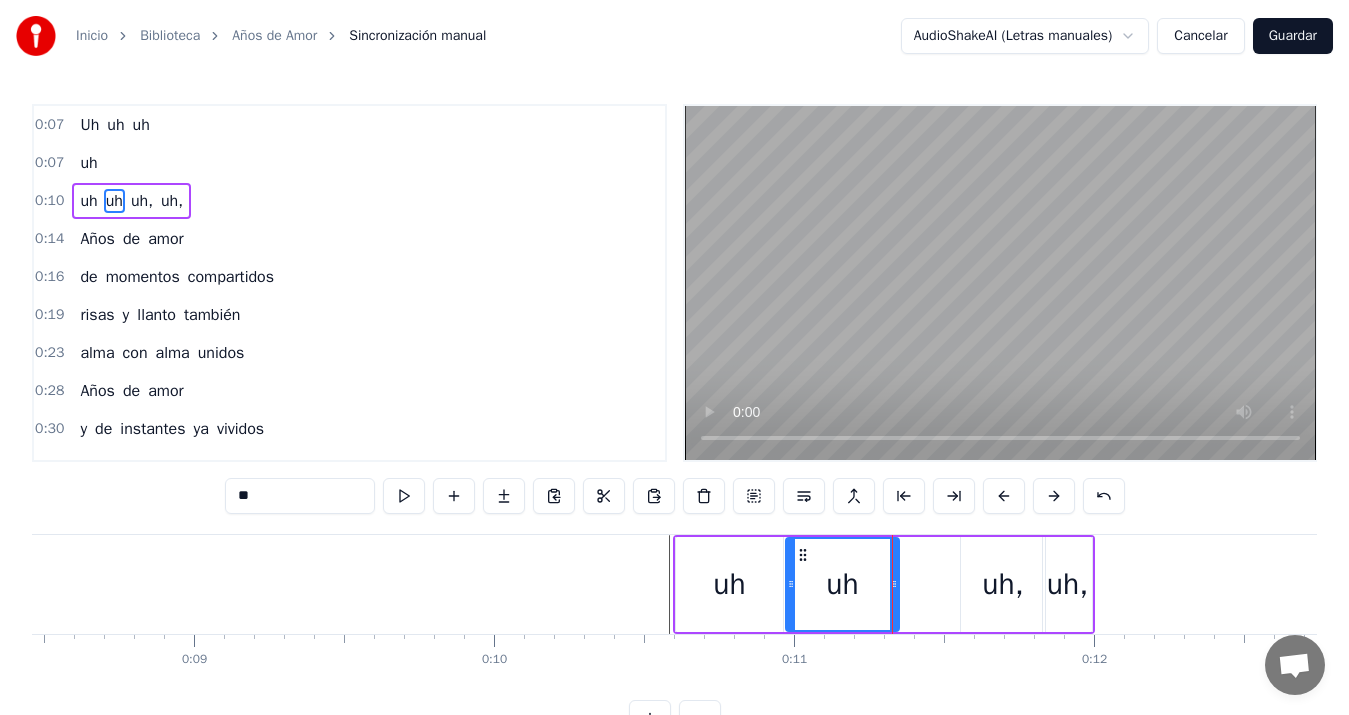 click on "uh," at bounding box center [1003, 584] 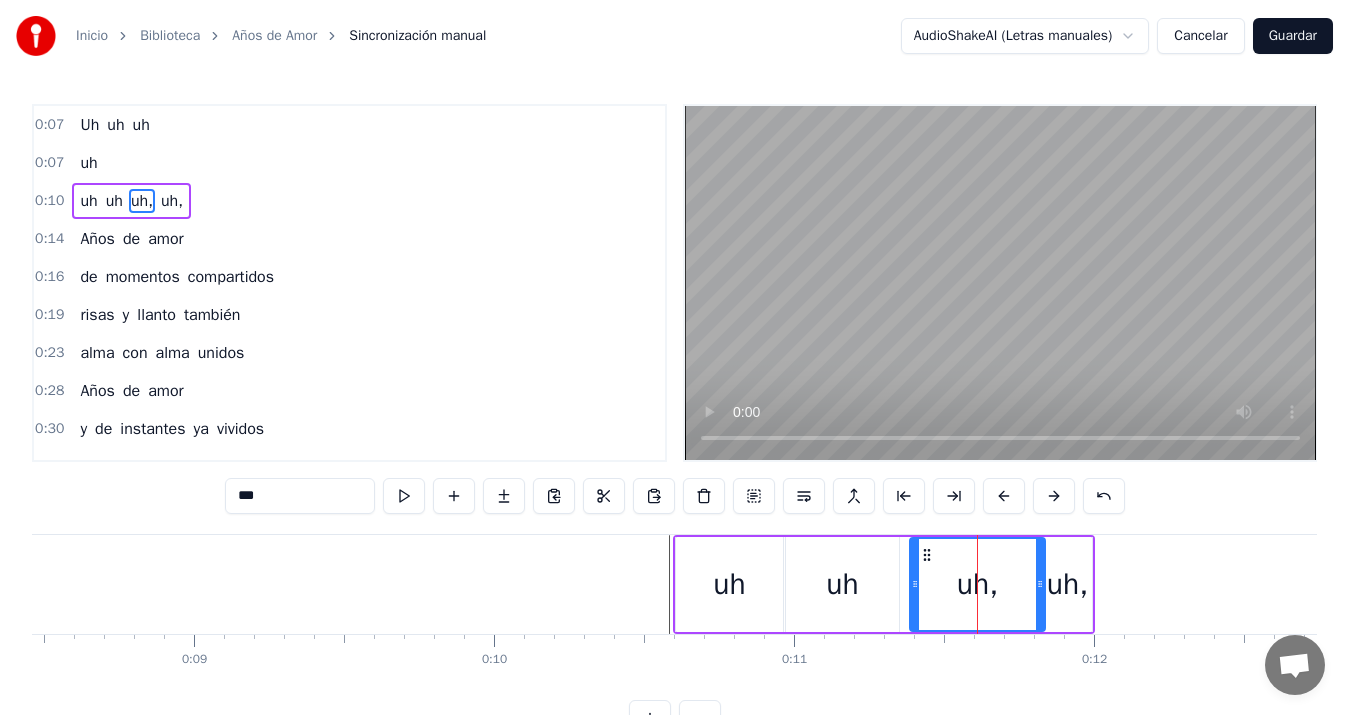 drag, startPoint x: 966, startPoint y: 579, endPoint x: 915, endPoint y: 580, distance: 51.009804 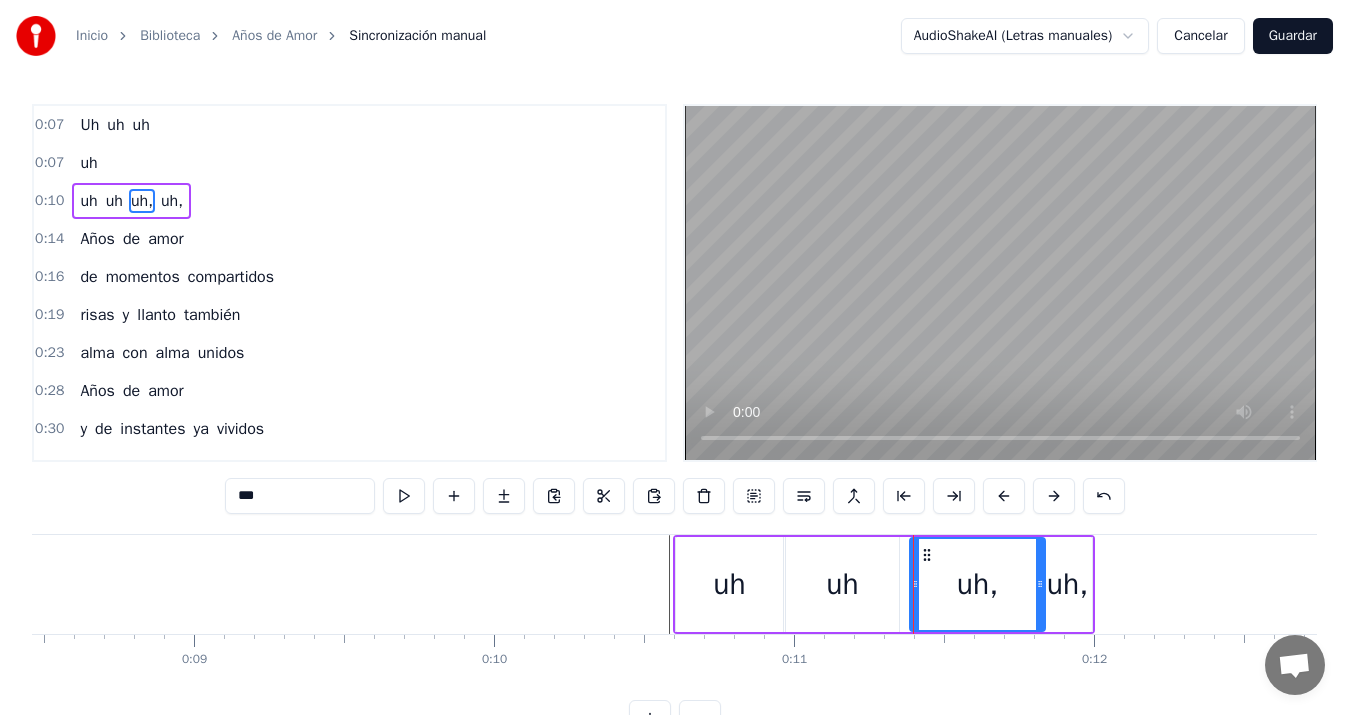 click on "uh," at bounding box center (977, 584) 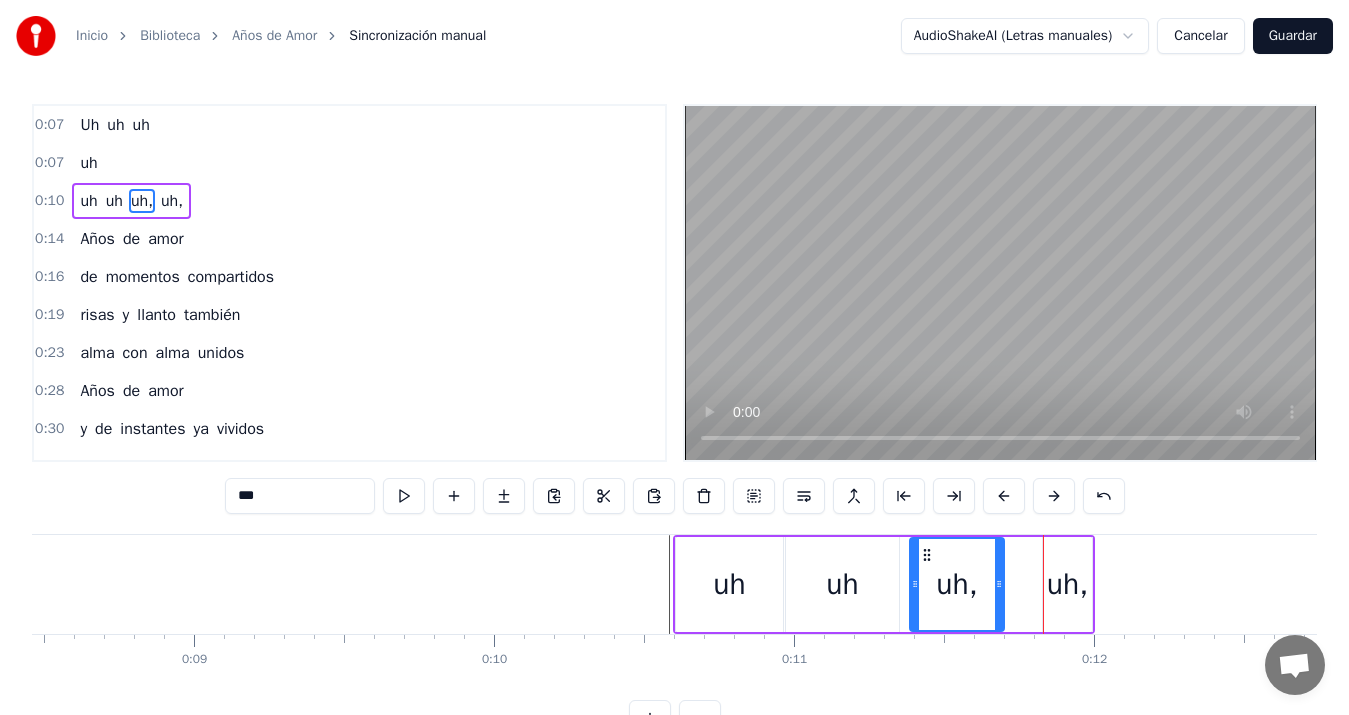 drag, startPoint x: 1037, startPoint y: 581, endPoint x: 996, endPoint y: 581, distance: 41 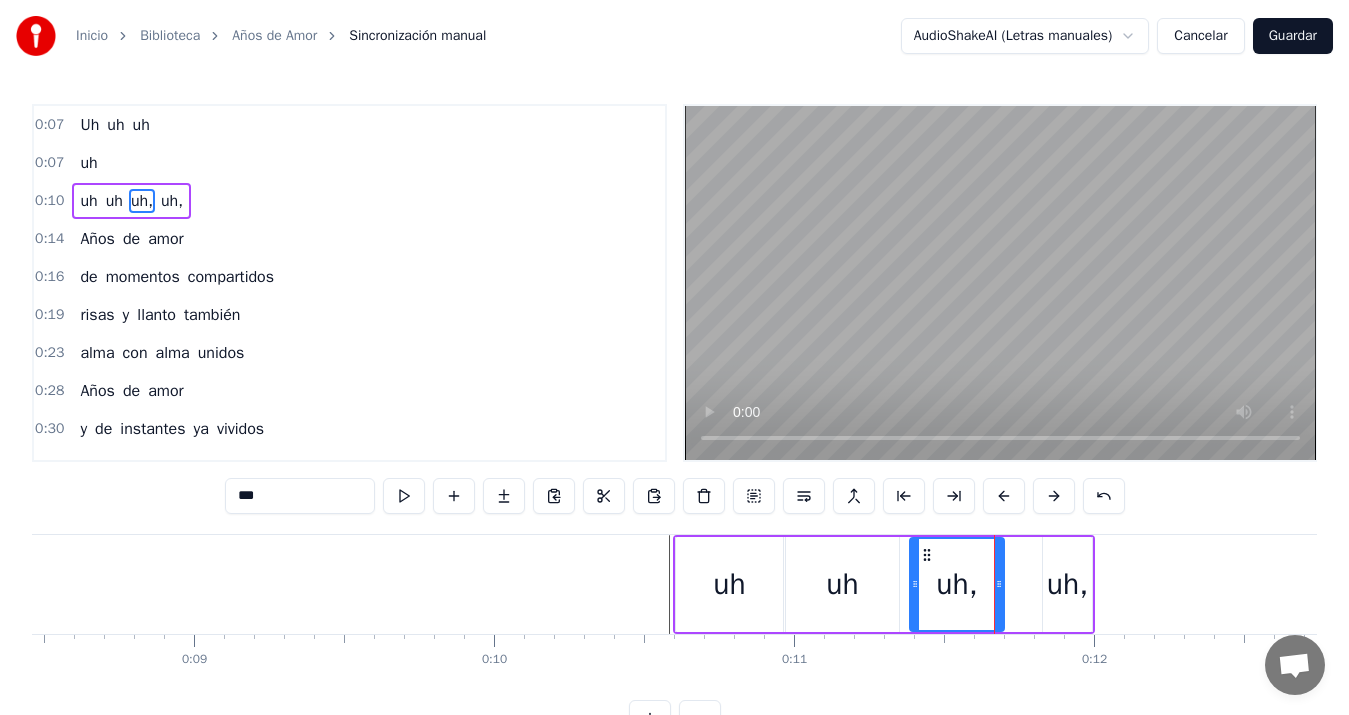 click on "uh," at bounding box center (1067, 584) 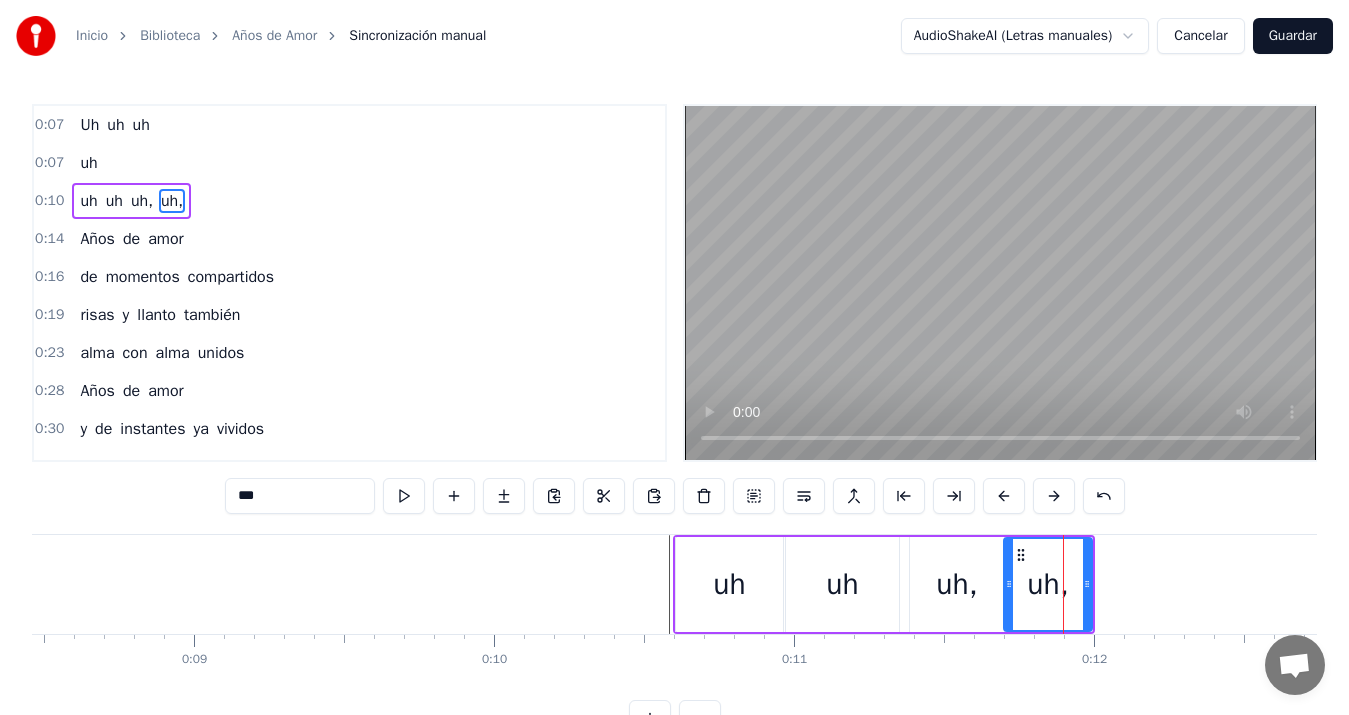 drag, startPoint x: 1063, startPoint y: 579, endPoint x: 1006, endPoint y: 581, distance: 57.035076 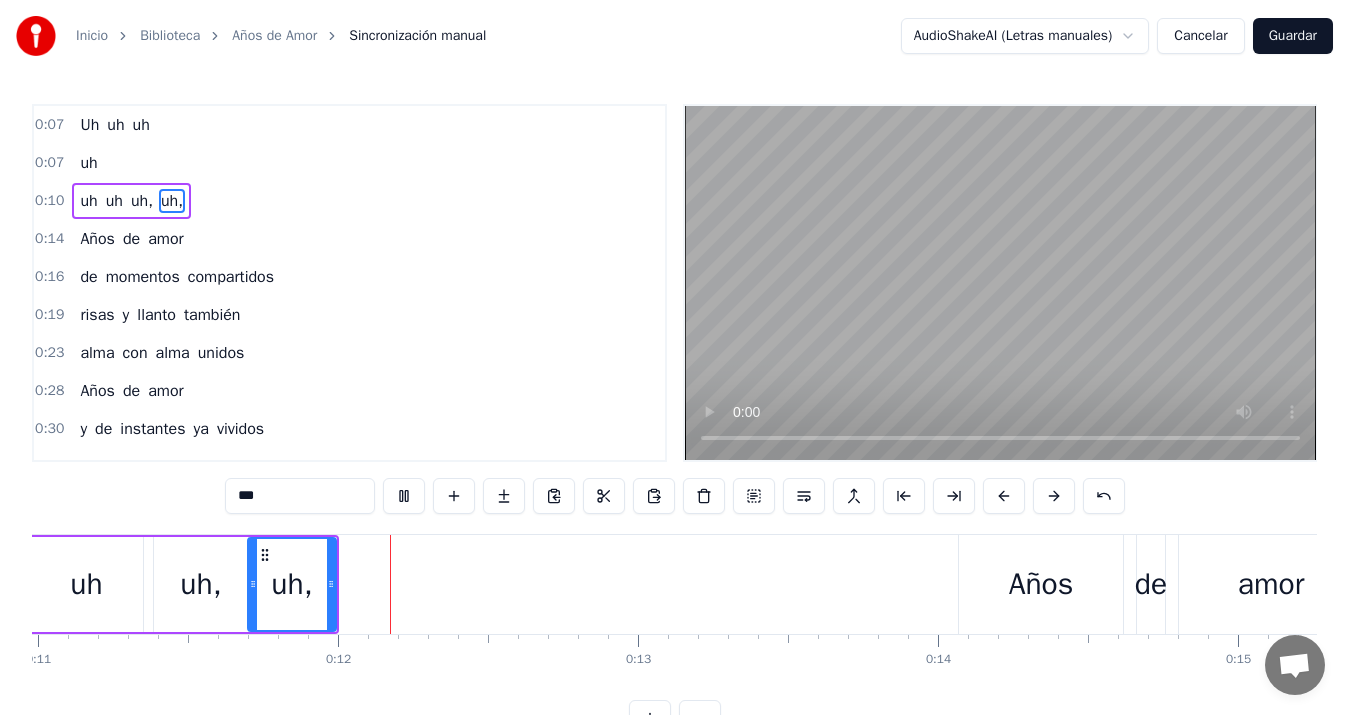 scroll, scrollTop: 0, scrollLeft: 3377, axis: horizontal 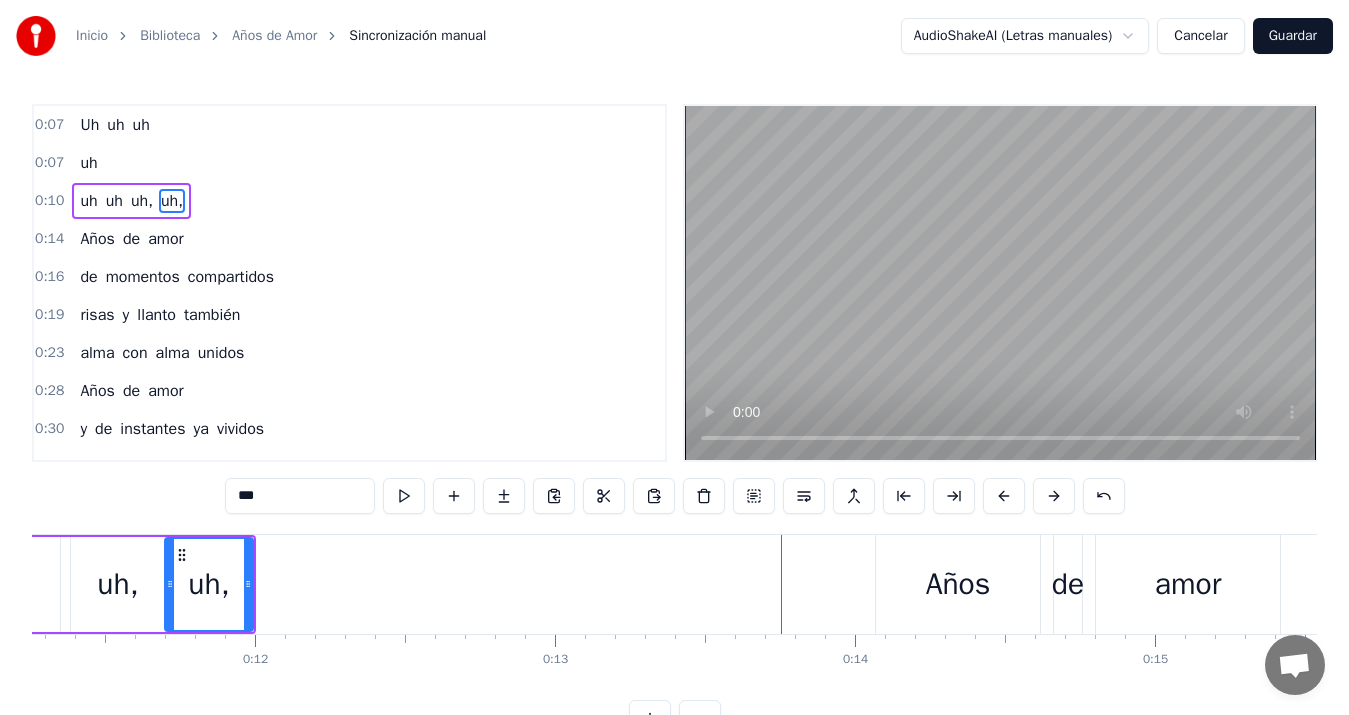 click on "uh," at bounding box center [118, 584] 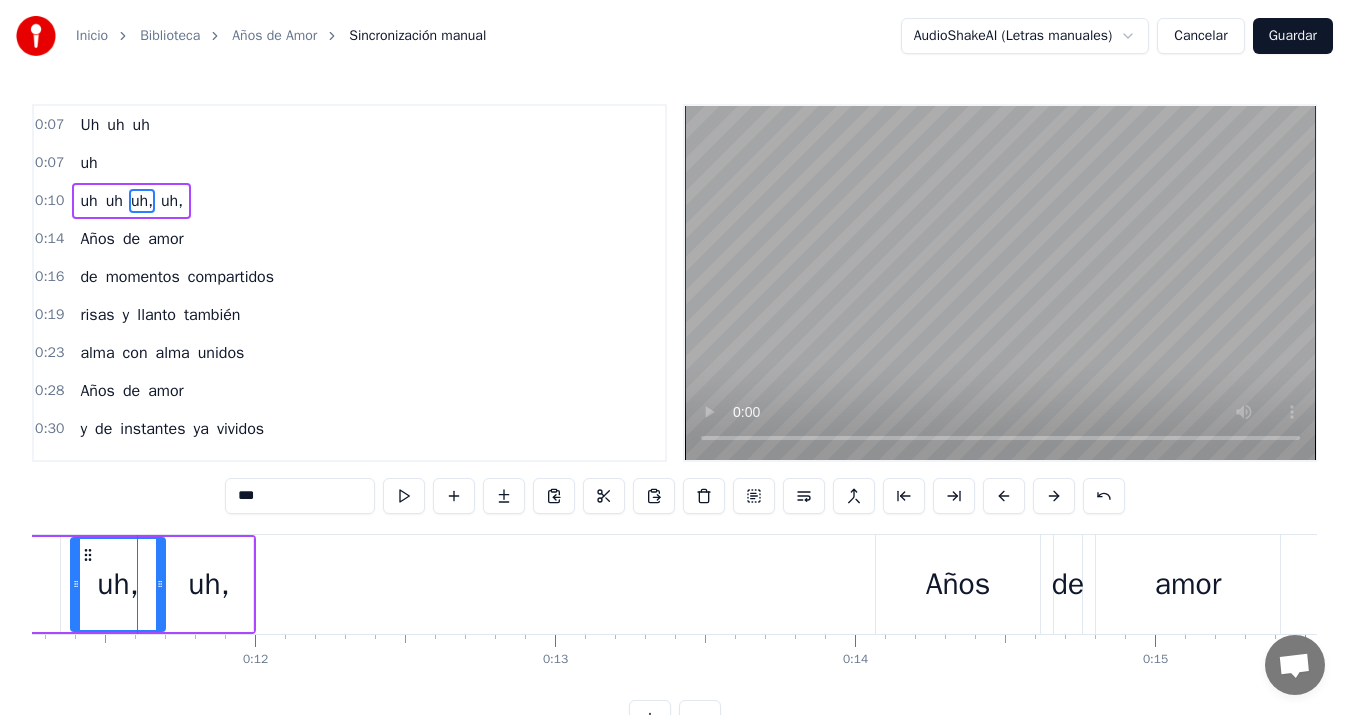 click on "***" at bounding box center [300, 496] 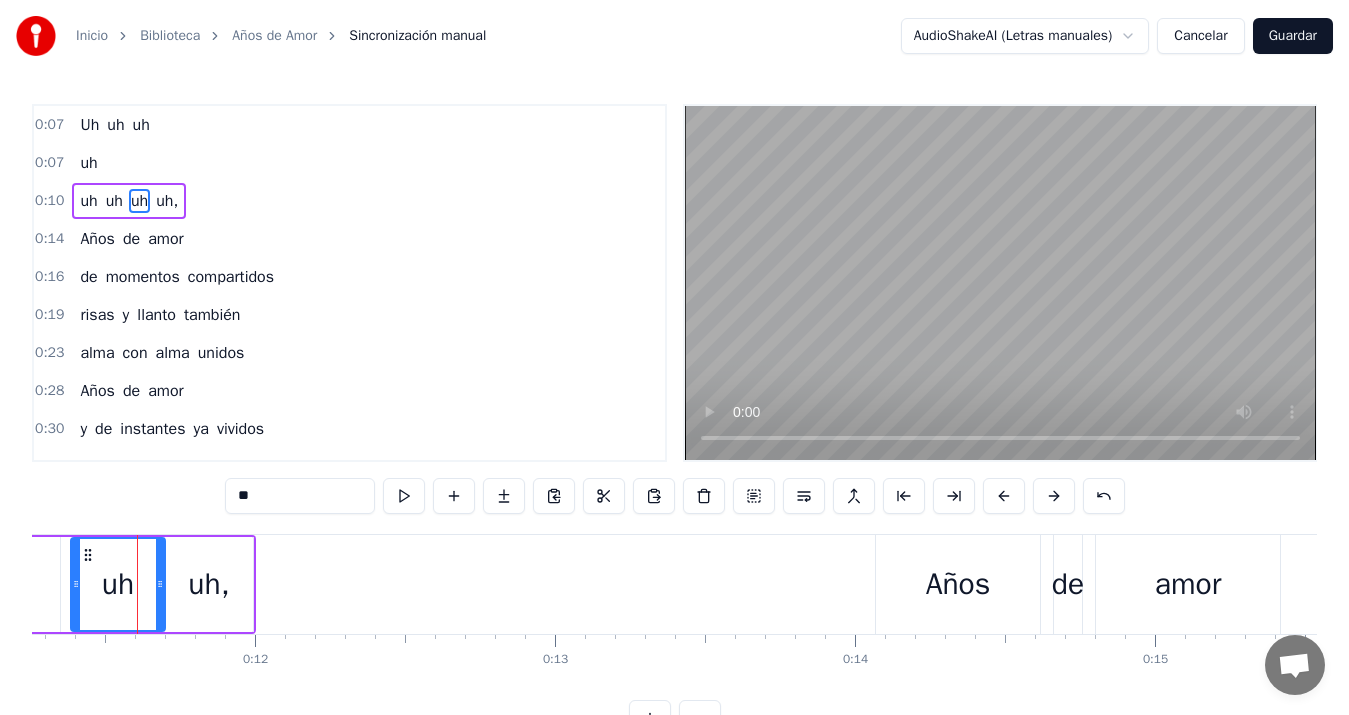 drag, startPoint x: 216, startPoint y: 600, endPoint x: 230, endPoint y: 592, distance: 16.124516 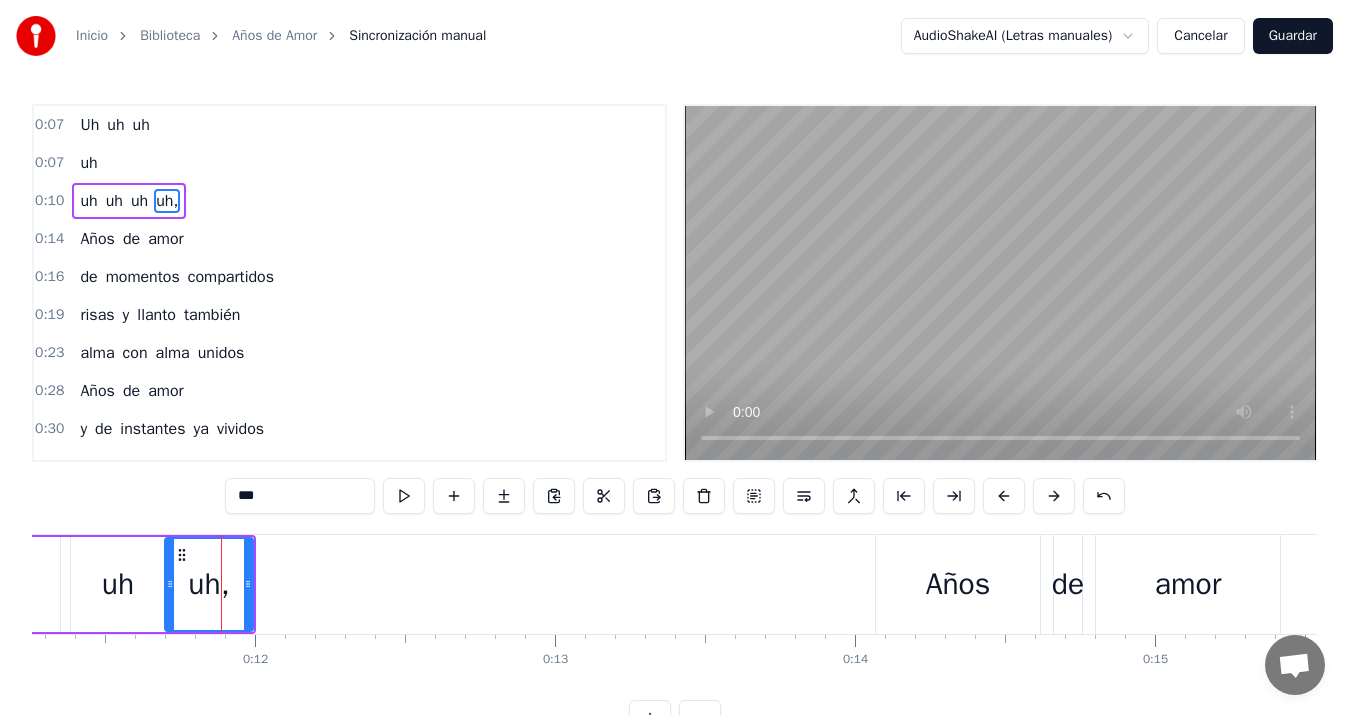 click on "***" at bounding box center [300, 496] 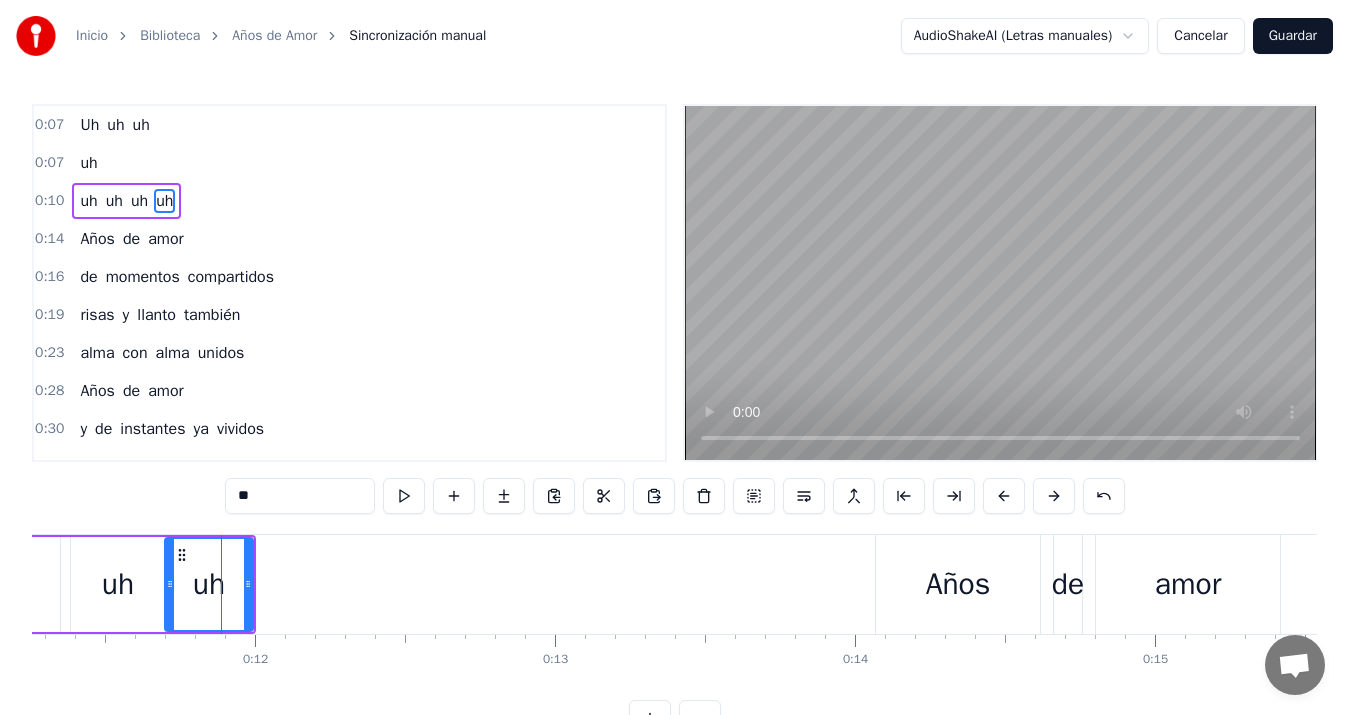 type on "**" 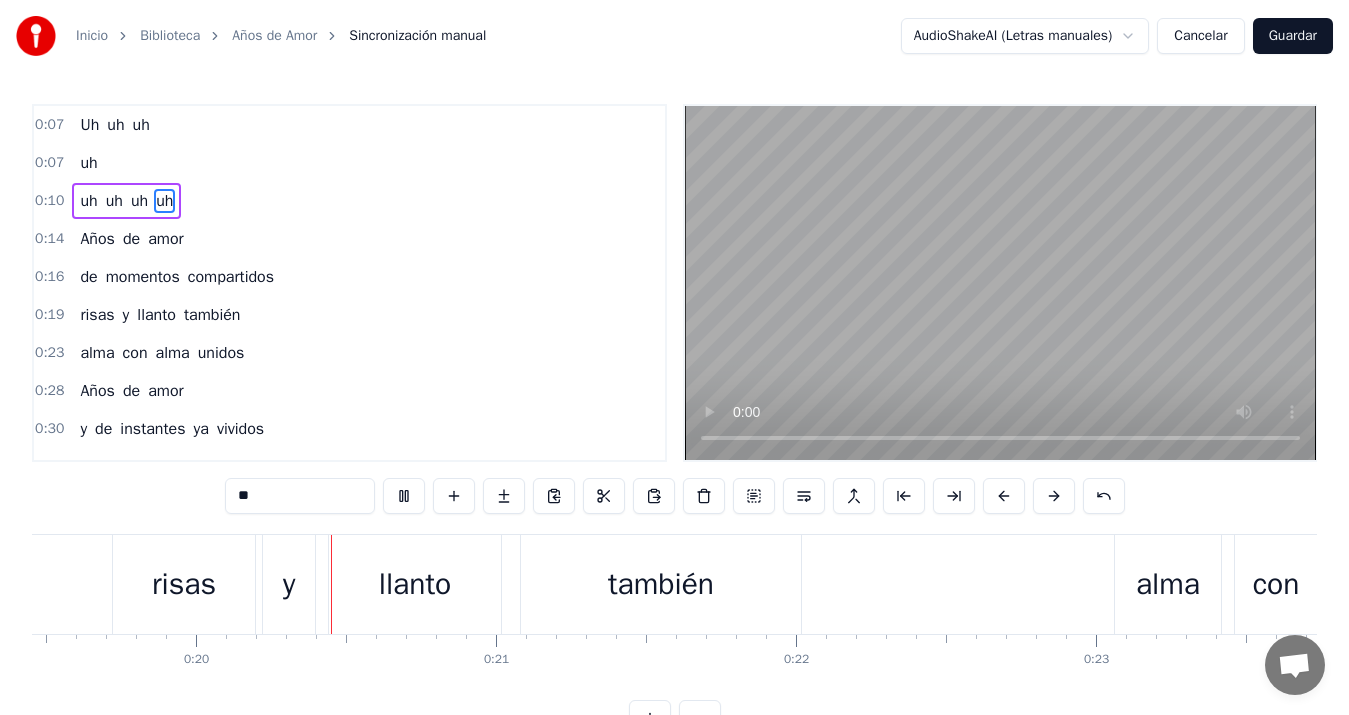 scroll, scrollTop: 0, scrollLeft: 5837, axis: horizontal 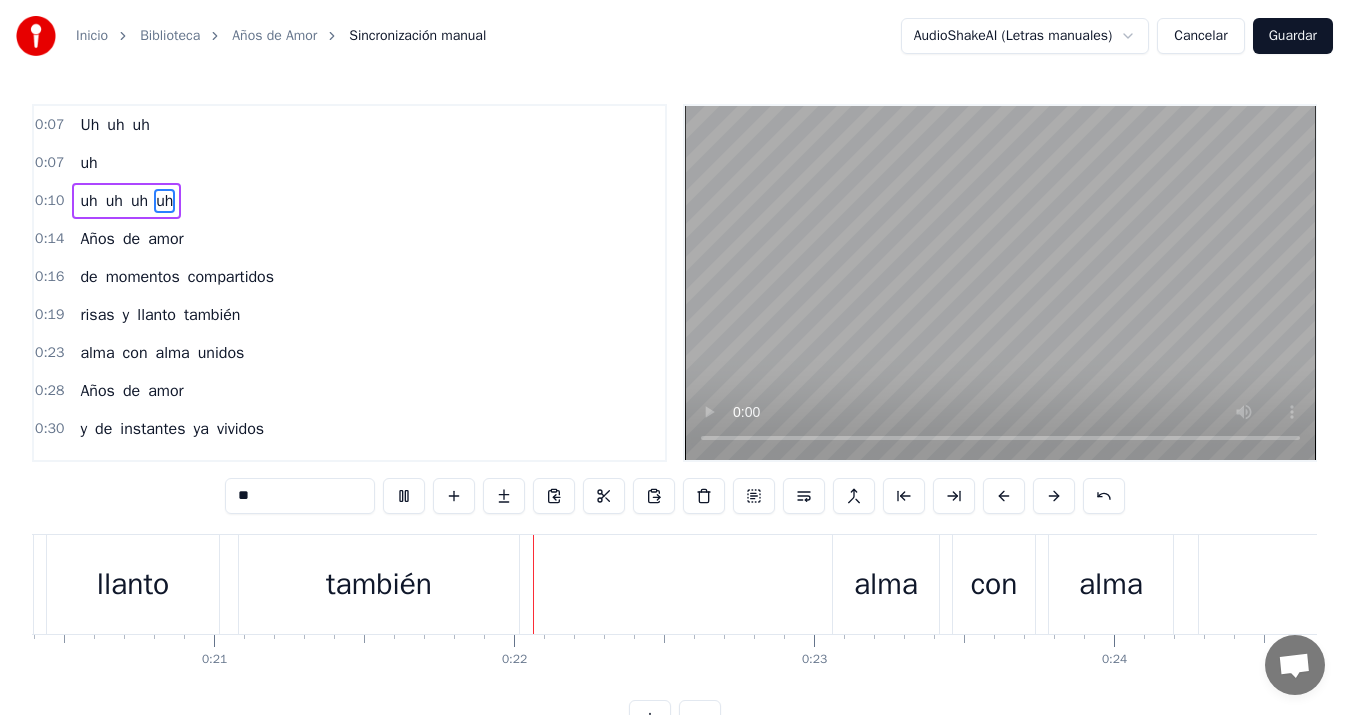 click on "Guardar" at bounding box center (1293, 36) 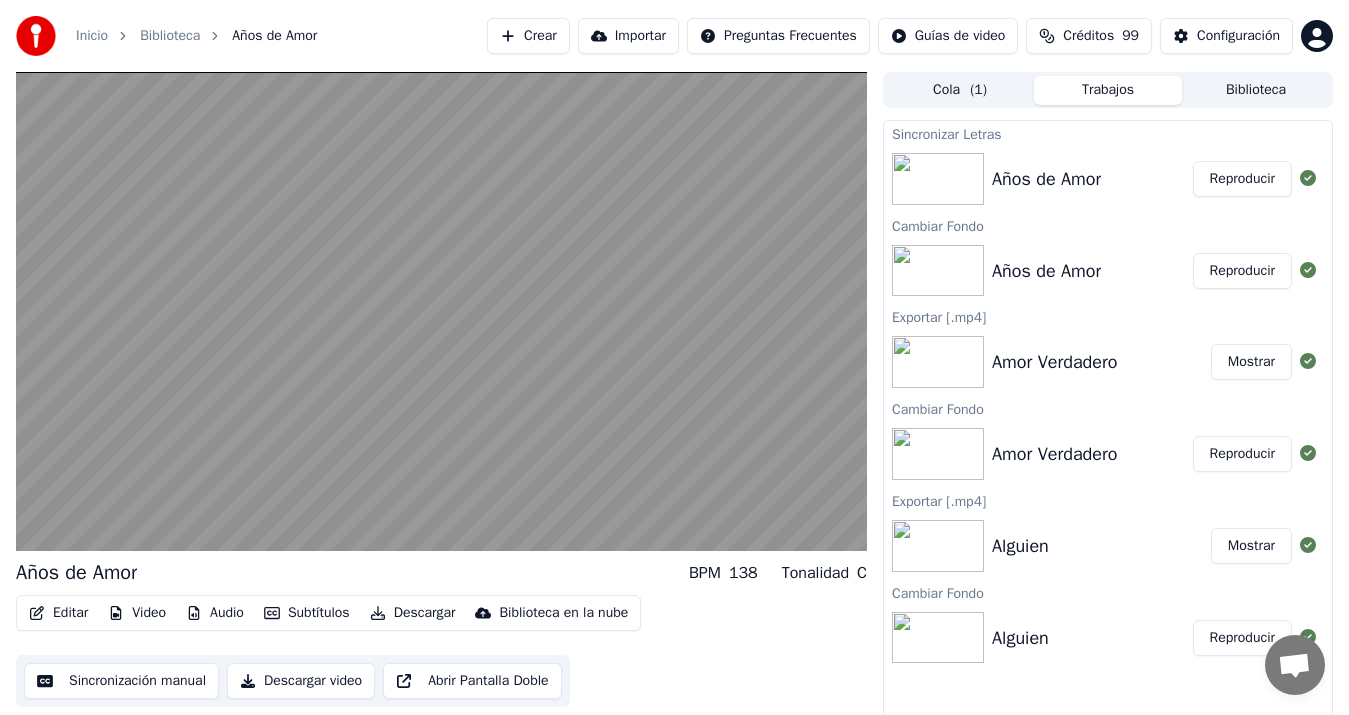 click on "Descargar video" at bounding box center [301, 681] 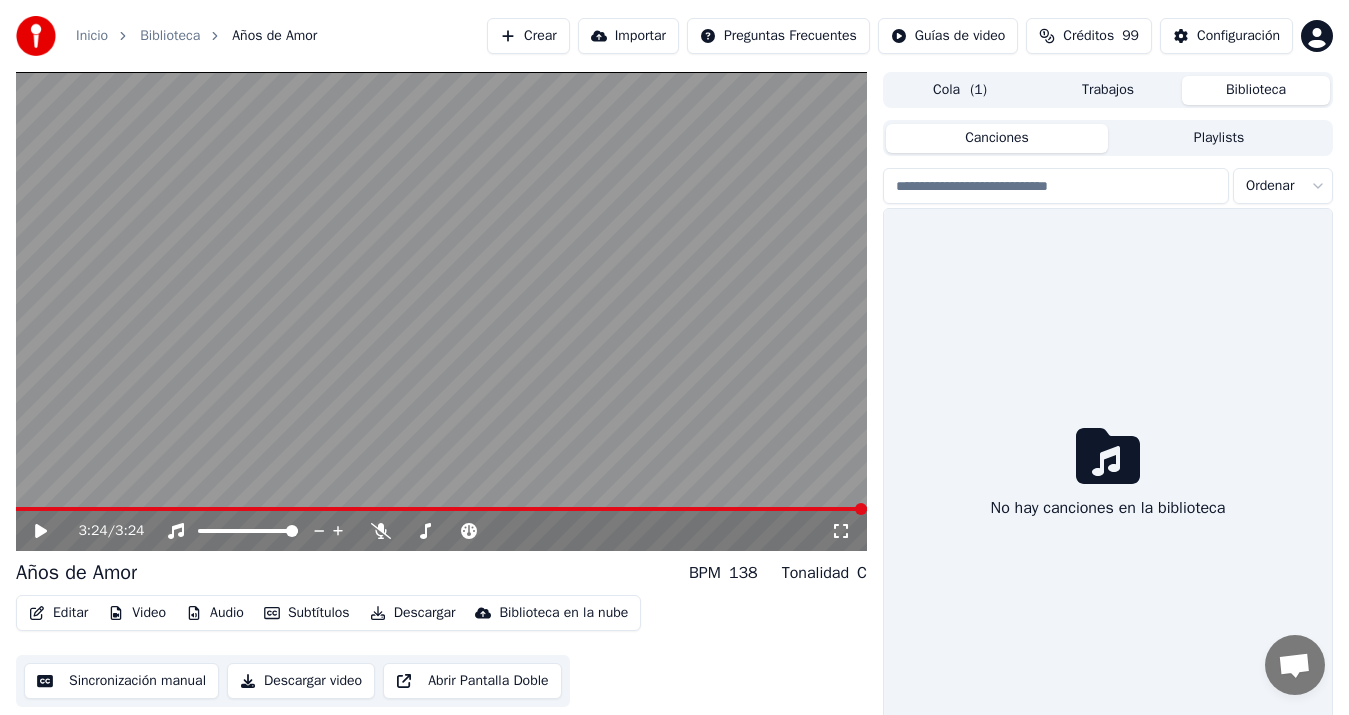 click on "Biblioteca" at bounding box center (1256, 90) 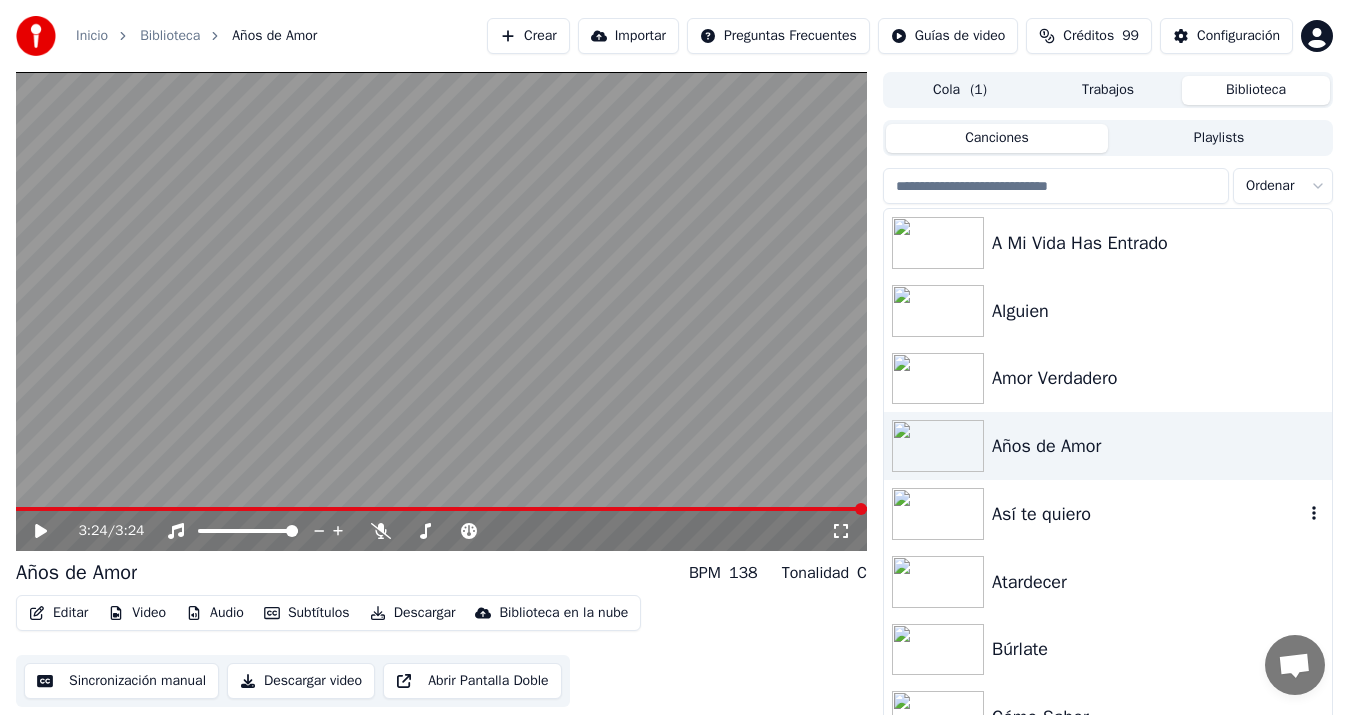 click on "Así te quiero" at bounding box center (1148, 514) 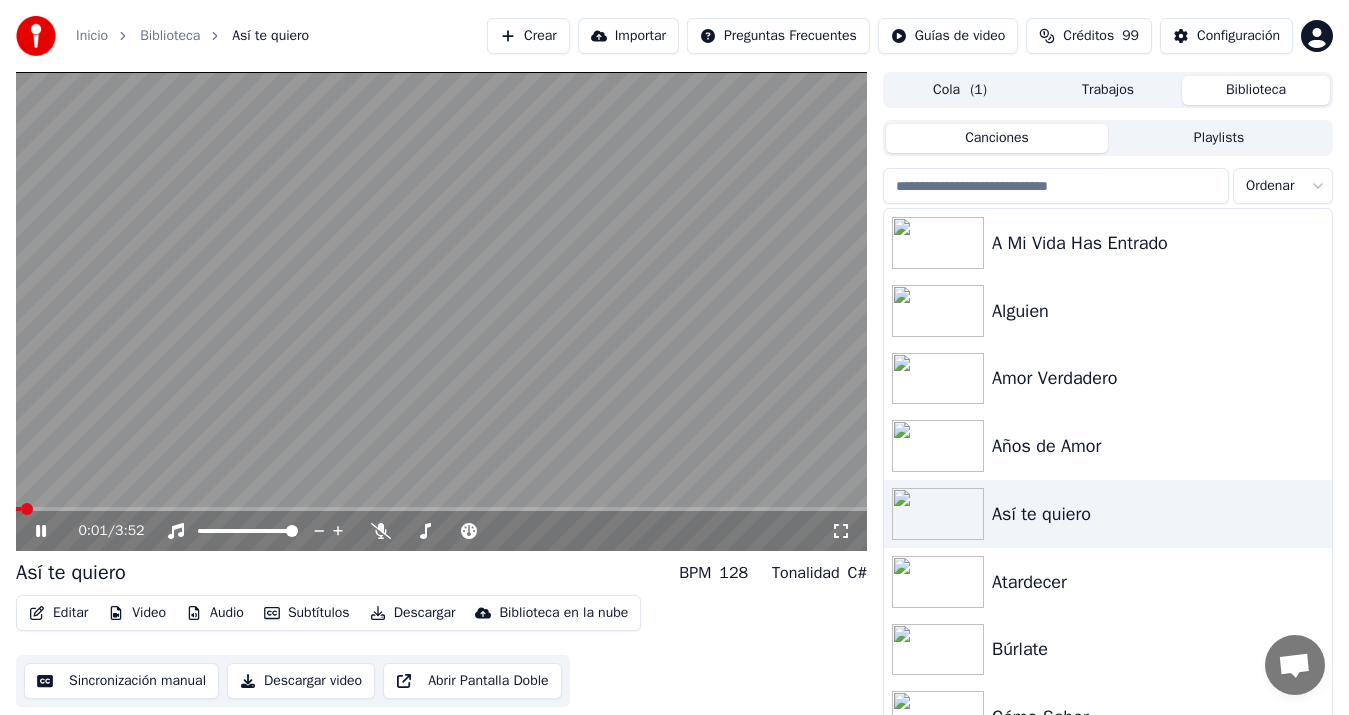 click 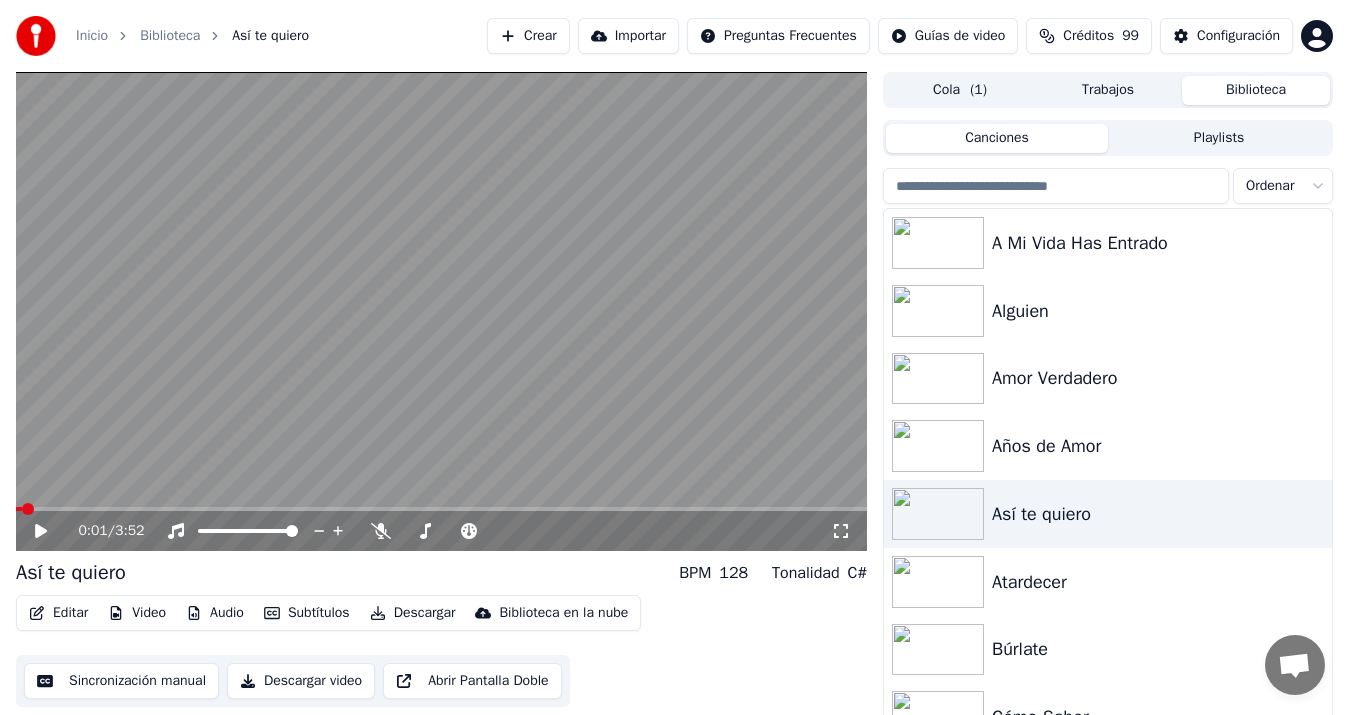 click on "Video" at bounding box center (137, 613) 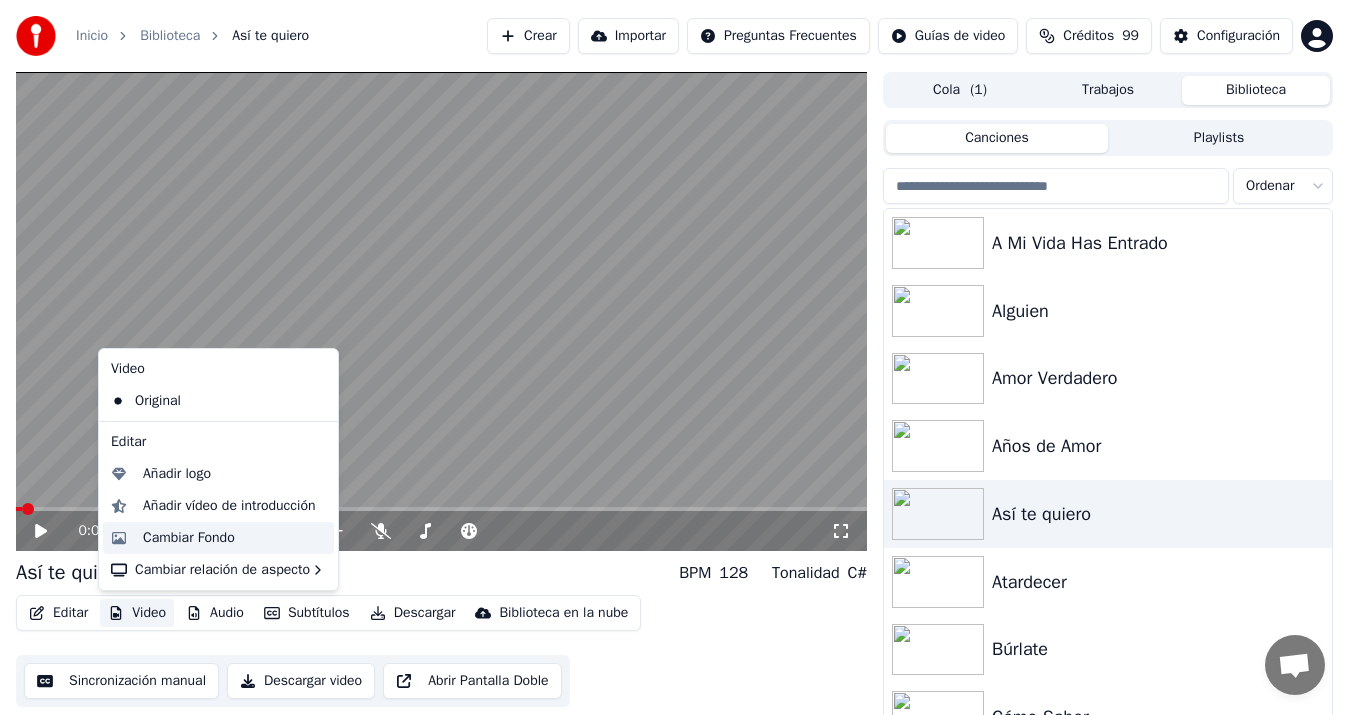 click on "Cambiar Fondo" at bounding box center (189, 538) 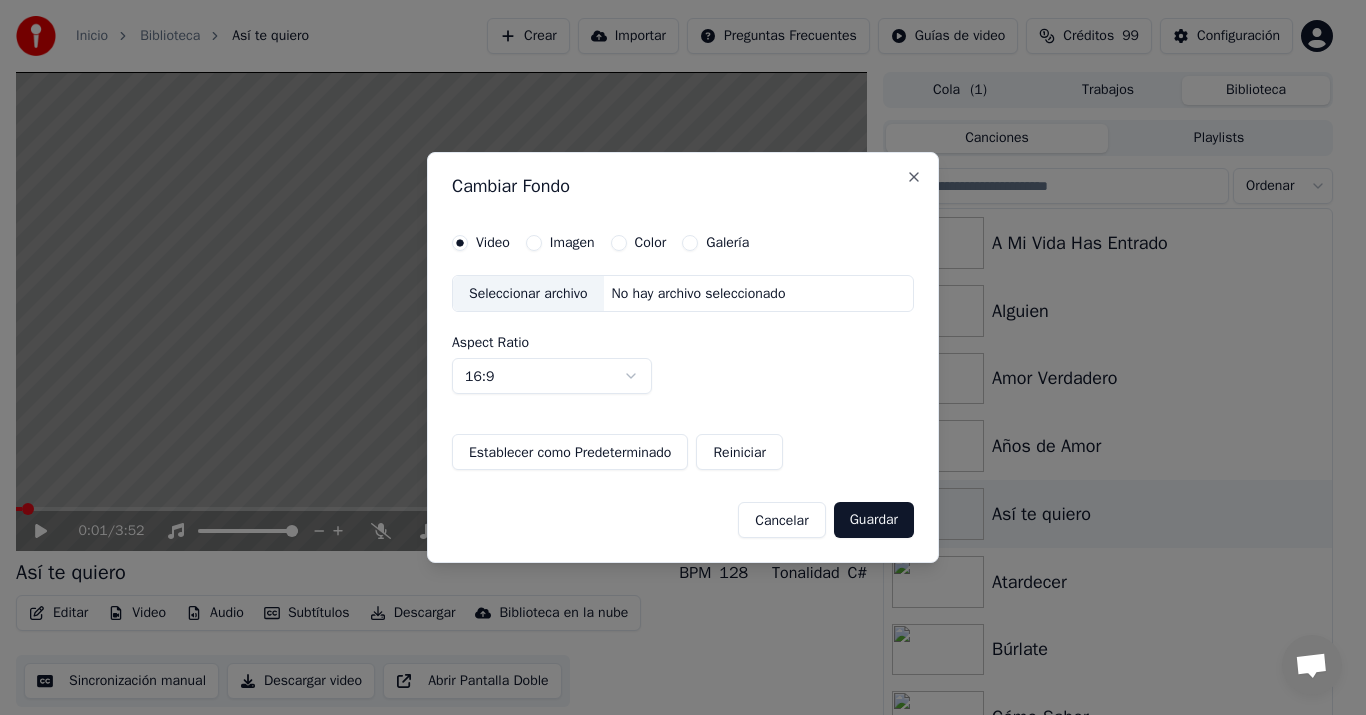 click on "Seleccionar archivo" at bounding box center (528, 294) 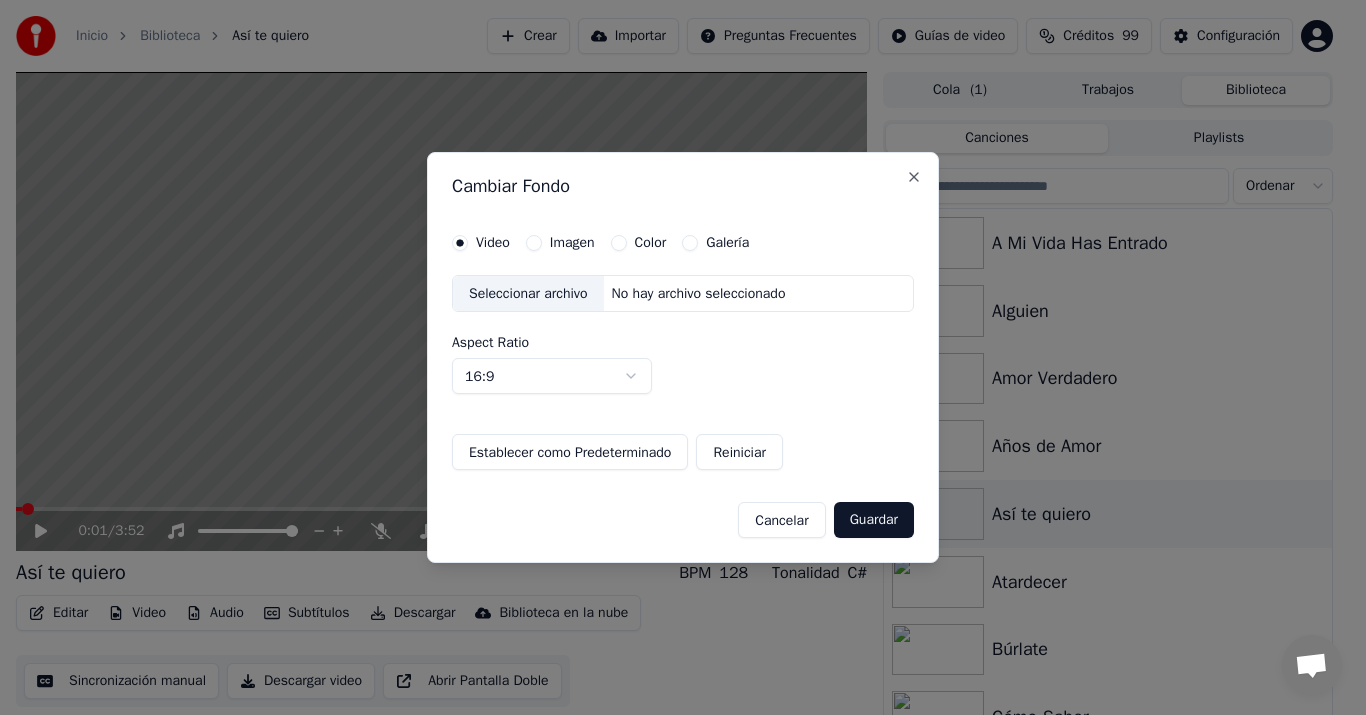 click on "Imagen" at bounding box center (572, 243) 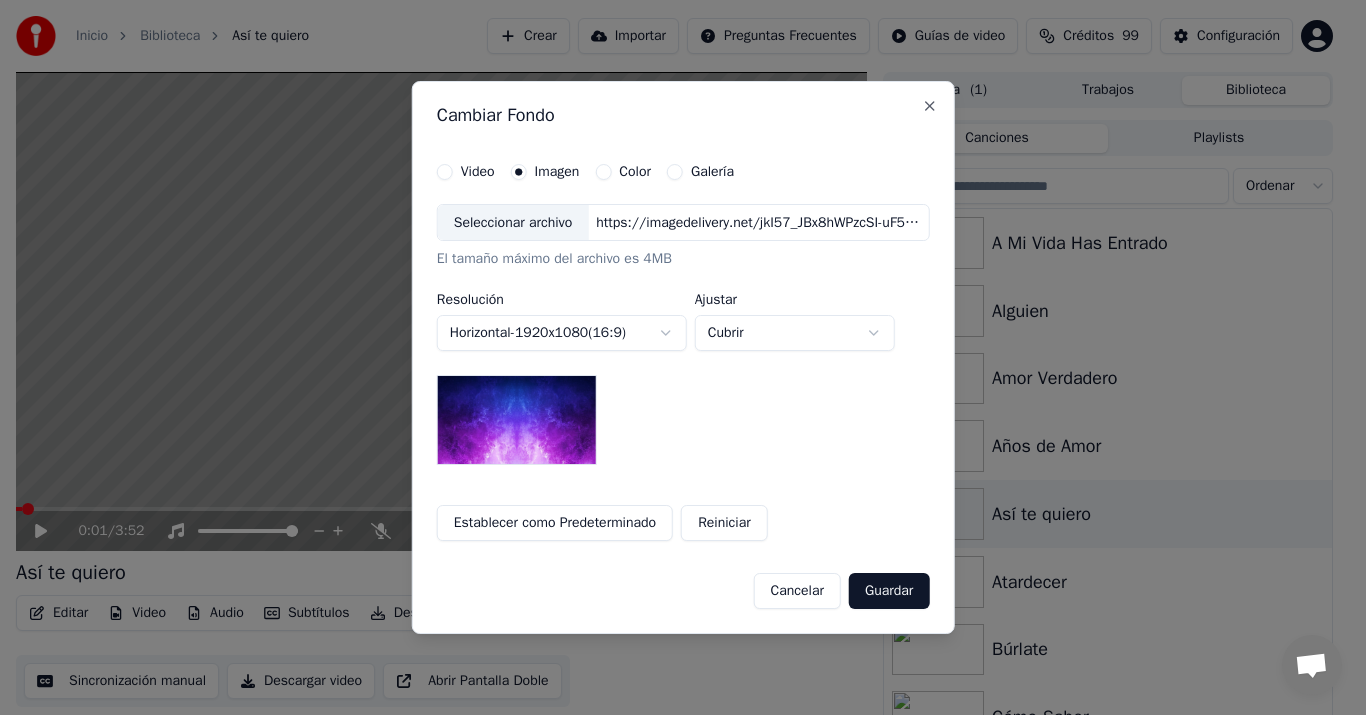 click on "Seleccionar archivo" at bounding box center (513, 223) 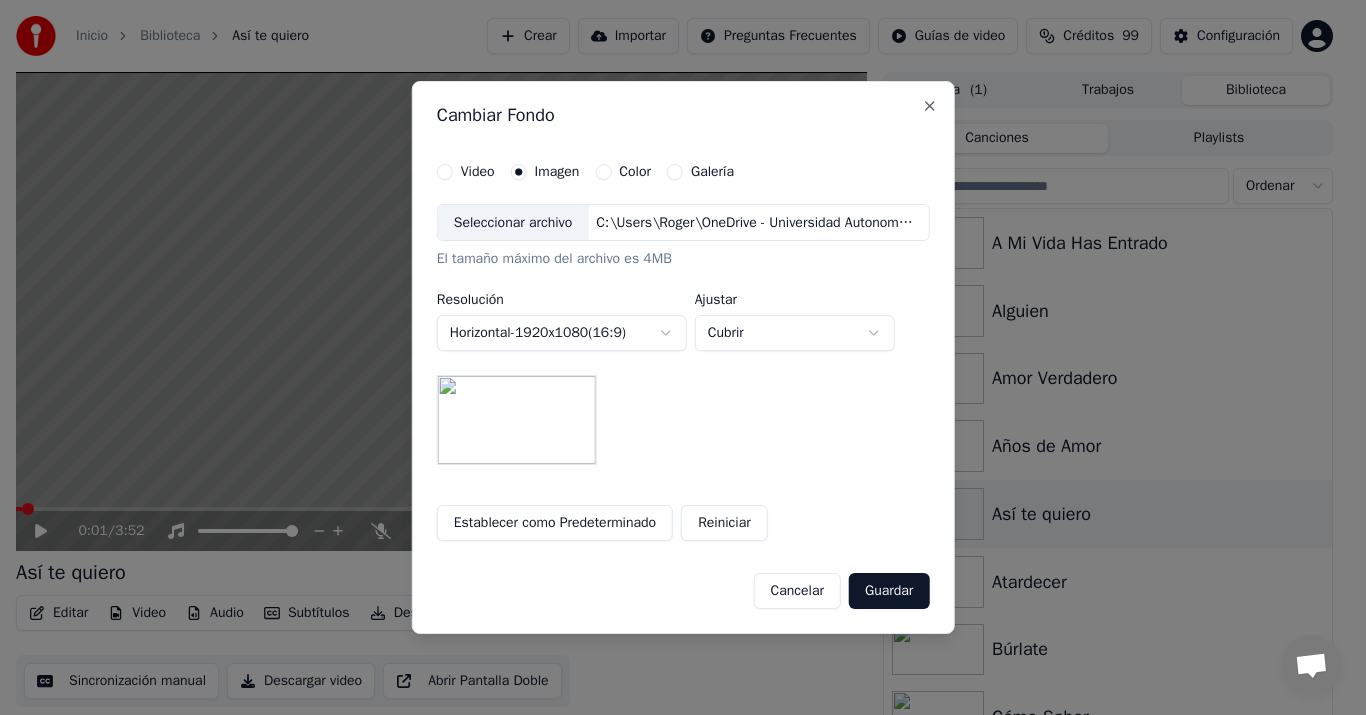click on "Guardar" at bounding box center [889, 591] 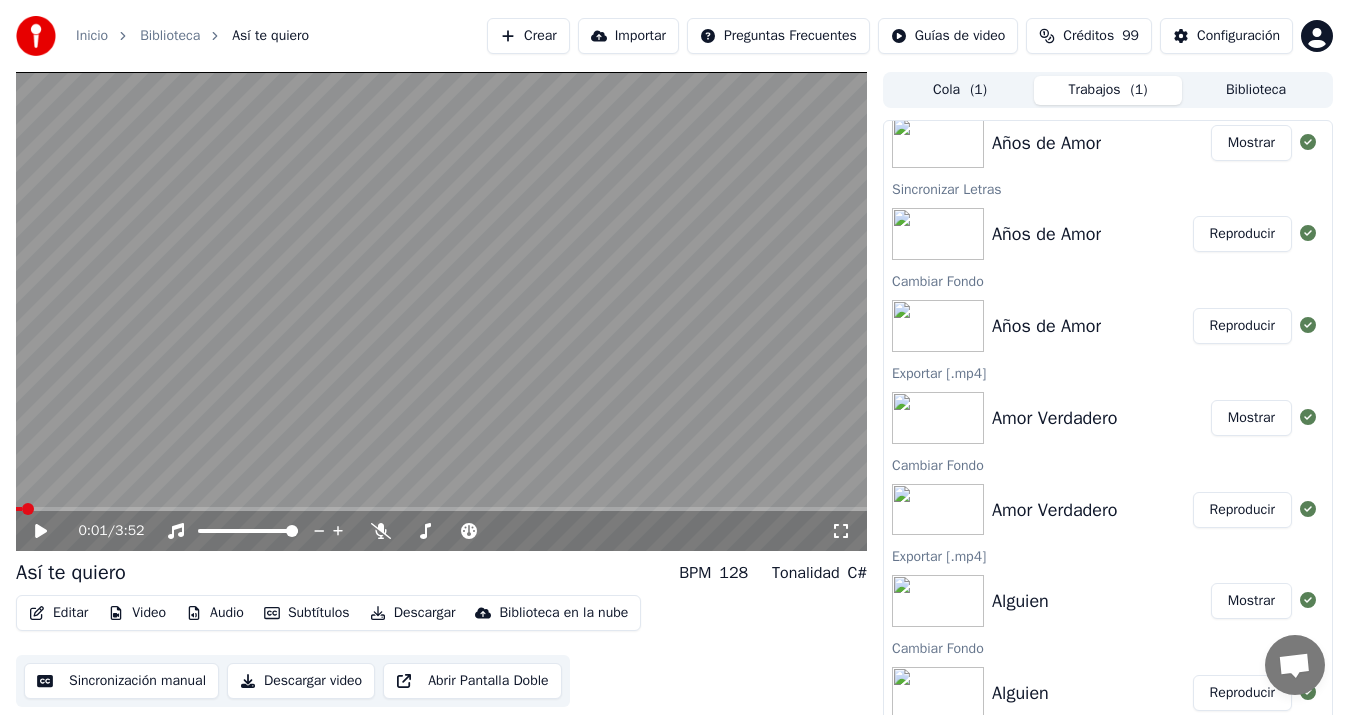 scroll, scrollTop: 0, scrollLeft: 0, axis: both 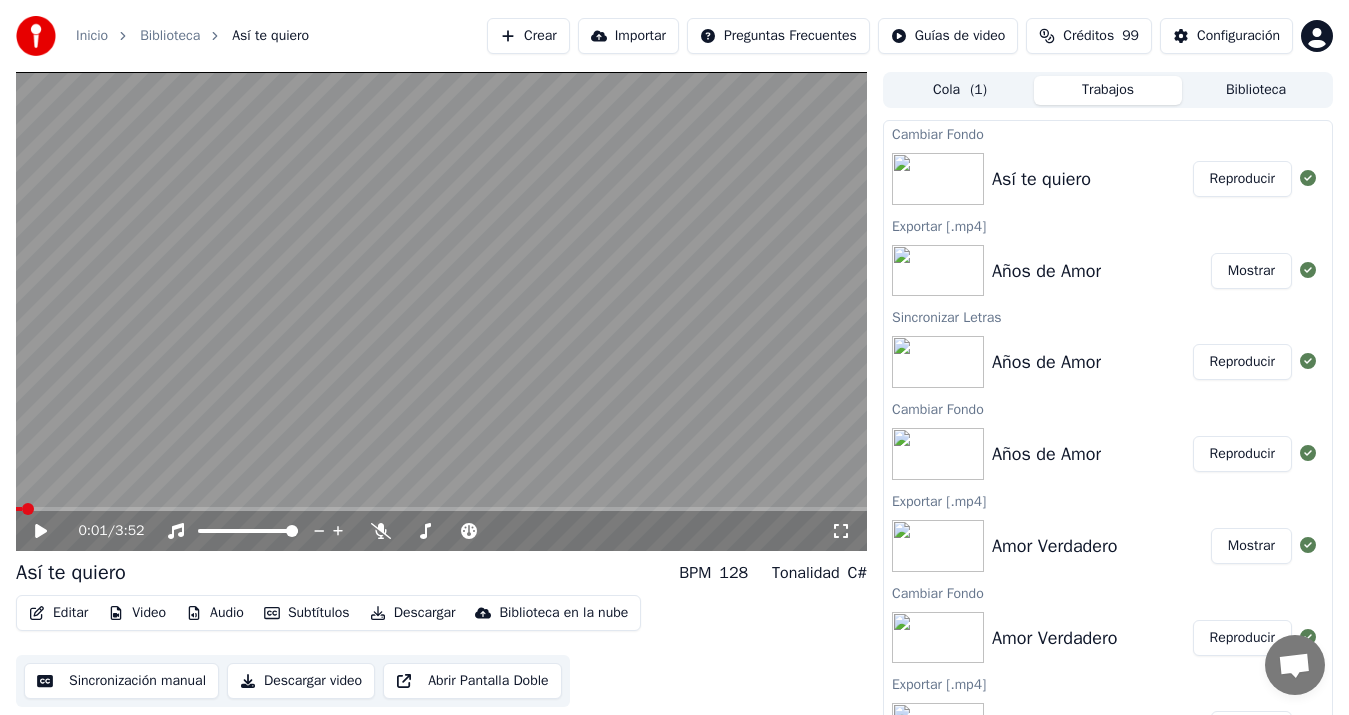 click on "Reproducir" at bounding box center (1242, 179) 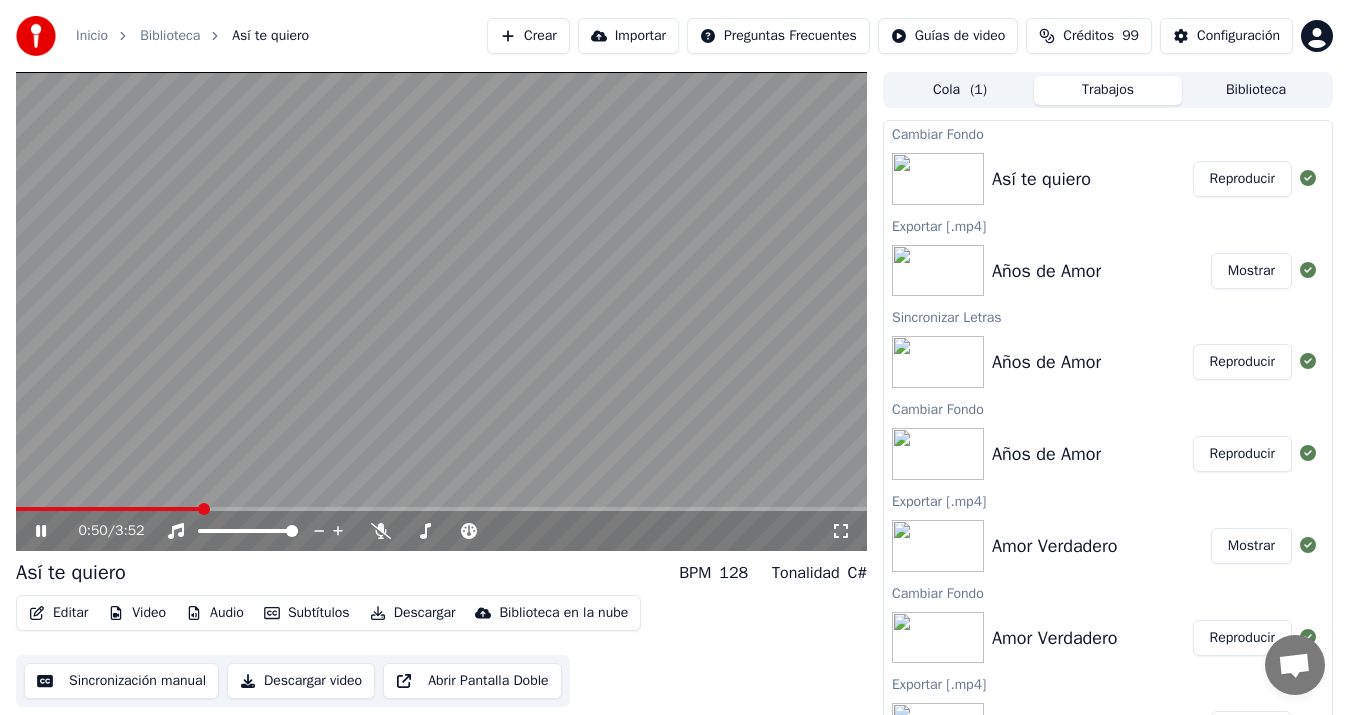 click on "Descargar video" at bounding box center (301, 681) 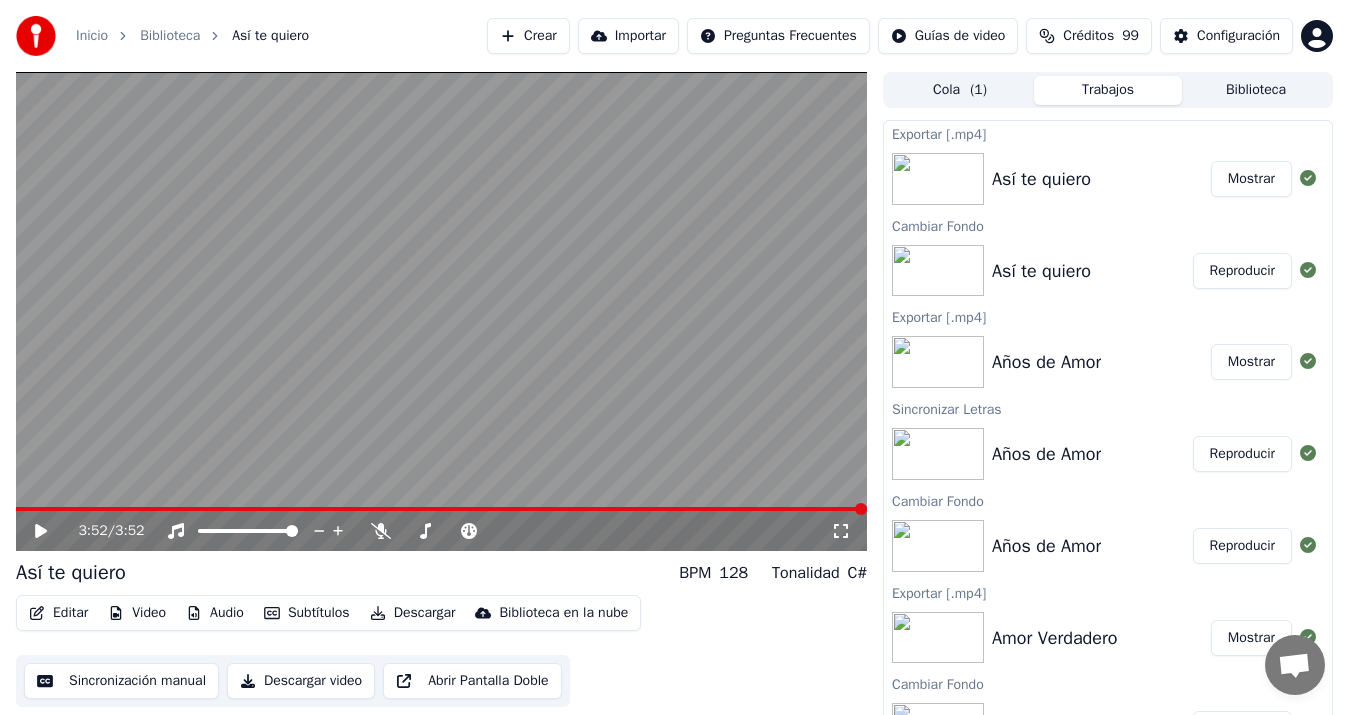 click on "Biblioteca" at bounding box center [1256, 90] 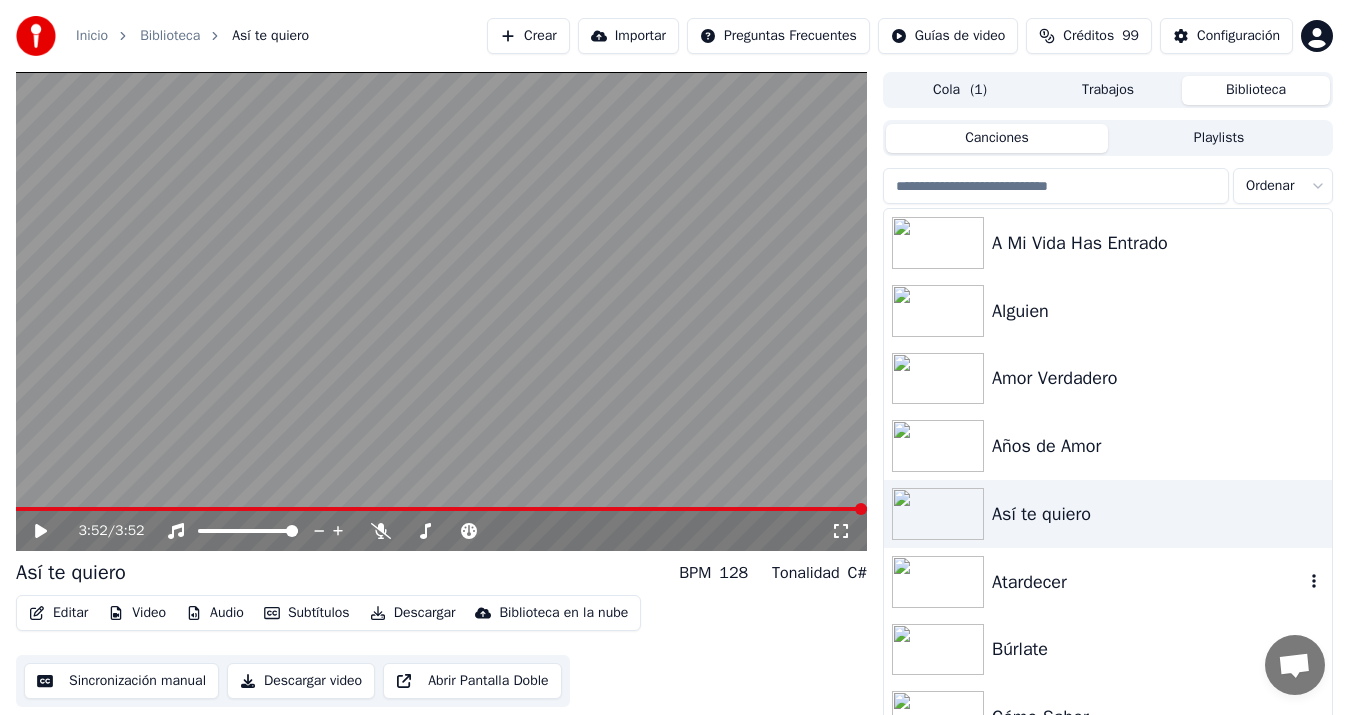 click on "Atardecer" at bounding box center [1148, 582] 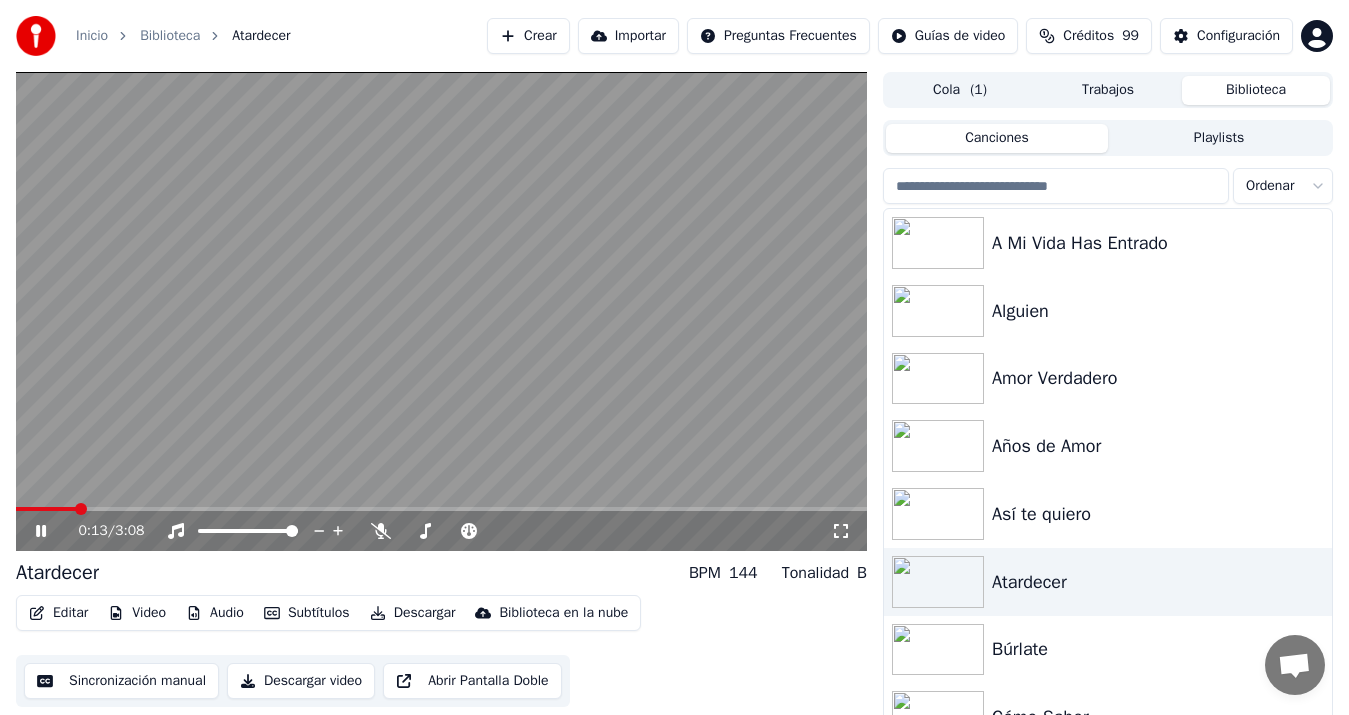 click 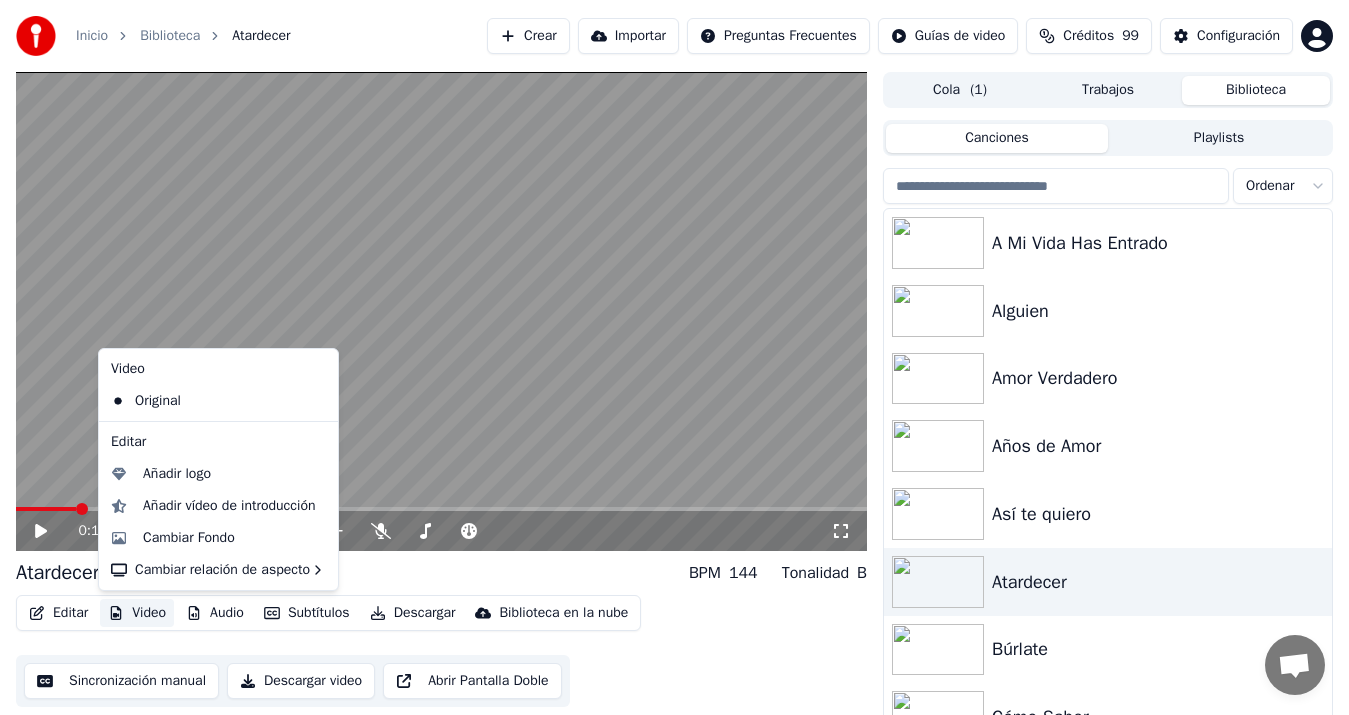 click on "Video" at bounding box center [137, 613] 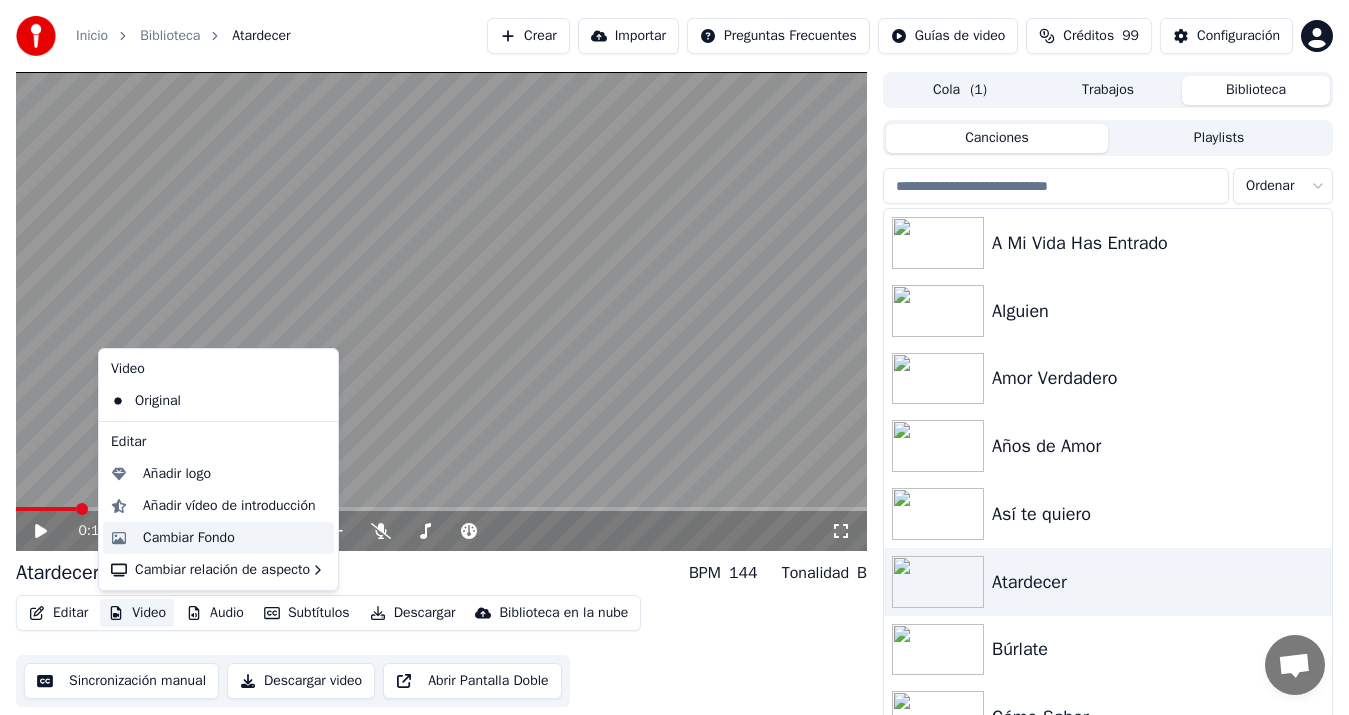 click on "Cambiar Fondo" at bounding box center (189, 538) 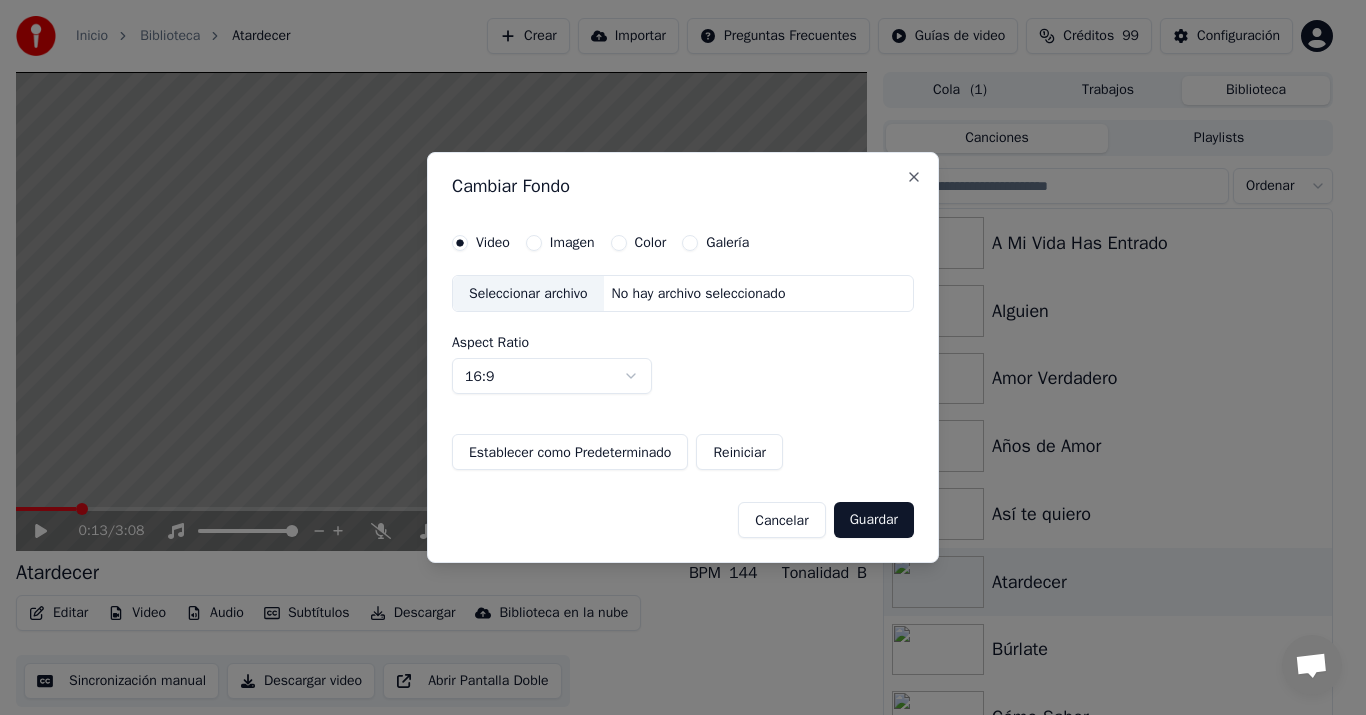 click on "Imagen" at bounding box center [572, 243] 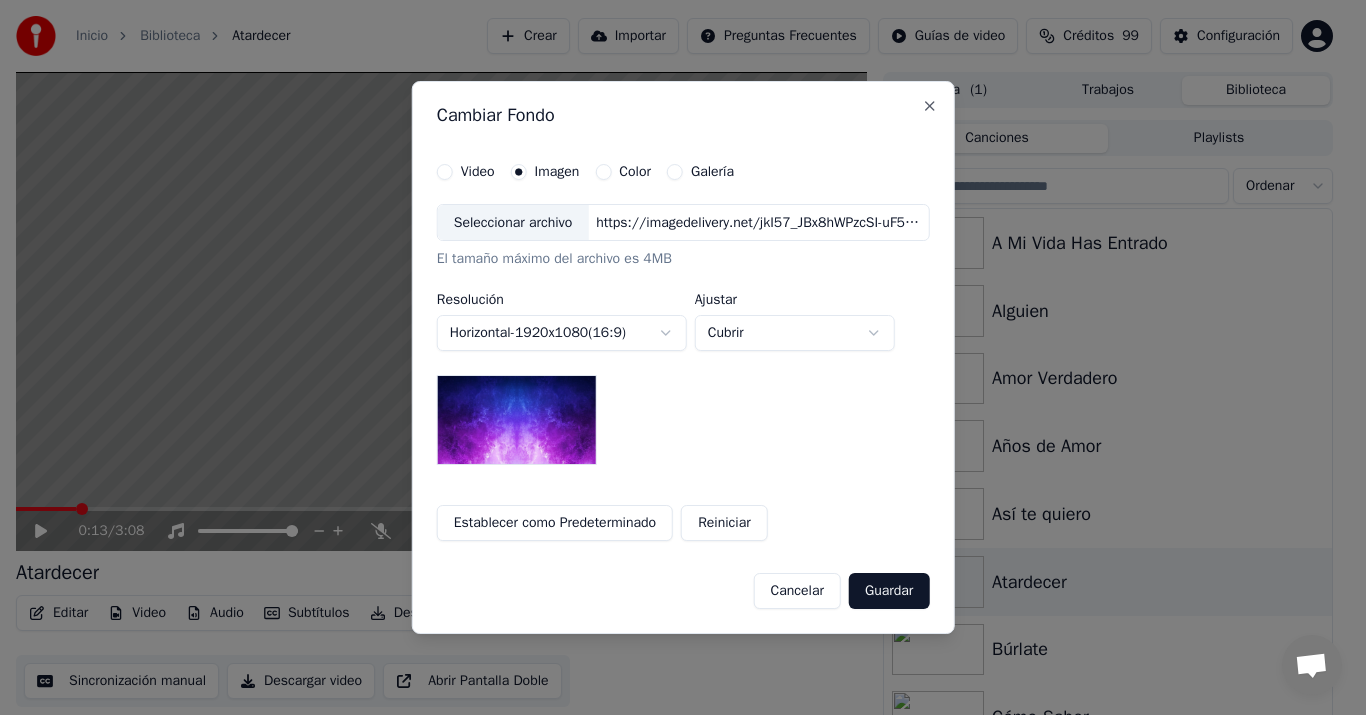 click on "Seleccionar archivo" at bounding box center [513, 223] 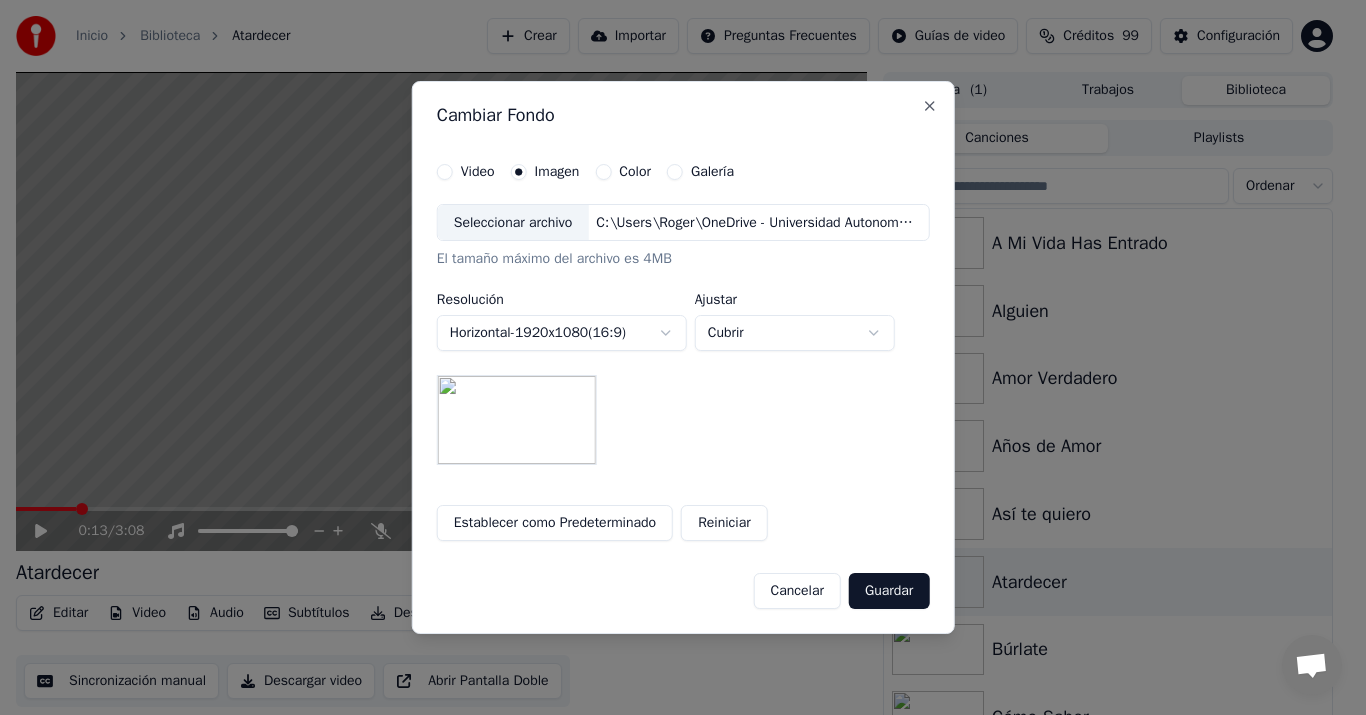 click on "Guardar" at bounding box center (889, 591) 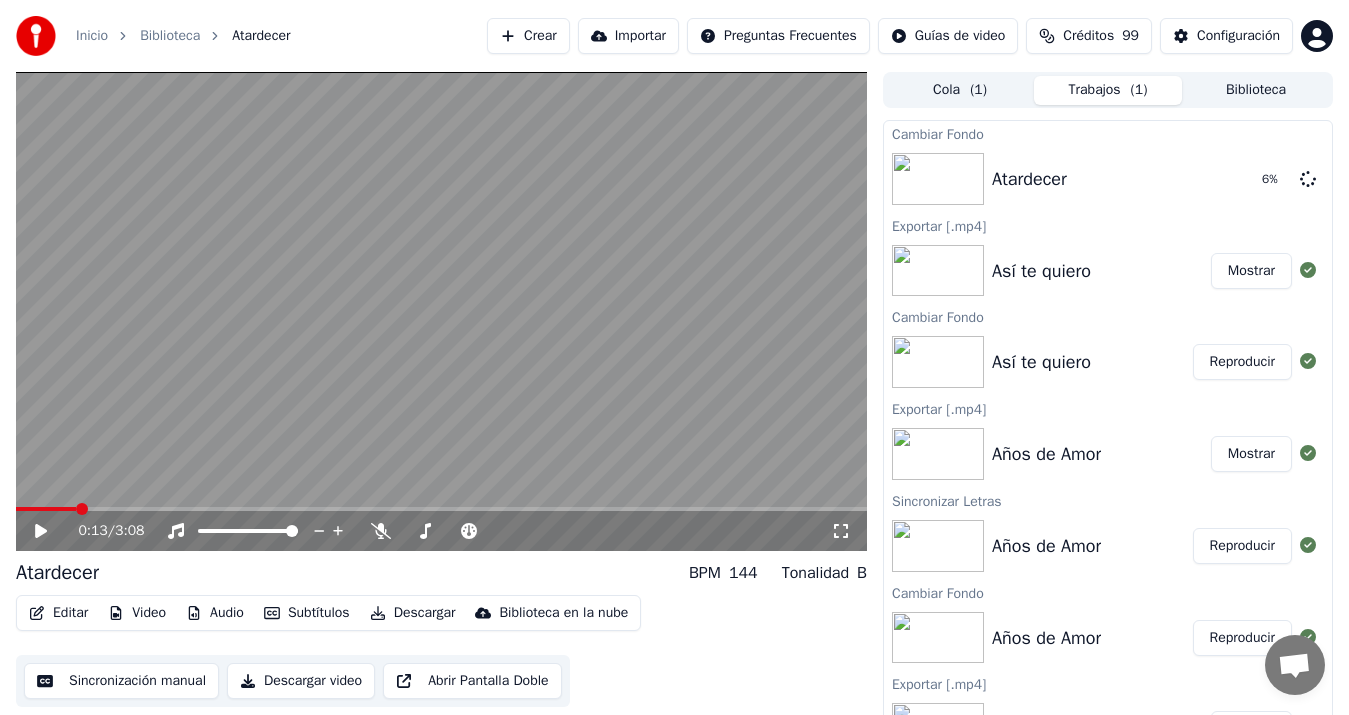 click on "Biblioteca" at bounding box center (1256, 90) 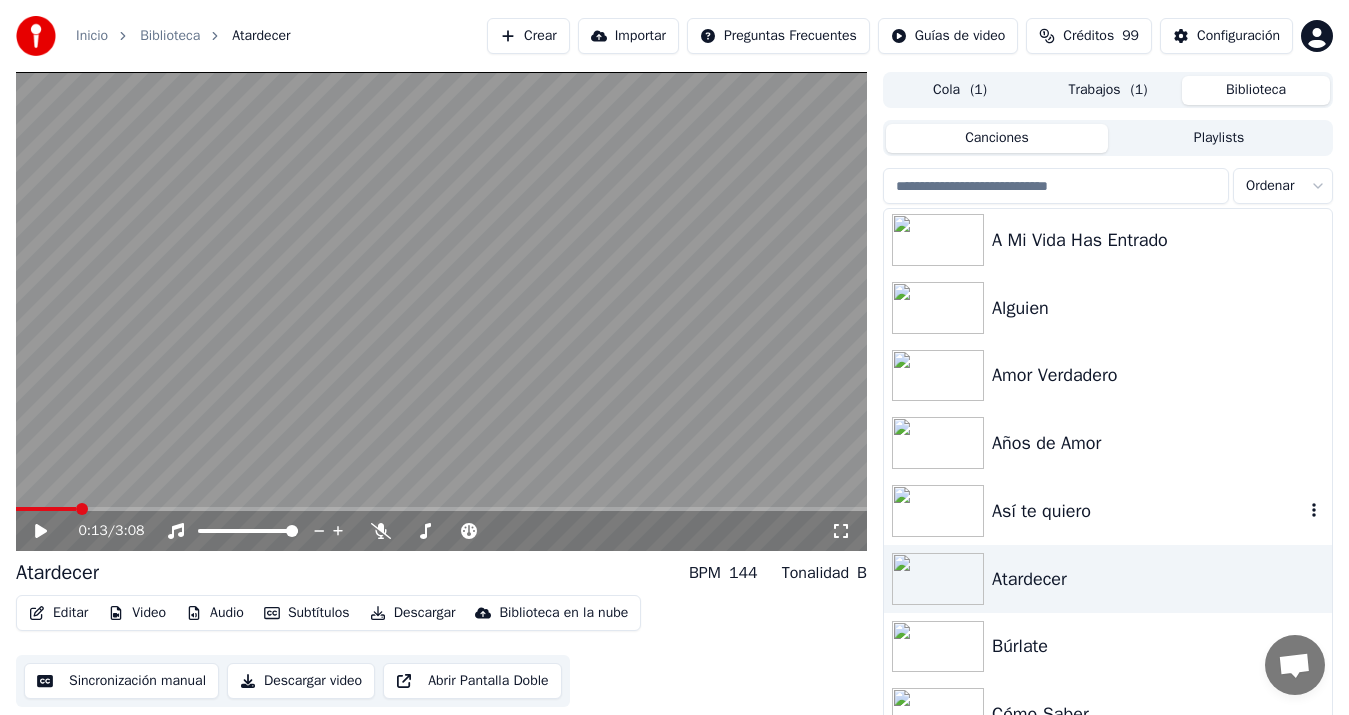 scroll, scrollTop: 0, scrollLeft: 0, axis: both 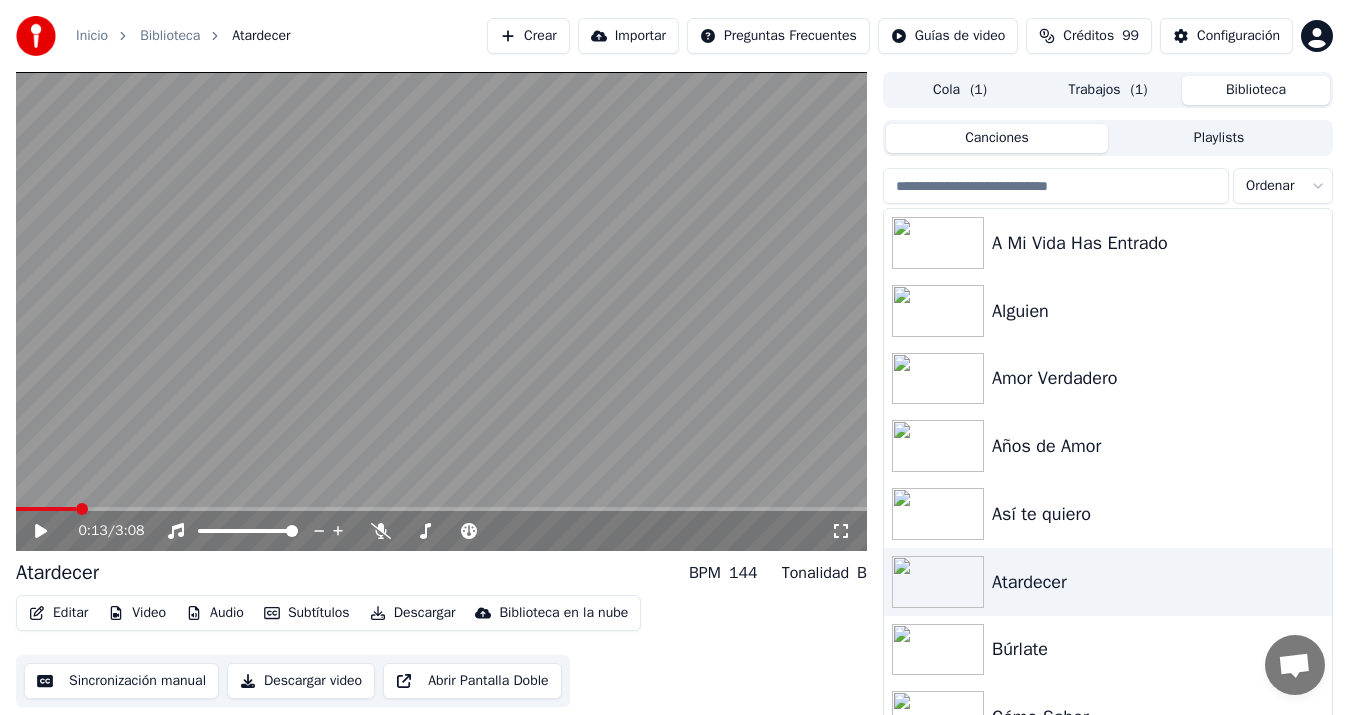 click on "Trabajos ( 1 )" at bounding box center (1108, 90) 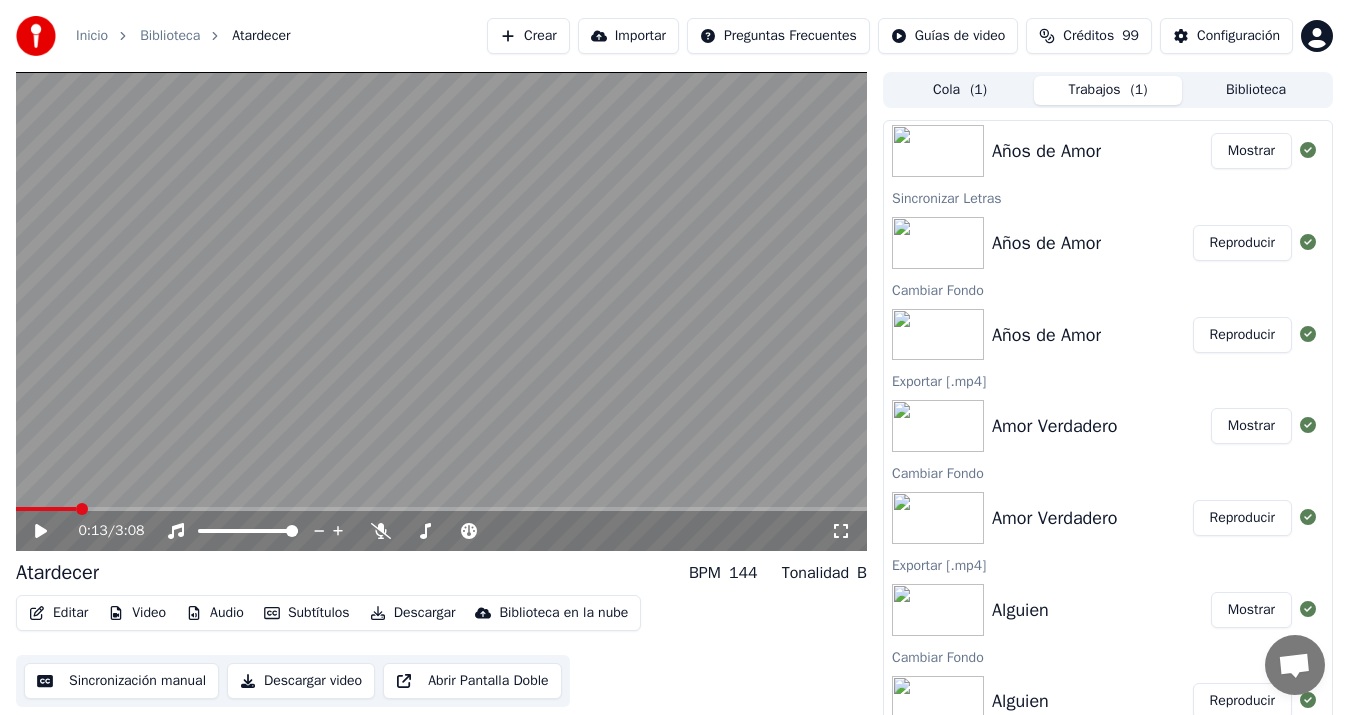 scroll, scrollTop: 311, scrollLeft: 0, axis: vertical 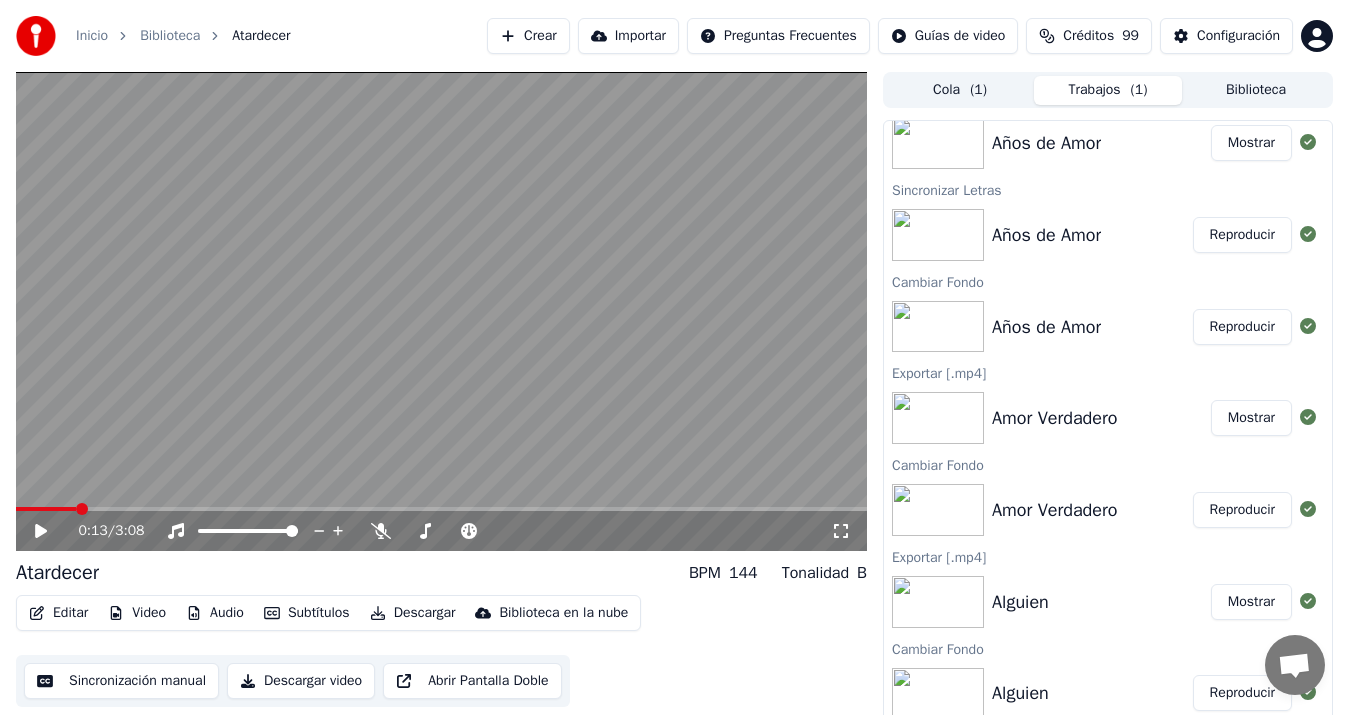 click on "Amor Verdadero" at bounding box center (1054, 510) 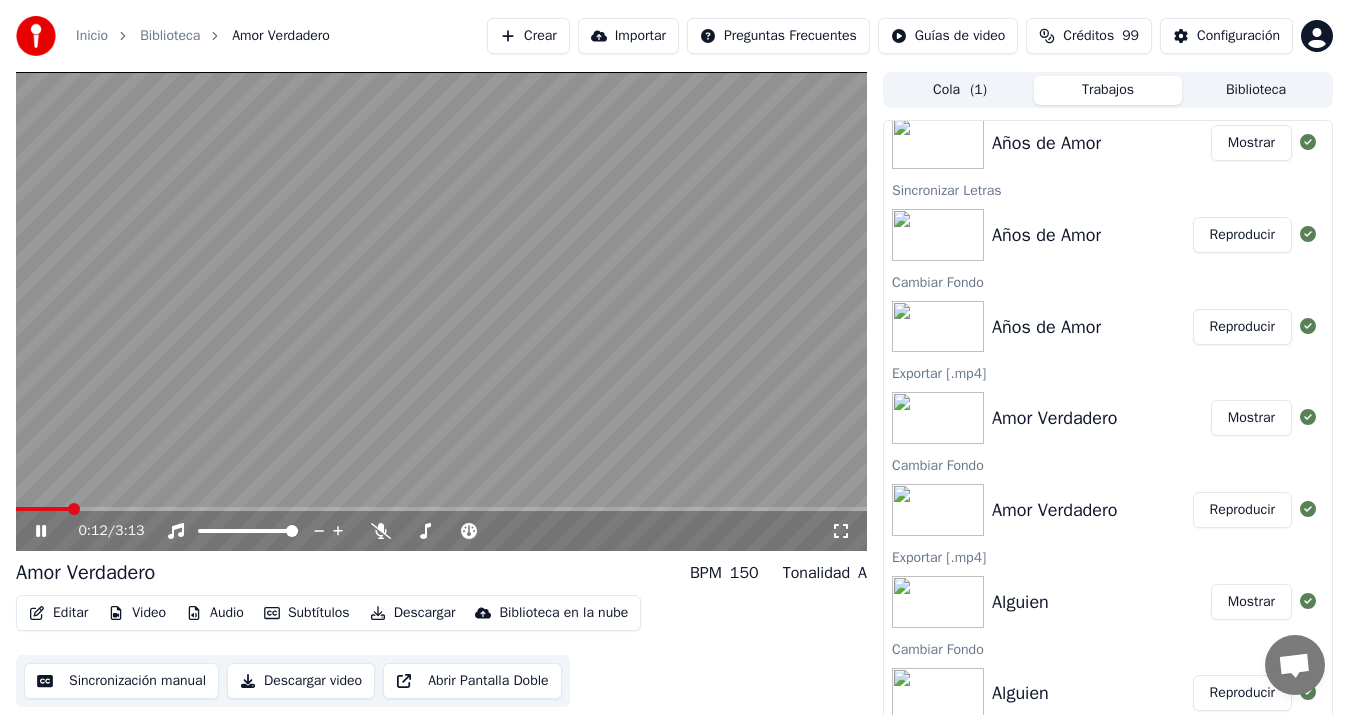 click 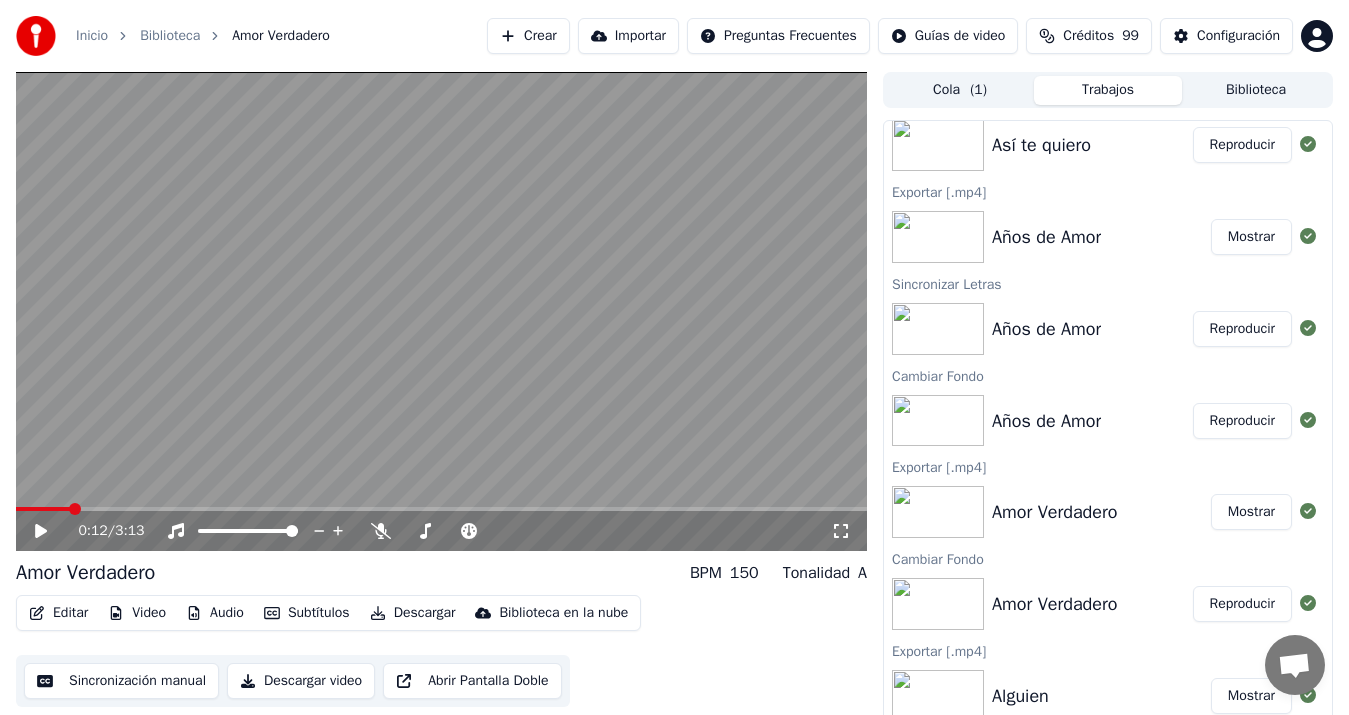 scroll, scrollTop: 0, scrollLeft: 0, axis: both 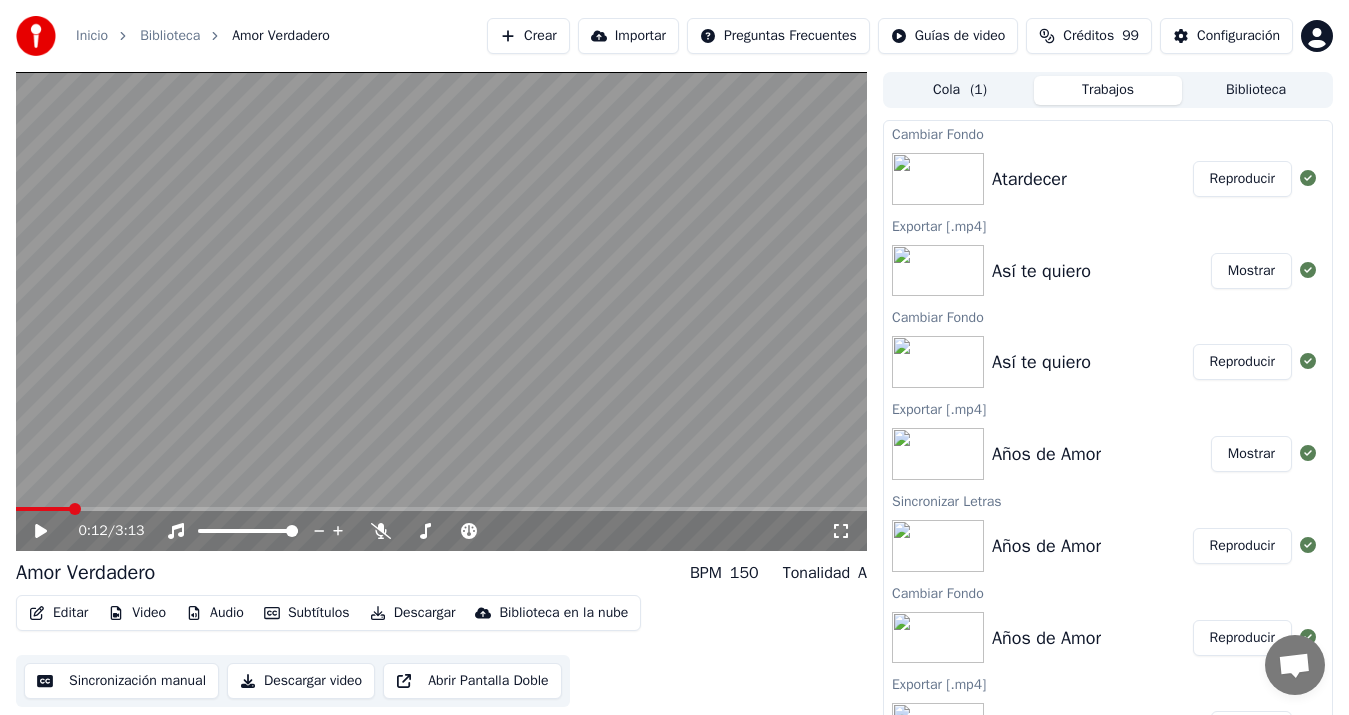 click on "Reproducir" at bounding box center [1242, 179] 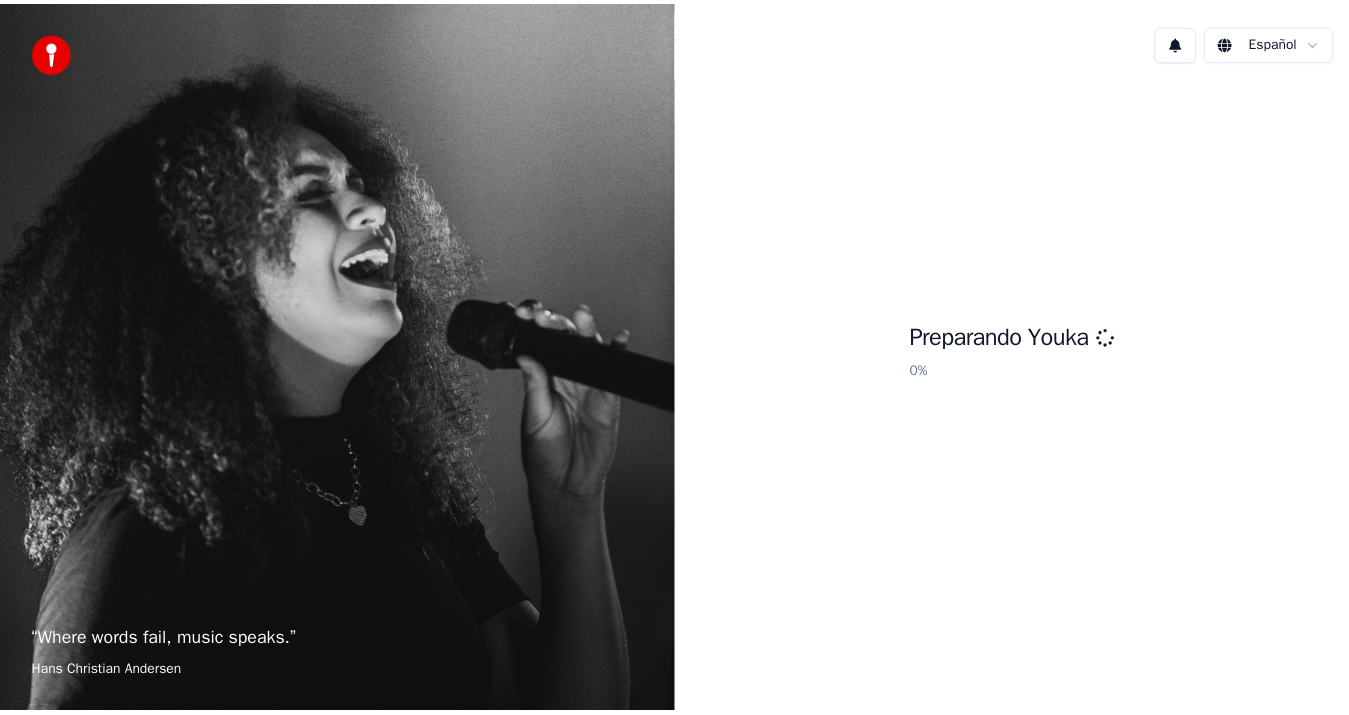 scroll, scrollTop: 0, scrollLeft: 0, axis: both 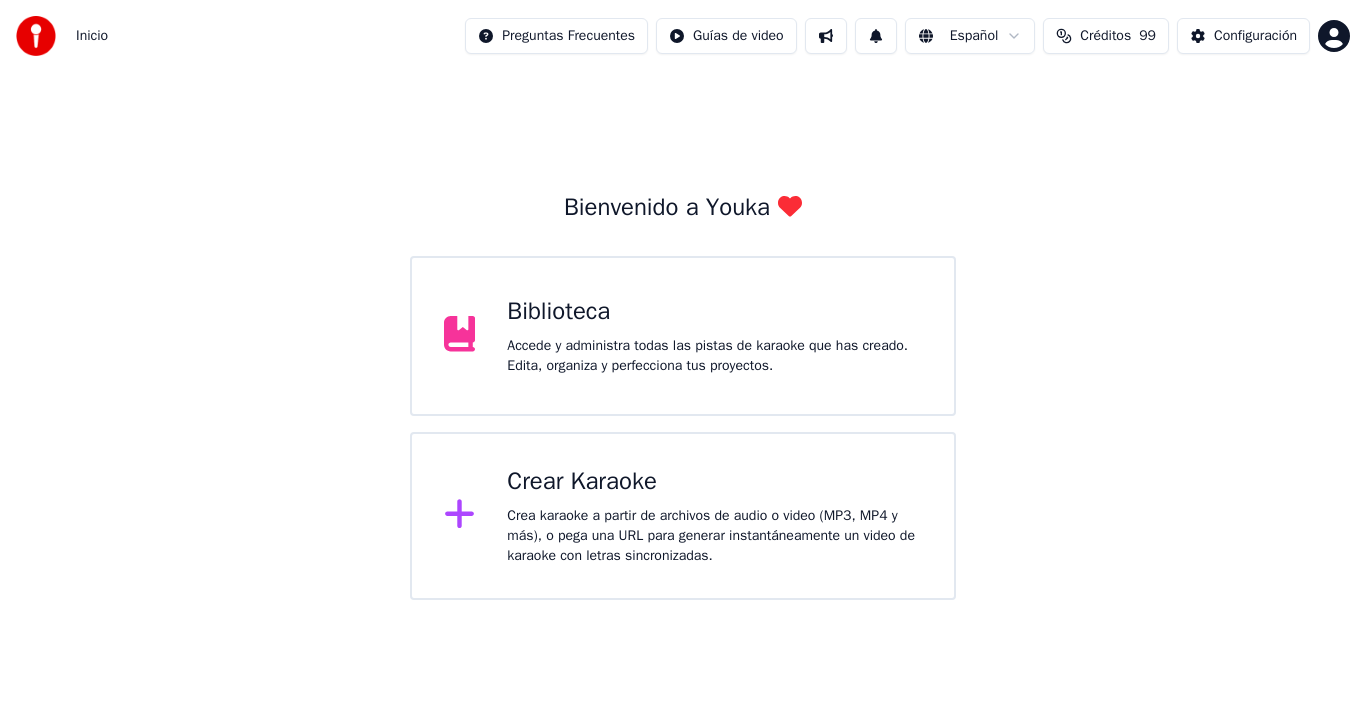 click on "Accede y administra todas las pistas de karaoke que has creado. Edita, organiza y perfecciona tus proyectos." at bounding box center (714, 356) 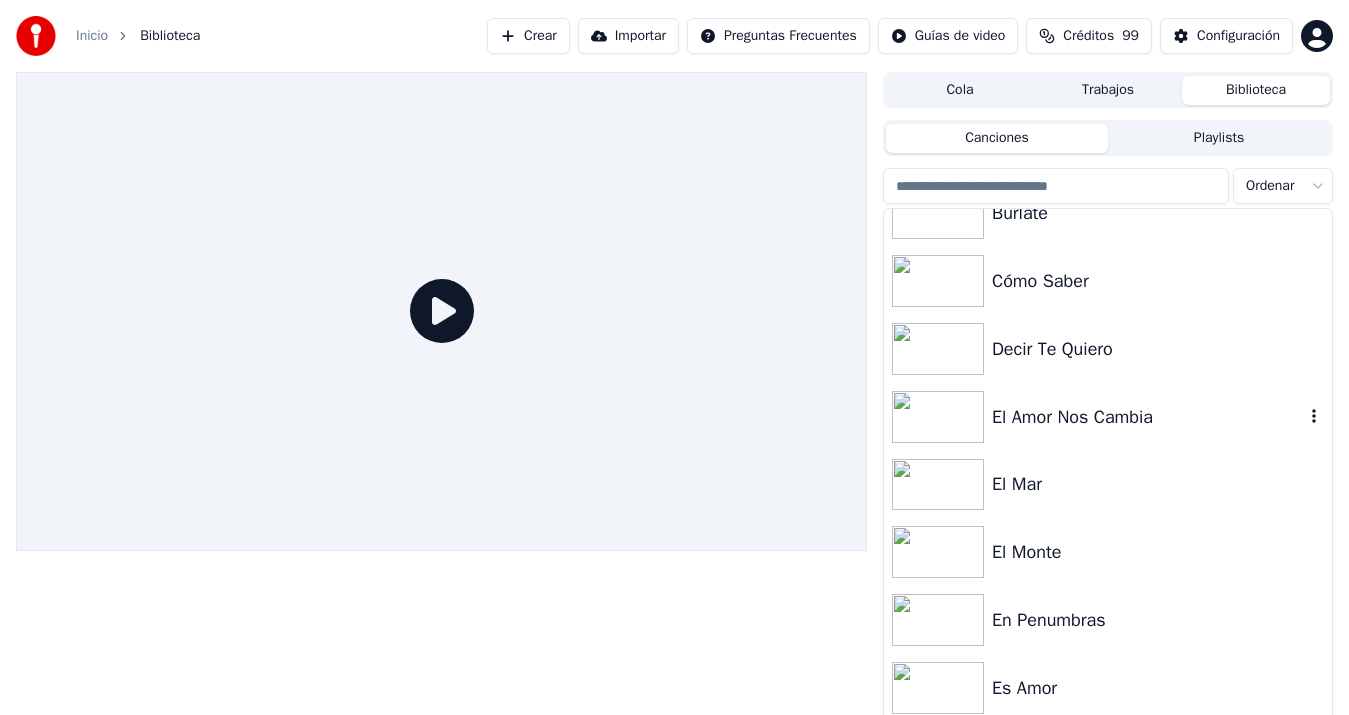 scroll, scrollTop: 300, scrollLeft: 0, axis: vertical 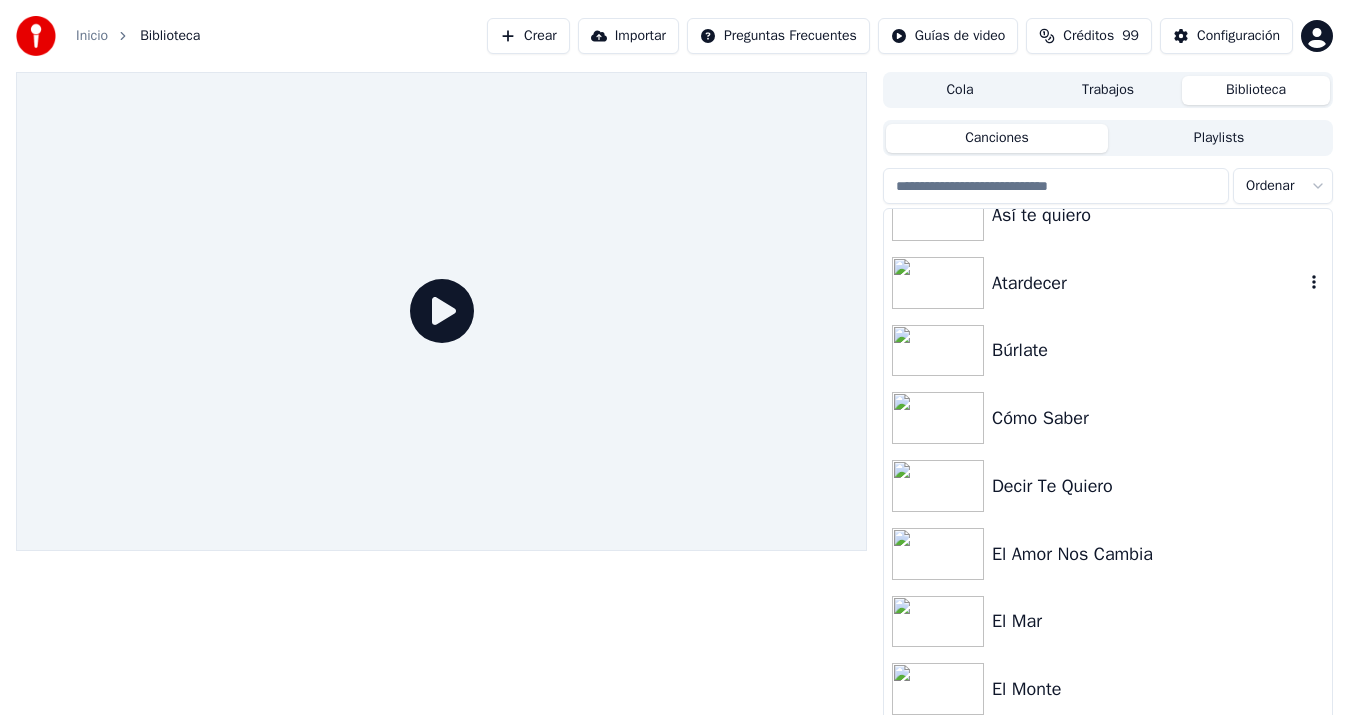 click on "Atardecer" at bounding box center [1148, 283] 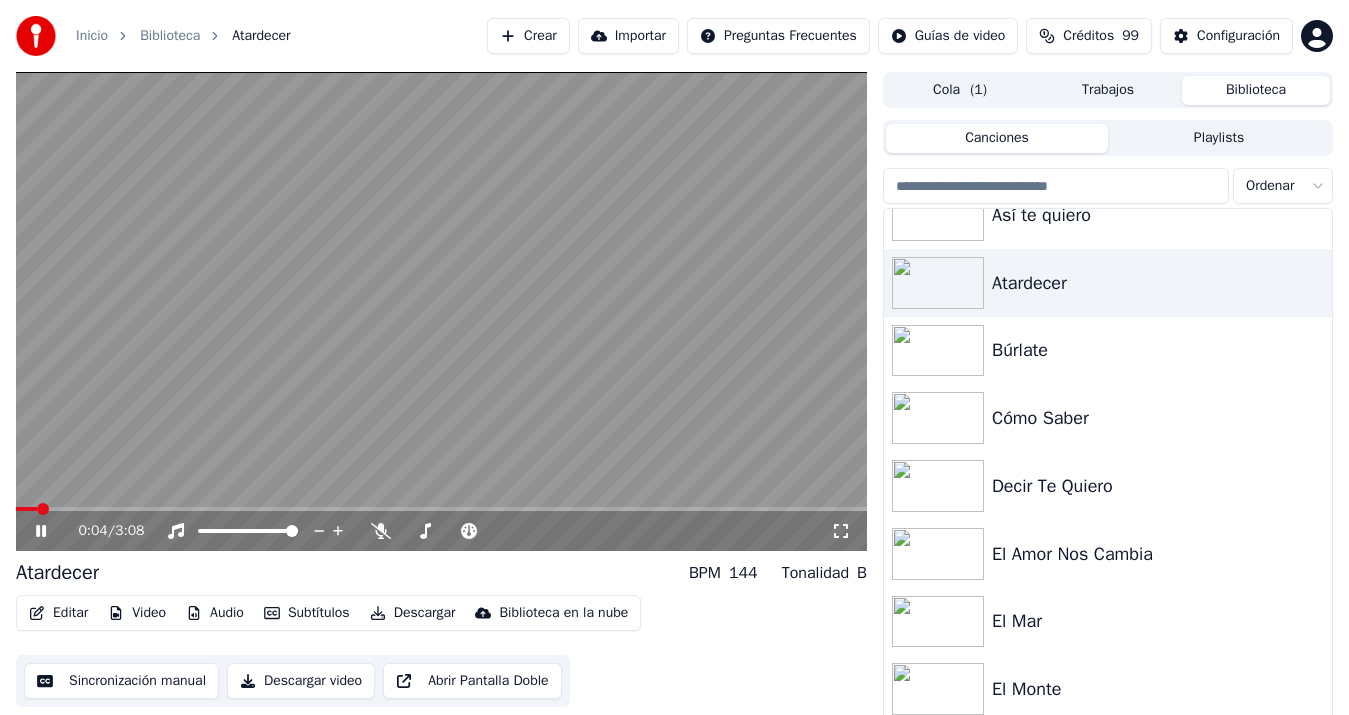 click 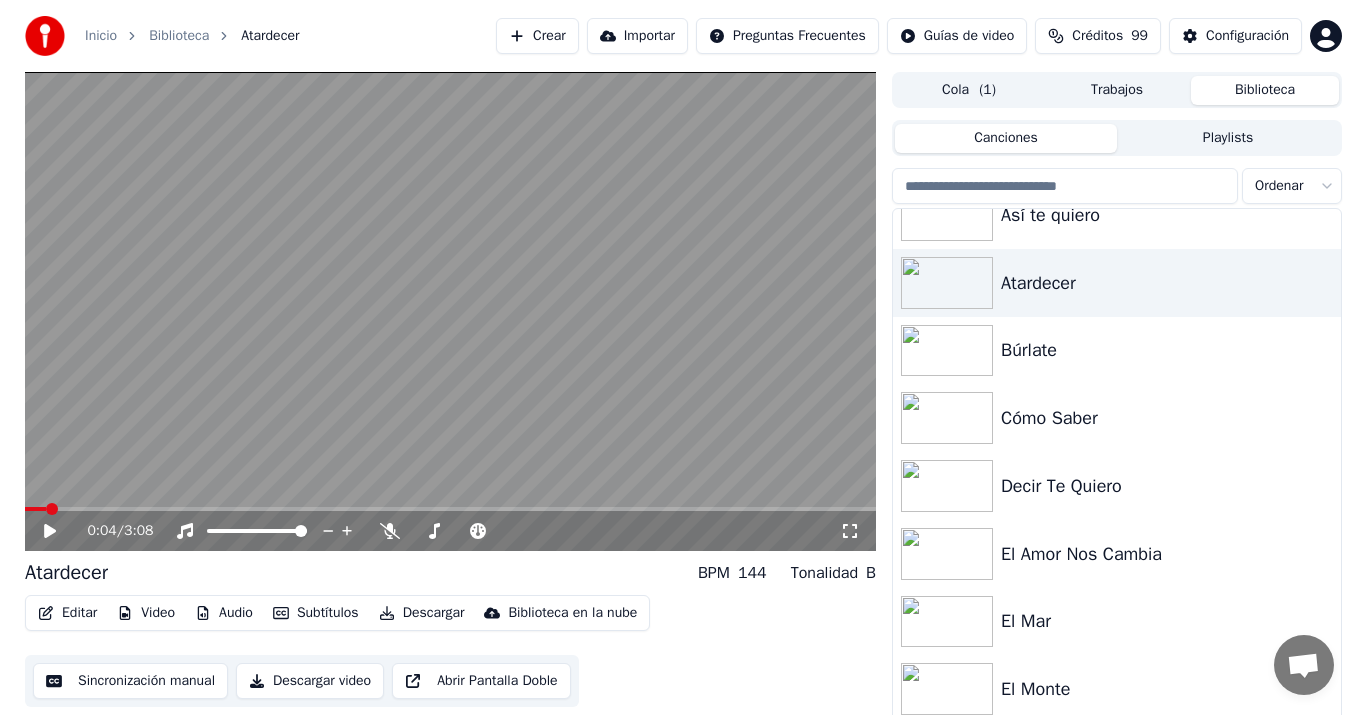 scroll, scrollTop: 54, scrollLeft: 0, axis: vertical 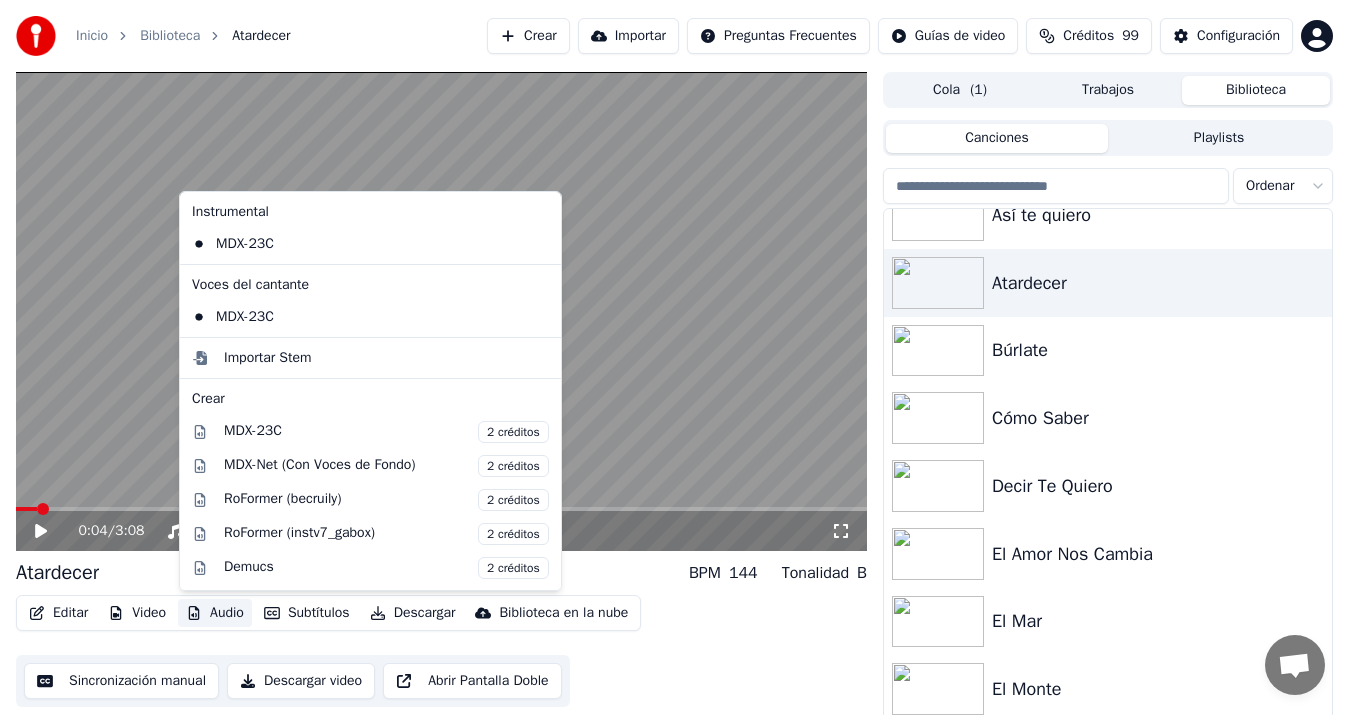 click on "Audio" at bounding box center (215, 613) 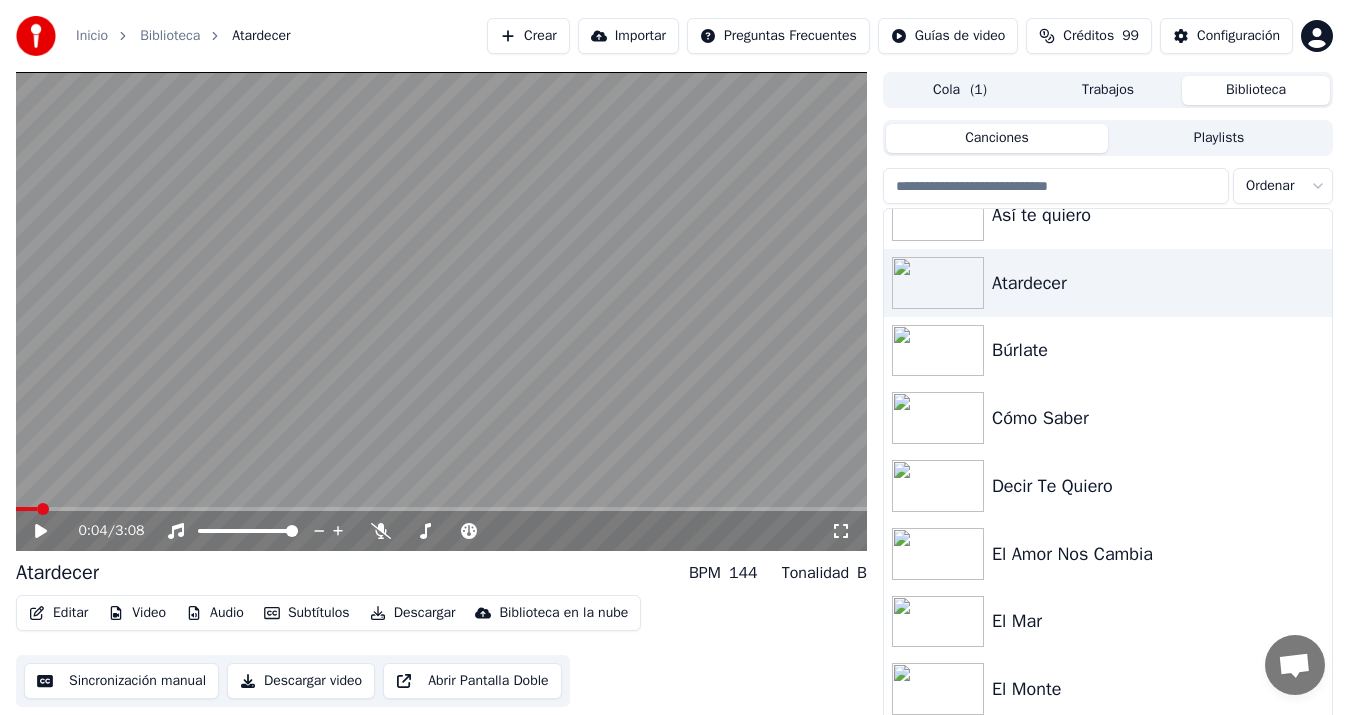 click on "Crear" at bounding box center [528, 36] 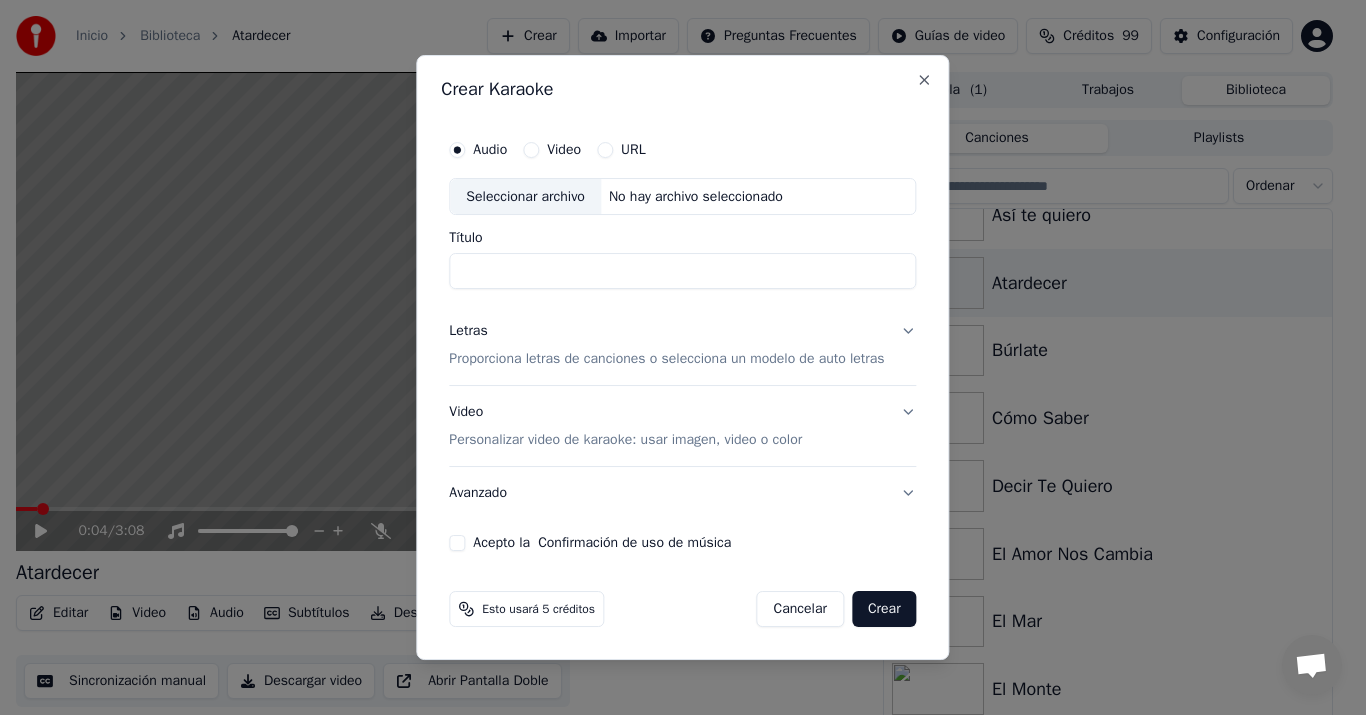 click on "Seleccionar archivo" at bounding box center (525, 197) 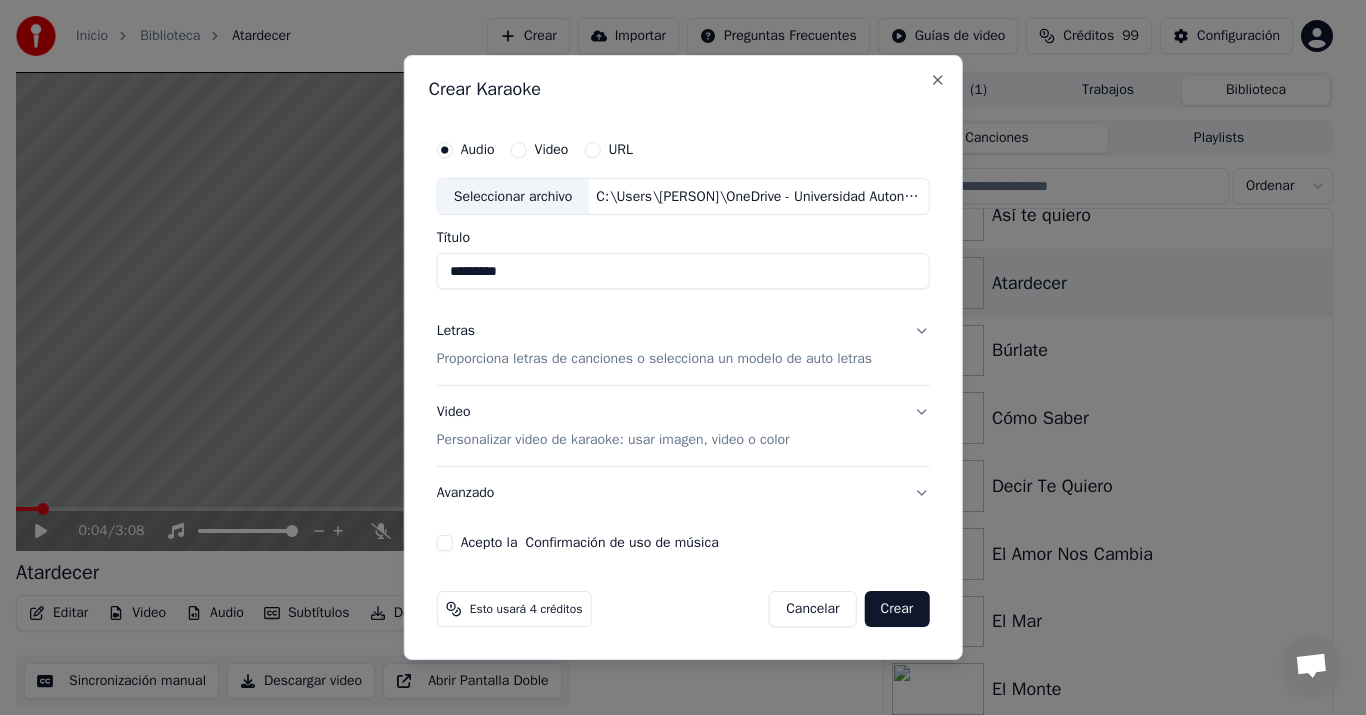 type on "*********" 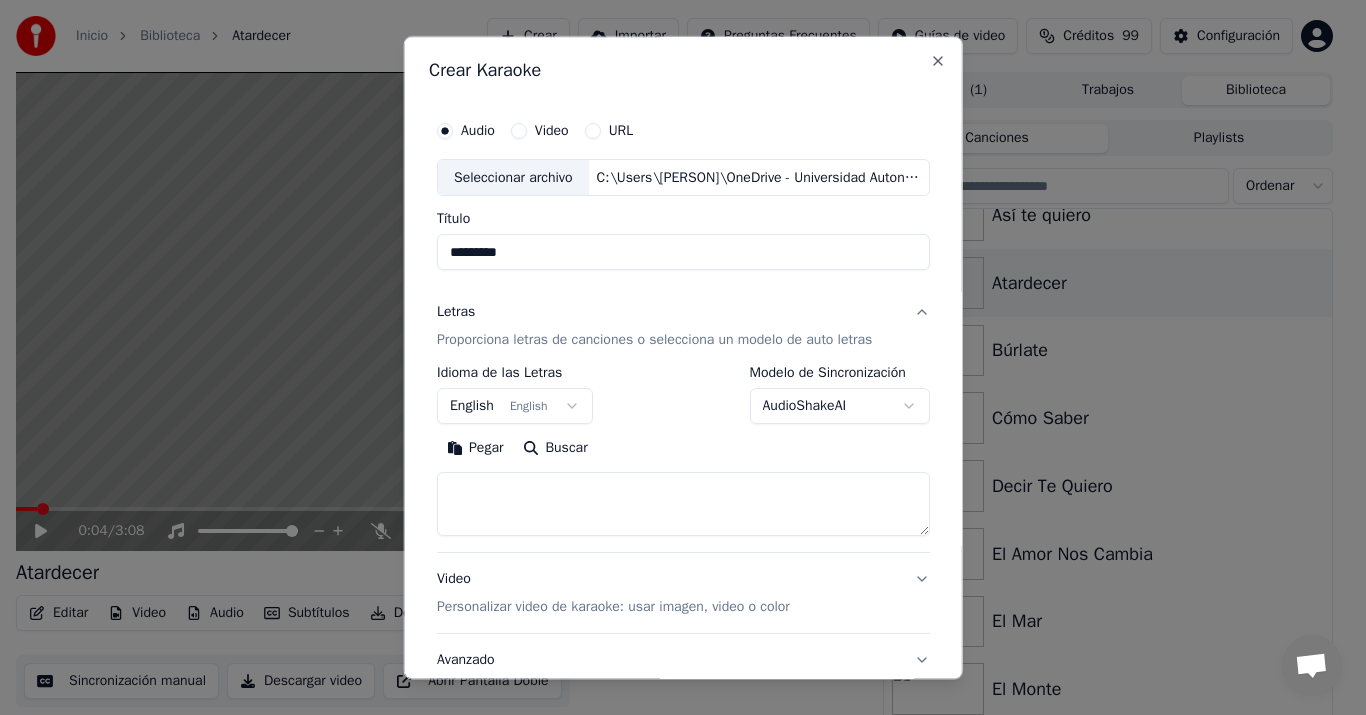 click on "Avanzado" at bounding box center (683, 661) 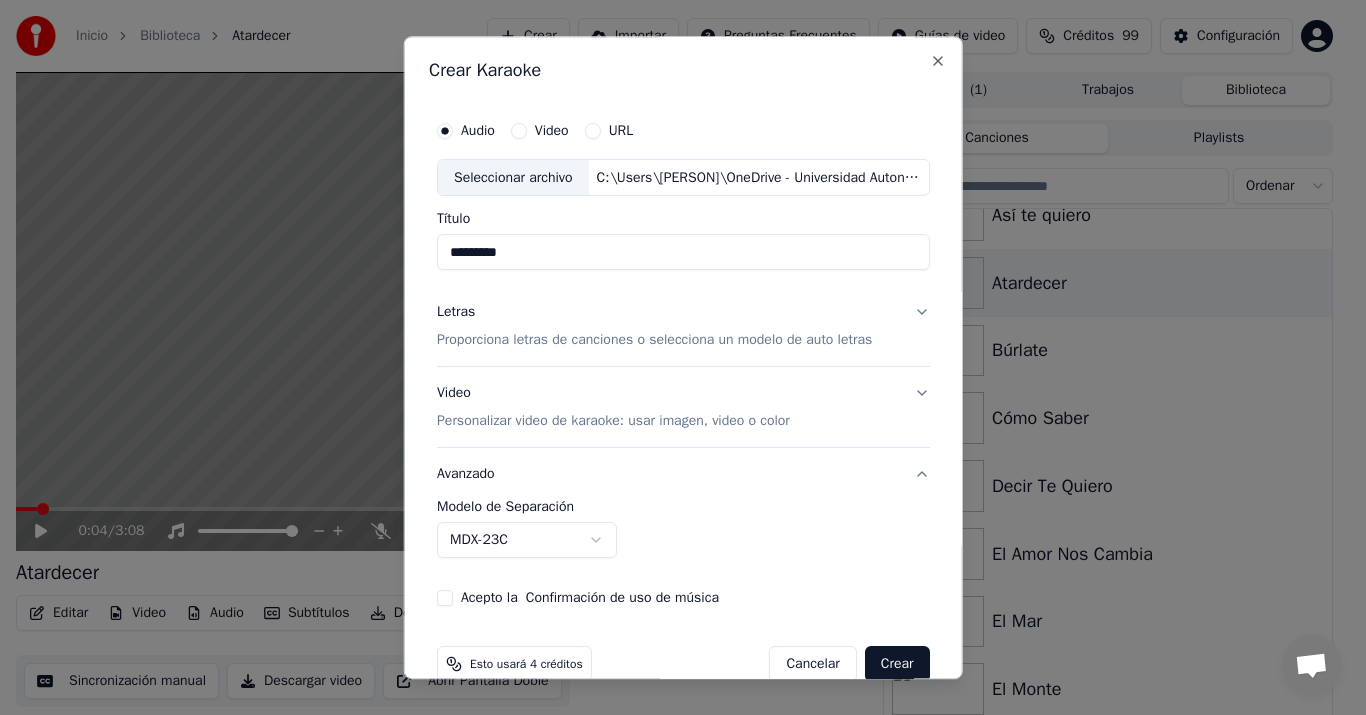 click on "Letras Proporciona letras de canciones o selecciona un modelo de auto letras" at bounding box center (654, 327) 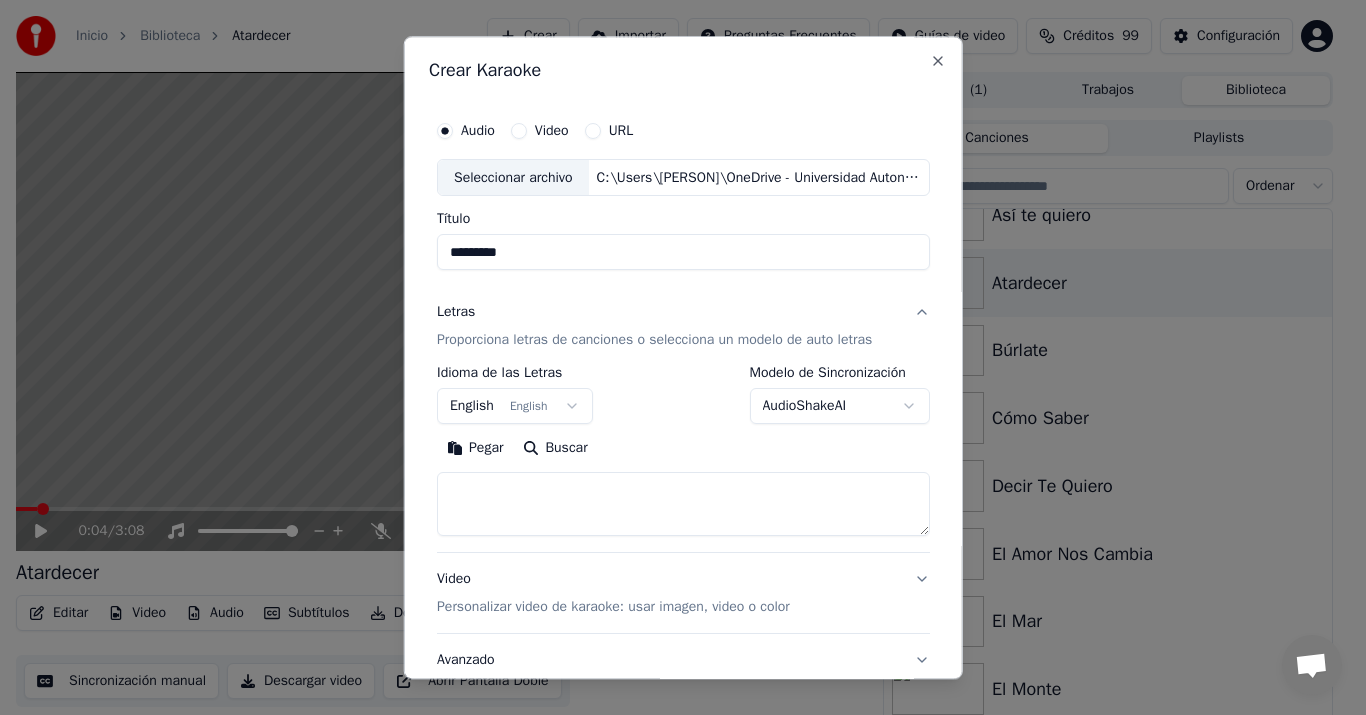 click on "Pegar" at bounding box center (475, 449) 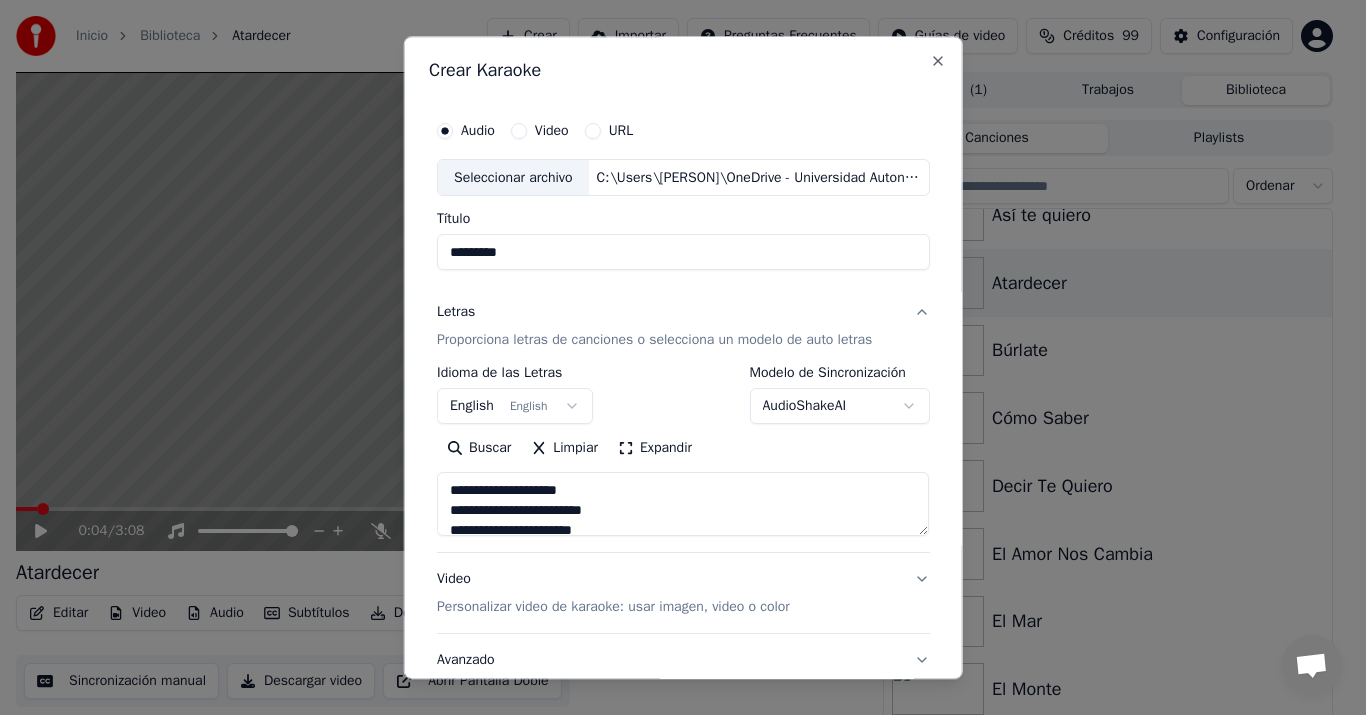 click on "English English" at bounding box center [515, 407] 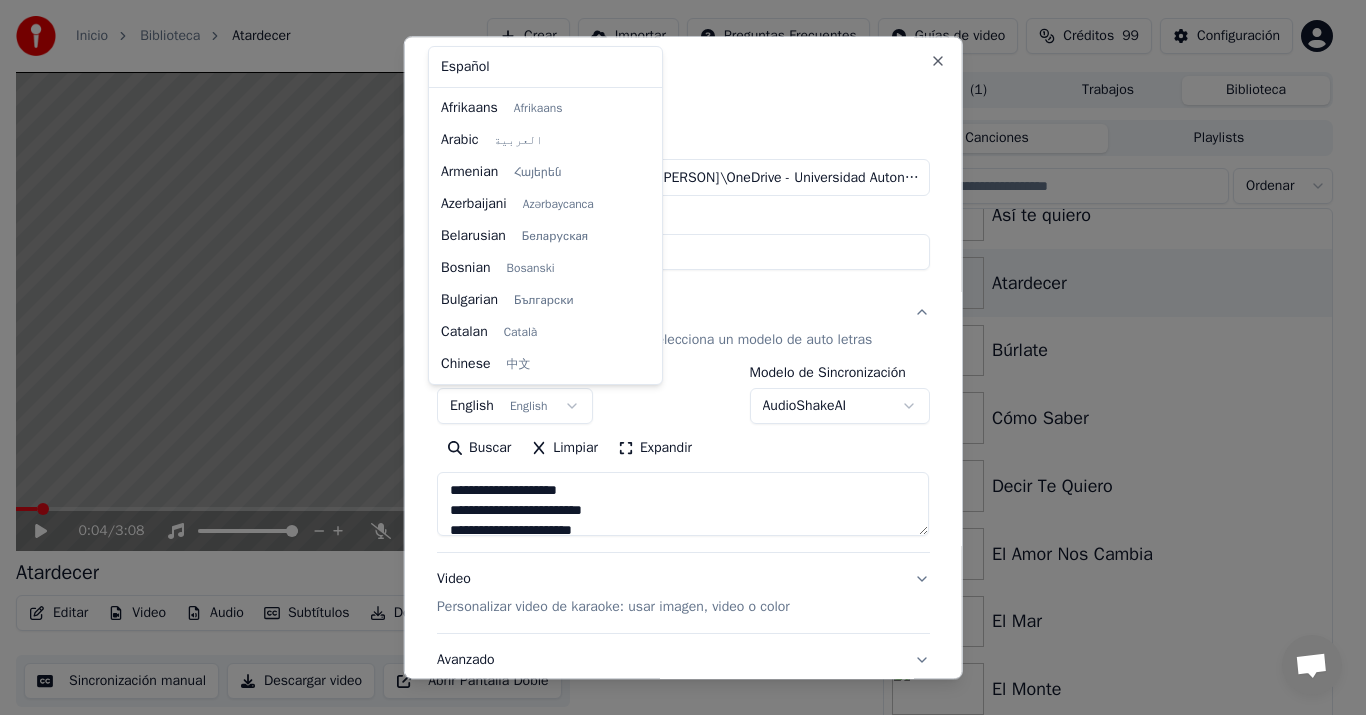 scroll, scrollTop: 160, scrollLeft: 0, axis: vertical 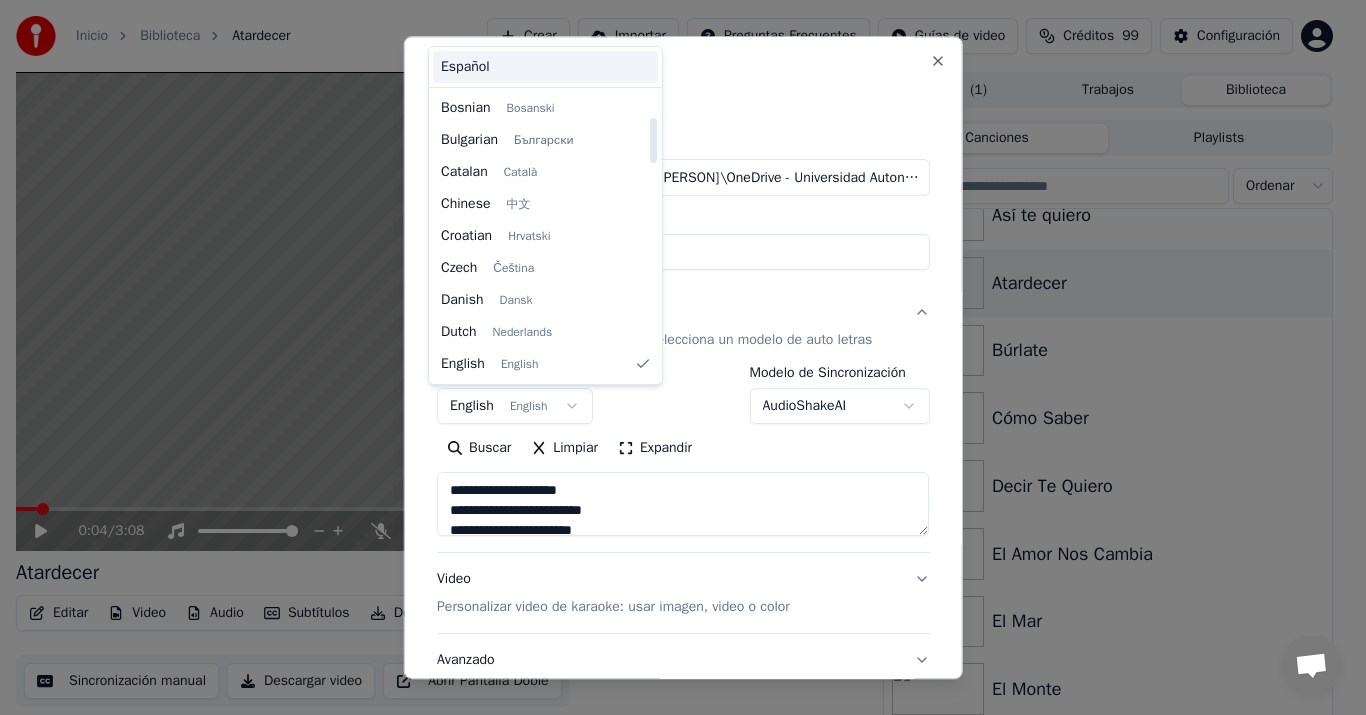 type on "**********" 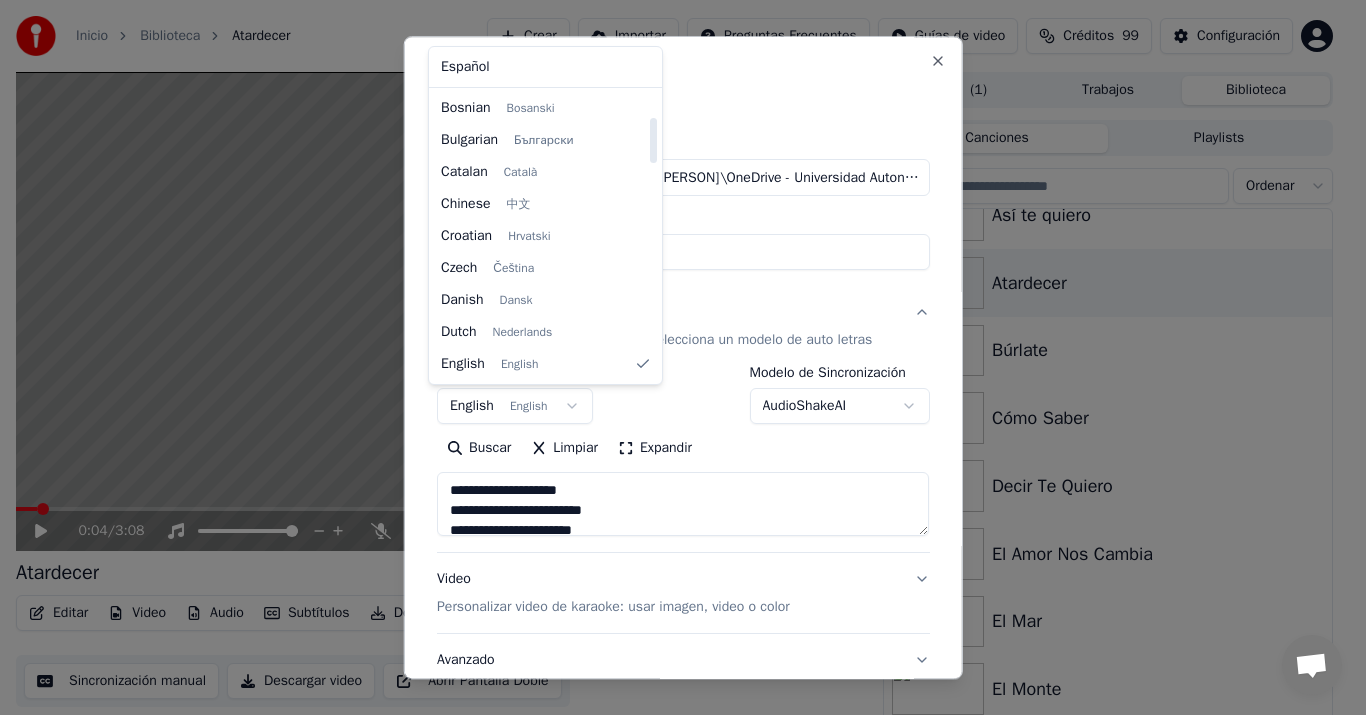 select on "**" 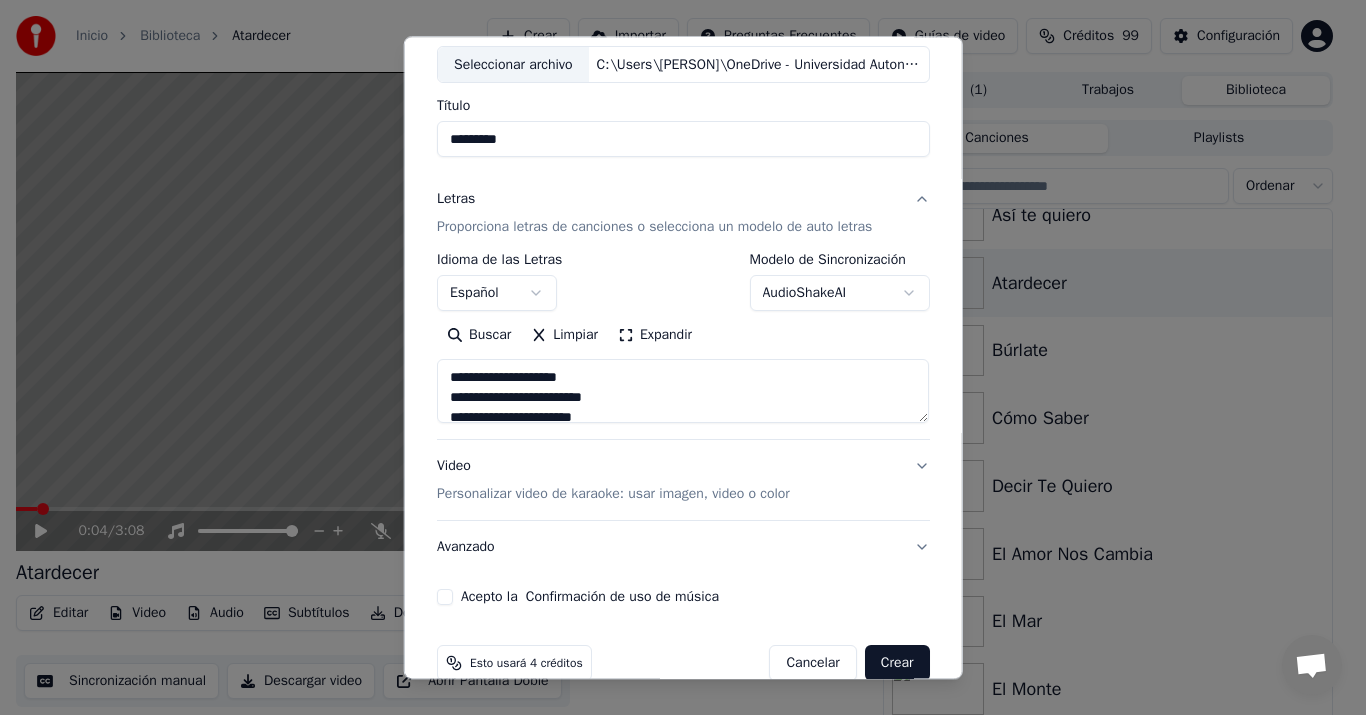 scroll, scrollTop: 148, scrollLeft: 0, axis: vertical 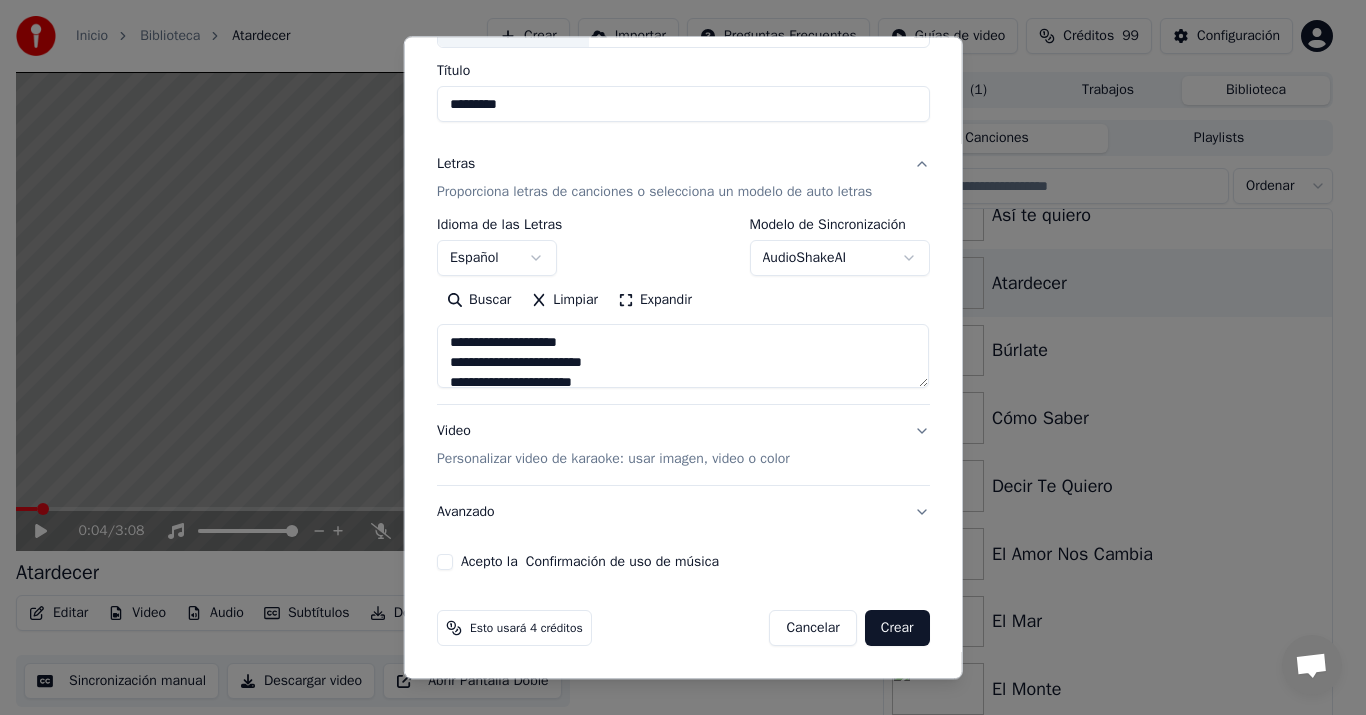 click on "Personalizar video de karaoke: usar imagen, video o color" at bounding box center [613, 460] 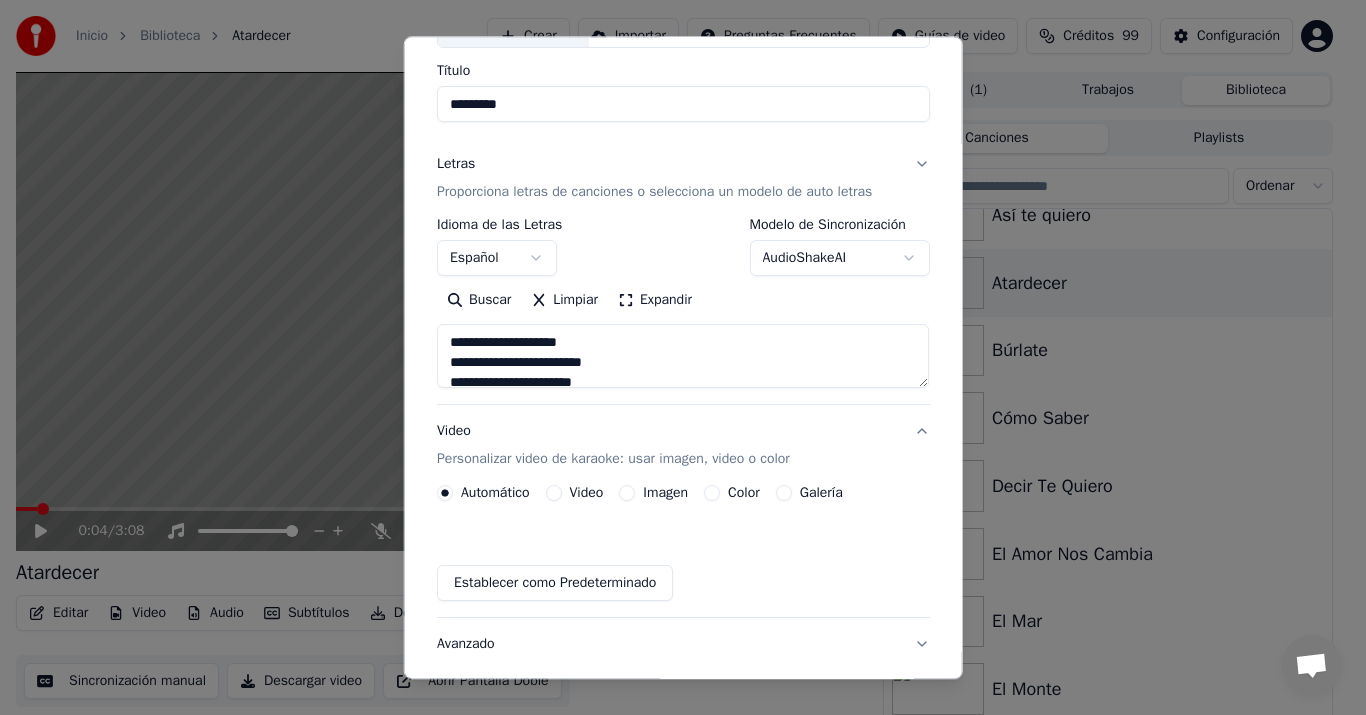 scroll, scrollTop: 94, scrollLeft: 0, axis: vertical 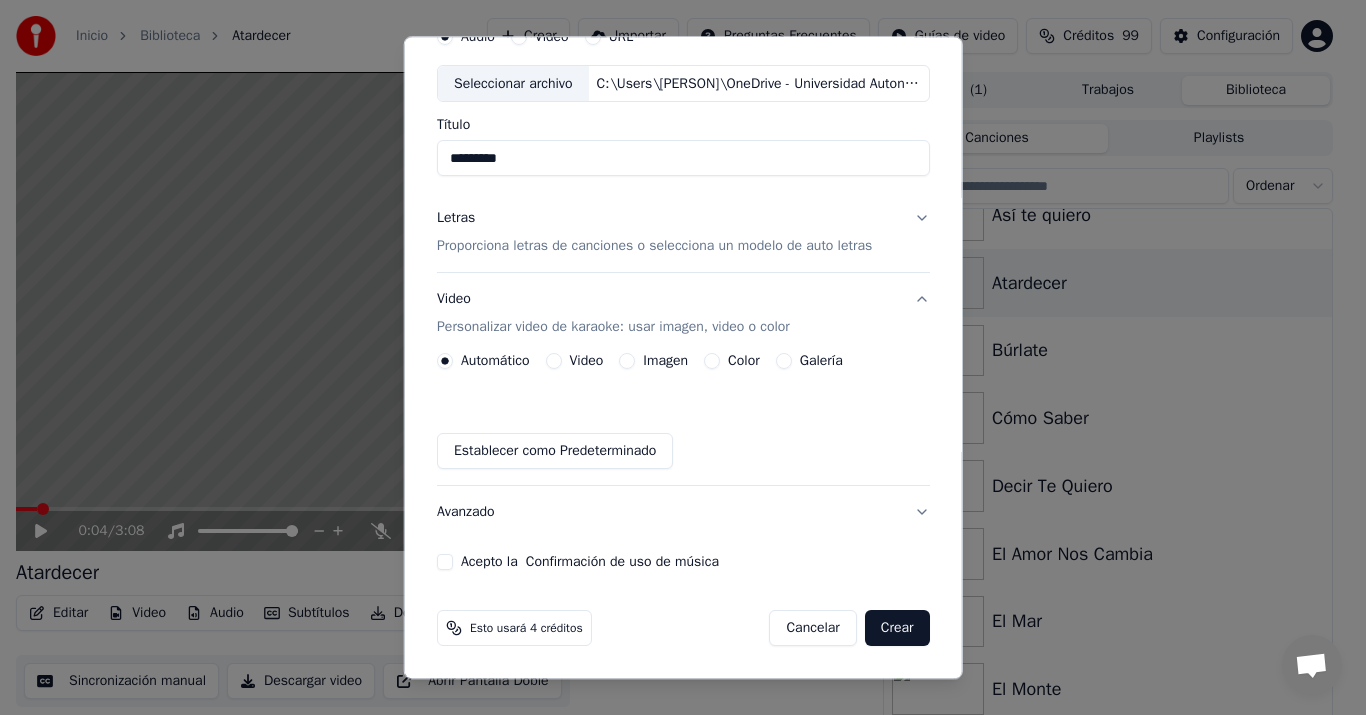 click on "Imagen" at bounding box center [665, 362] 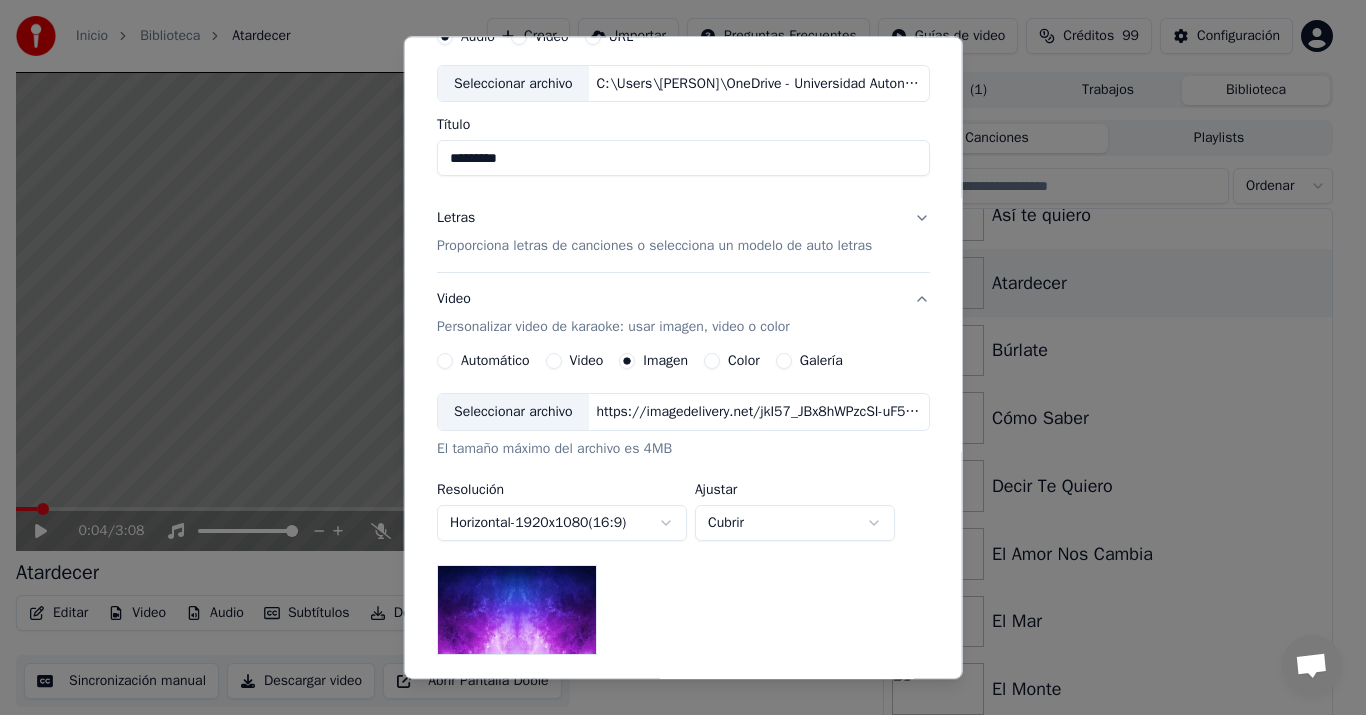 click on "Seleccionar archivo" at bounding box center [513, 413] 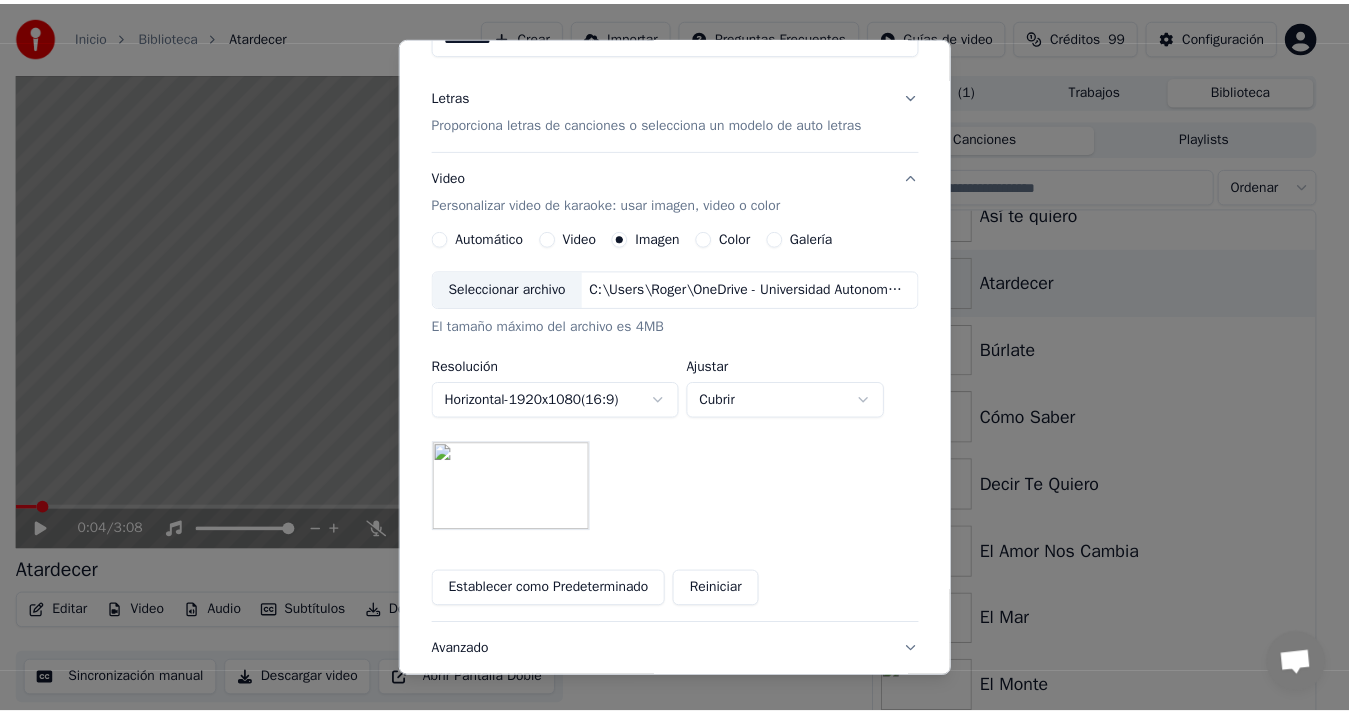 scroll, scrollTop: 356, scrollLeft: 0, axis: vertical 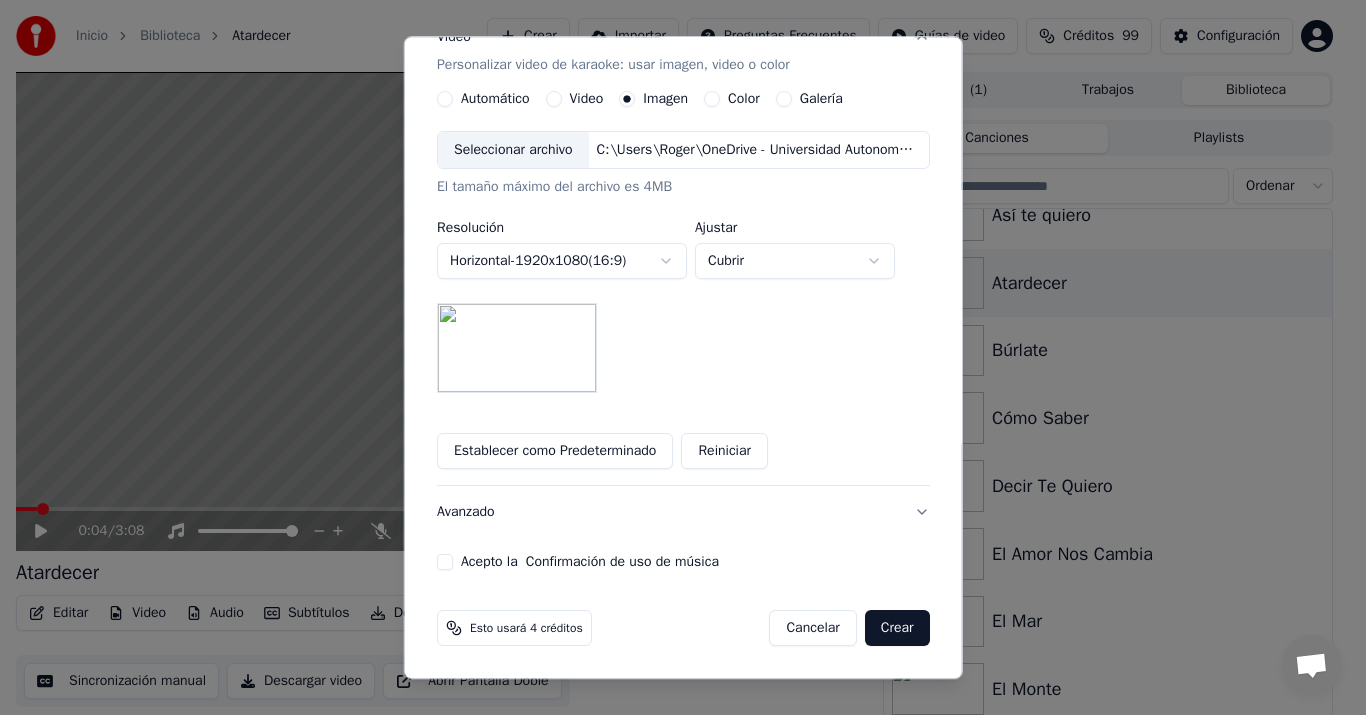 click on "Acepto la   Confirmación de uso de música" at bounding box center (683, 563) 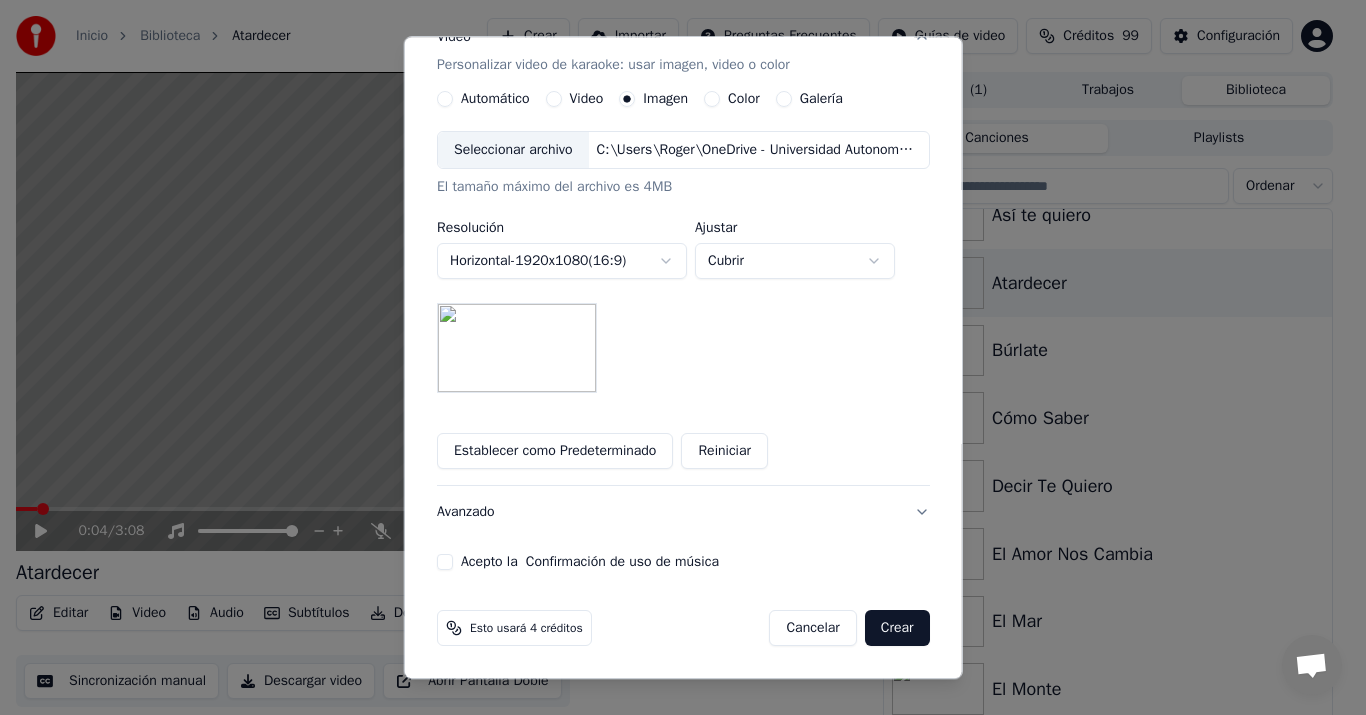 click on "Acepto la   Confirmación de uso de música" at bounding box center (445, 563) 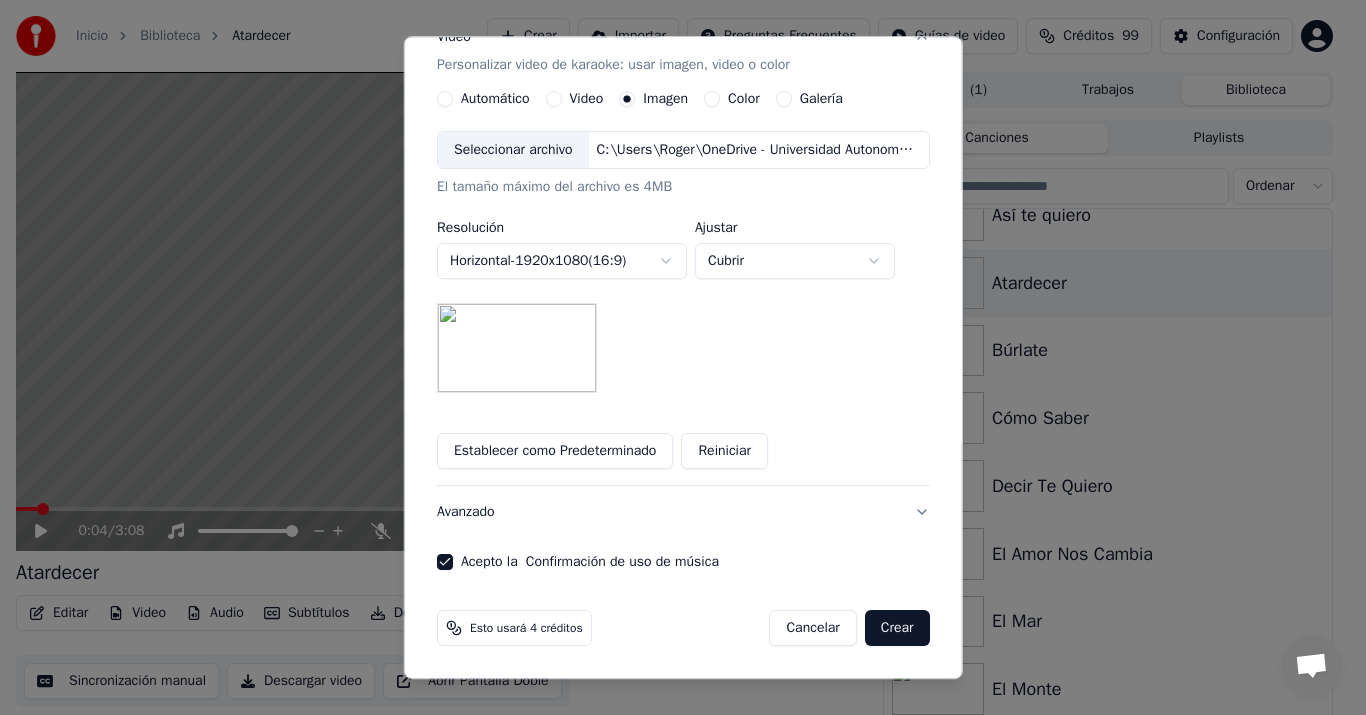 click on "Crear" at bounding box center [897, 629] 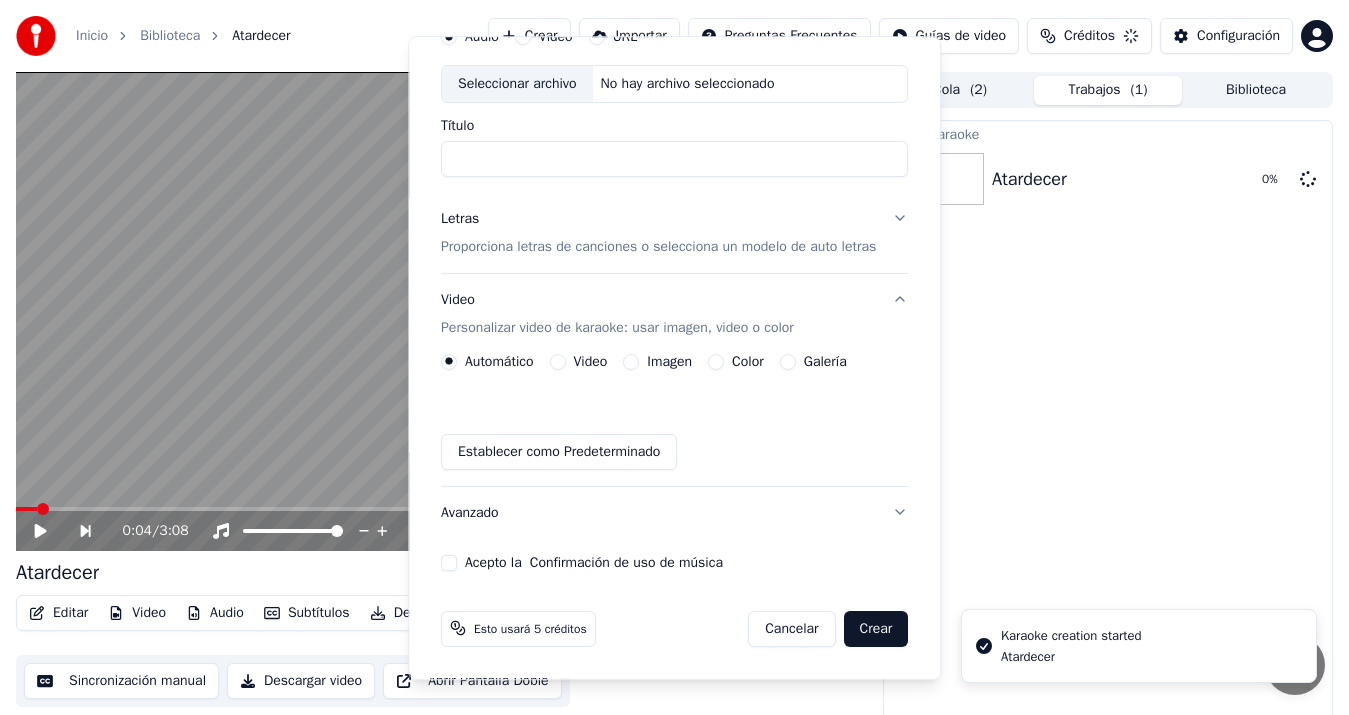 scroll, scrollTop: 0, scrollLeft: 0, axis: both 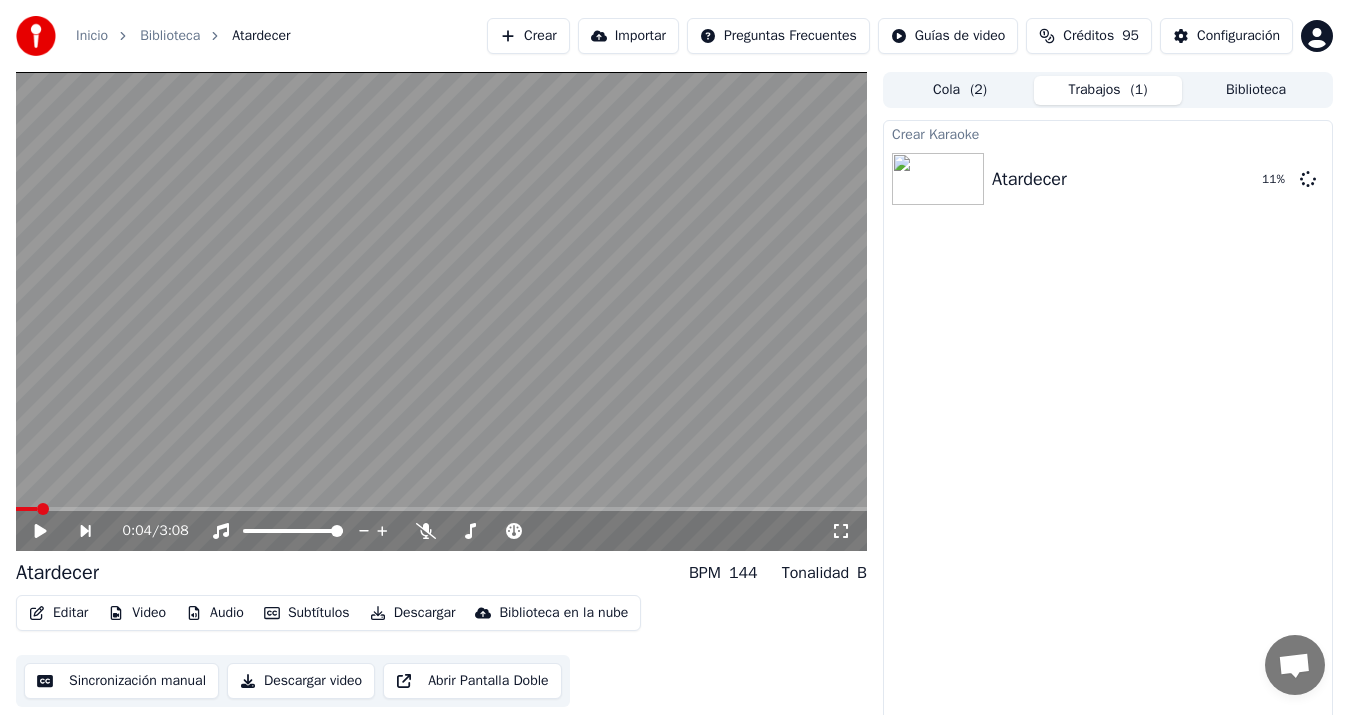 click on "Inicio Biblioteca Atardecer Crear Importar Preguntas Frecuentes Guías de video Créditos 95 Configuración 0:04  /  3:08 Atardecer BPM 144 Tonalidad B Editar Video Audio Subtítulos Descargar Biblioteca en la nube Sincronización manual Descargar video Abrir Pantalla Doble Cola ( 2 ) Trabajos ( 1 ) Biblioteca Crear Karaoke Atardecer 11 % Conversación [PERSON] de Youka Desktop Más canales Continuar en Correo electrónico Red fuera de línea. Reconectando... Por ahora no se pueden recibir ni enviar mensajes. Youka Desktop ¡Hola! ¿En qué te puedo ayudar?  Jueves, 3 Julio puedo cambiar el tono de la canción? [DATE] Viernes, 4 Julio [PERSON] Por supuesto, tienes control de tono en el reproductor cerca del volumen. 4/7/2025 Enviar un archivo Insertar un emoji Enviar un archivo Grabar mensaje de audio We run on Crisp" at bounding box center [674, 357] 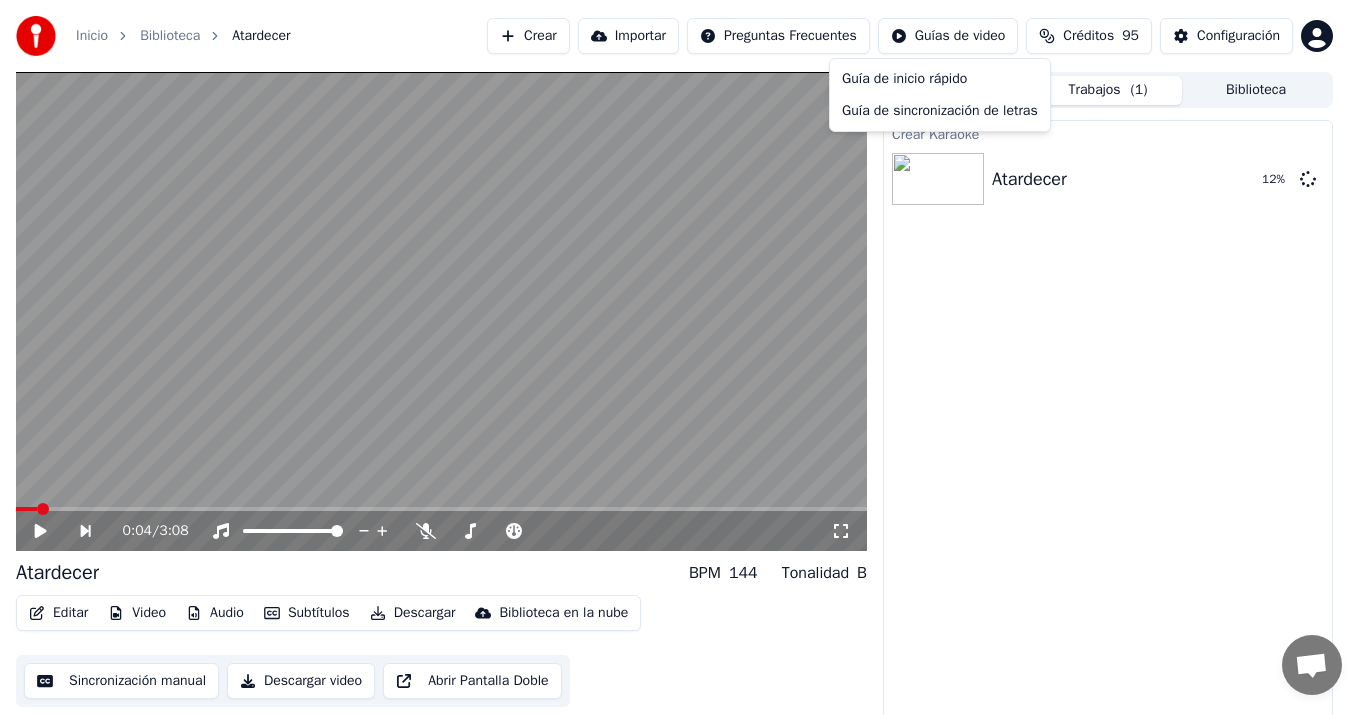 click on "Inicio Biblioteca Atardecer Crear Importar Preguntas Frecuentes Guías de video Créditos 95 Configuración 0:04  /  3:08 Atardecer BPM 144 Tonalidad B Editar Video Audio Subtítulos Descargar Biblioteca en la nube Sincronización manual Descargar video Abrir Pantalla Doble Cola ( 2 ) Trabajos ( 1 ) Biblioteca Crear Karaoke Atardecer 12 % Conversación [PERSON] de Youka Desktop Más canales Continuar en Correo electrónico Red fuera de línea. Reconectando... Por ahora no se pueden recibir ni enviar mensajes. Youka Desktop ¡Hola! ¿En qué te puedo ayudar?  Jueves, 3 Julio puedo cambiar el tono de la canción? [DATE] Viernes, 4 Julio [PERSON] Por supuesto, tienes control de tono en el reproductor cerca del volumen. 4/7/2025 Enviar un archivo Insertar un emoji Enviar un archivo Grabar mensaje de audio We run on Crisp Guía de inicio rápido Guía de sincronización de letras" at bounding box center (683, 357) 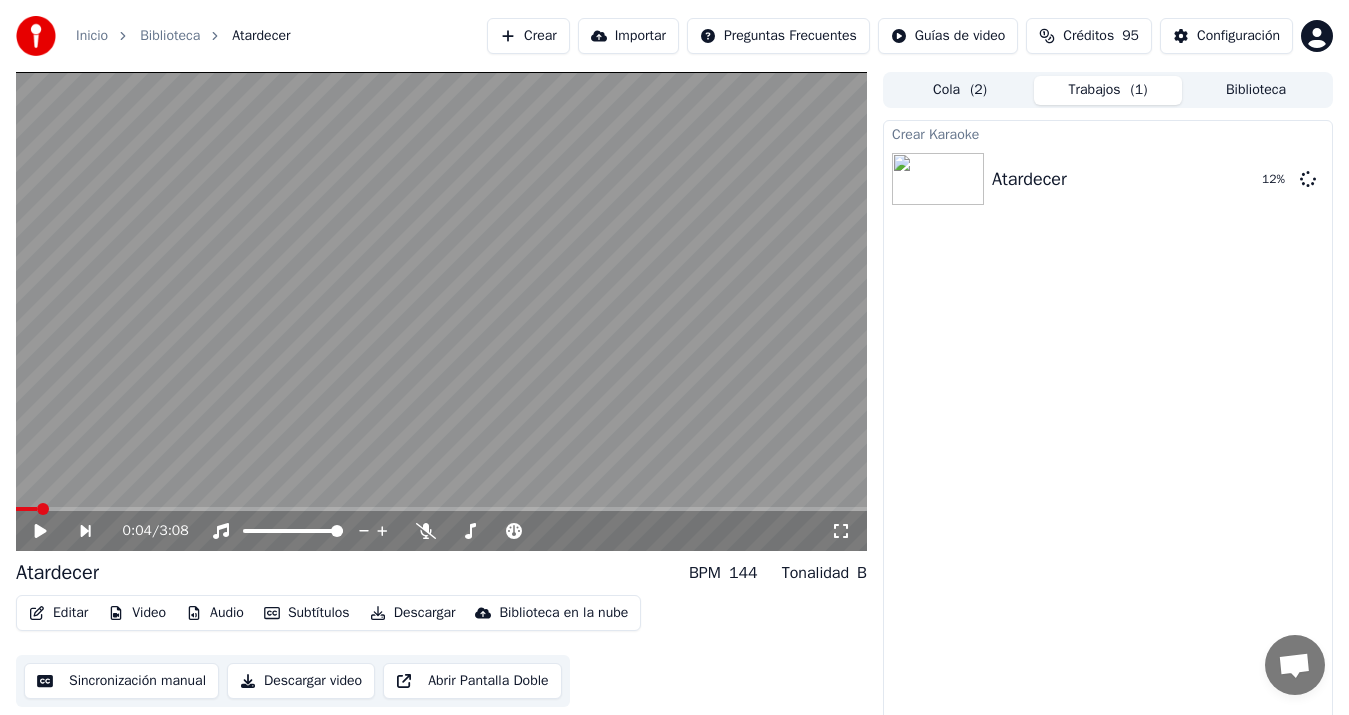 click on "Inicio Biblioteca Atardecer Crear Importar Preguntas Frecuentes Guías de video Créditos 95 Configuración 0:04  /  3:08 Atardecer BPM 144 Tonalidad B Editar Video Audio Subtítulos Descargar Biblioteca en la nube Sincronización manual Descargar video Abrir Pantalla Doble Cola ( 2 ) Trabajos ( 1 ) Biblioteca Crear Karaoke Atardecer 12 % Conversación [PERSON] de Youka Desktop Más canales Continuar en Correo electrónico Red fuera de línea. Reconectando... Por ahora no se pueden recibir ni enviar mensajes. Youka Desktop ¡Hola! ¿En qué te puedo ayudar?  Jueves, 3 Julio puedo cambiar el tono de la canción? [DATE] Viernes, 4 Julio [PERSON] Por supuesto, tienes control de tono en el reproductor cerca del volumen. 4/7/2025 Enviar un archivo Insertar un emoji Enviar un archivo Grabar mensaje de audio We run on Crisp" at bounding box center (674, 357) 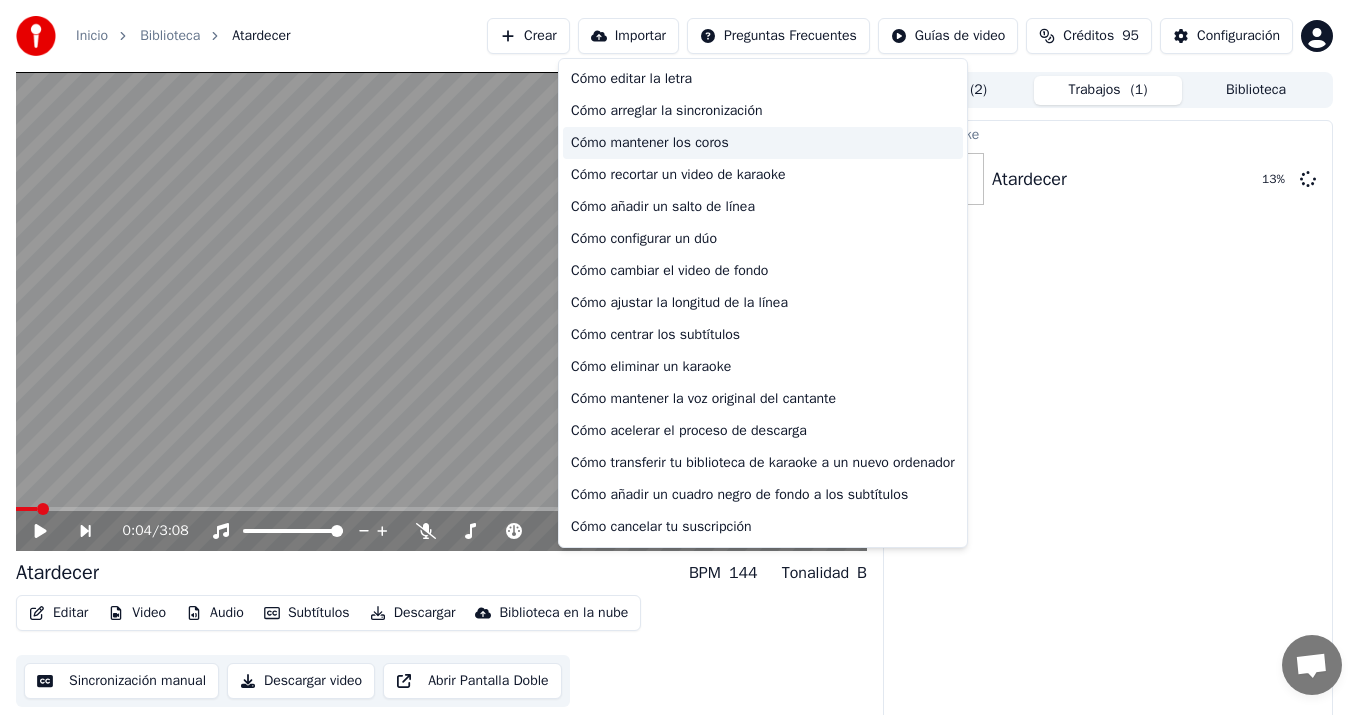click on "Cómo mantener los coros" at bounding box center (763, 143) 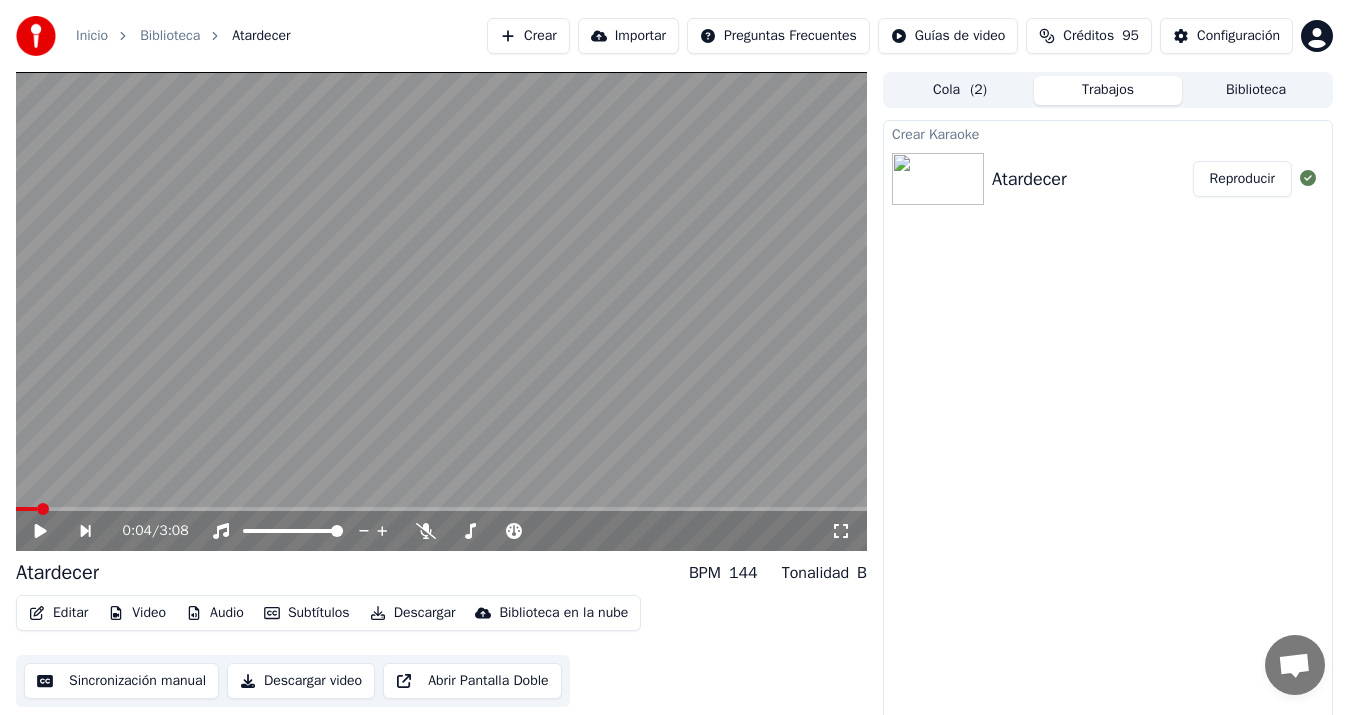 click on "Reproducir" at bounding box center (1242, 179) 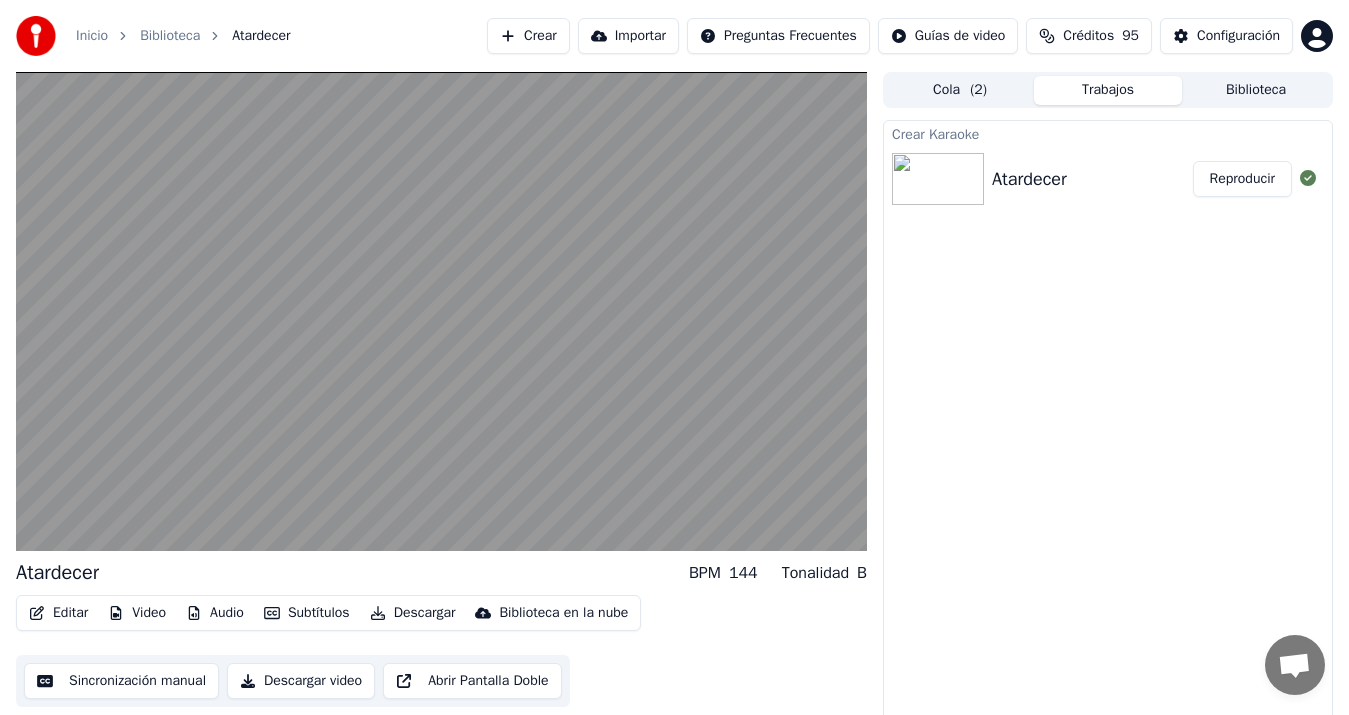 type 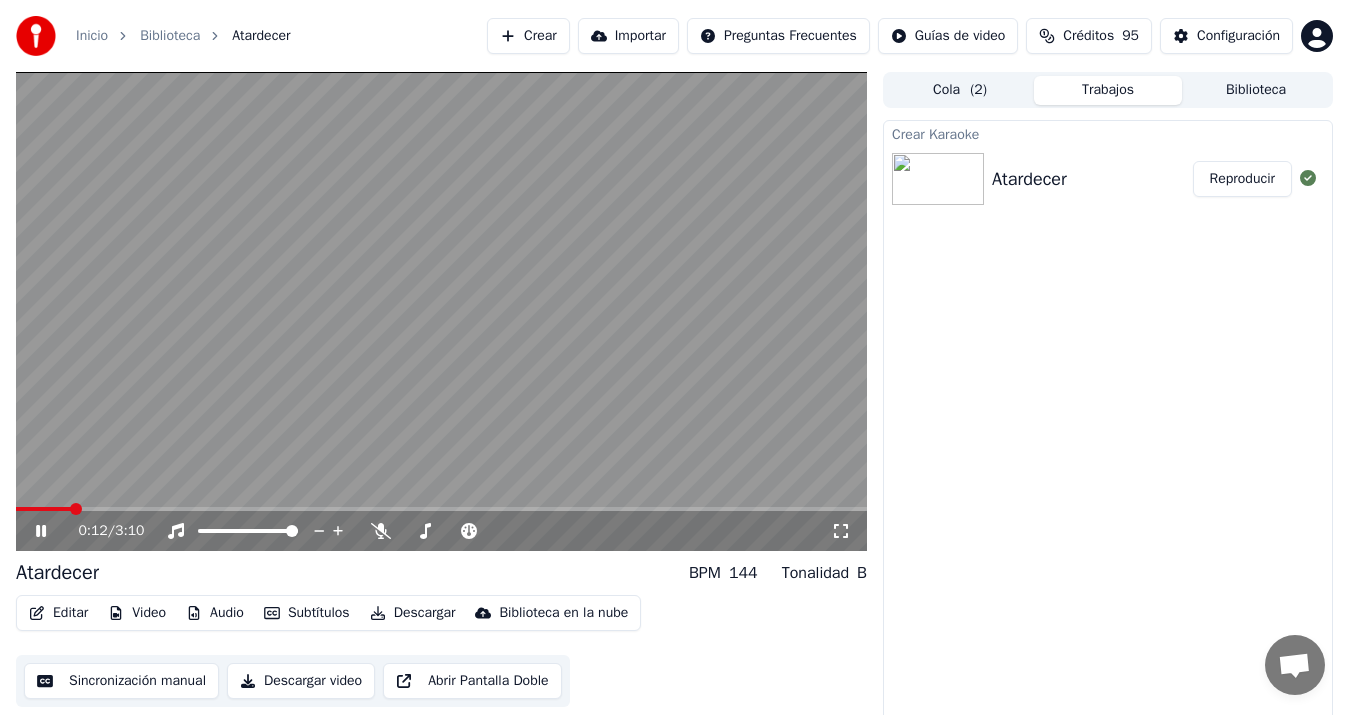 click 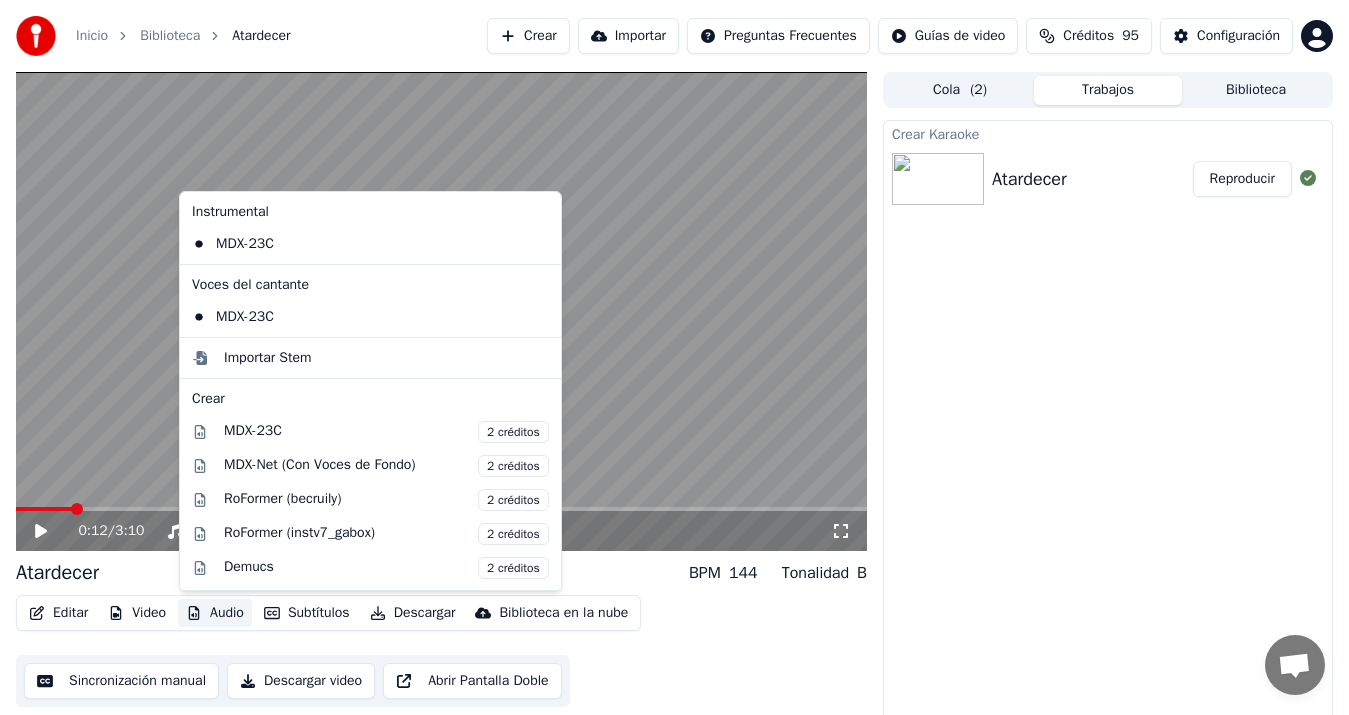click on "Audio" at bounding box center [215, 613] 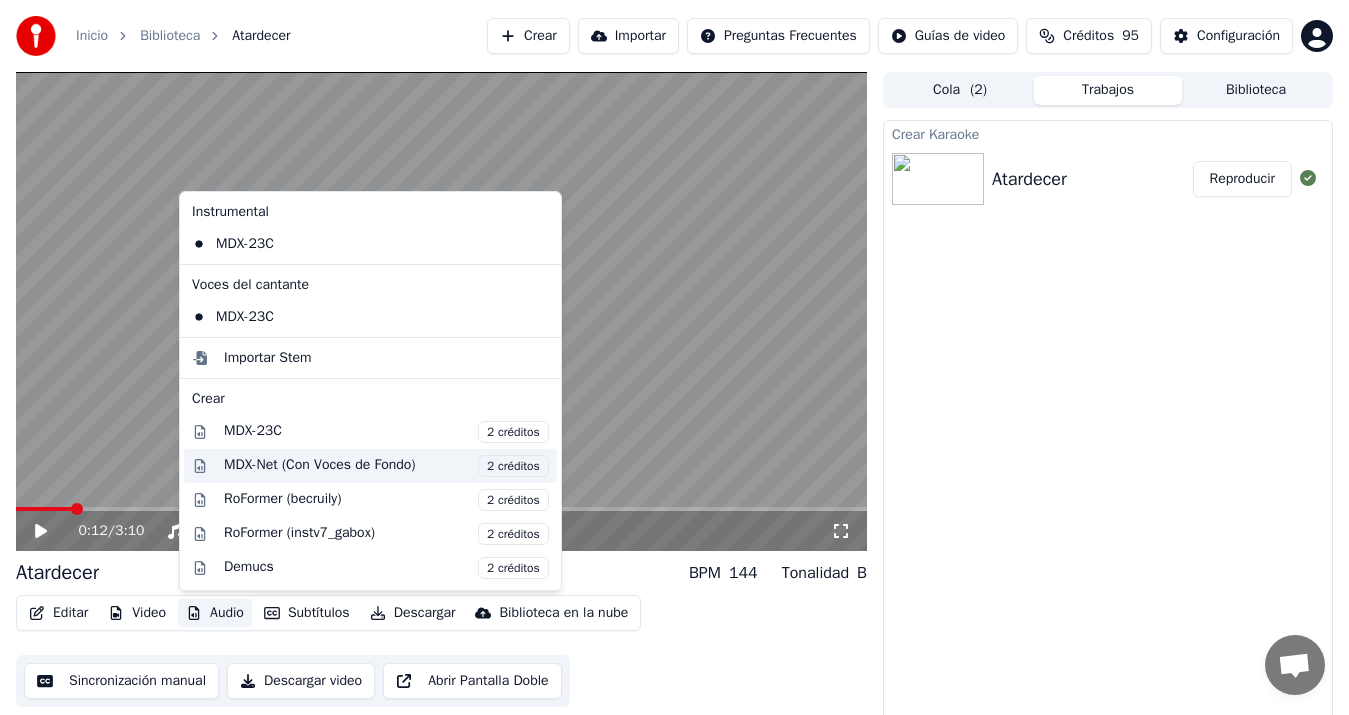 click on "MDX-Net (Con Voces de Fondo) 2 créditos" at bounding box center [386, 466] 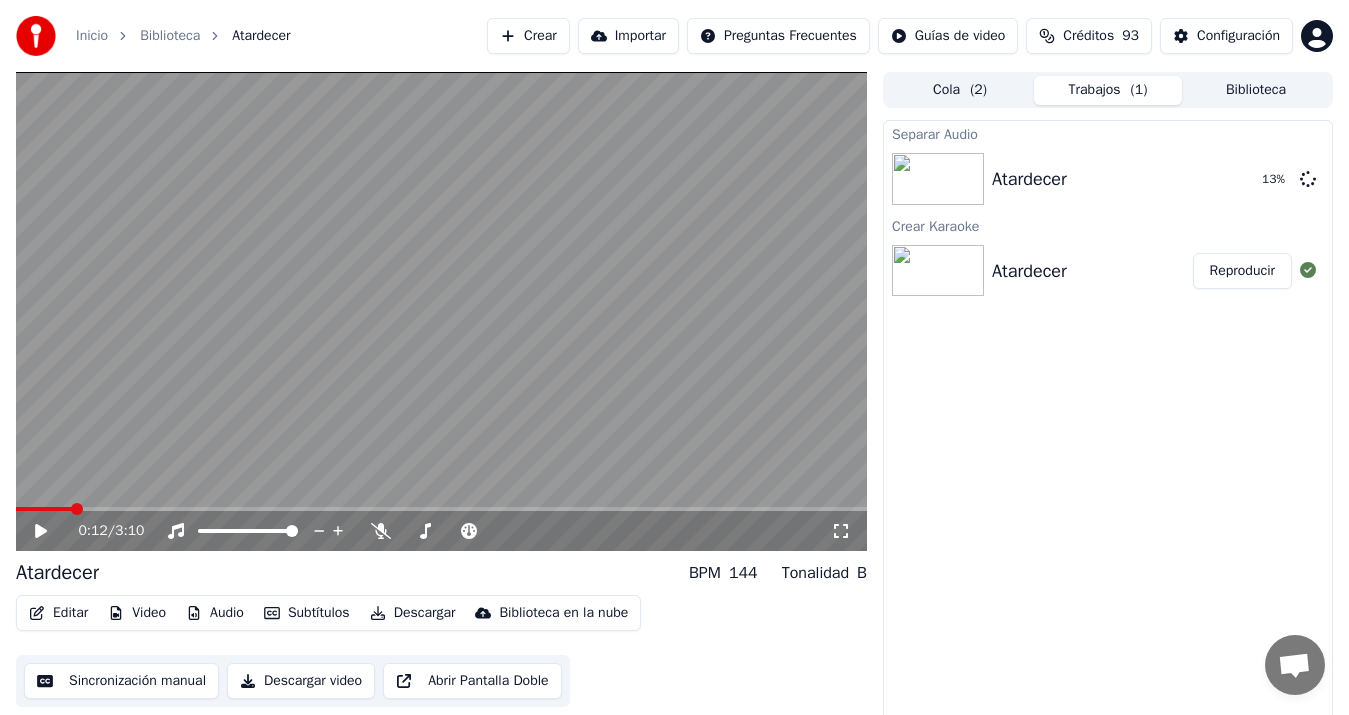 click on "Atardecer" at bounding box center (1029, 271) 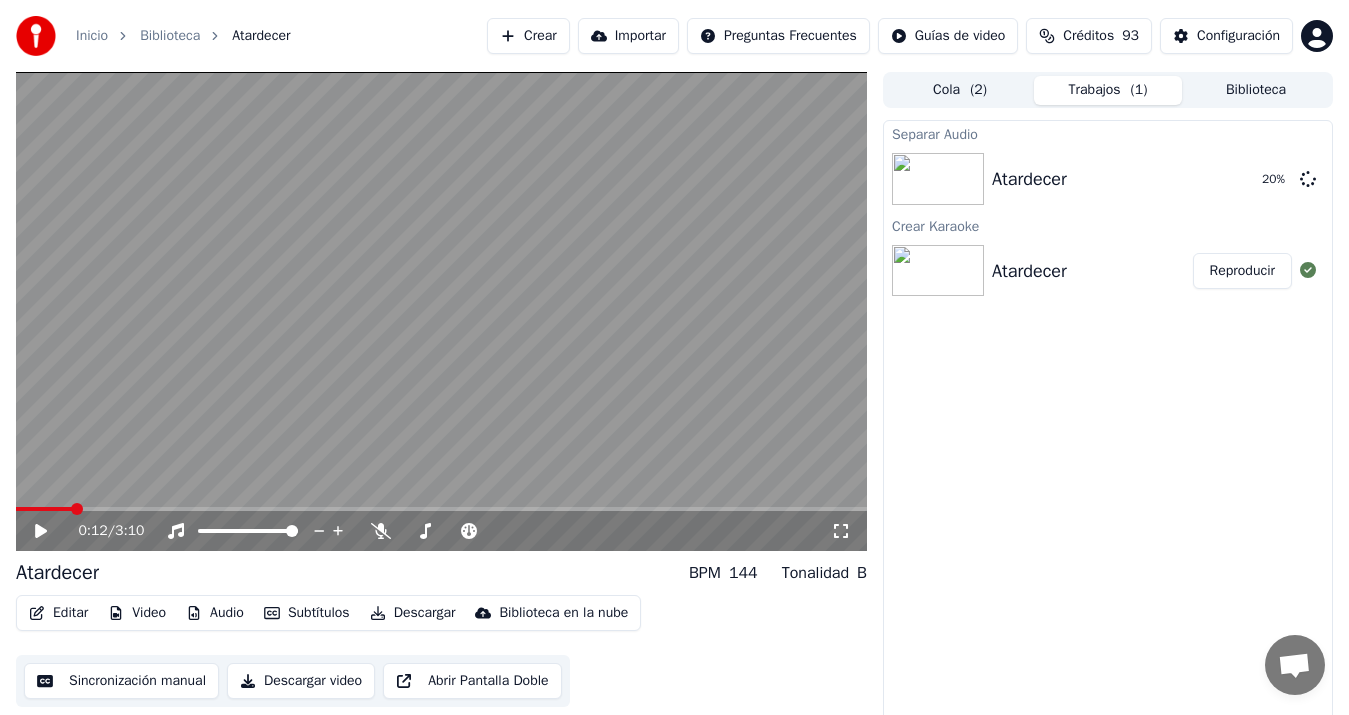 click on "Descargar video" at bounding box center [301, 681] 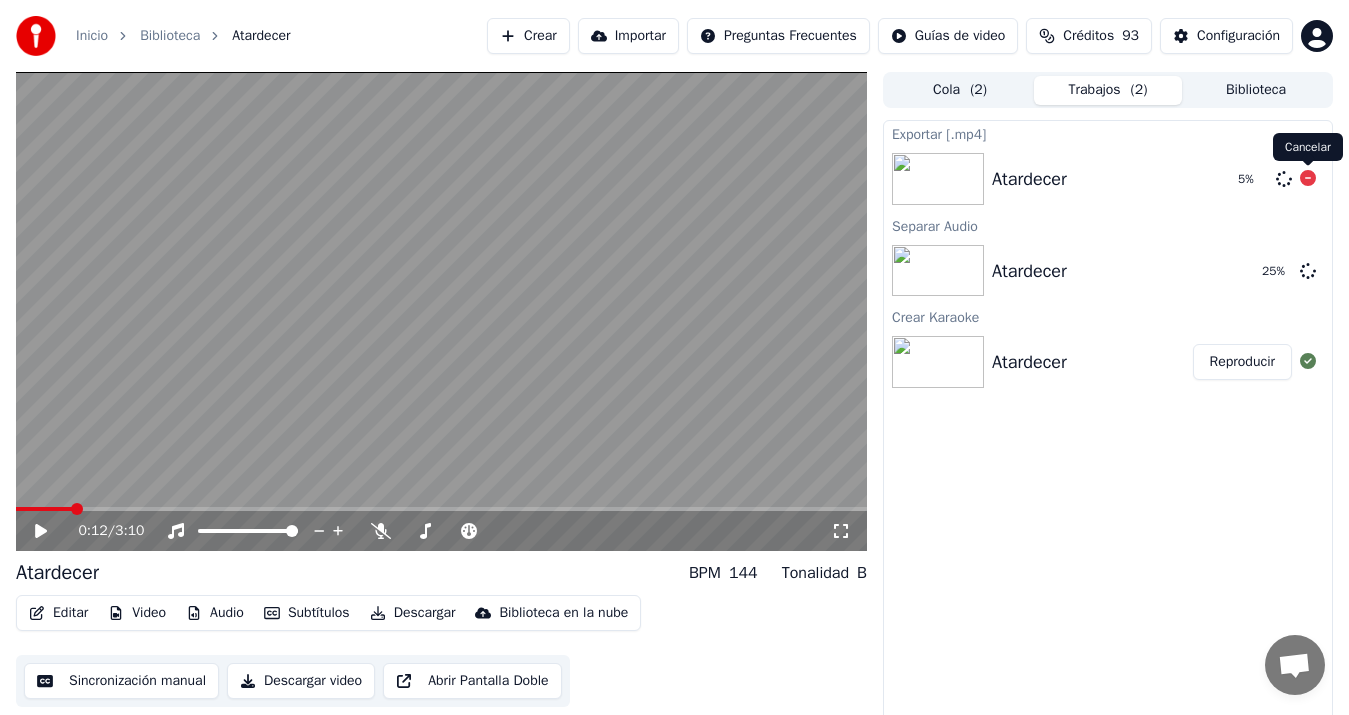 click 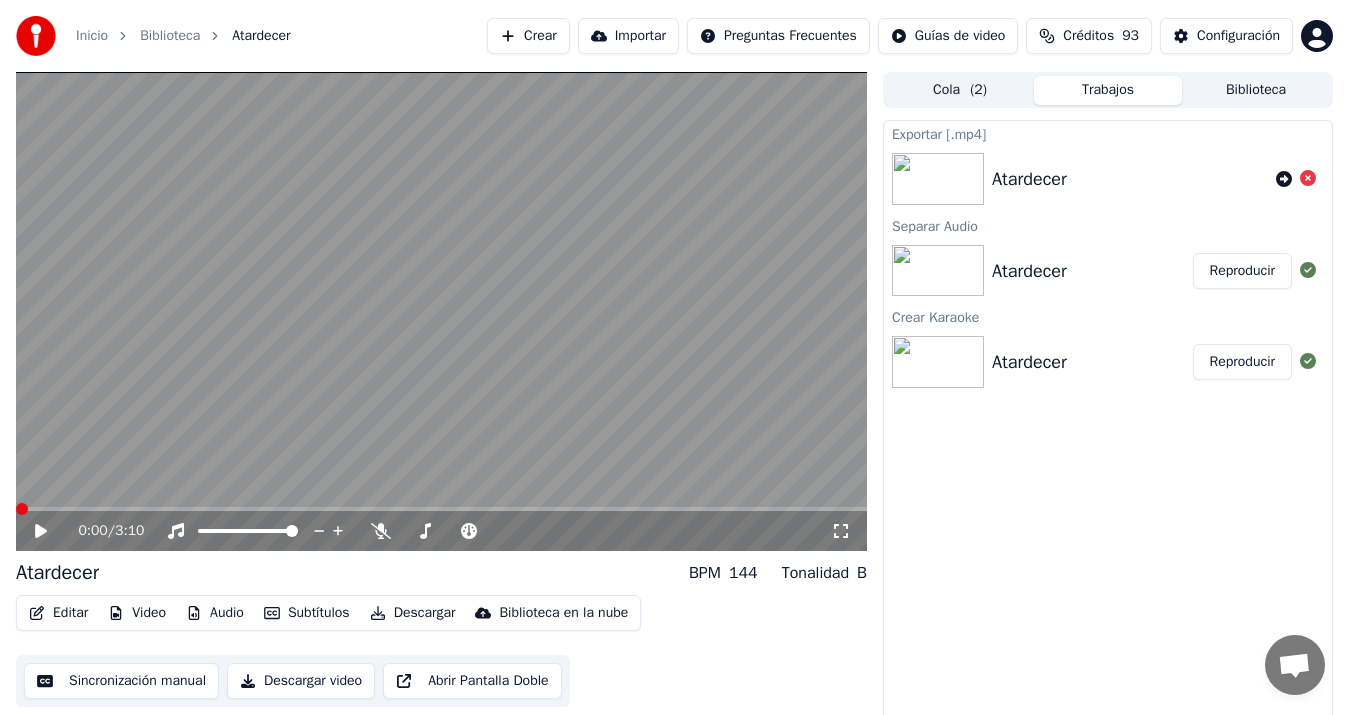 click at bounding box center [22, 509] 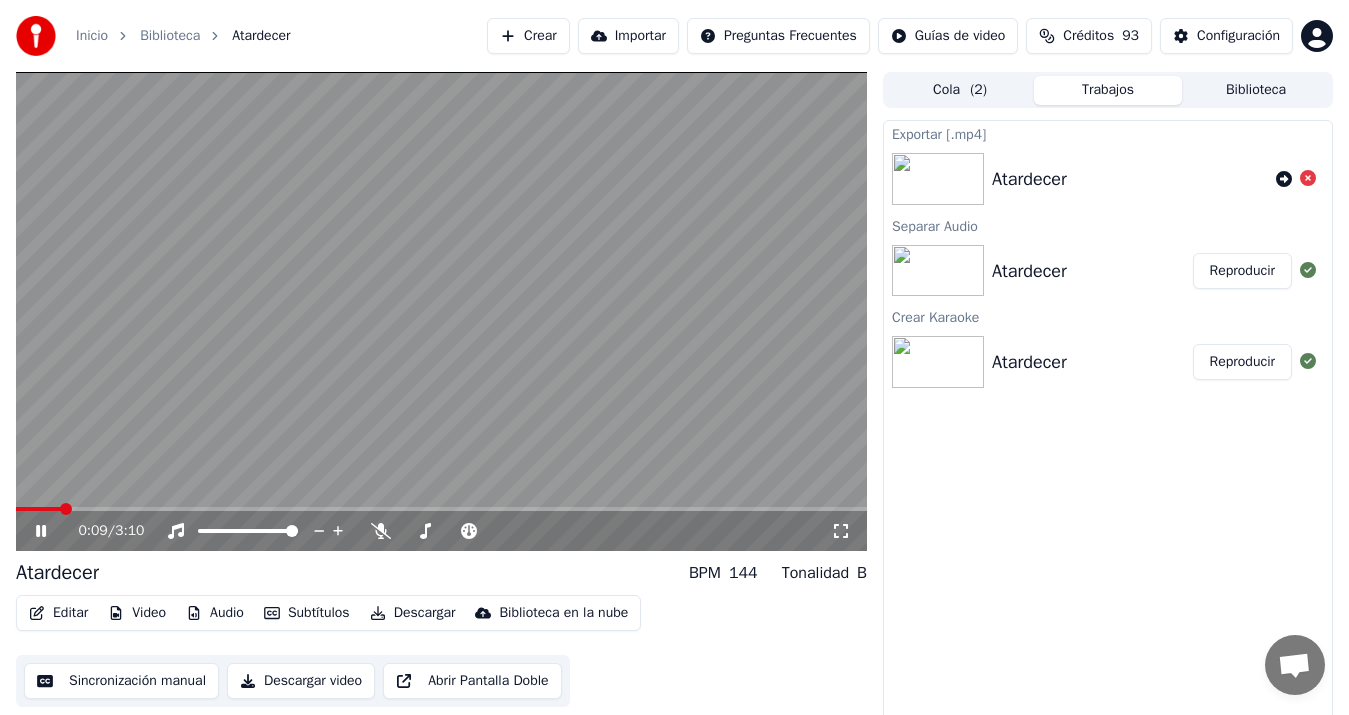 click 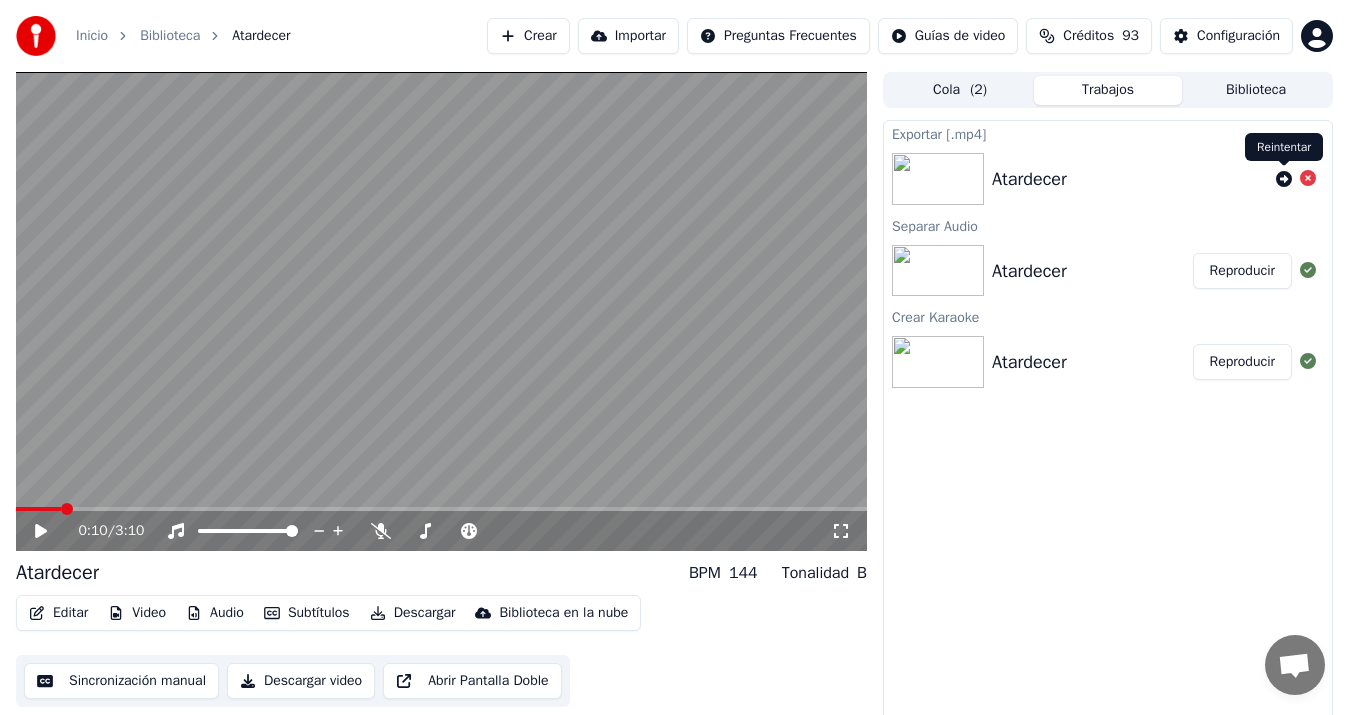 click 